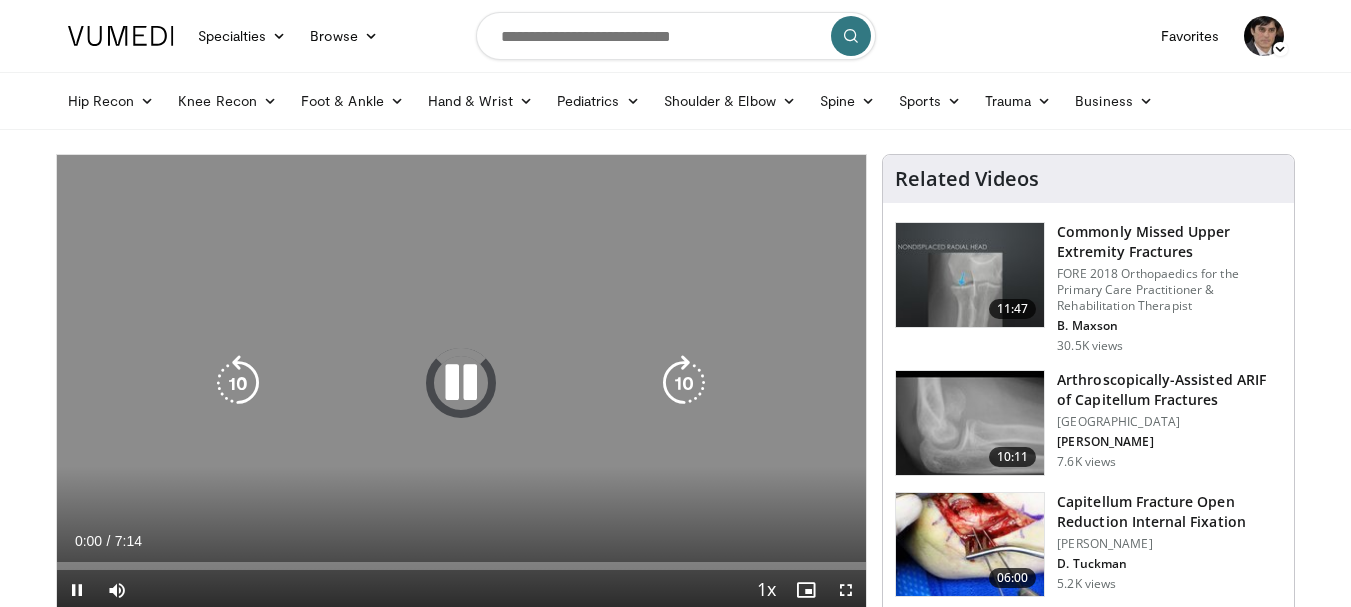scroll, scrollTop: 0, scrollLeft: 0, axis: both 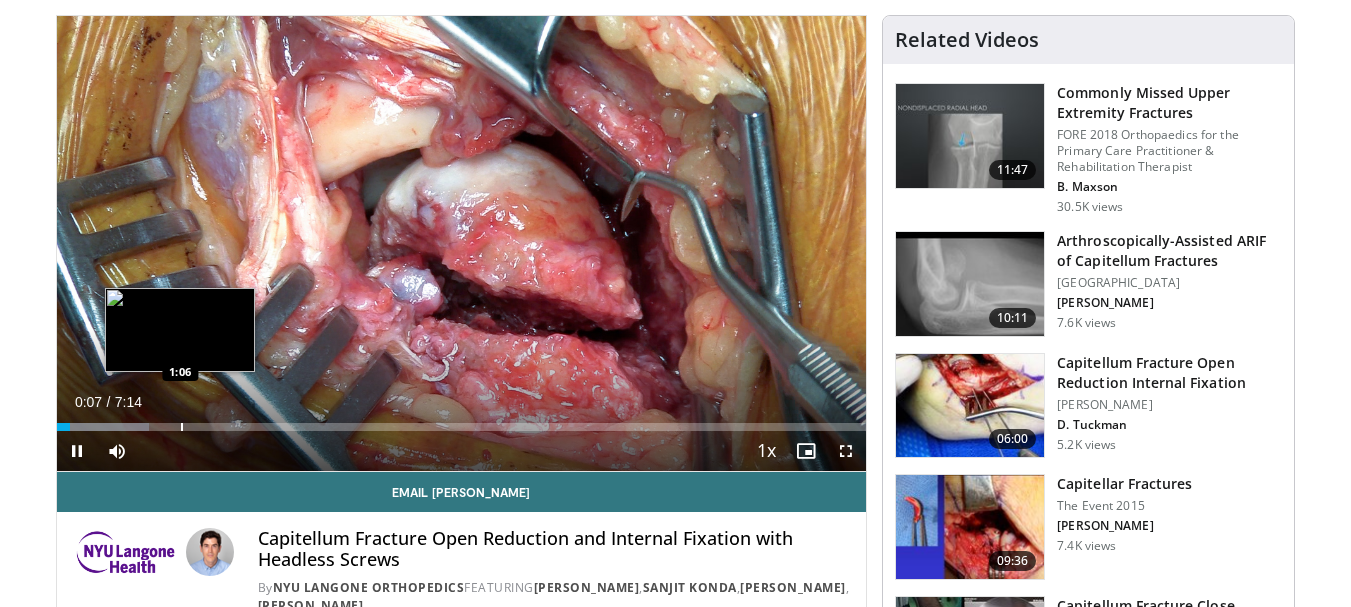 click at bounding box center [182, 427] 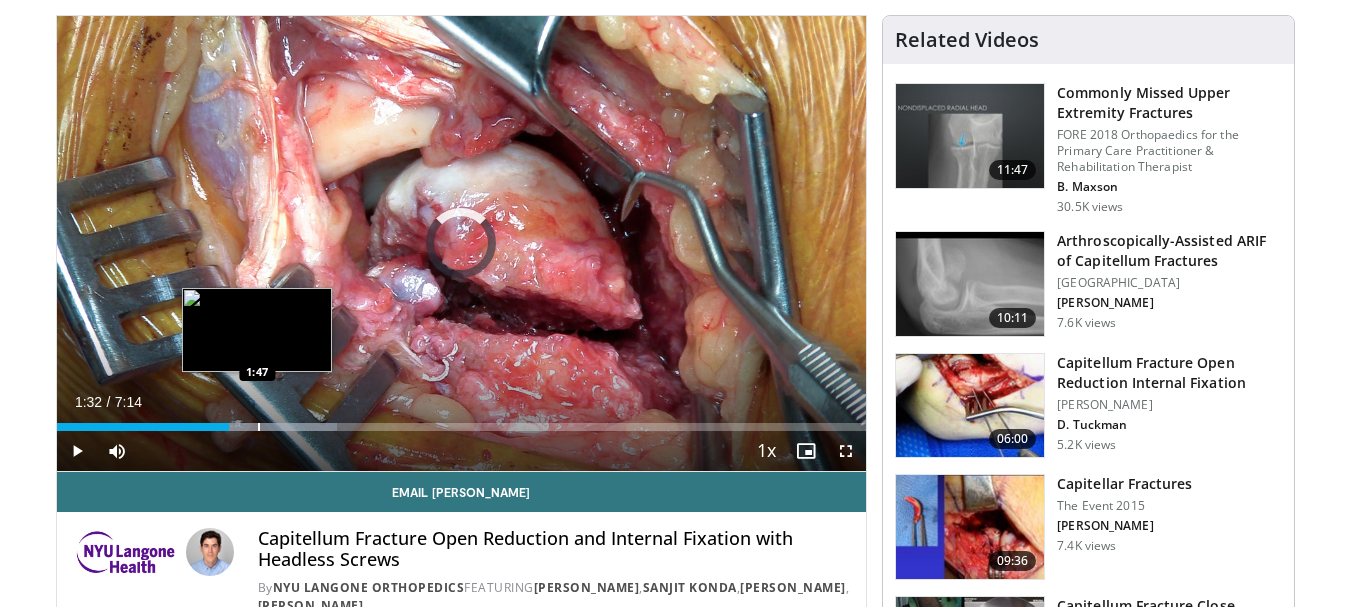 click at bounding box center [259, 427] 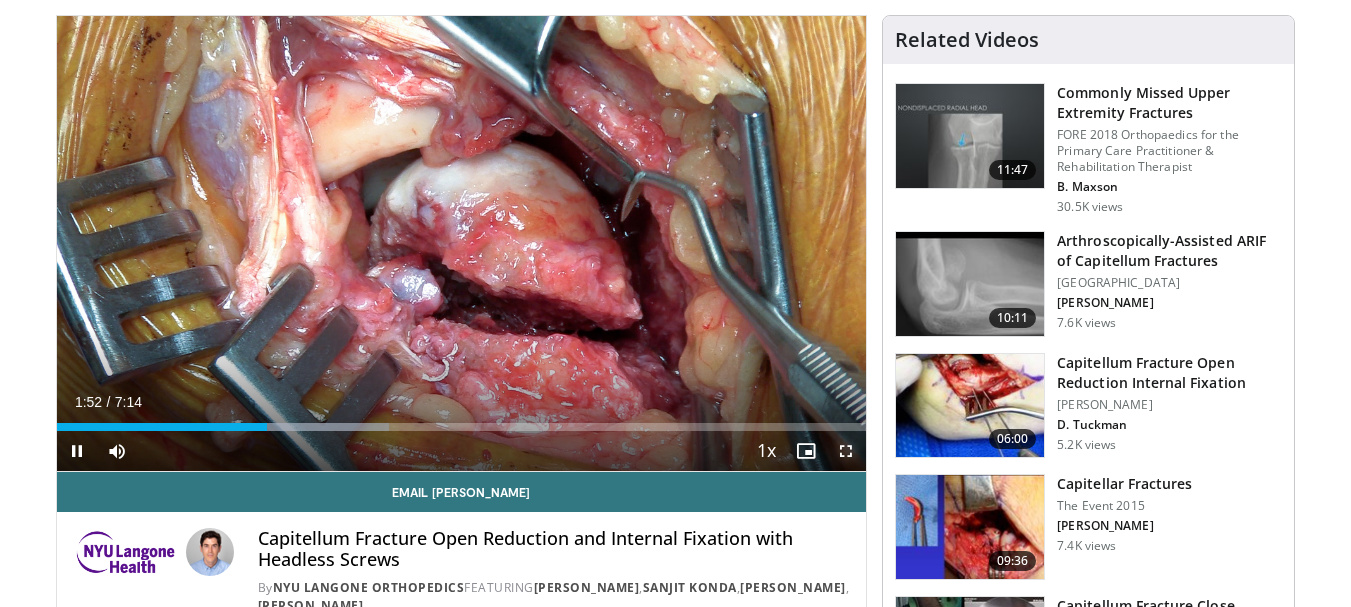 click at bounding box center [846, 451] 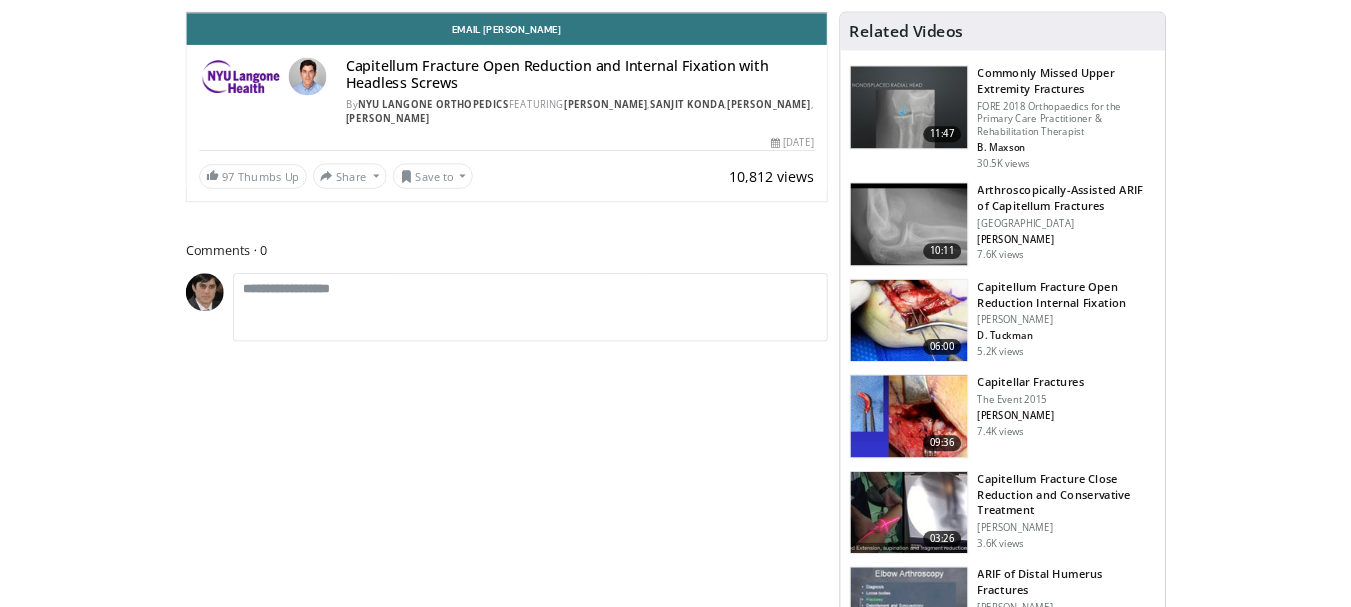scroll, scrollTop: 3768, scrollLeft: 0, axis: vertical 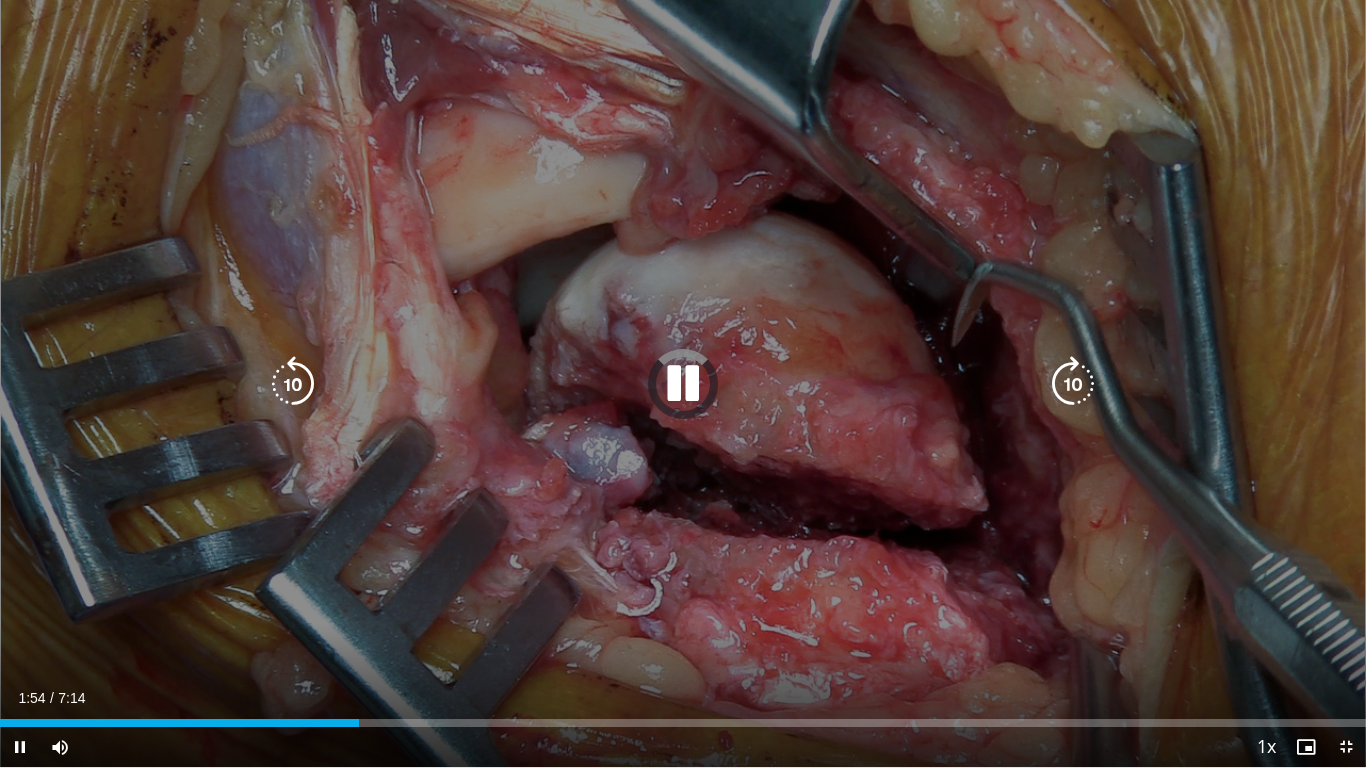 click on "10 seconds
Tap to unmute" at bounding box center (683, 383) 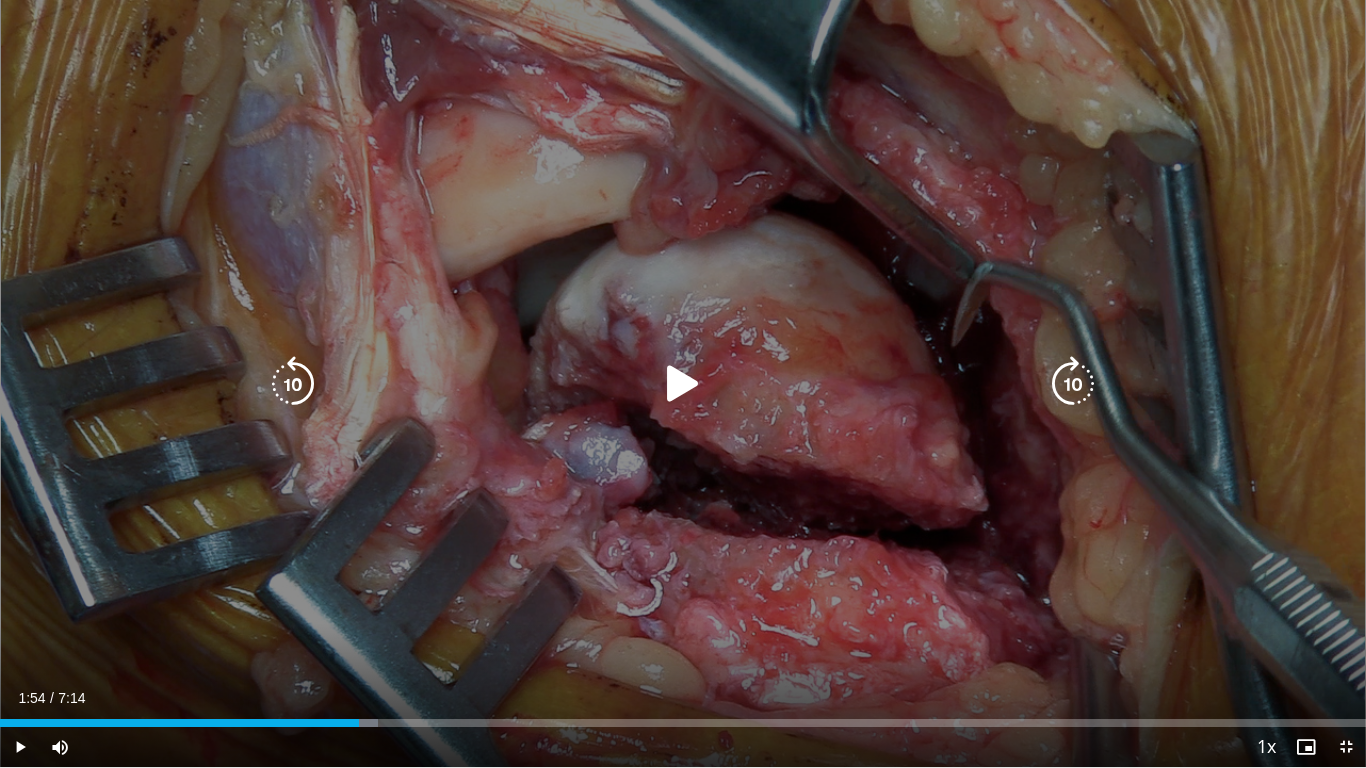 click on "10 seconds
Tap to unmute" at bounding box center [683, 383] 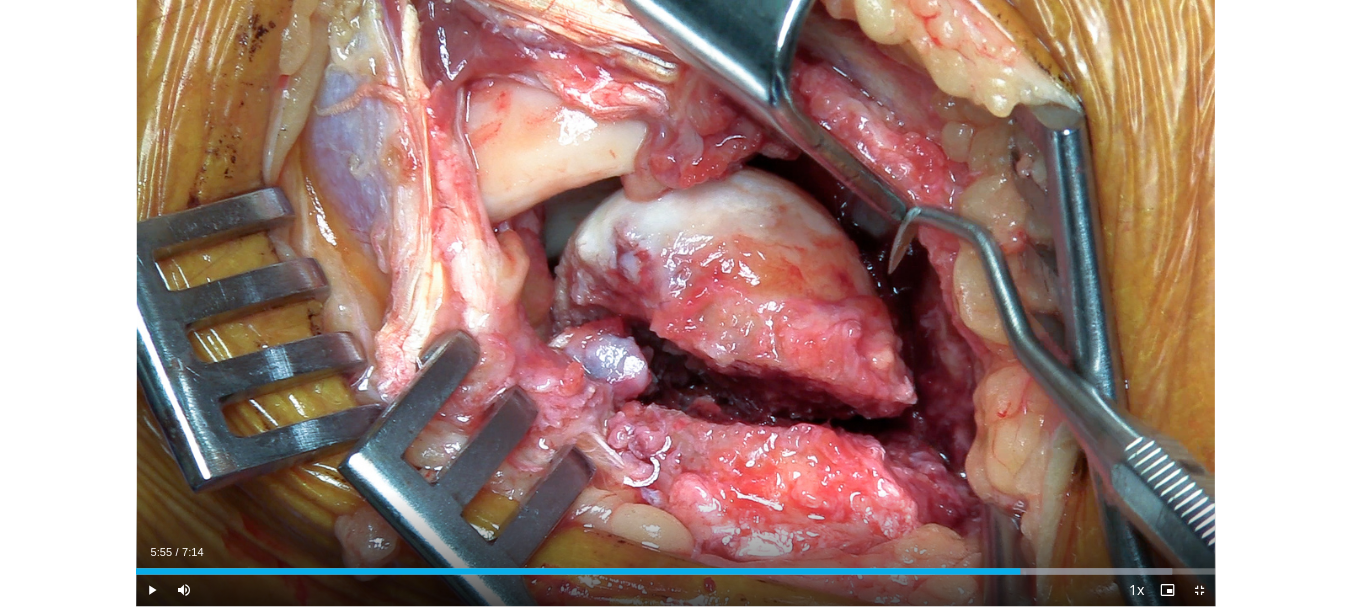 scroll, scrollTop: 3929, scrollLeft: 0, axis: vertical 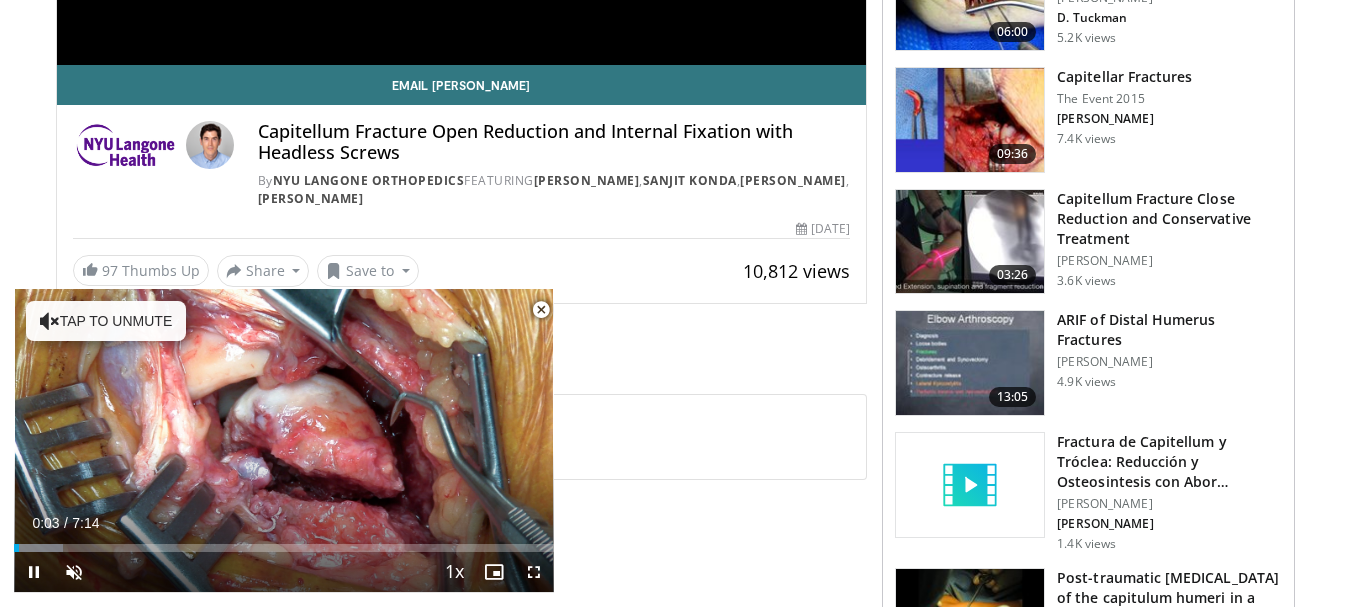 click at bounding box center [541, 310] 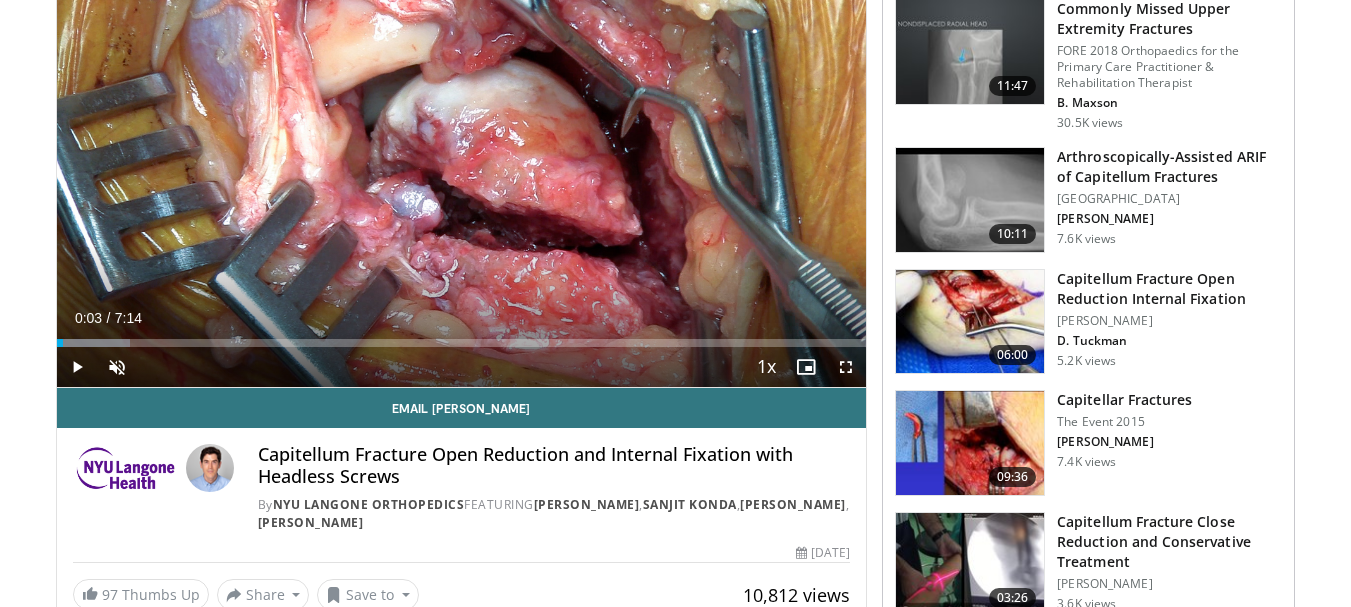 scroll, scrollTop: 222, scrollLeft: 0, axis: vertical 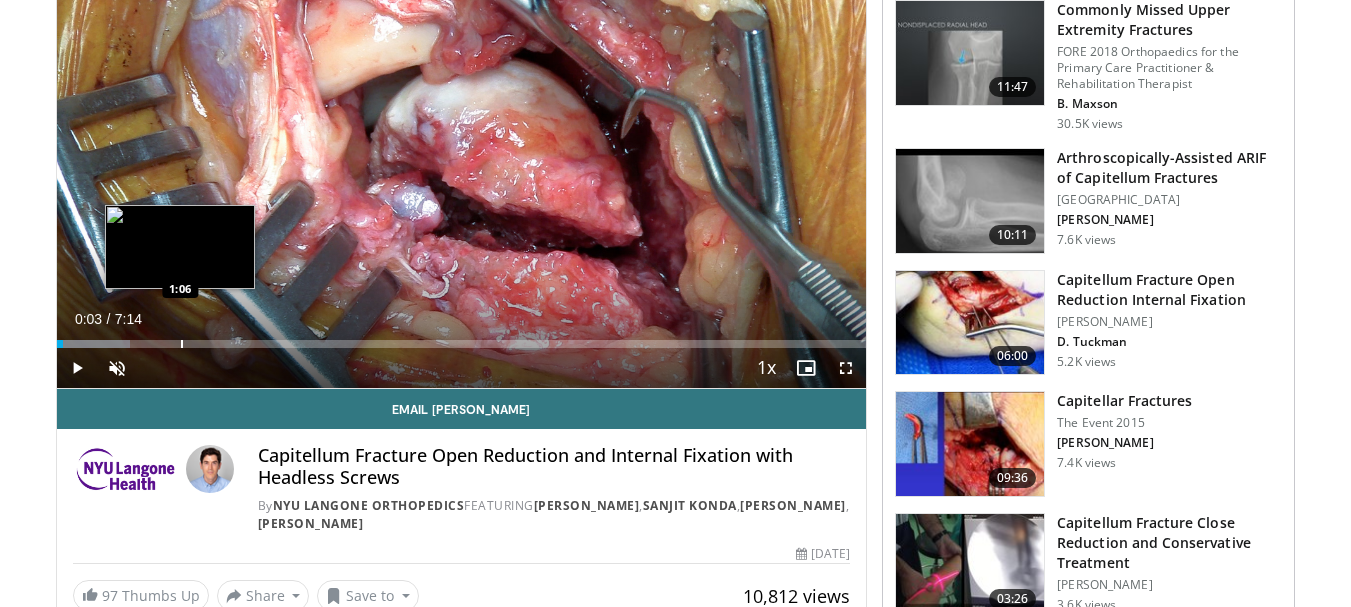 click at bounding box center [182, 344] 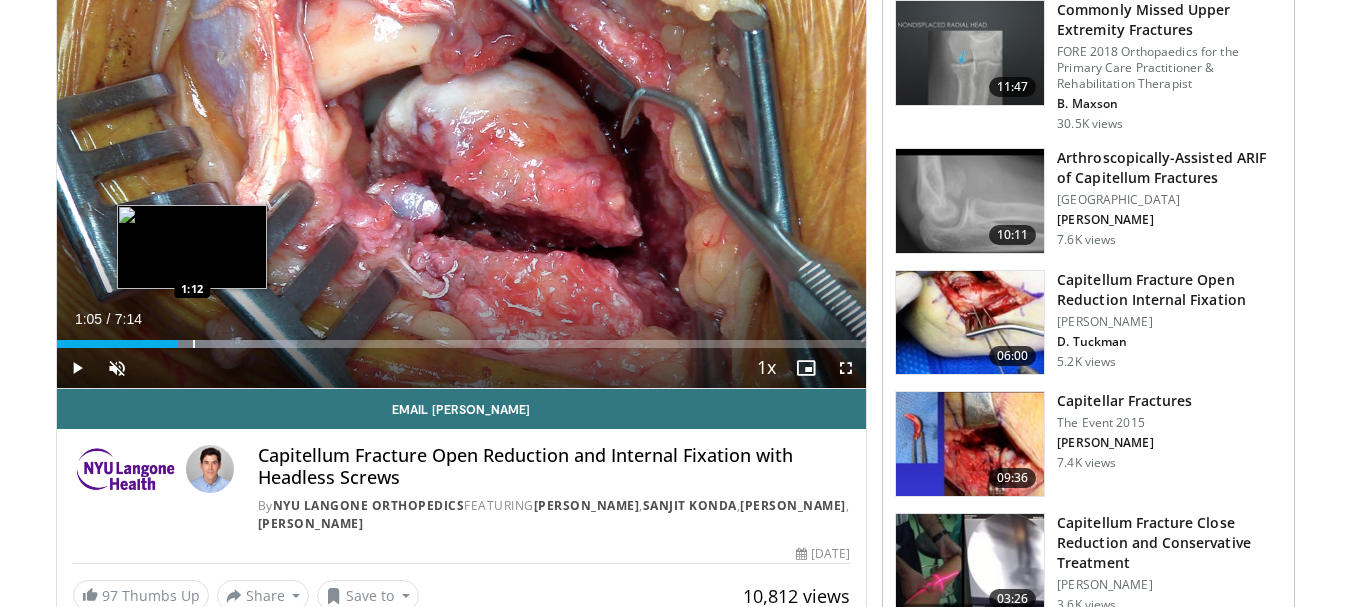 click on "Loaded :  29.69% 1:05 1:12" at bounding box center (462, 338) 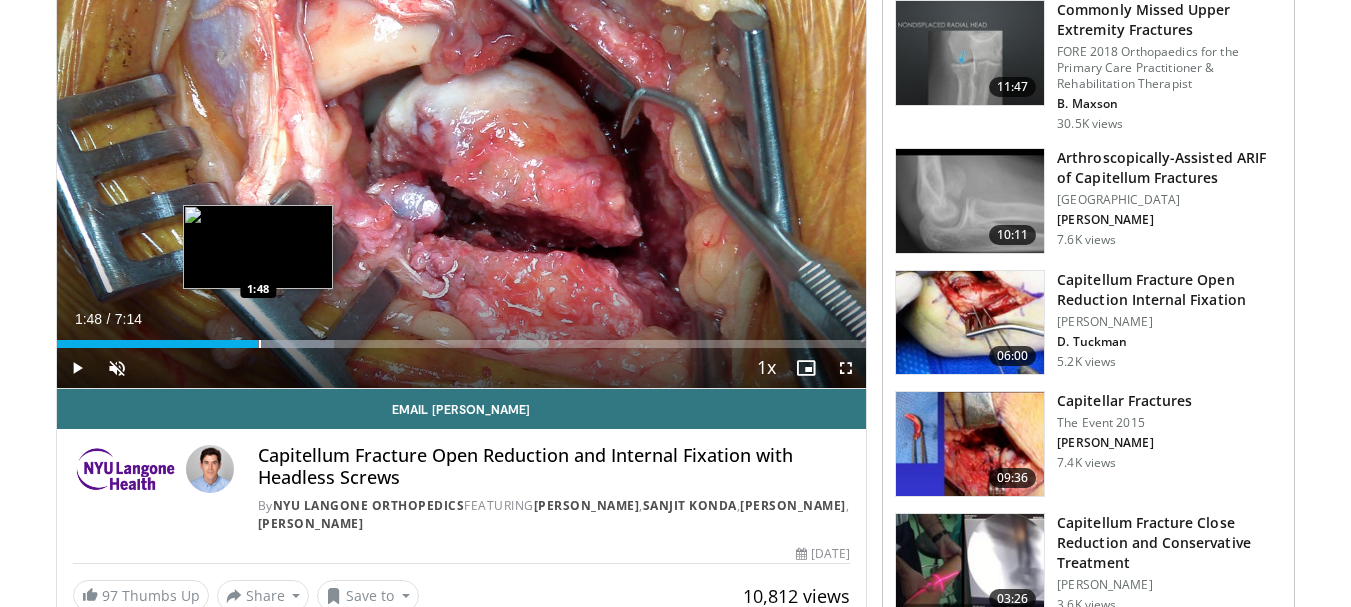 click on "Loaded :  34.27% 1:48 1:48" at bounding box center [462, 338] 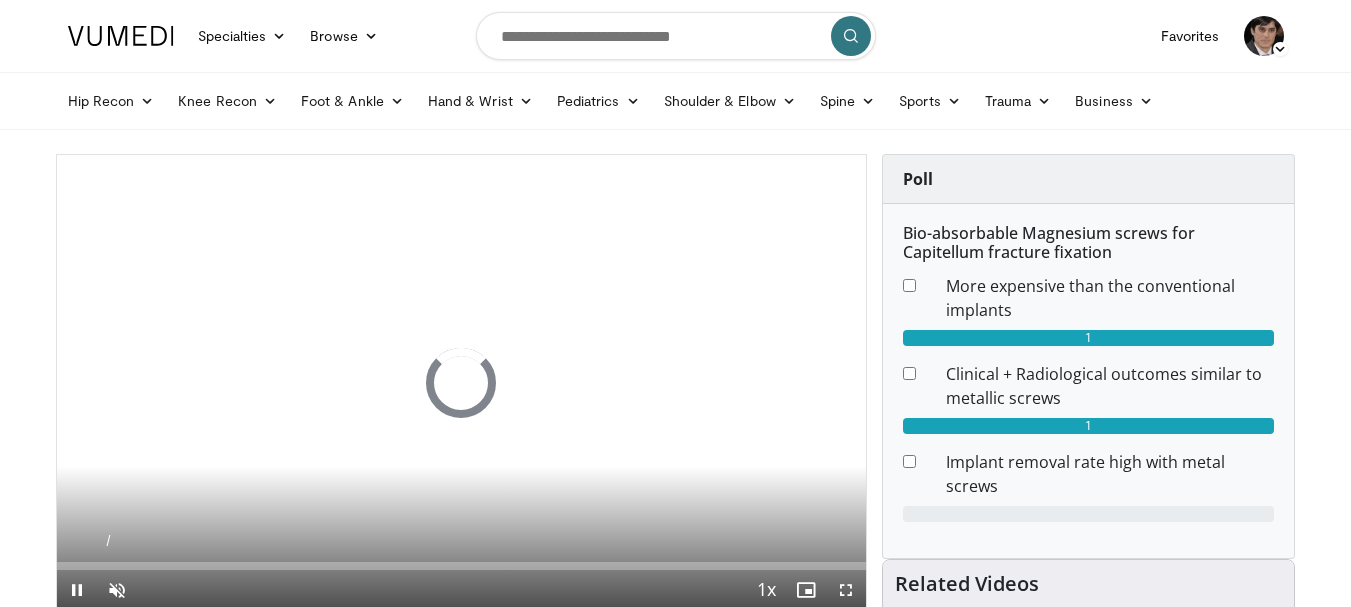 scroll, scrollTop: 0, scrollLeft: 0, axis: both 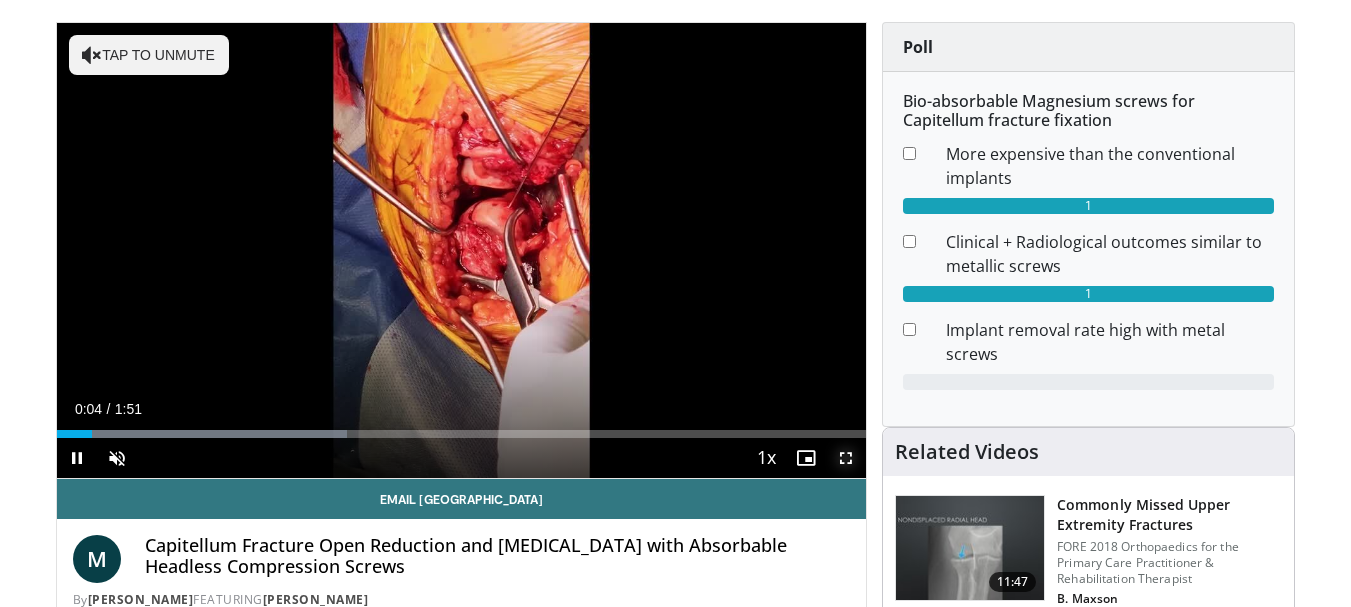 click at bounding box center (846, 458) 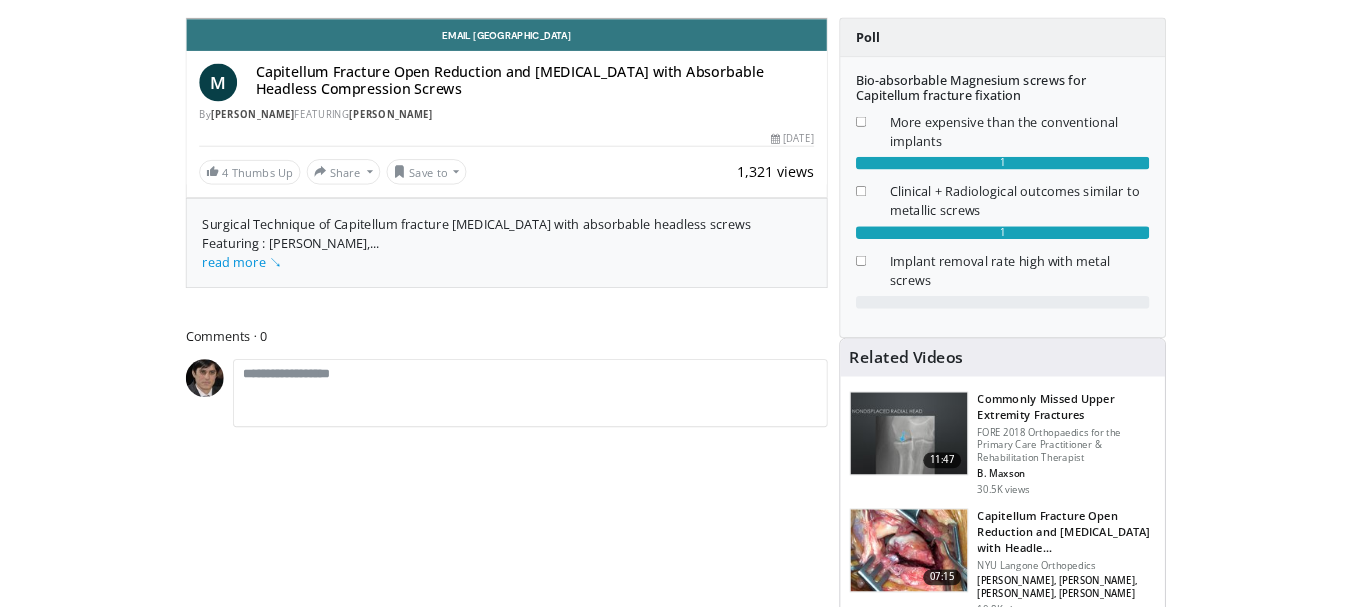 scroll, scrollTop: 3768, scrollLeft: 0, axis: vertical 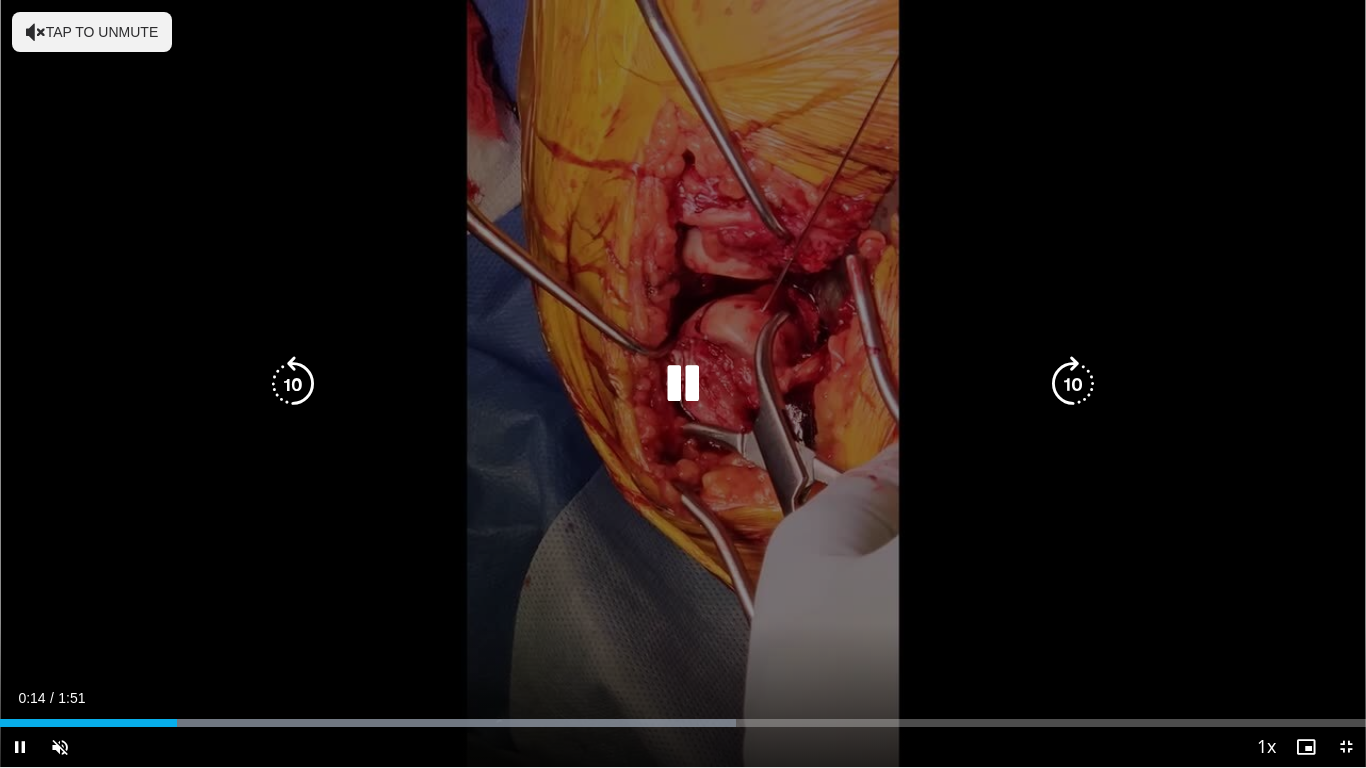 click at bounding box center [683, 384] 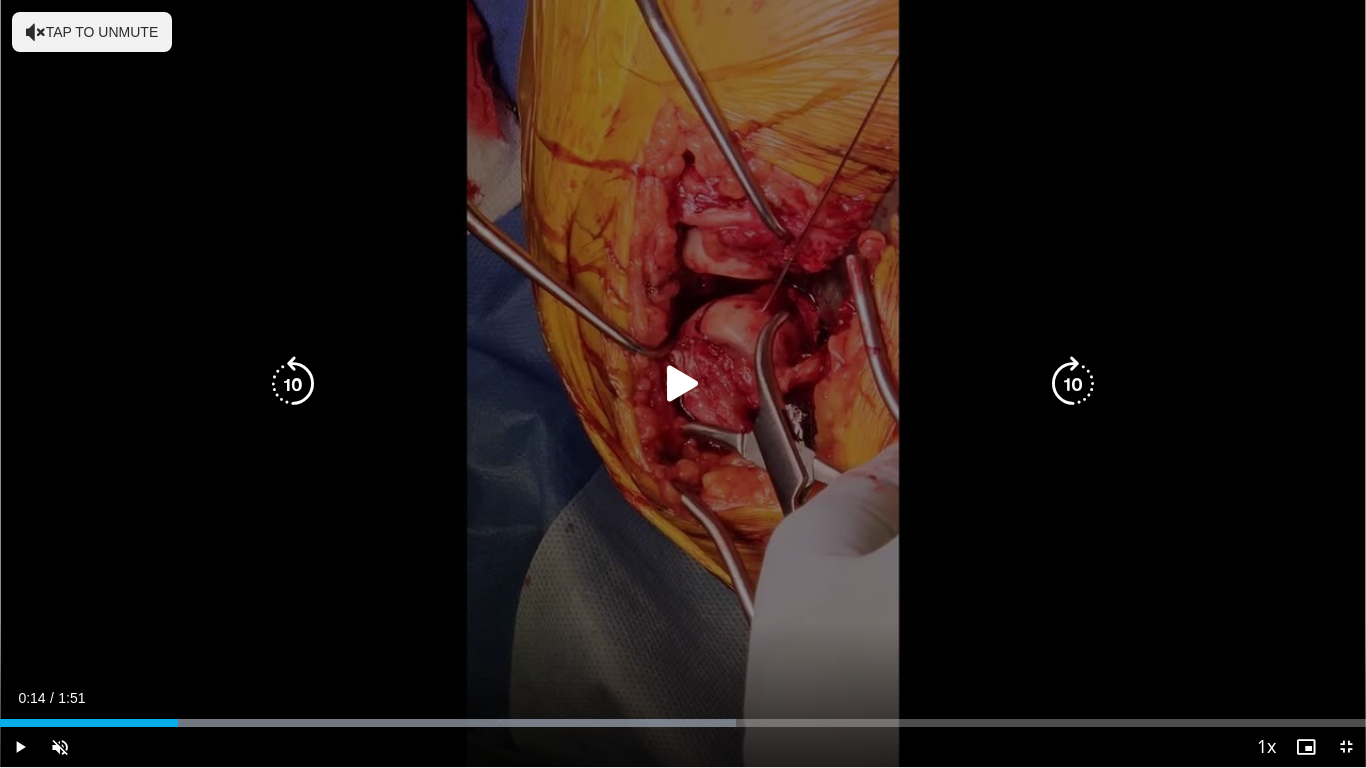click at bounding box center [683, 384] 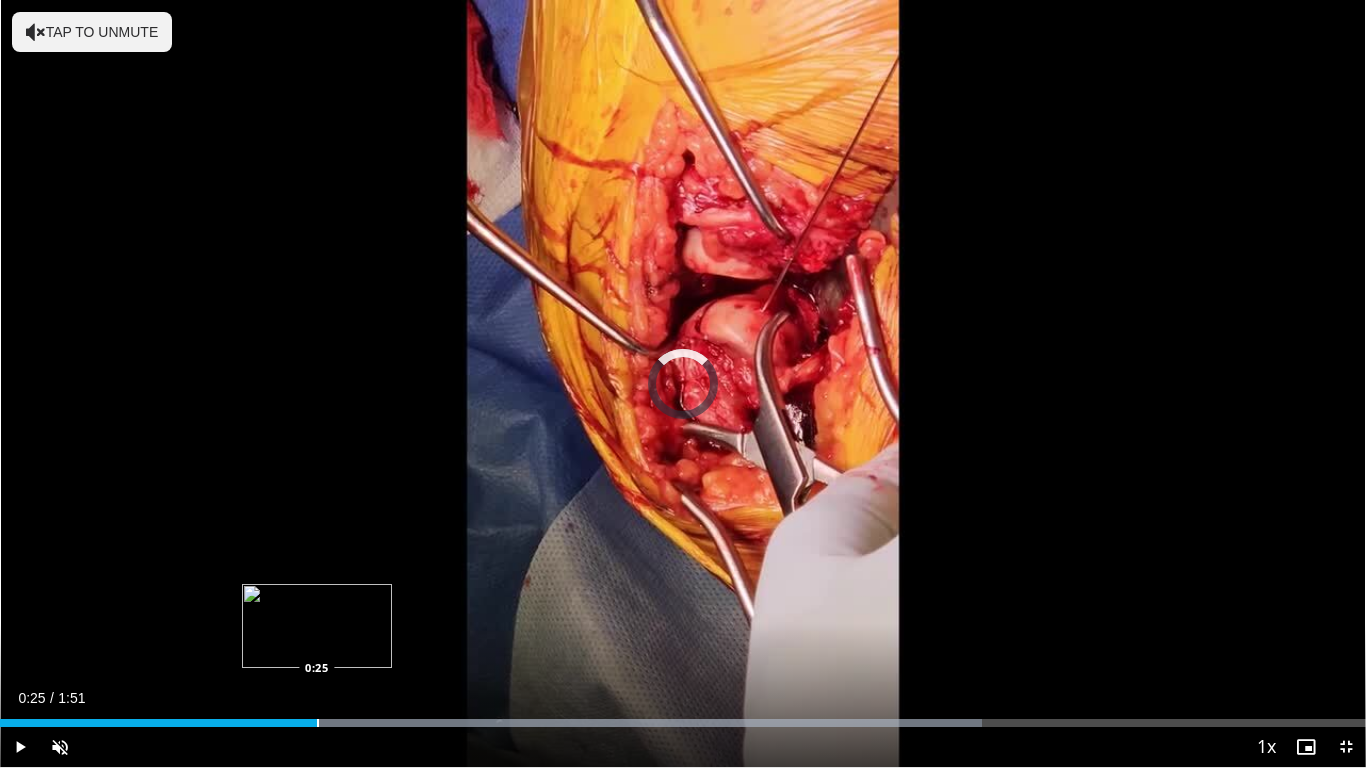 click at bounding box center (318, 723) 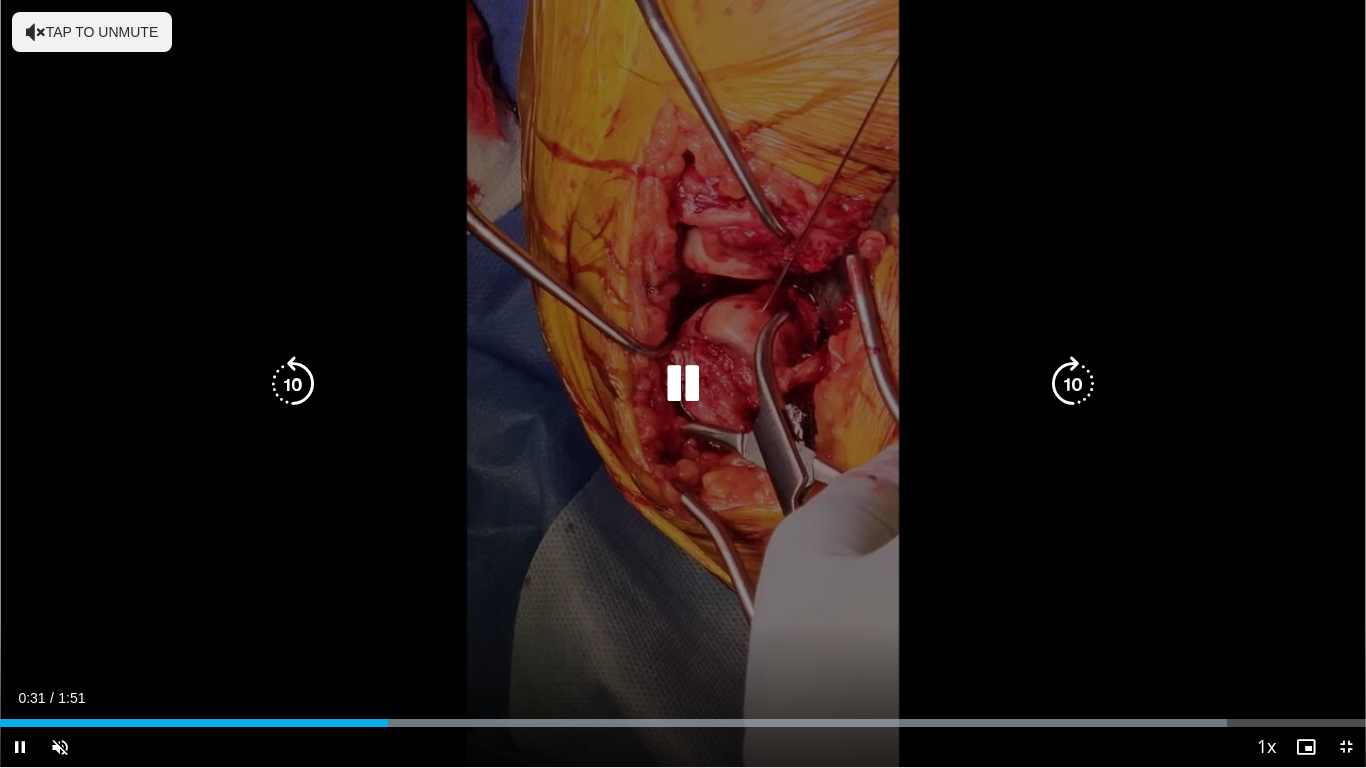 click on "Tap to unmute" at bounding box center [92, 32] 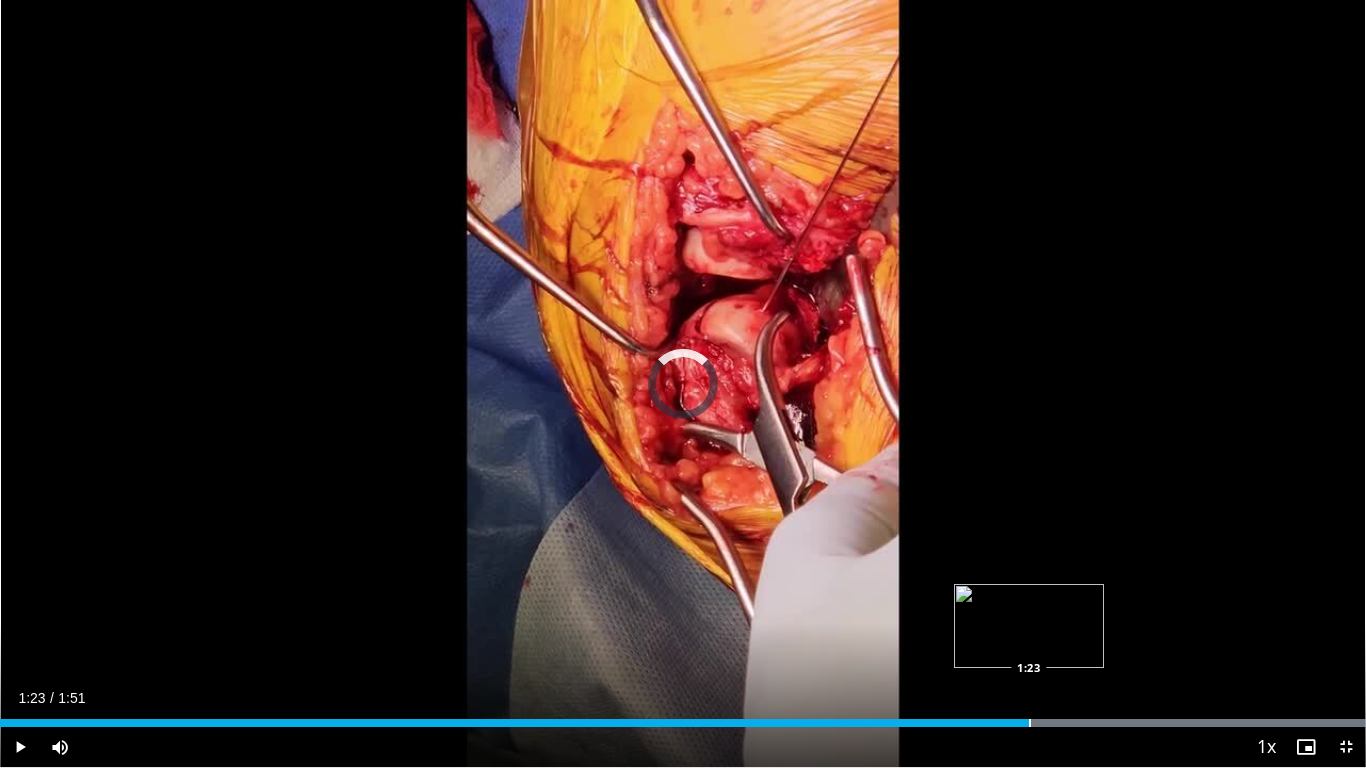 click at bounding box center [1030, 723] 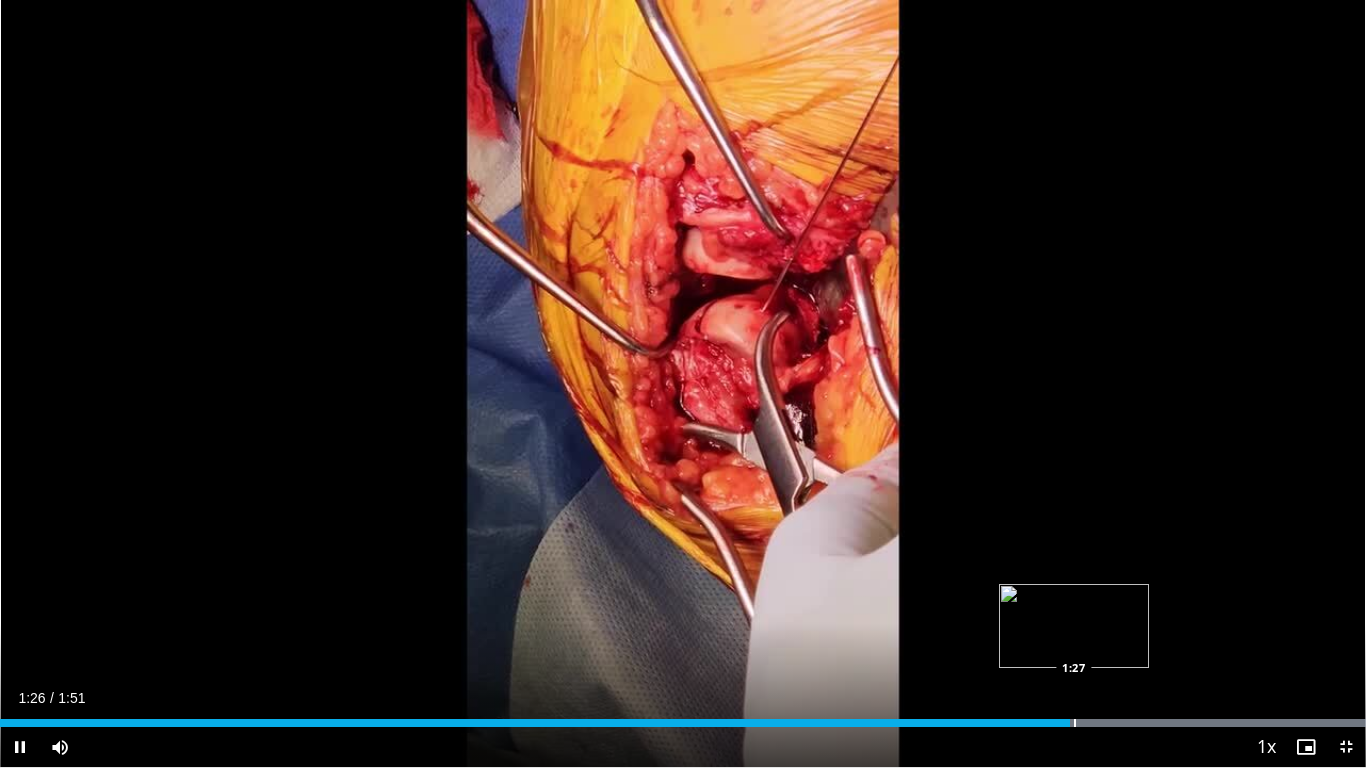 click at bounding box center (1075, 723) 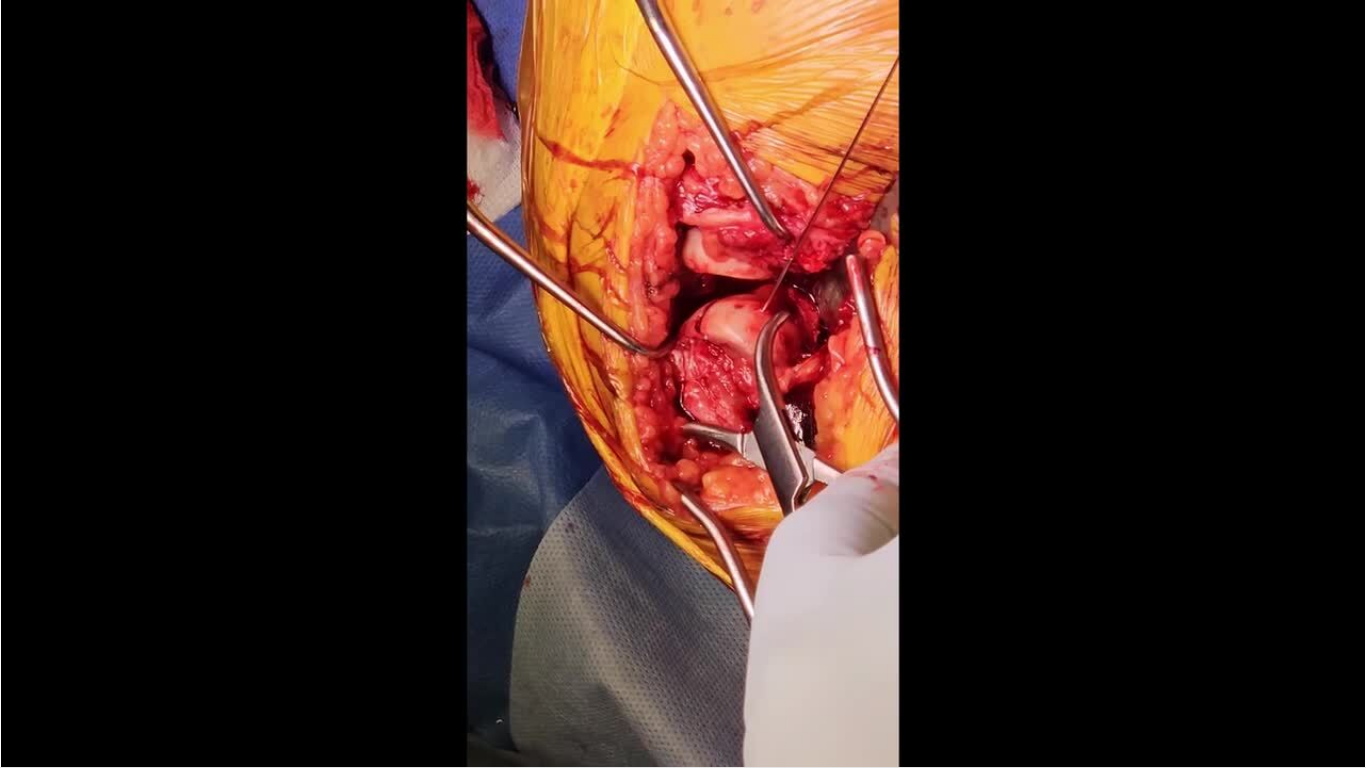 click on "**********" at bounding box center [683, 384] 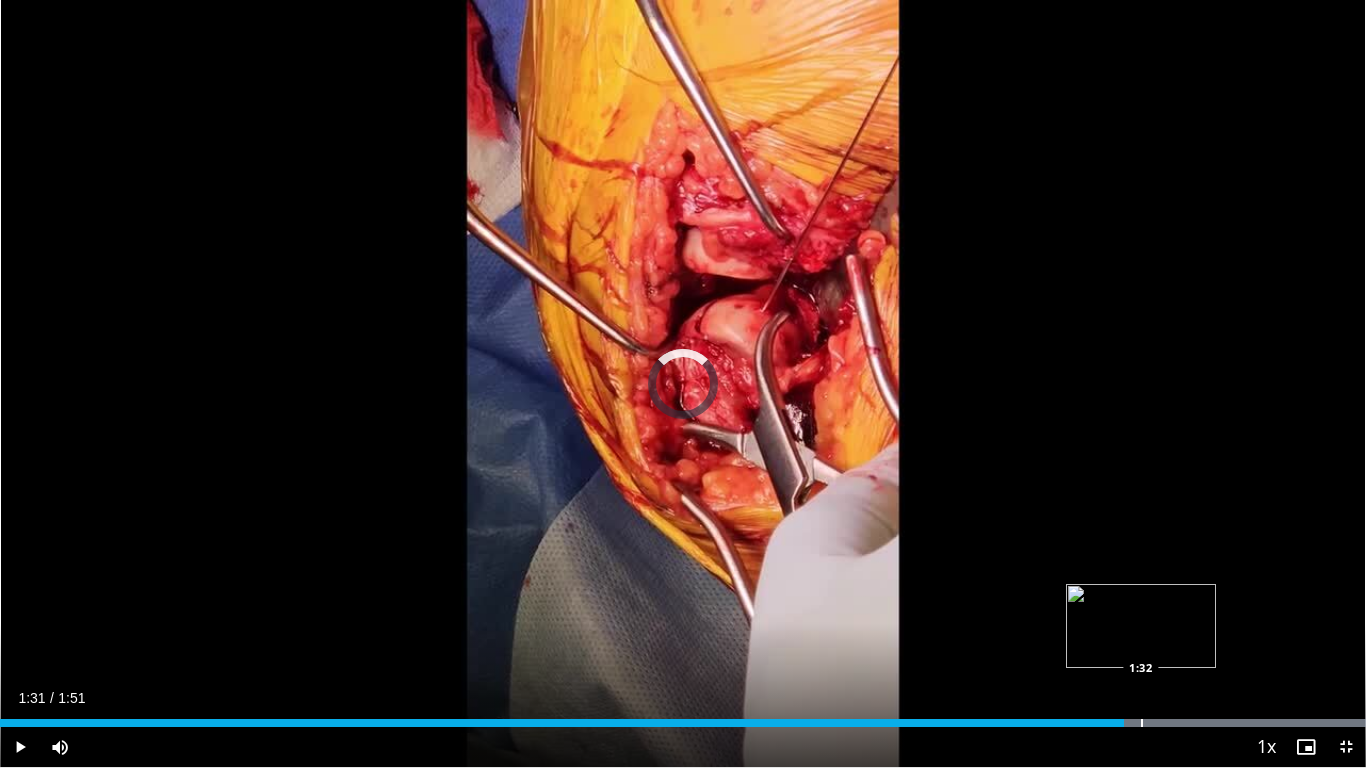 click at bounding box center [1142, 723] 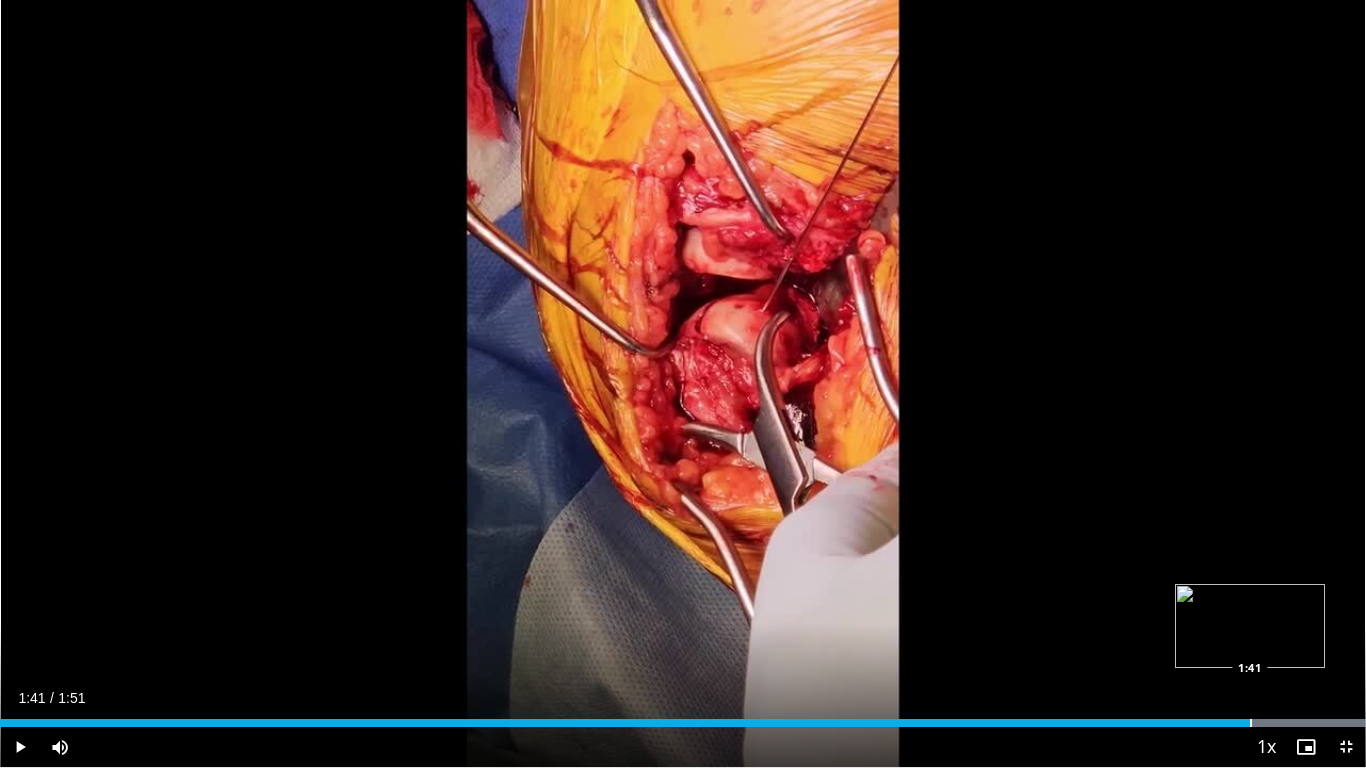 click at bounding box center (1251, 723) 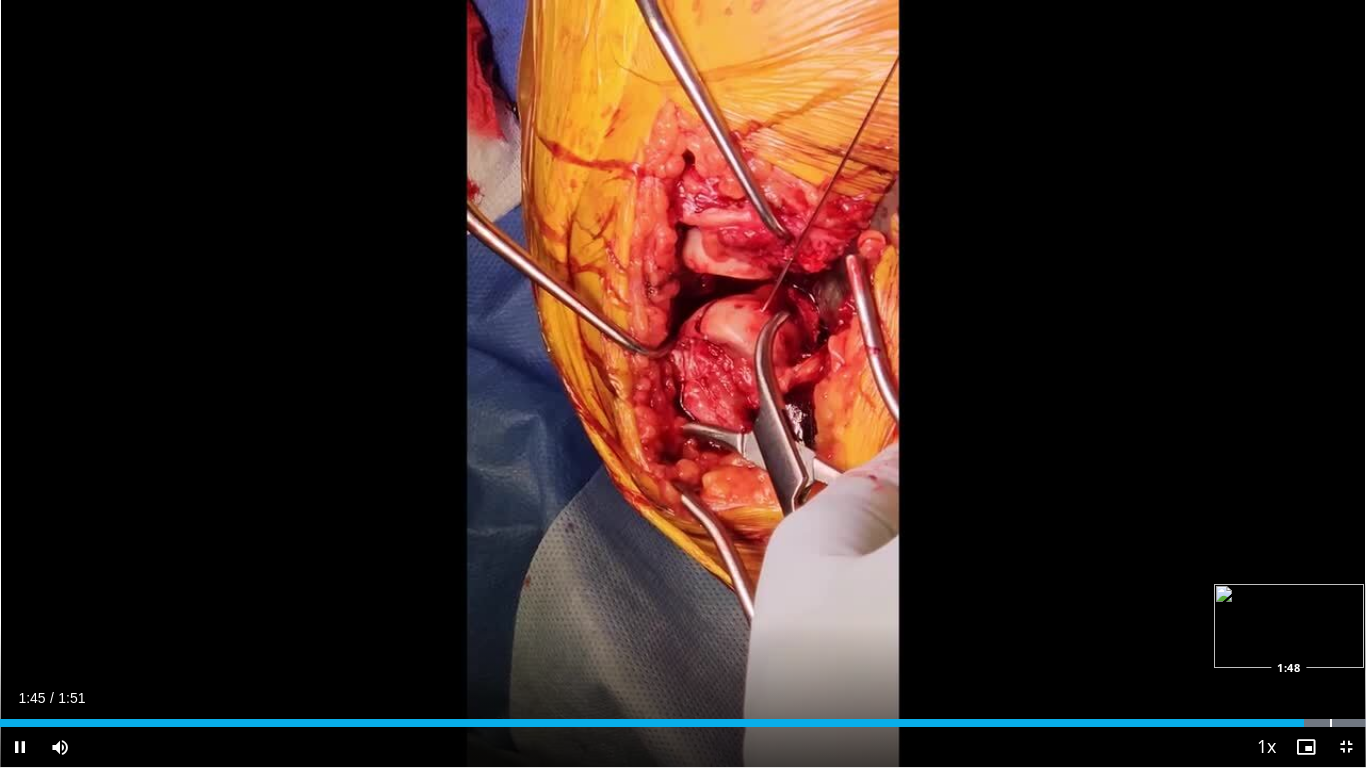 click at bounding box center [1331, 723] 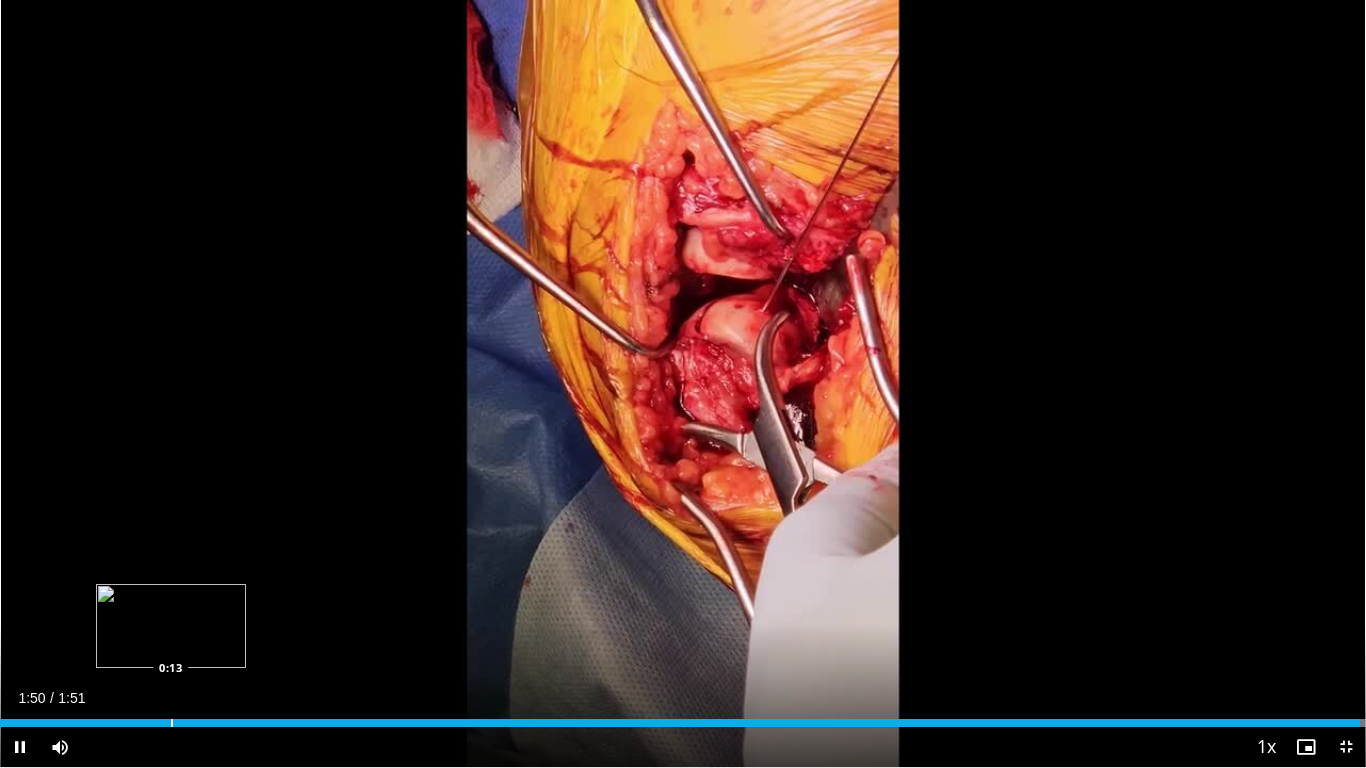 click at bounding box center (172, 723) 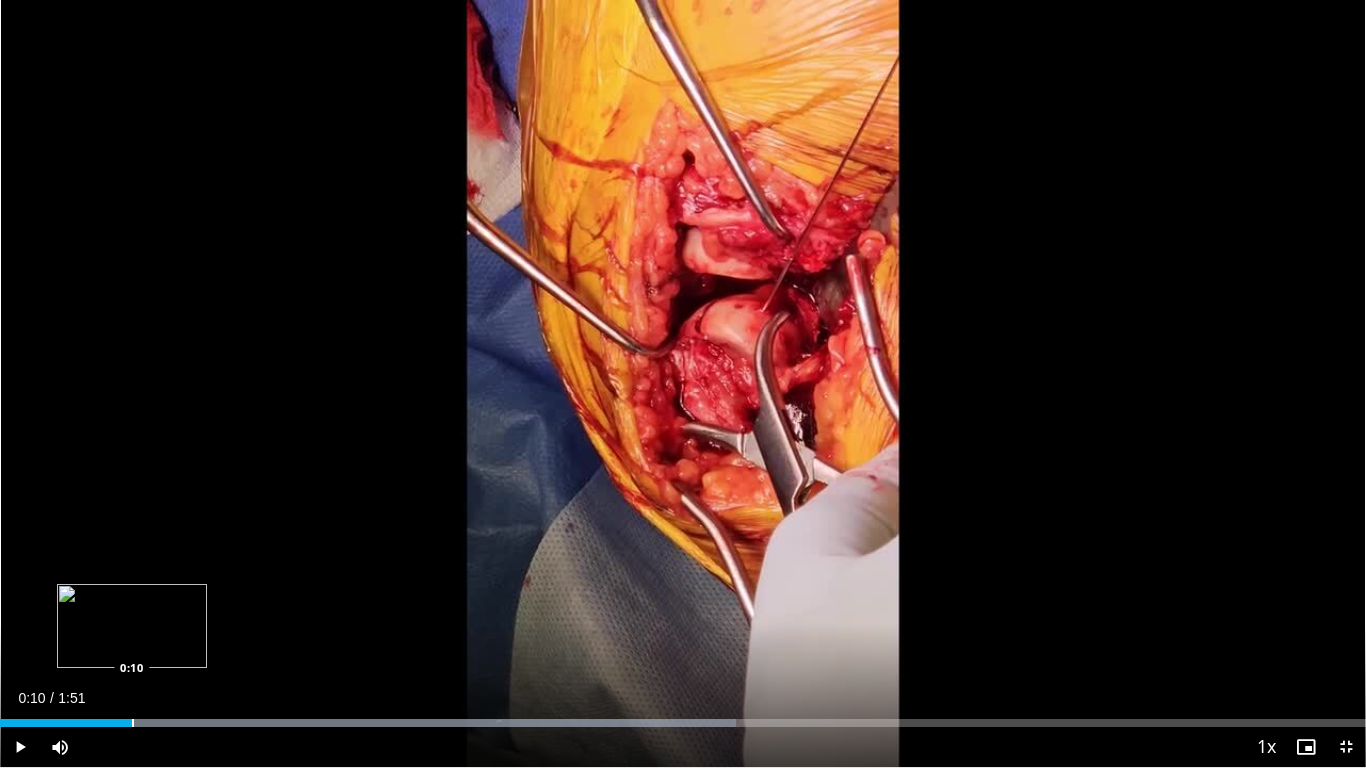 click on "Loaded :  53.88% 0:10 0:10" at bounding box center (683, 723) 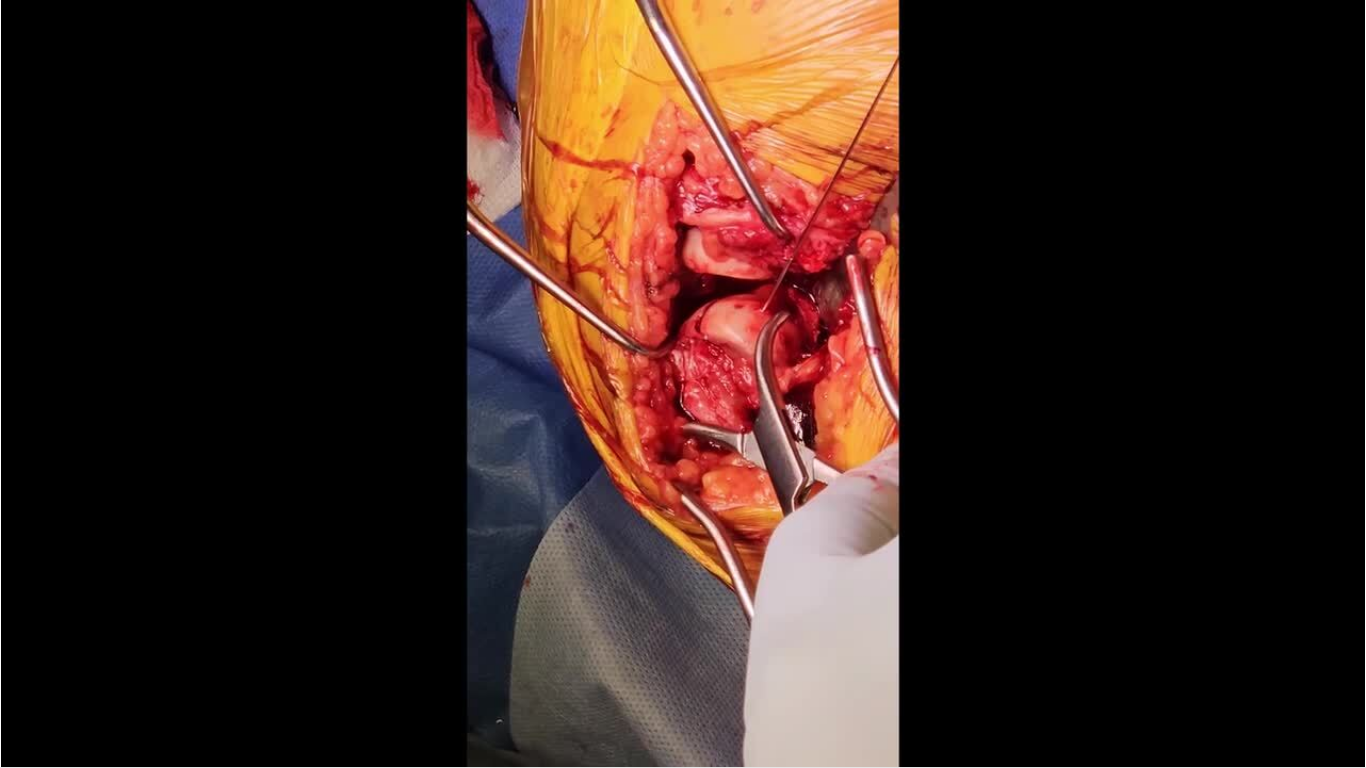 click on "10 seconds
Tap to unmute" at bounding box center (683, 383) 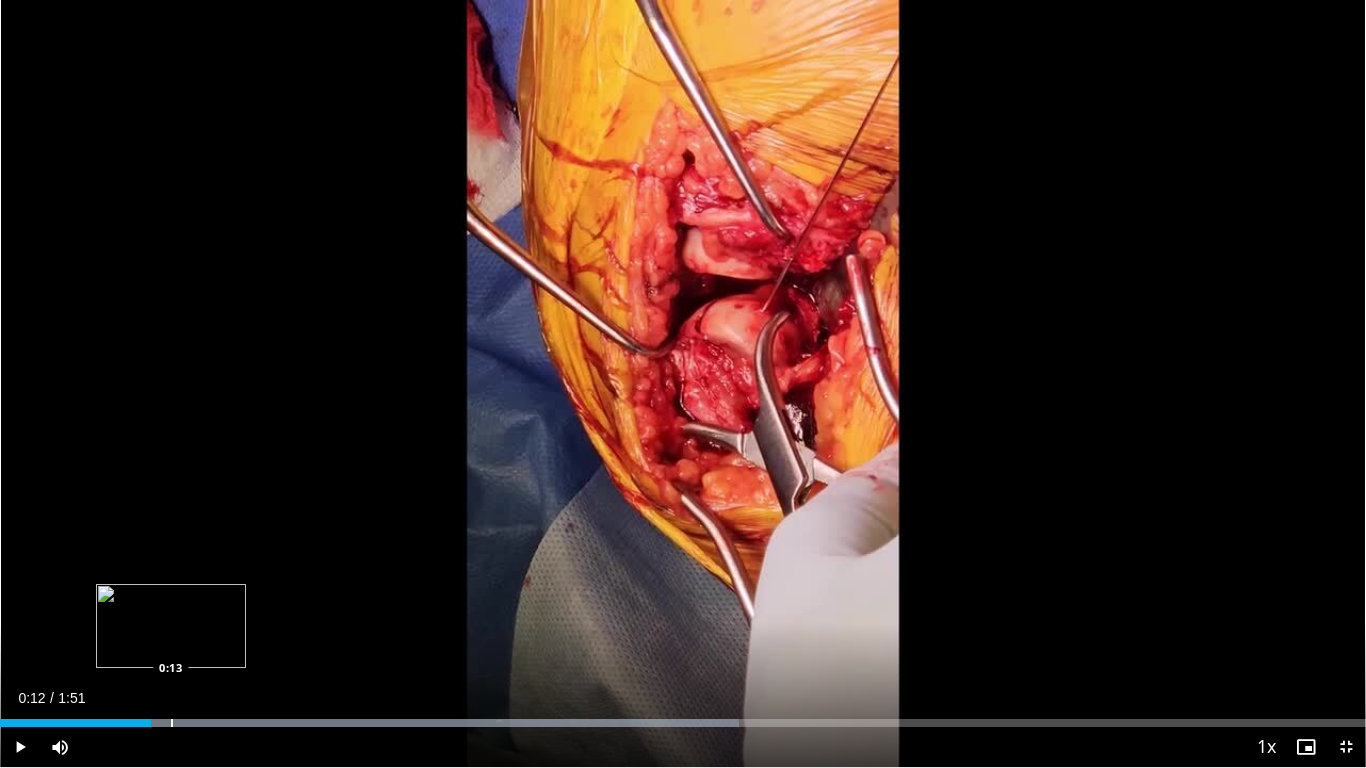 click at bounding box center [172, 723] 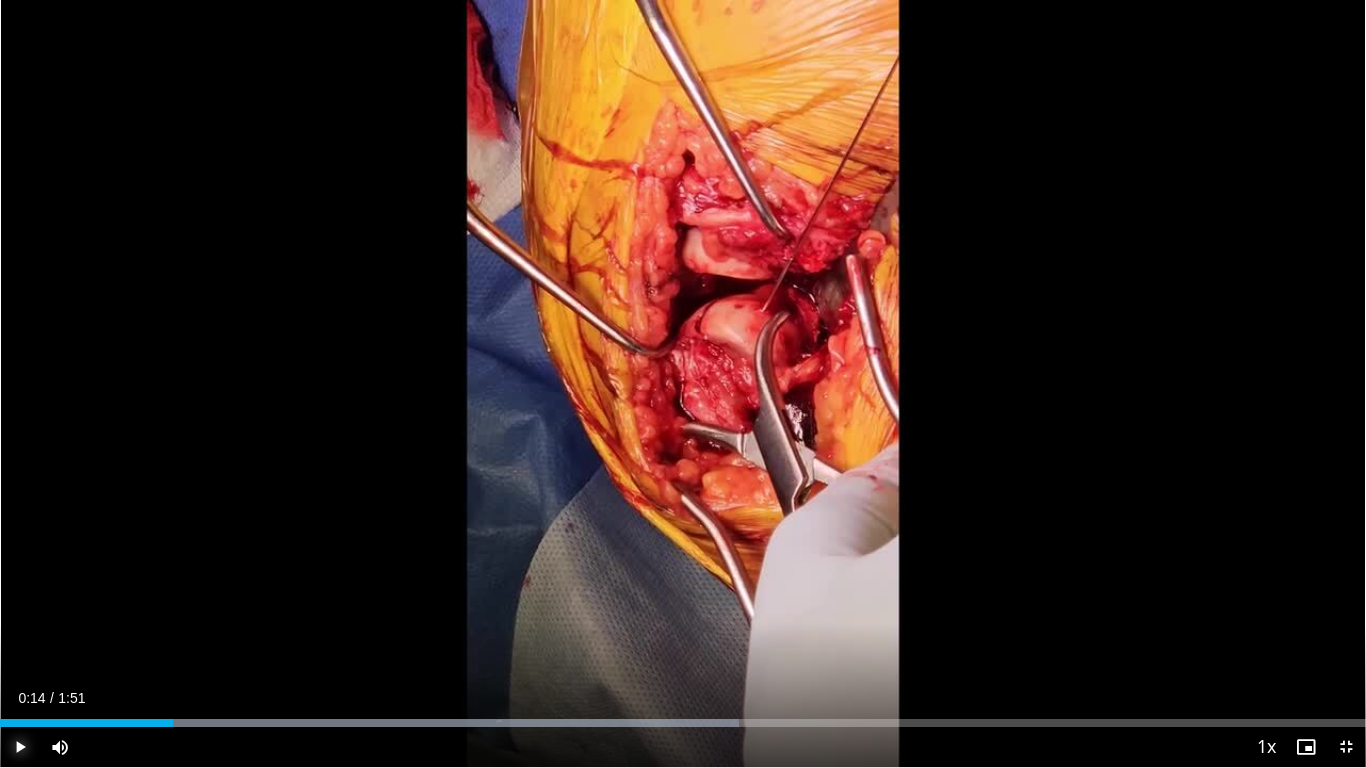 click at bounding box center [20, 747] 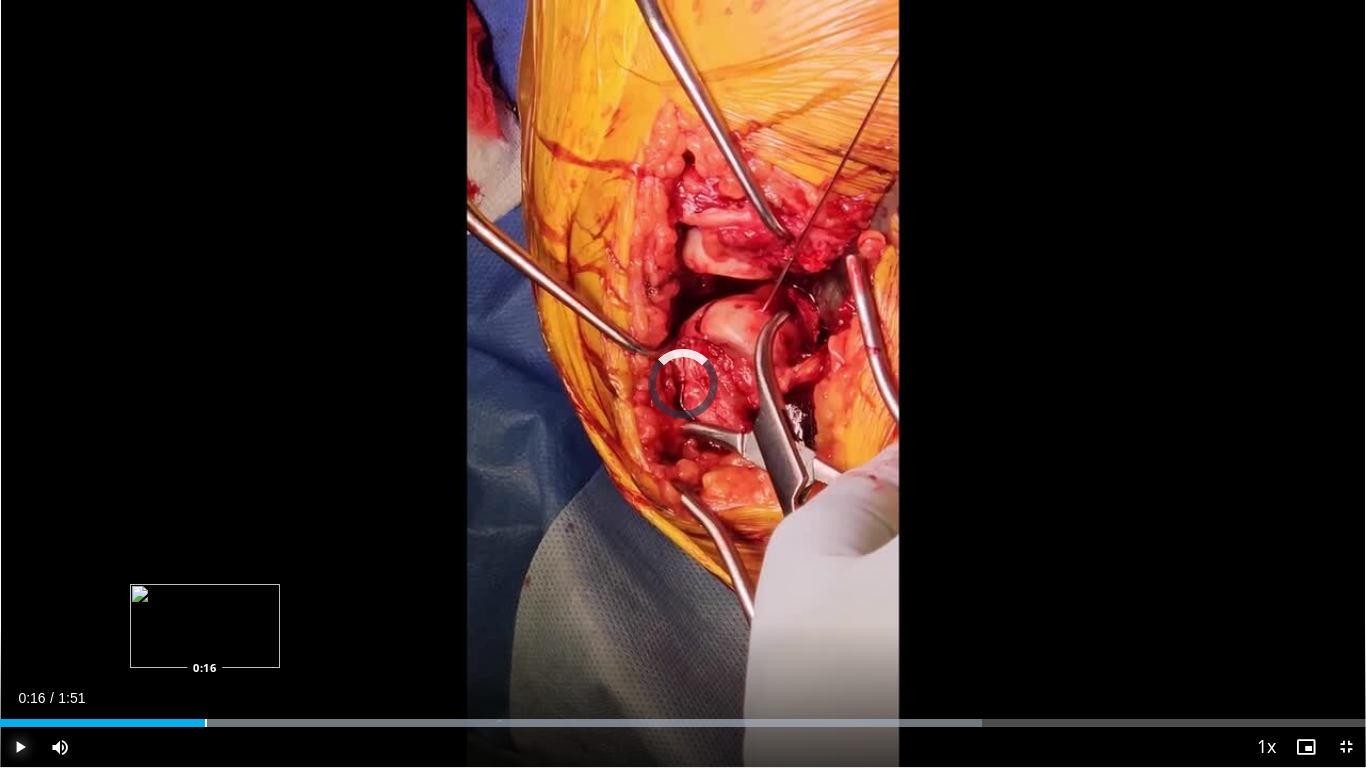 click on "Loaded :  71.87% 0:22 0:16" at bounding box center [683, 717] 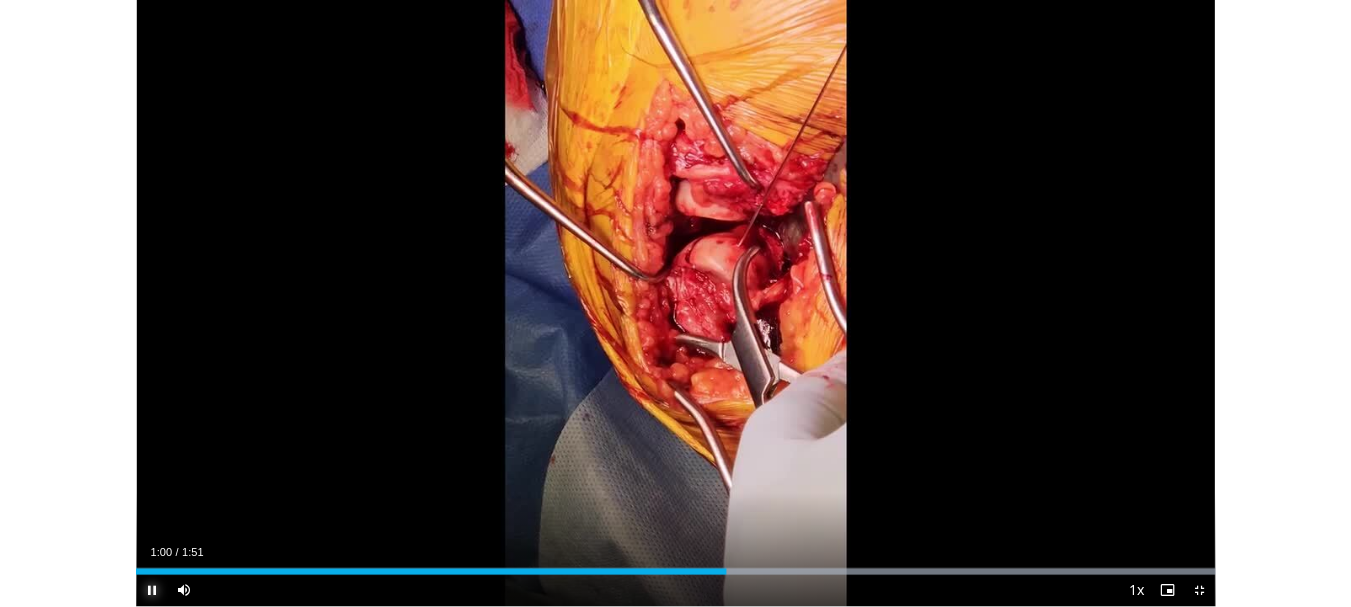 scroll, scrollTop: 3929, scrollLeft: 0, axis: vertical 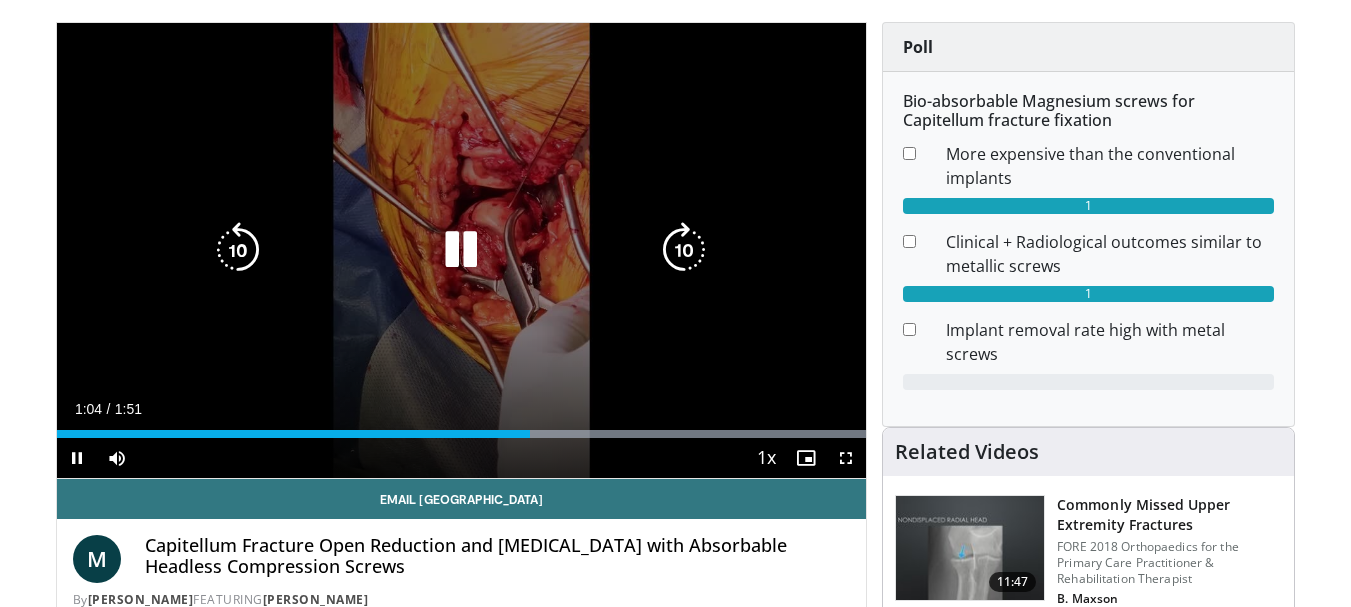 click on "10 seconds
Tap to unmute" at bounding box center (462, 250) 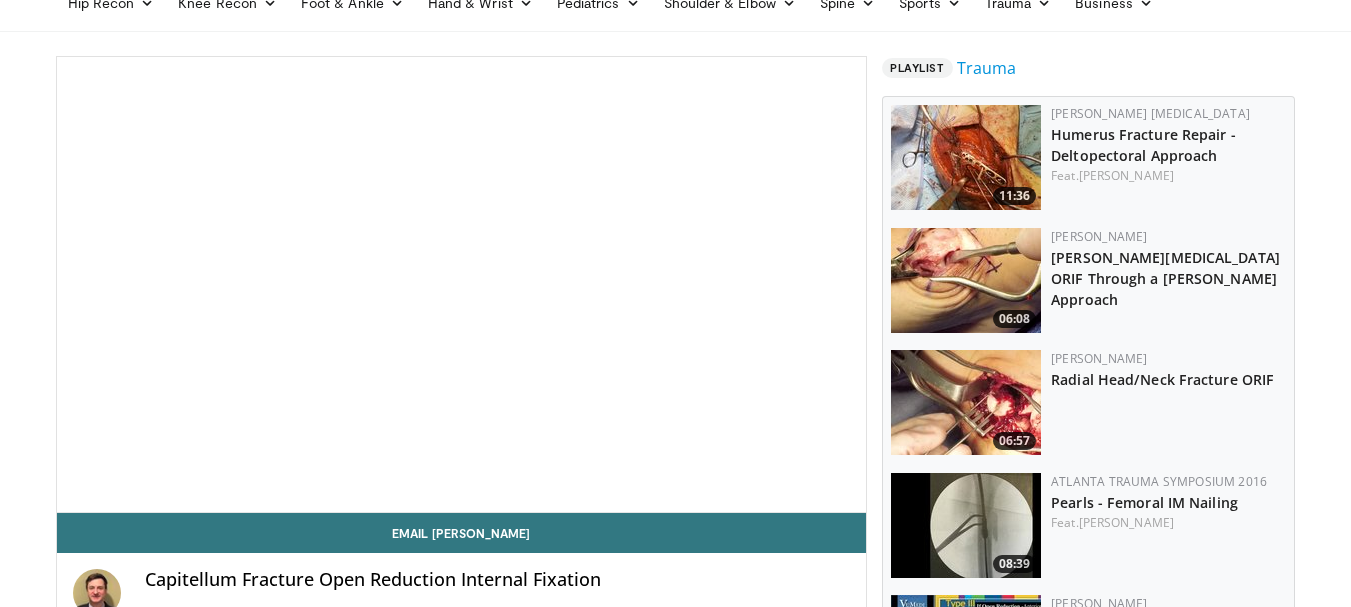 scroll, scrollTop: 164, scrollLeft: 0, axis: vertical 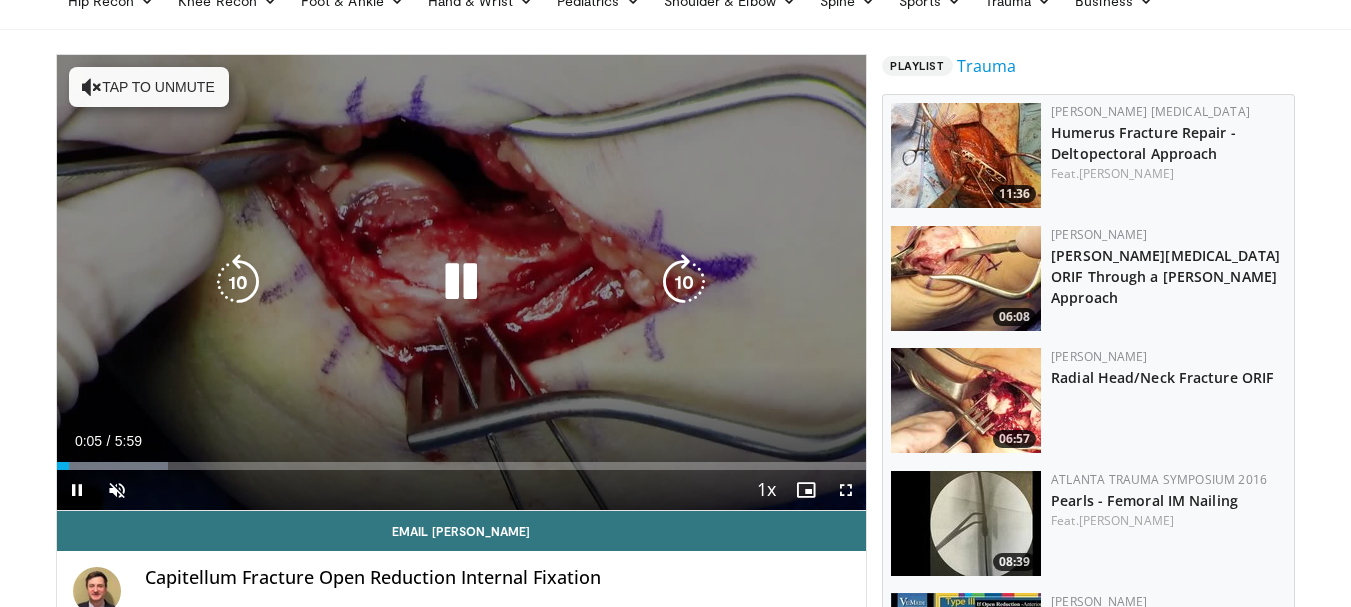 click at bounding box center (92, 87) 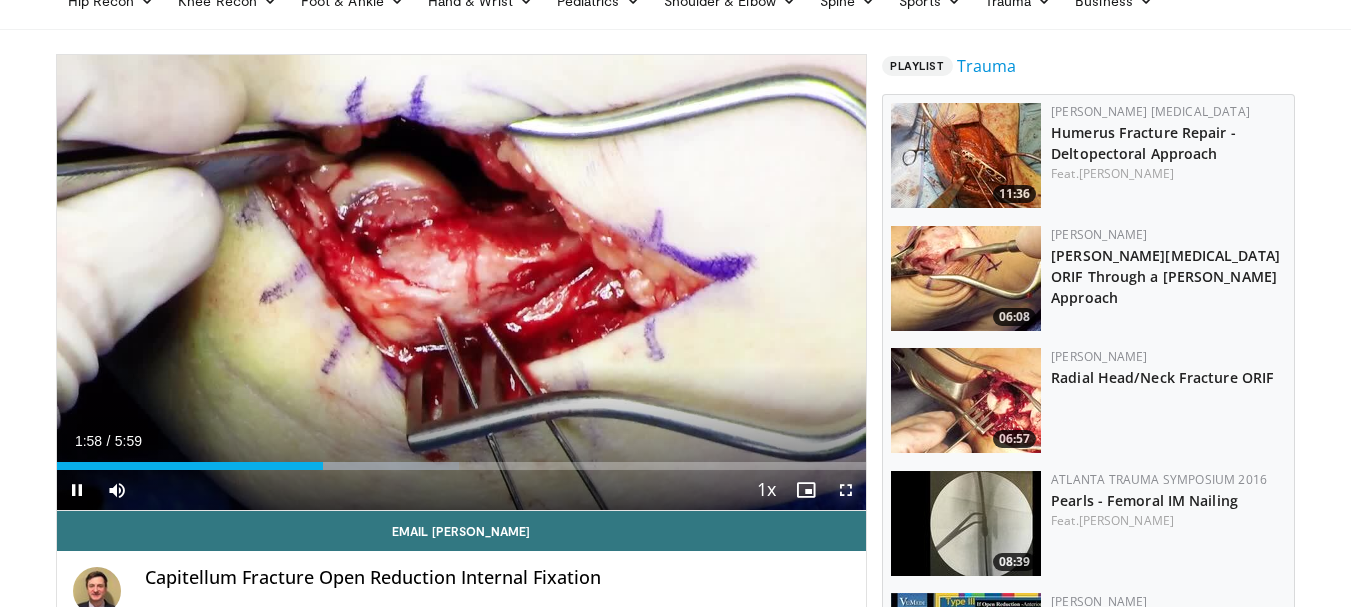 click at bounding box center (846, 490) 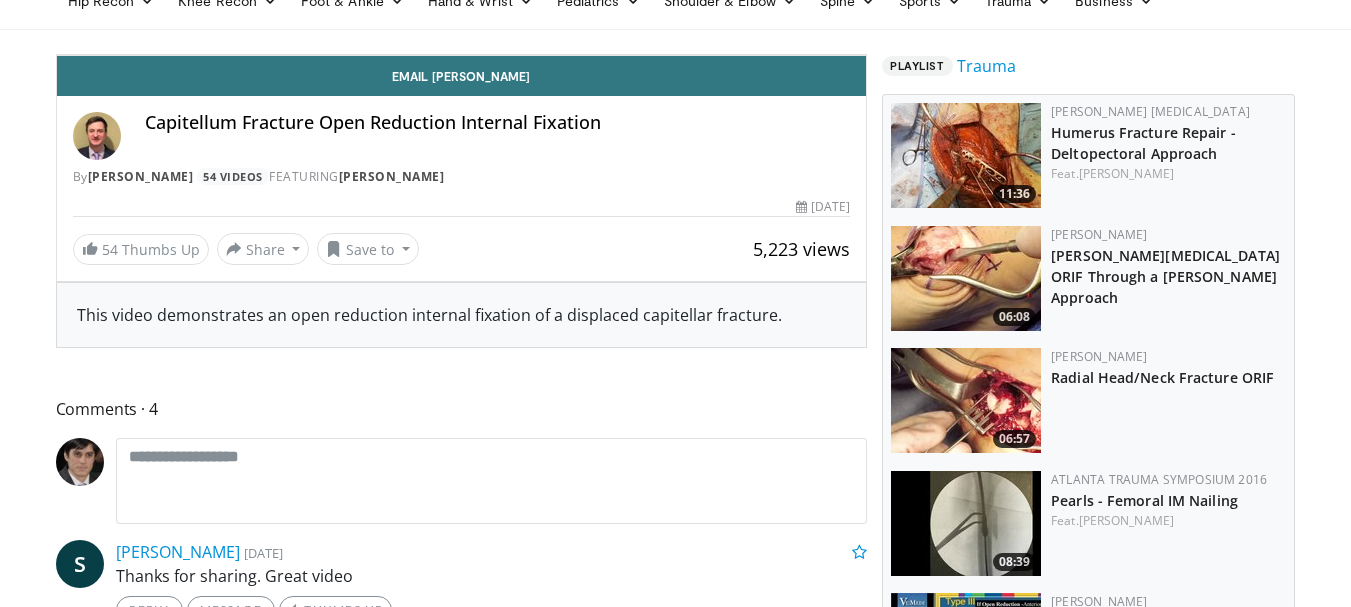 scroll, scrollTop: 3768, scrollLeft: 0, axis: vertical 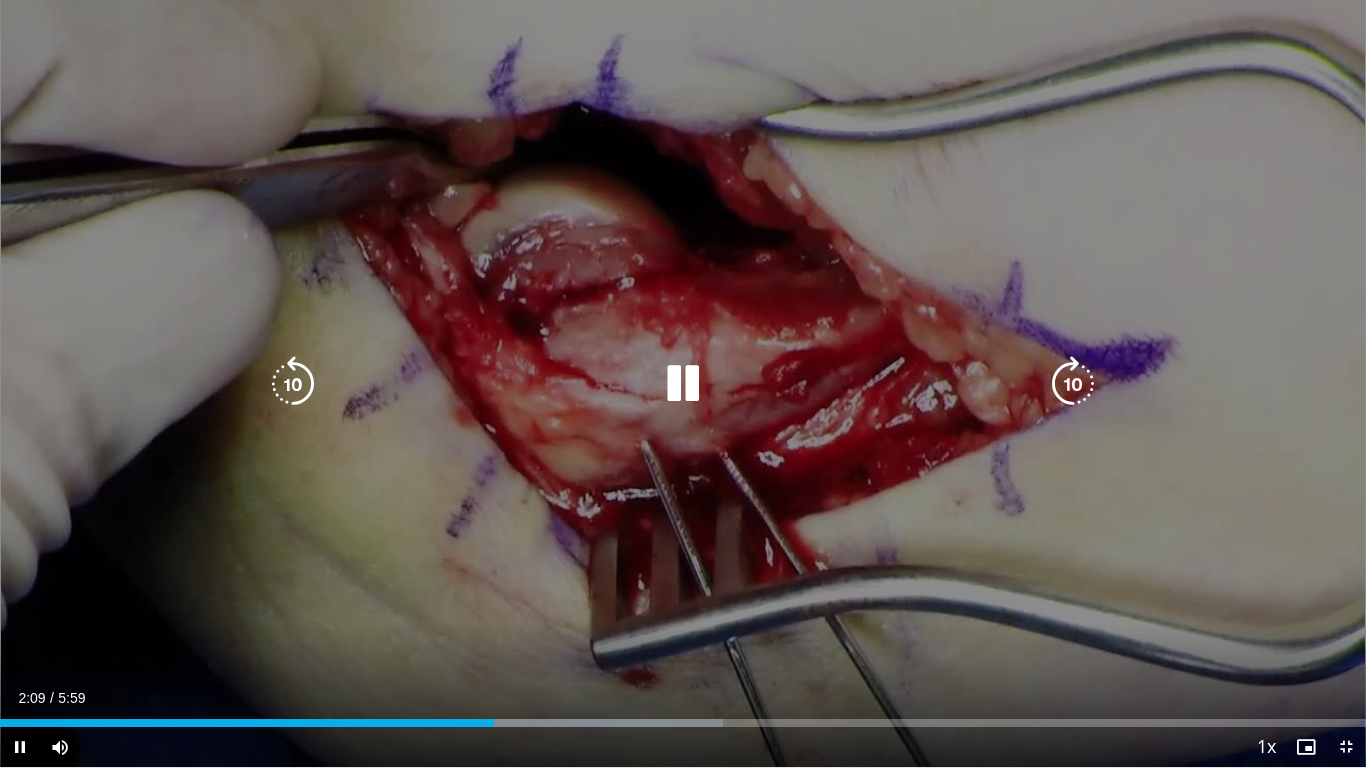 click at bounding box center (683, 384) 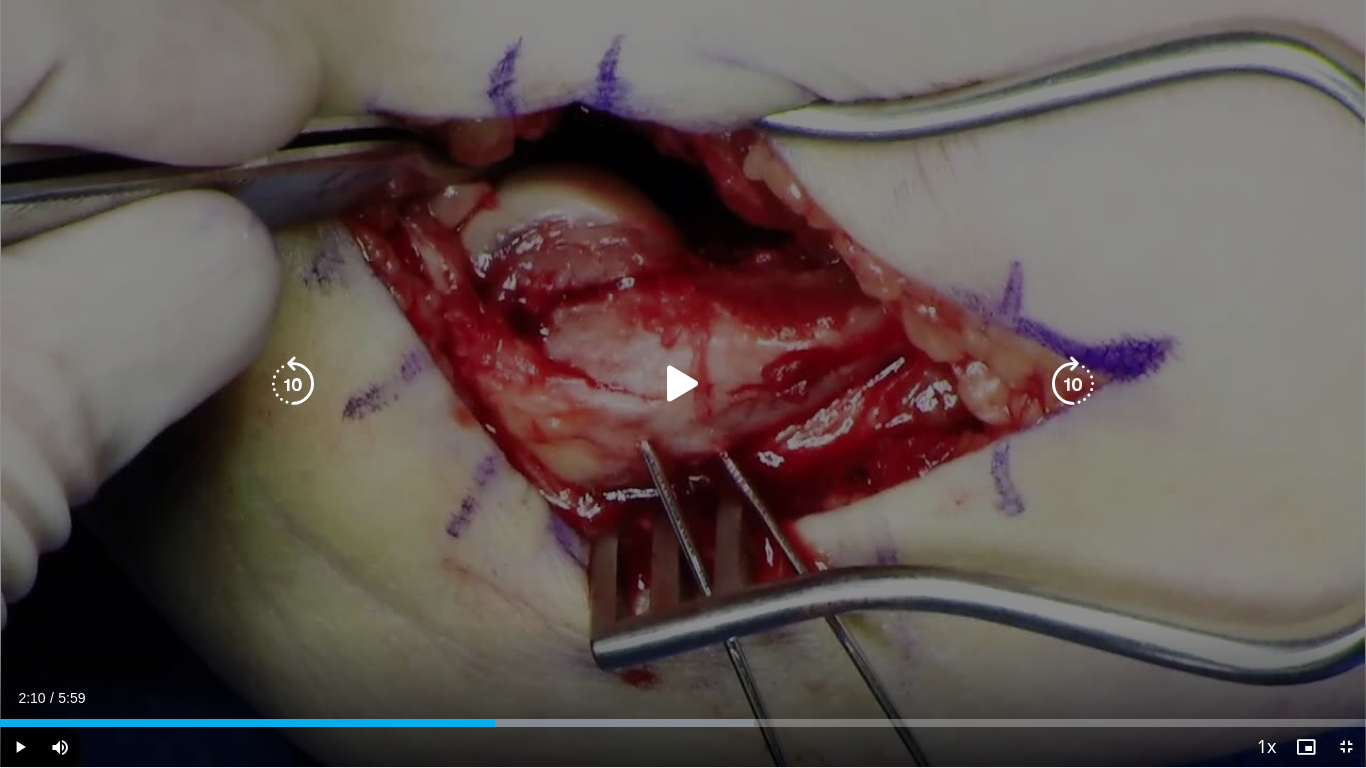 click at bounding box center [683, 384] 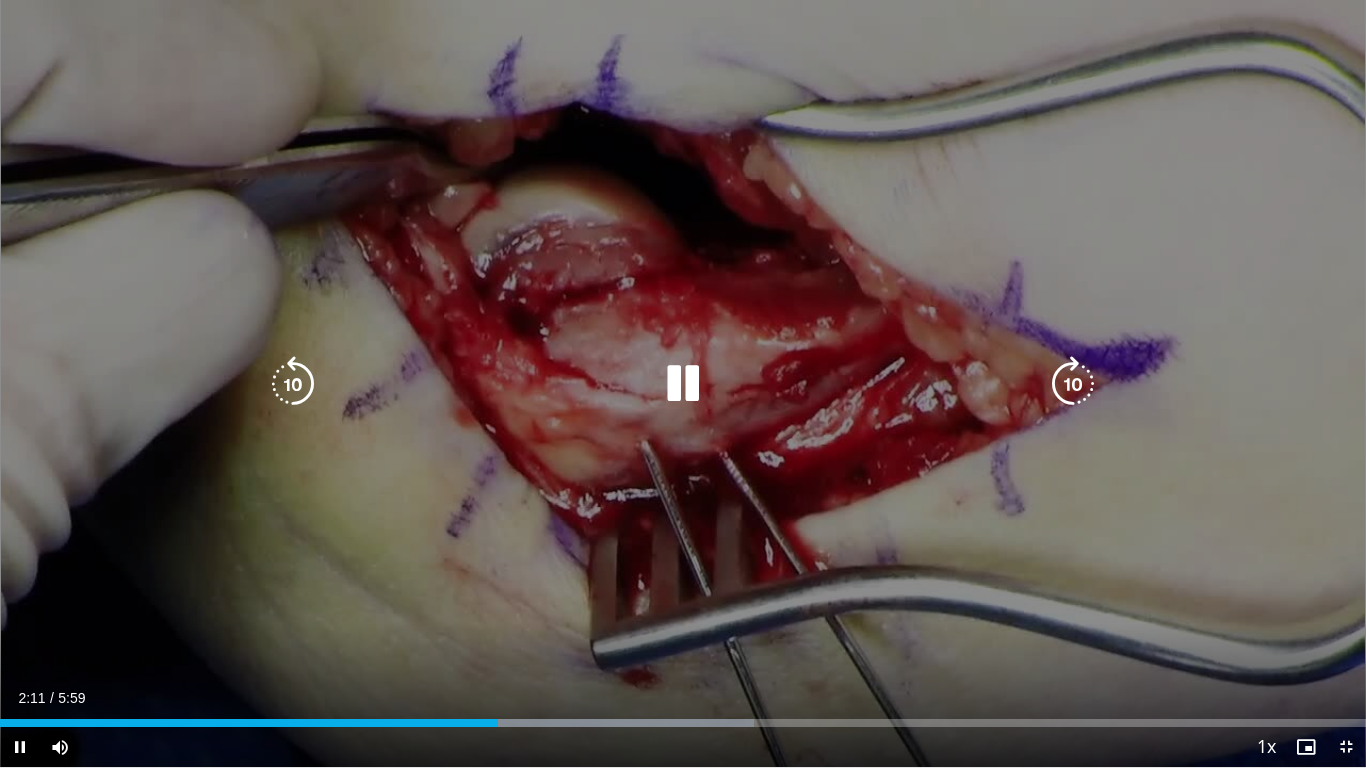 click on "10 seconds
Tap to unmute" at bounding box center [683, 383] 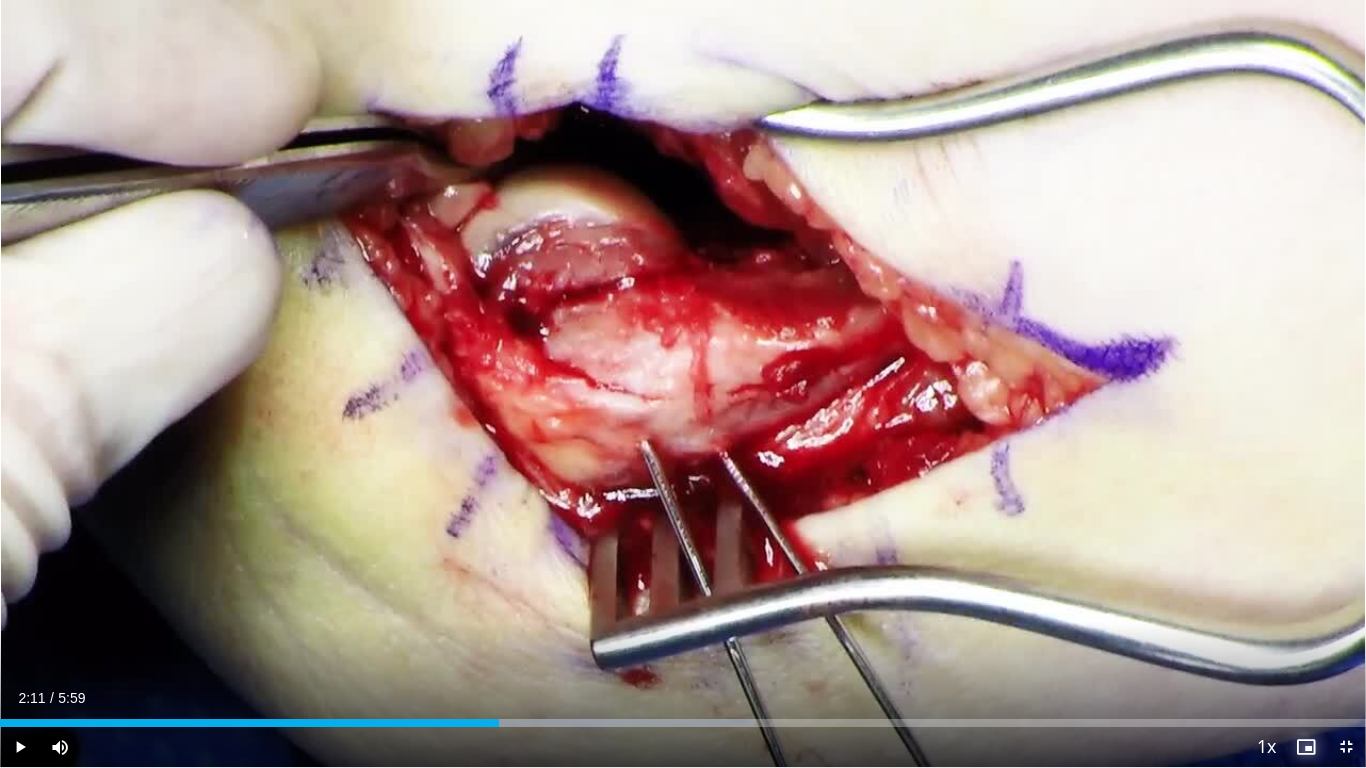 click at bounding box center (1306, 747) 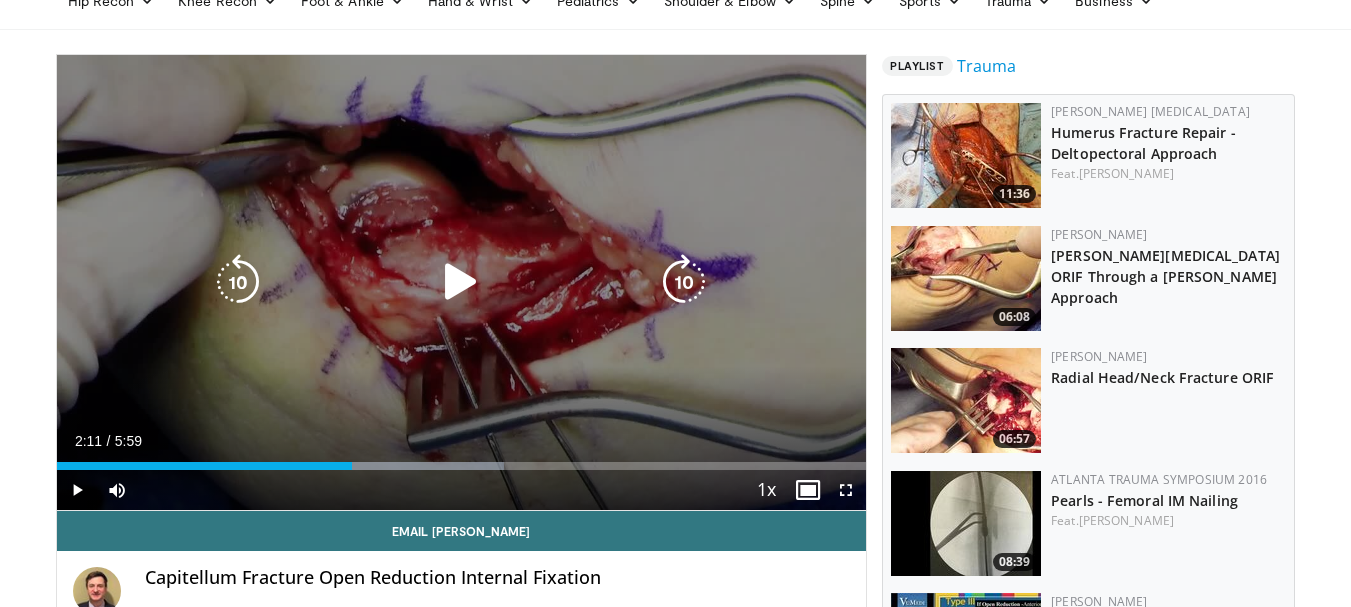 click at bounding box center (461, 282) 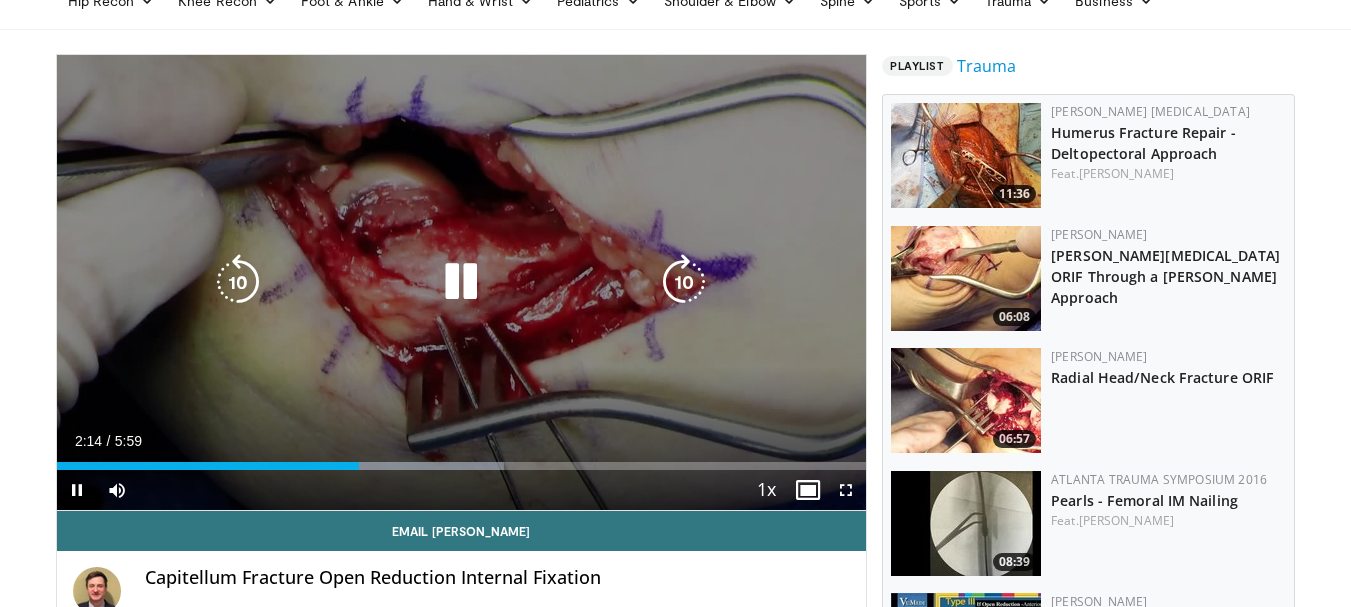 click at bounding box center (461, 282) 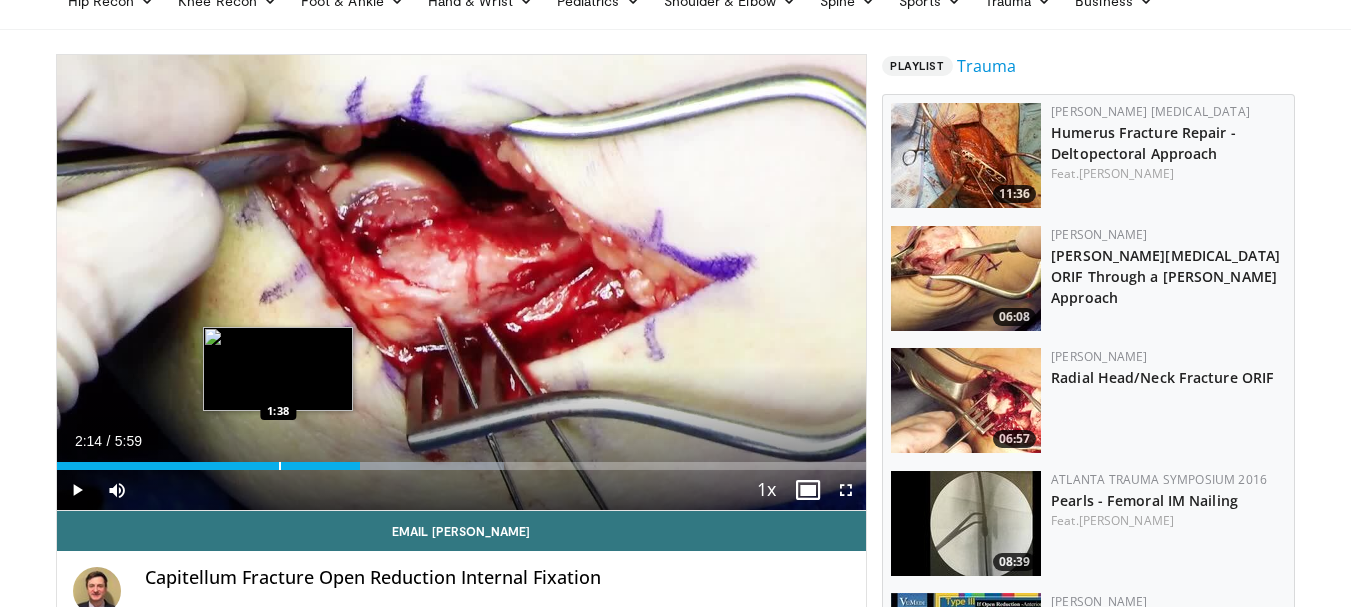 click on "Loaded :  55.22% 2:14 1:38" at bounding box center [462, 460] 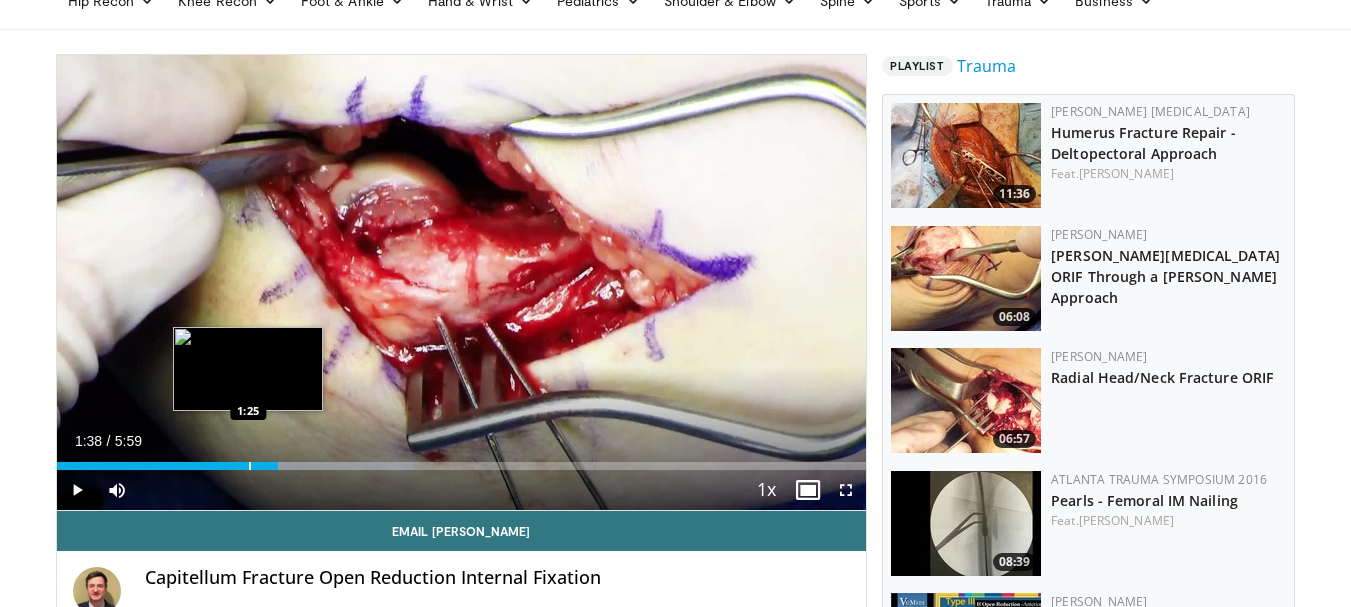 click at bounding box center (250, 466) 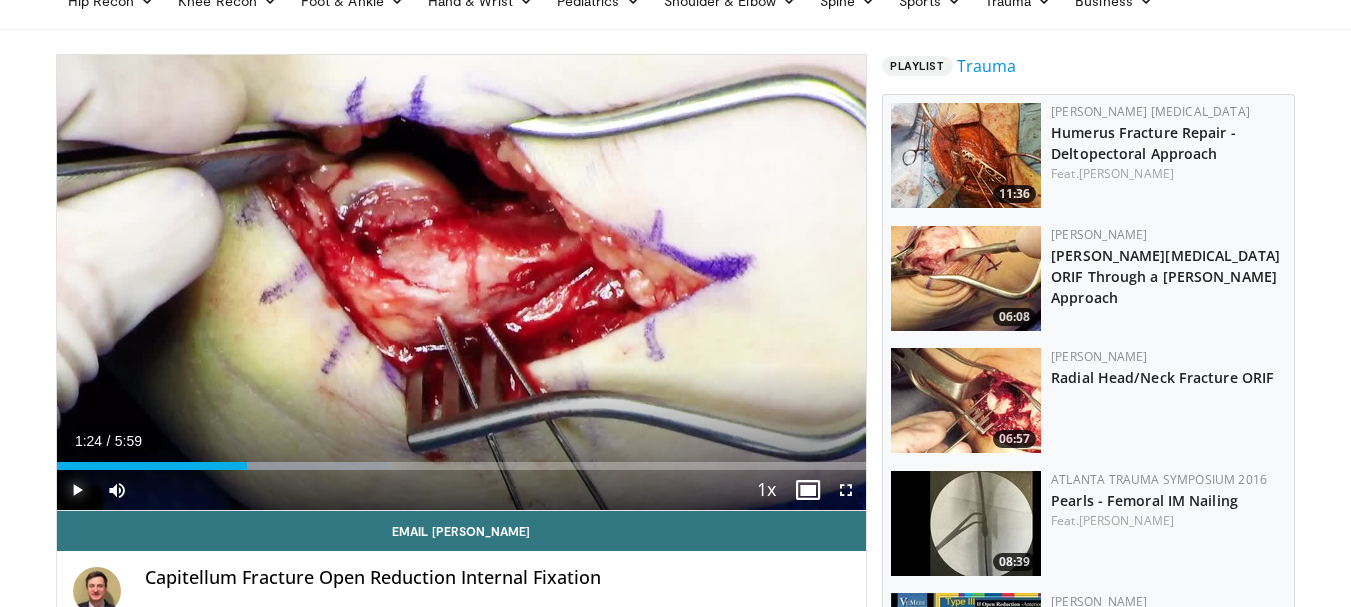 click at bounding box center (77, 490) 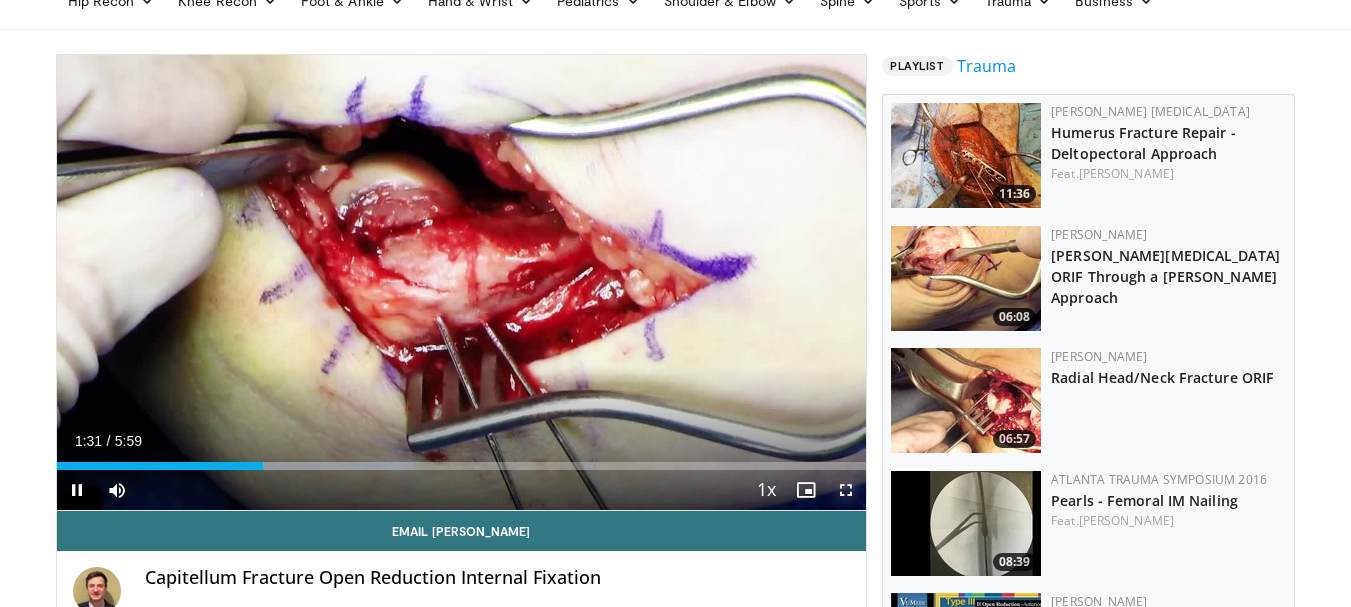 click at bounding box center (846, 490) 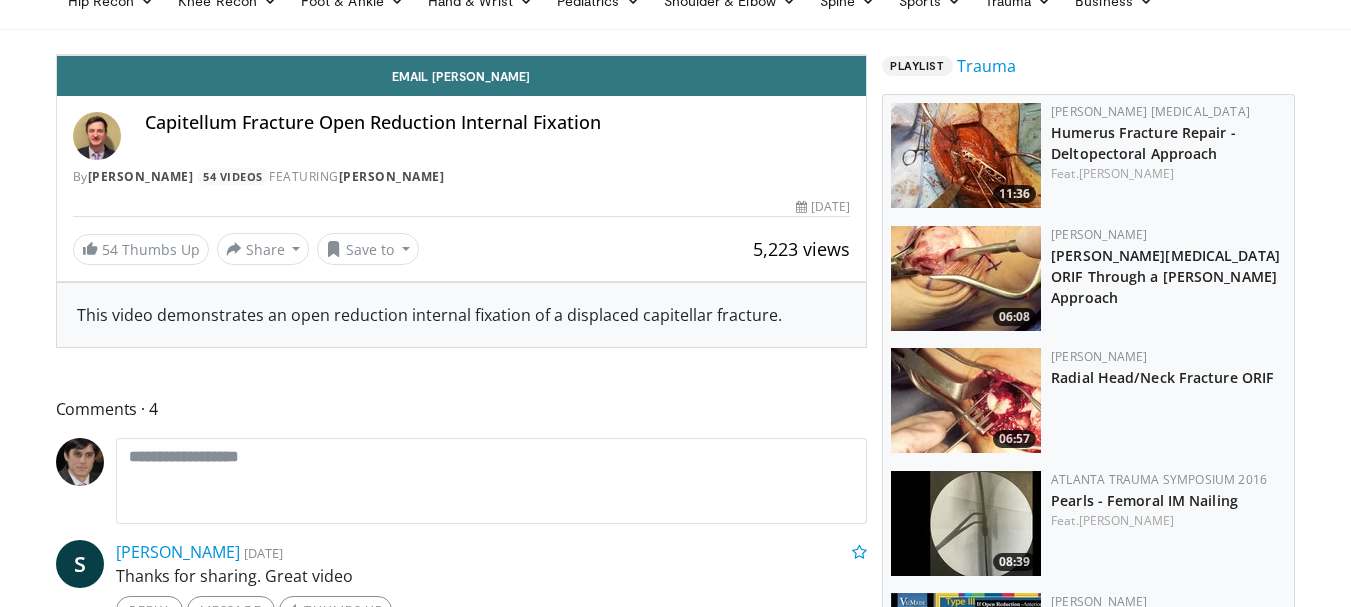 scroll, scrollTop: 3768, scrollLeft: 0, axis: vertical 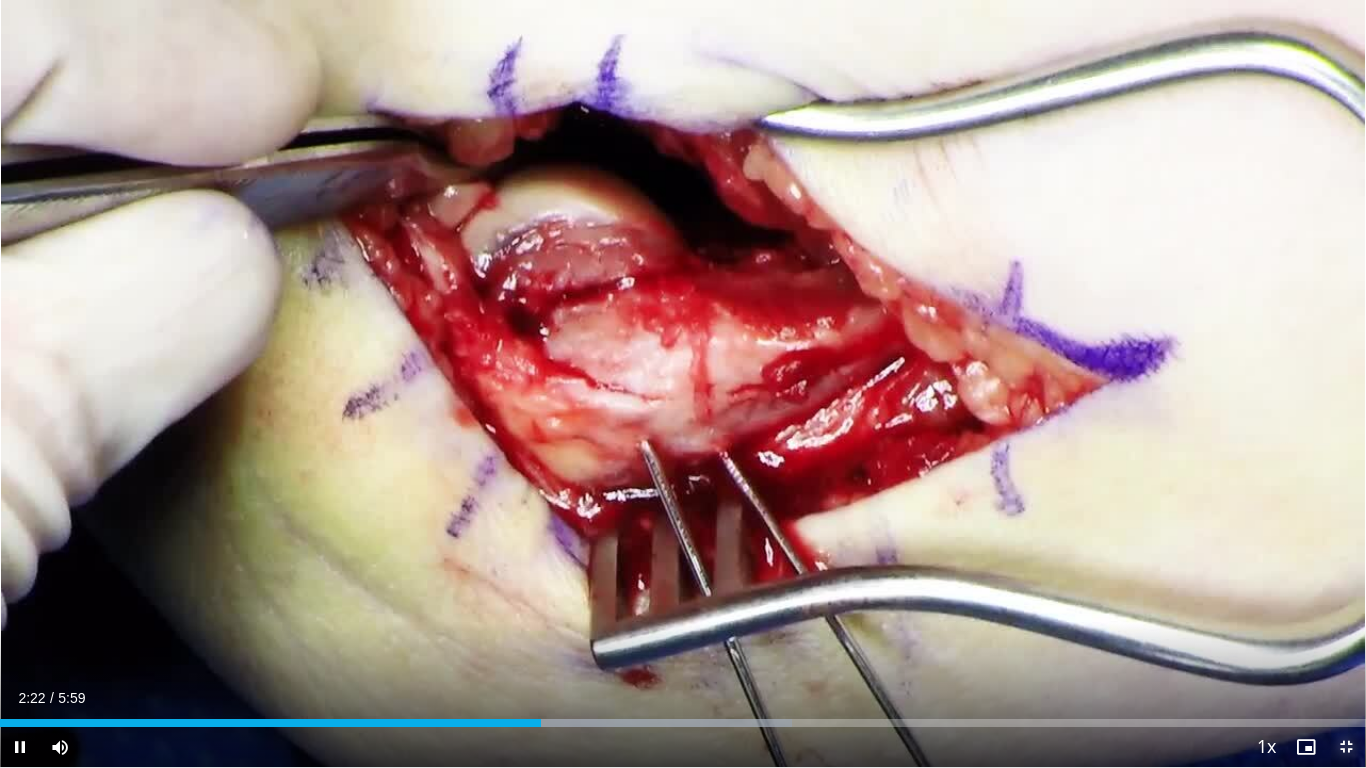 click at bounding box center [1346, 747] 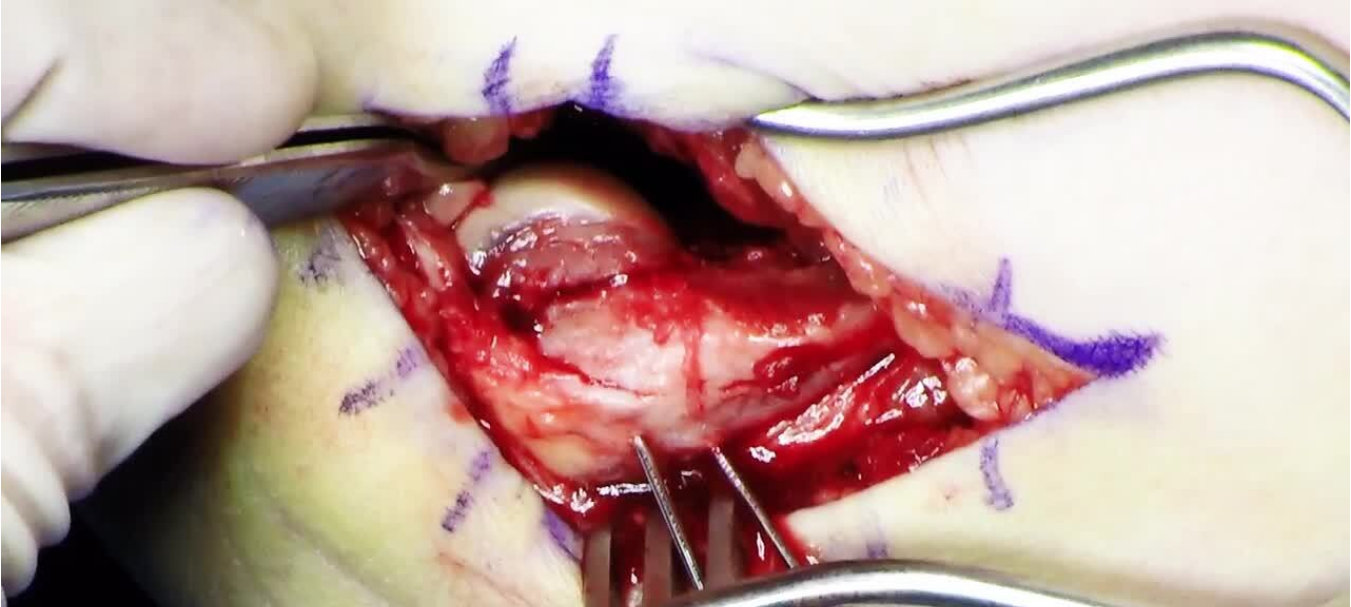 scroll, scrollTop: 3929, scrollLeft: 0, axis: vertical 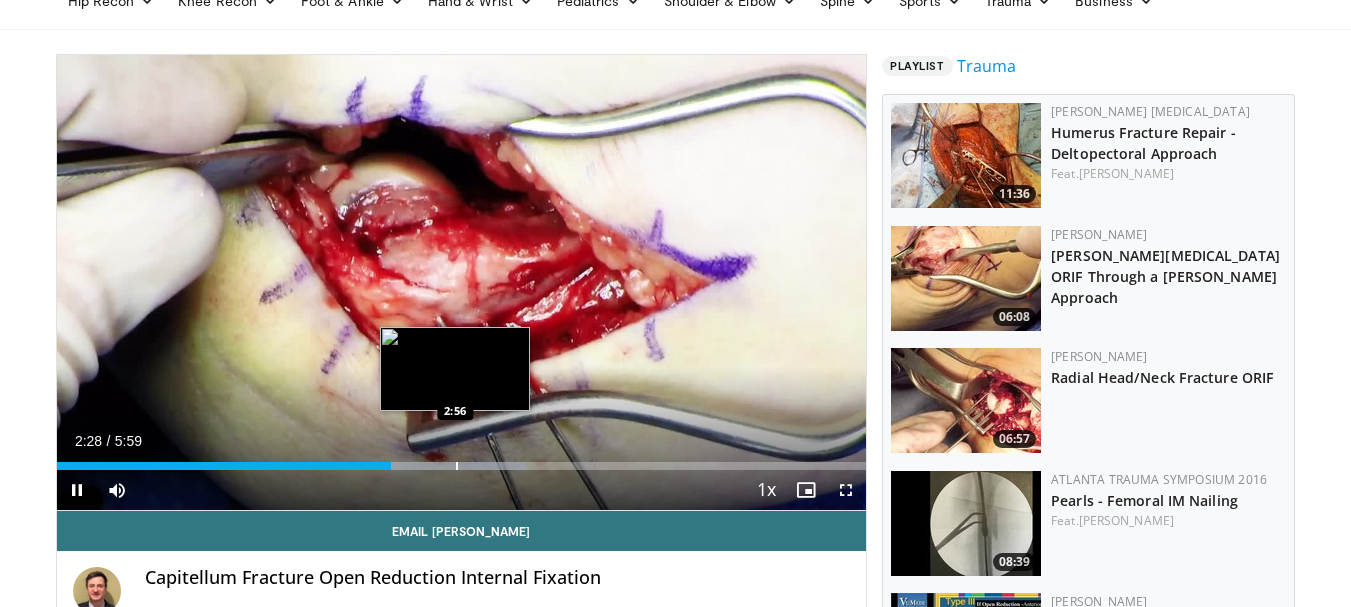 click at bounding box center [457, 466] 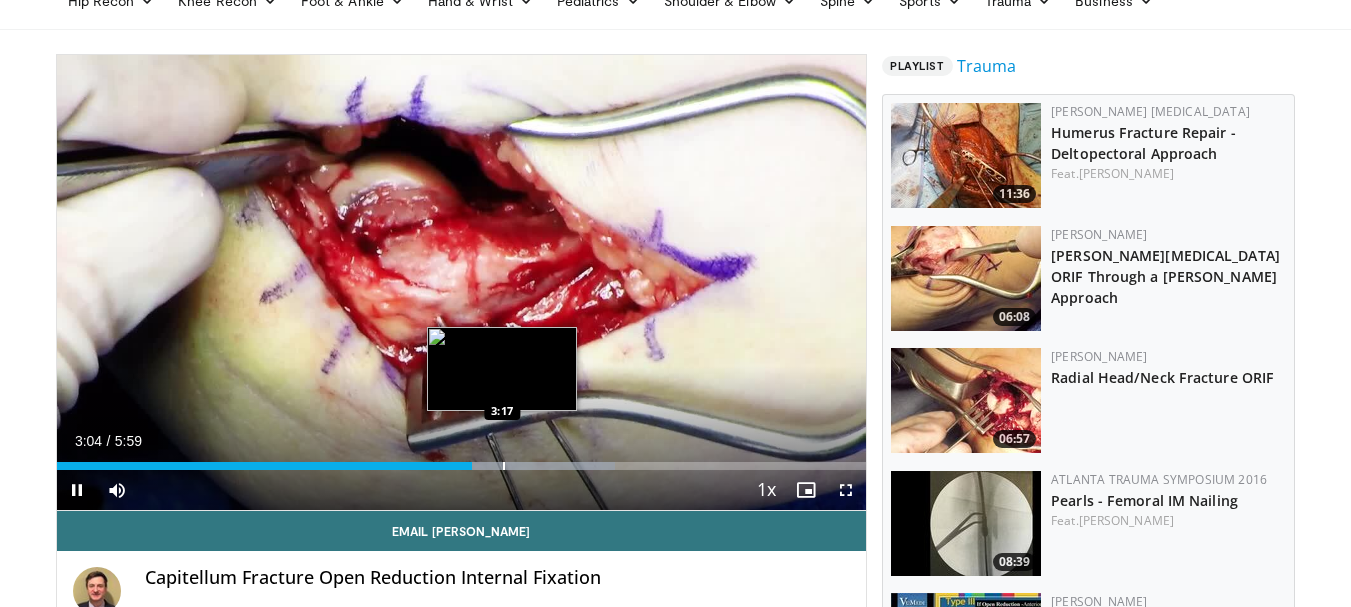 click on "Loaded :  69.03% 3:04 3:17" at bounding box center (462, 460) 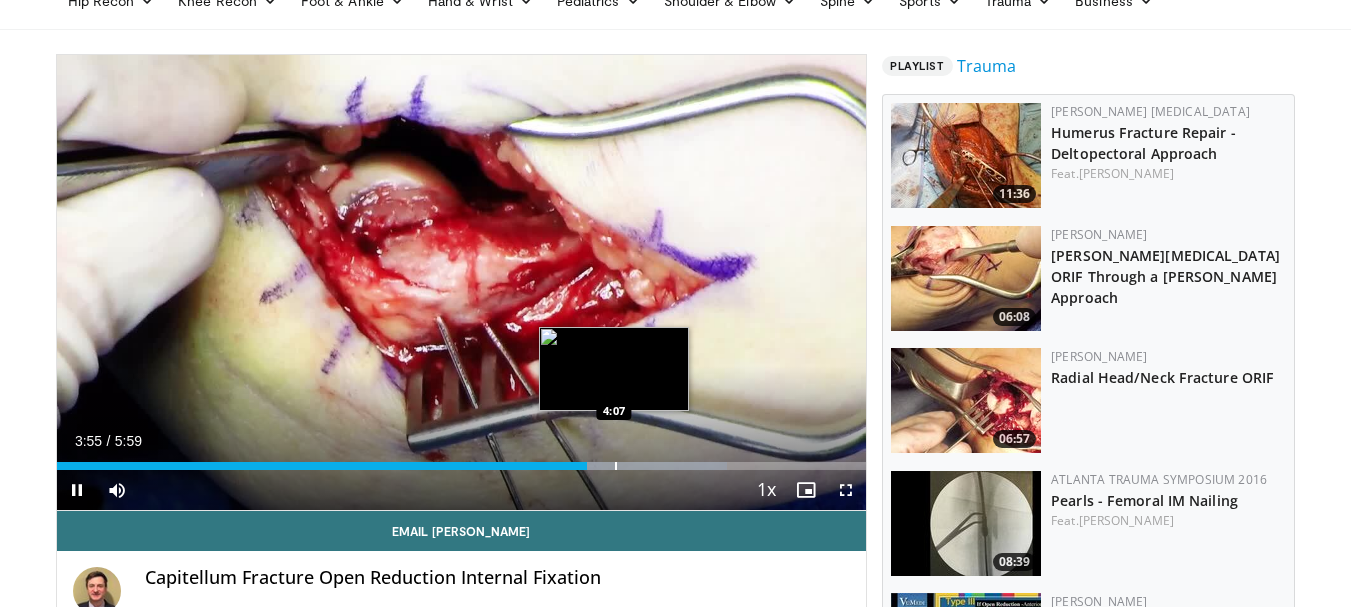 click on "10 seconds
Tap to unmute" at bounding box center (462, 282) 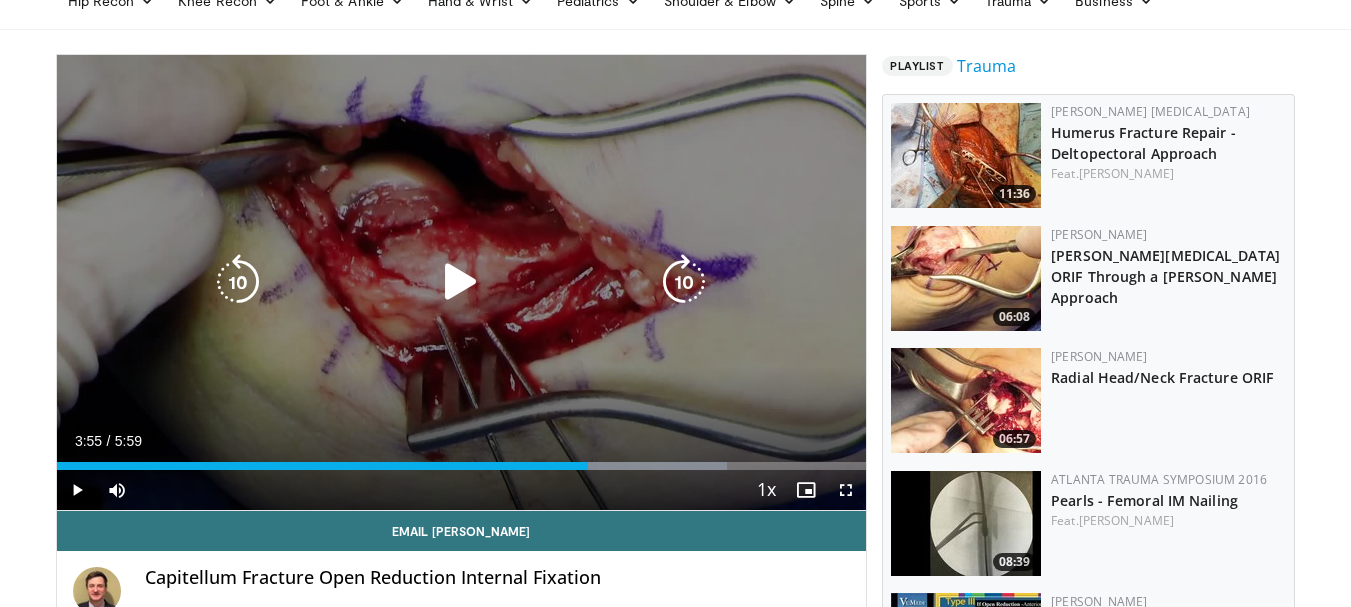 click at bounding box center [461, 282] 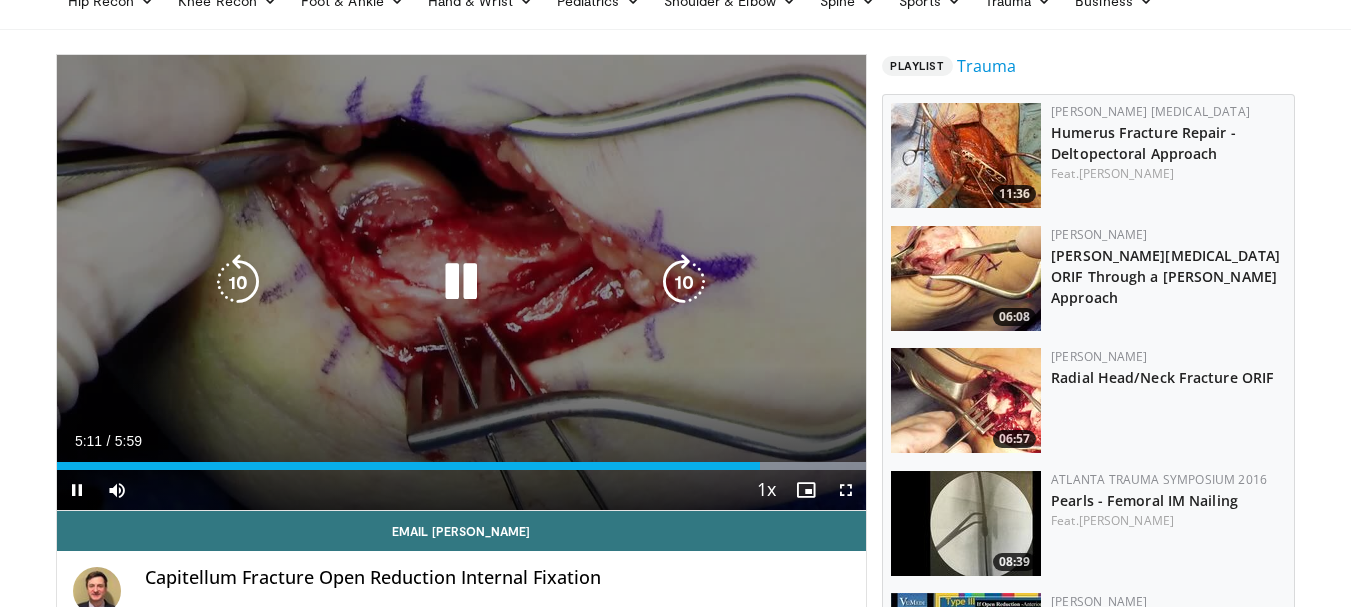 click at bounding box center (461, 282) 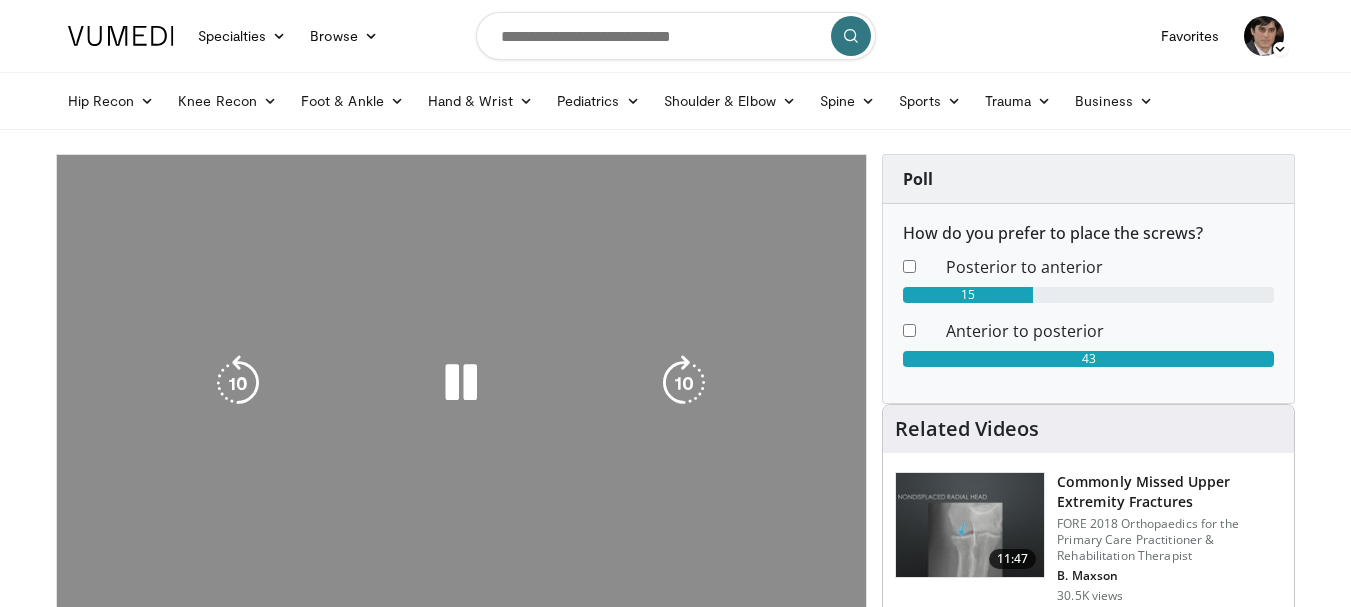 scroll, scrollTop: 0, scrollLeft: 0, axis: both 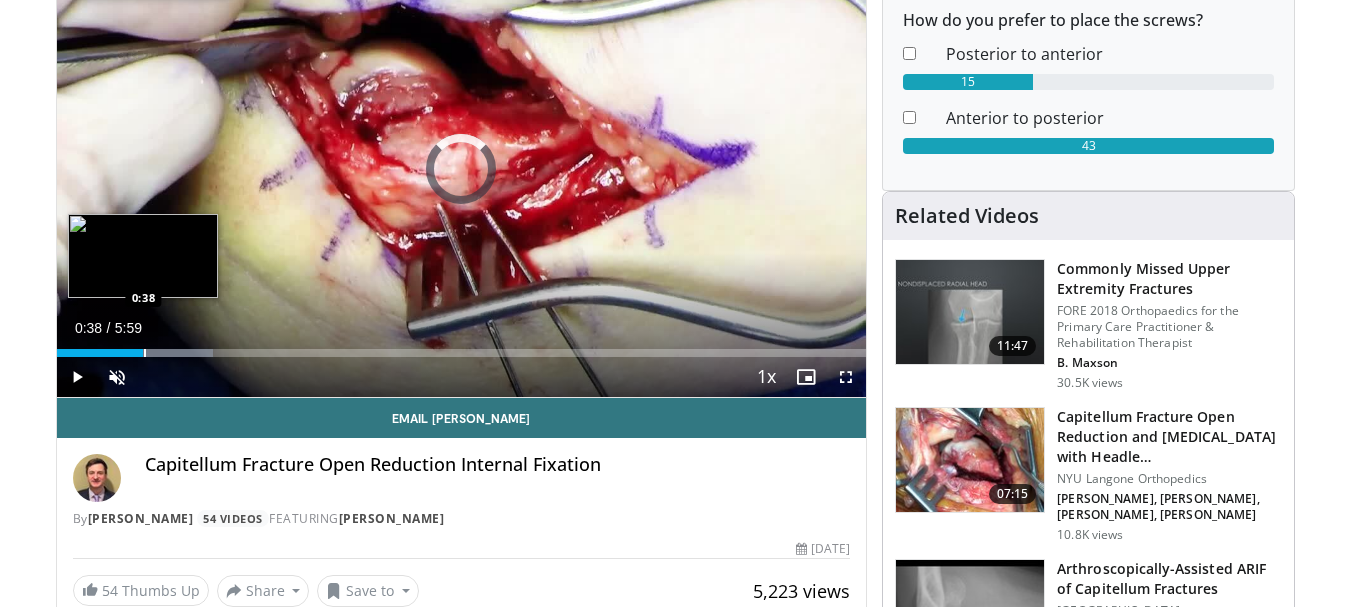 click at bounding box center (145, 353) 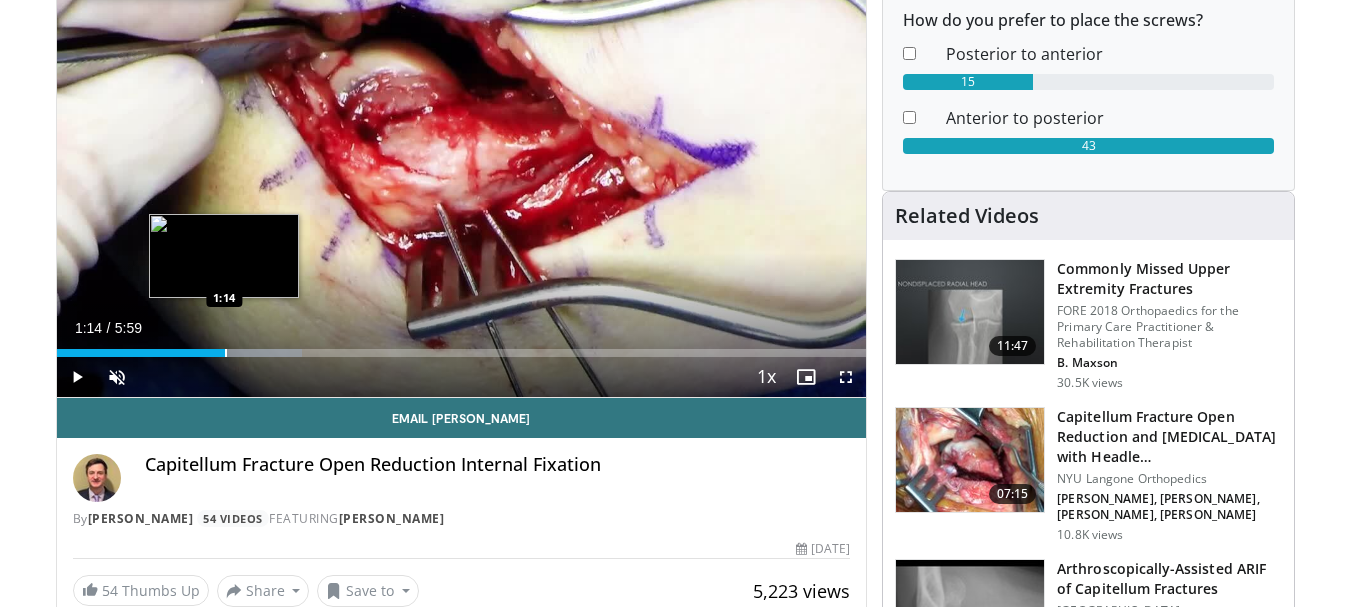 click at bounding box center (226, 353) 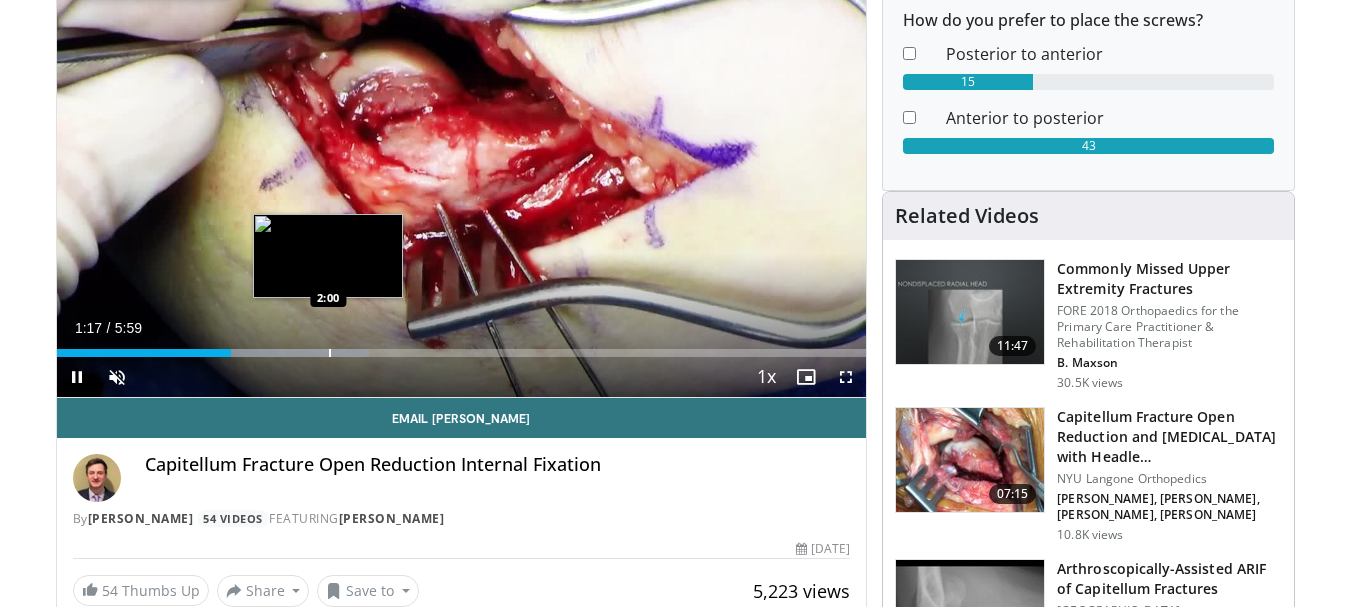 click at bounding box center [330, 353] 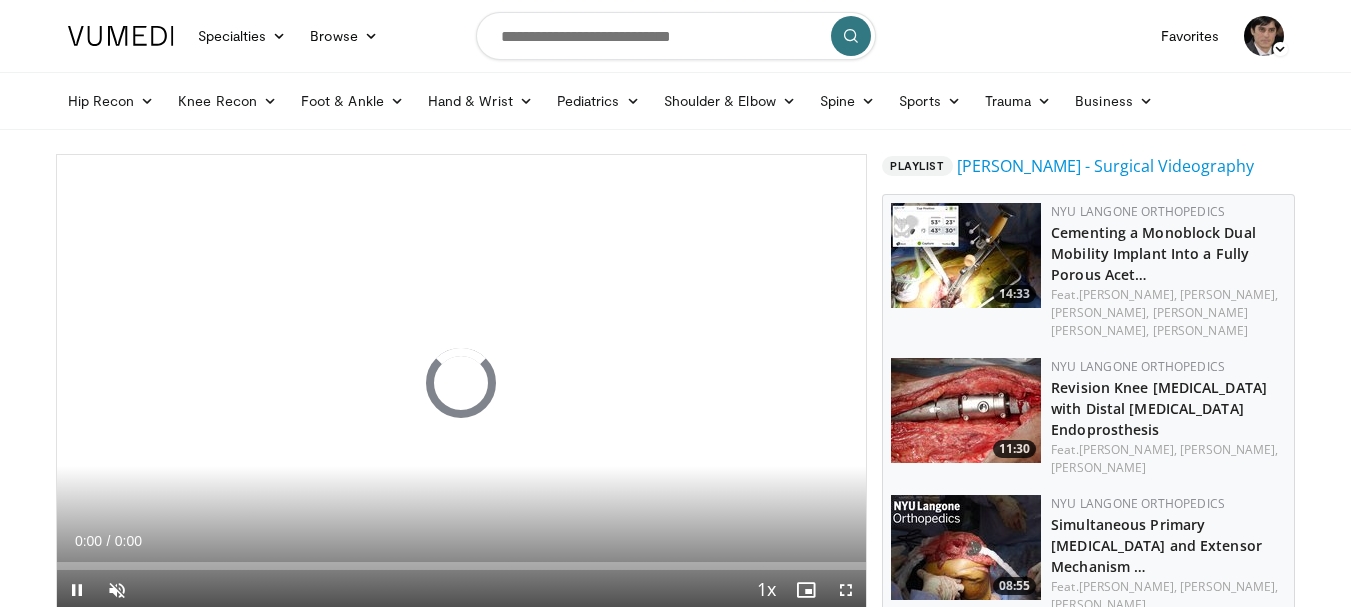 scroll, scrollTop: 0, scrollLeft: 0, axis: both 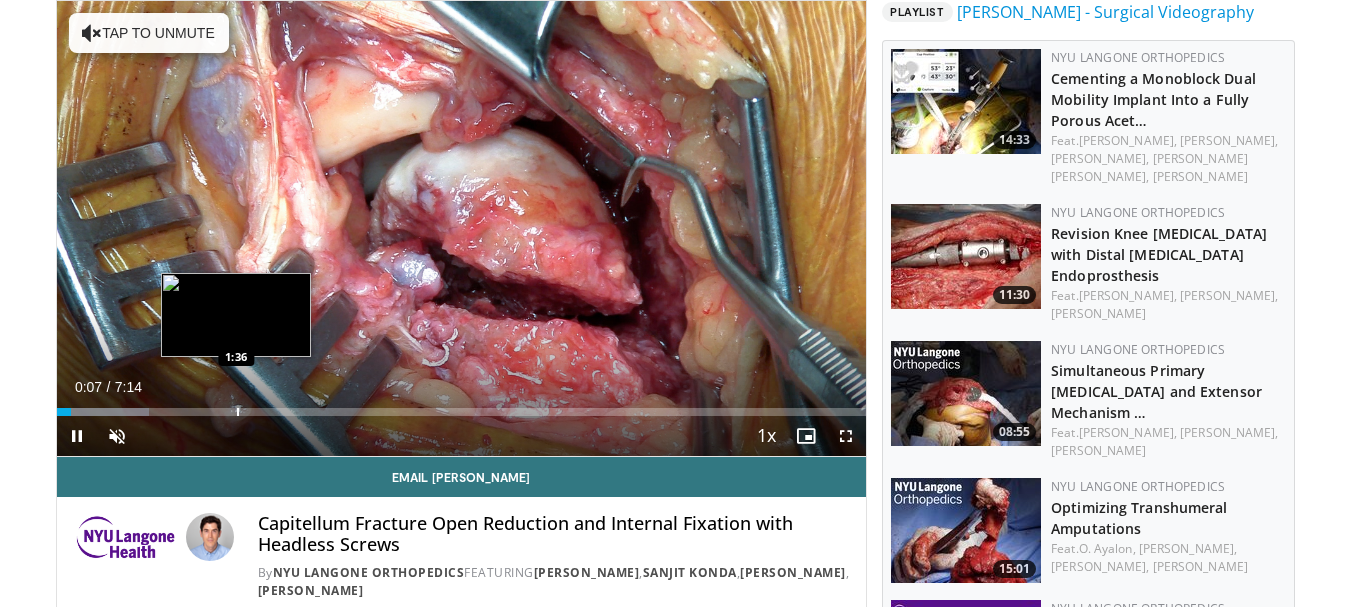 click at bounding box center (238, 412) 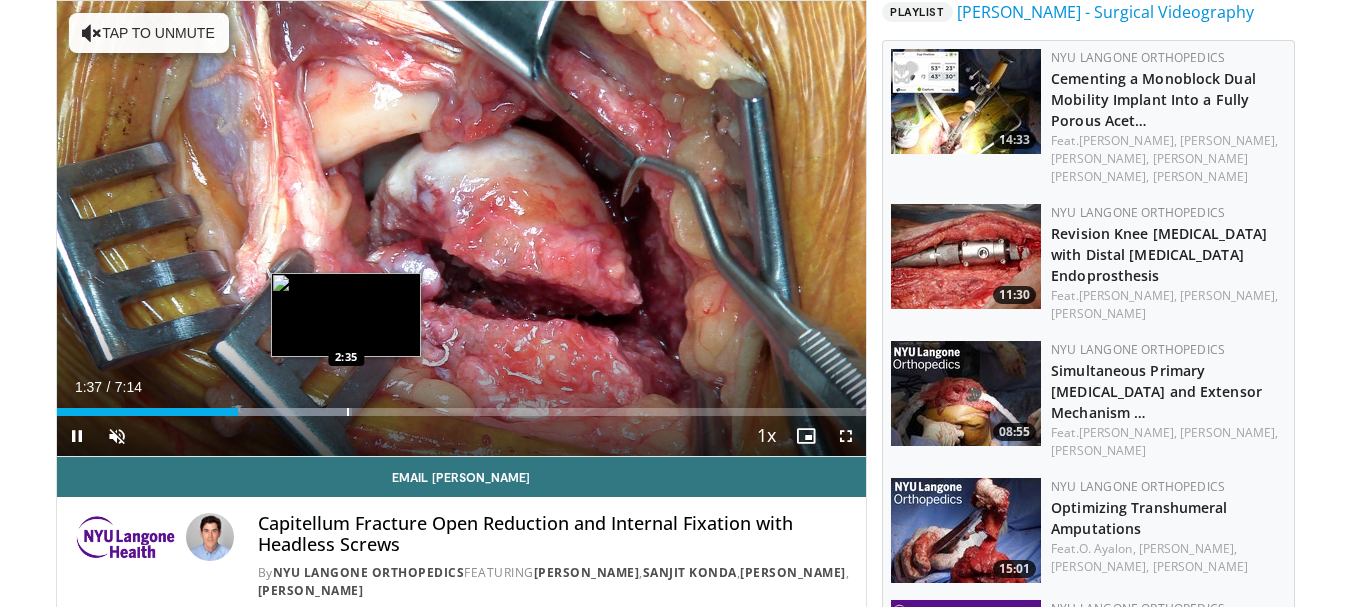 click at bounding box center [348, 412] 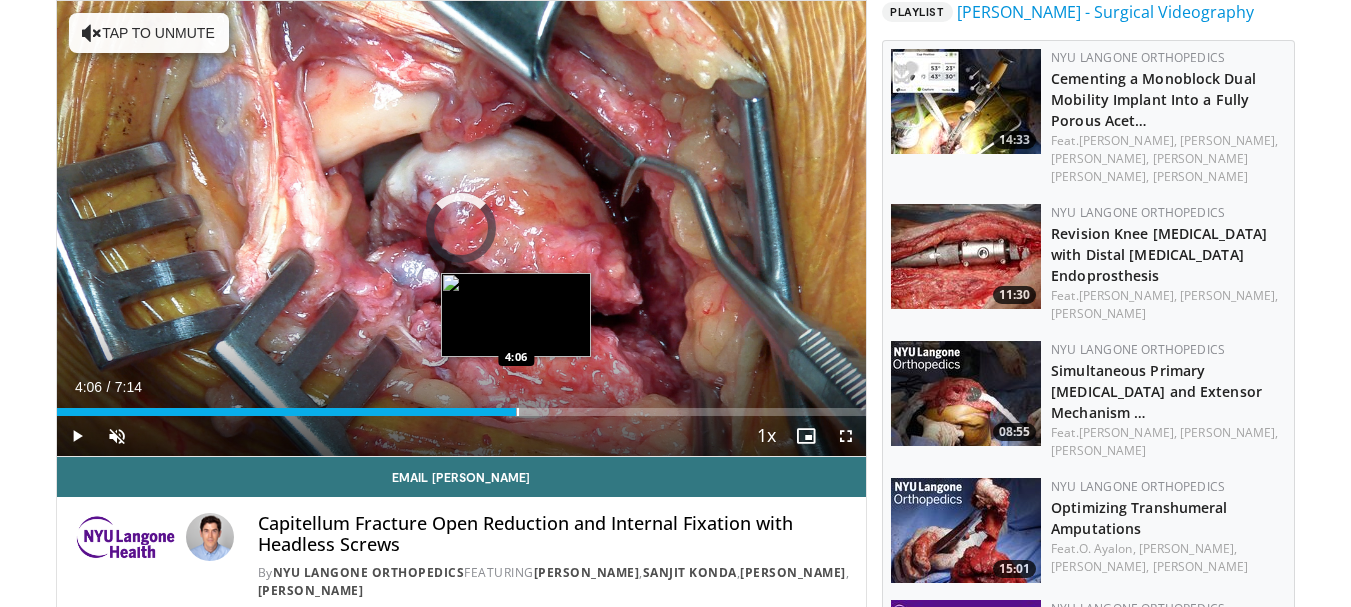 click on "Loaded :  48.43% 2:38 4:06" at bounding box center [462, 406] 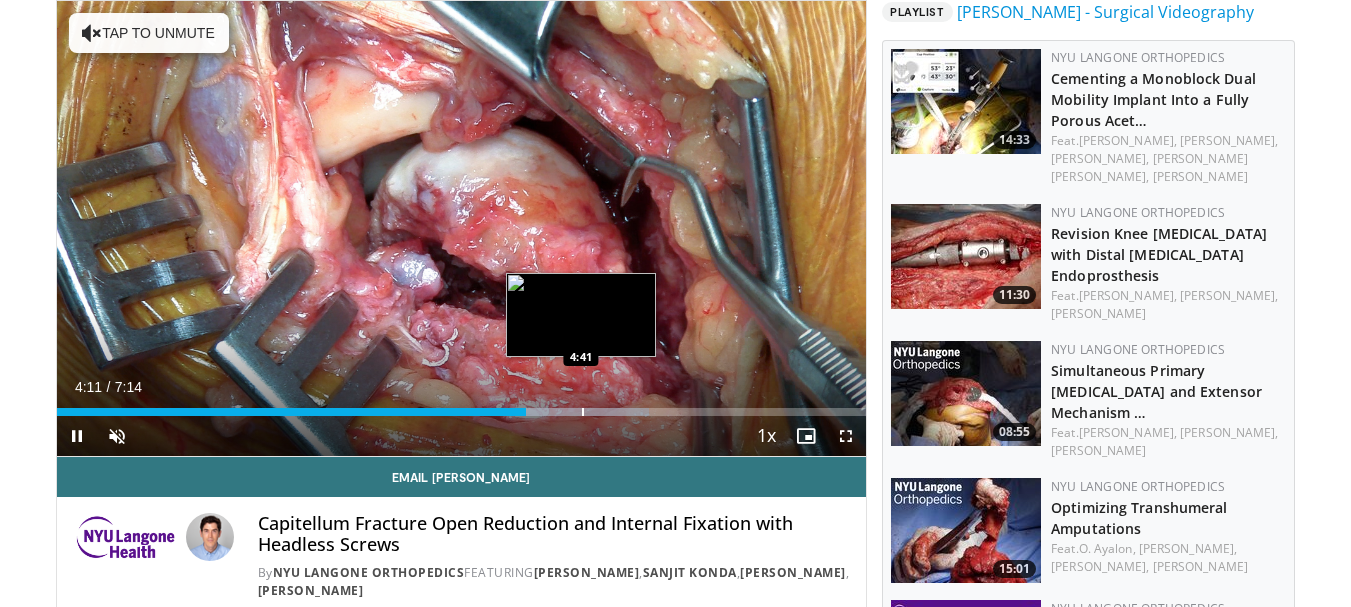 click at bounding box center (583, 412) 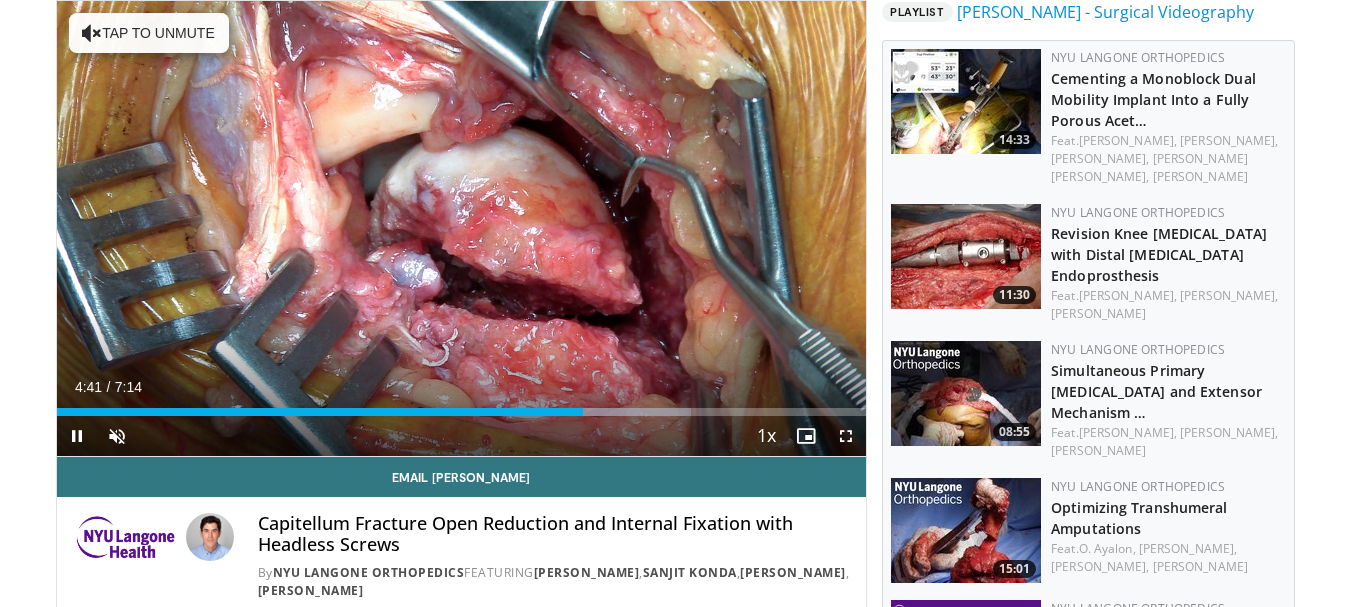 click on "10 seconds
Tap to unmute" at bounding box center (462, 228) 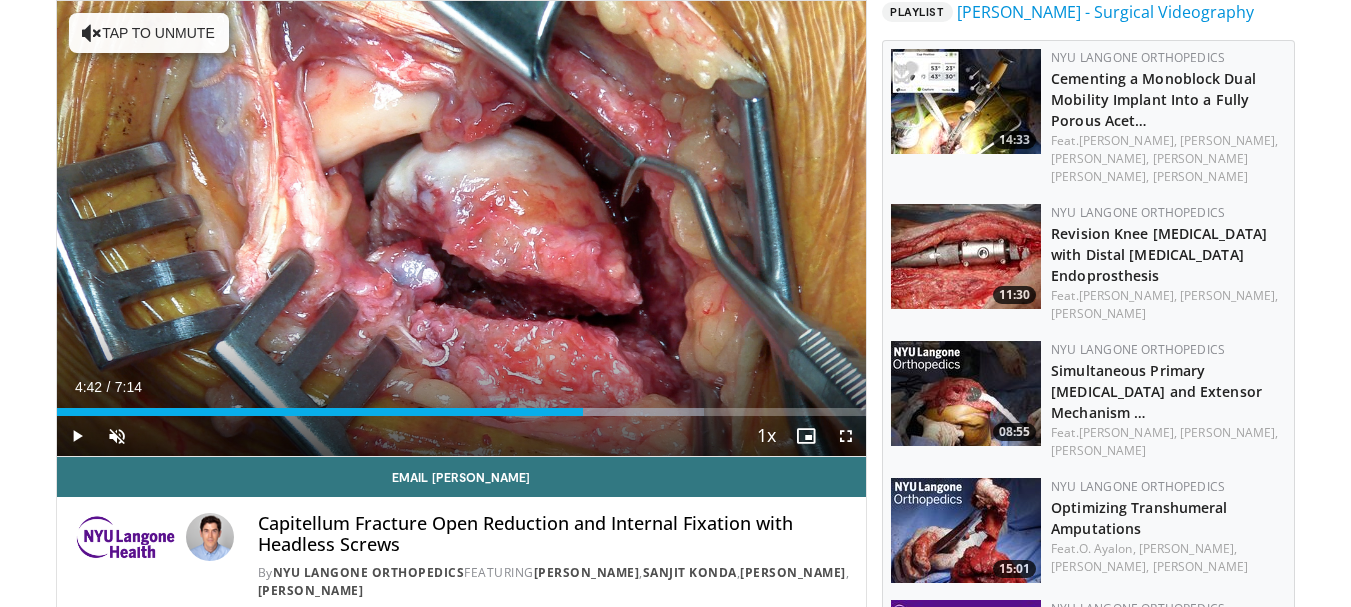 click on "Current Time  4:42 / Duration  7:14 Play Skip Backward Skip Forward Unmute Loaded :  79.97% 4:42 5:07 Stream Type  LIVE Seek to live, currently behind live LIVE   1x Playback Rate 0.5x 0.75x 1x , selected 1.25x 1.5x 1.75x 2x Chapters Chapters Descriptions descriptions off , selected Captions captions settings , opens captions settings dialog captions off , selected Audio Track en (Main) , selected Fullscreen Enable picture-in-picture mode" at bounding box center (462, 436) 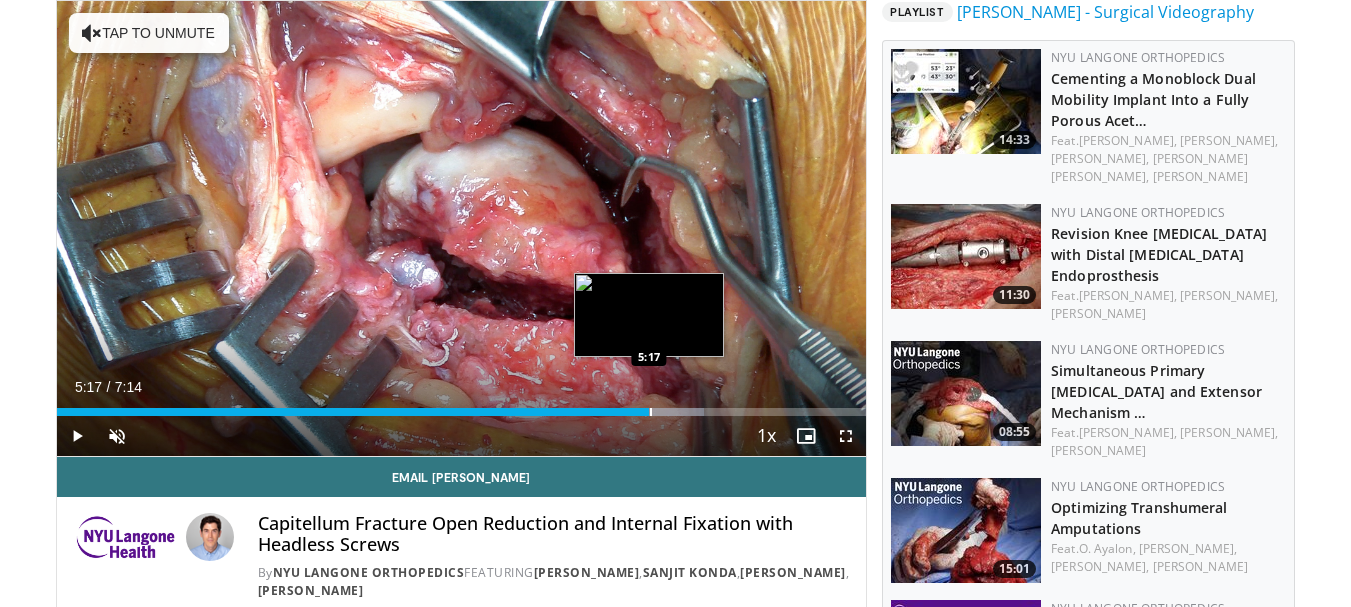 click on "Loaded :  79.97% 5:17 5:17" at bounding box center [462, 406] 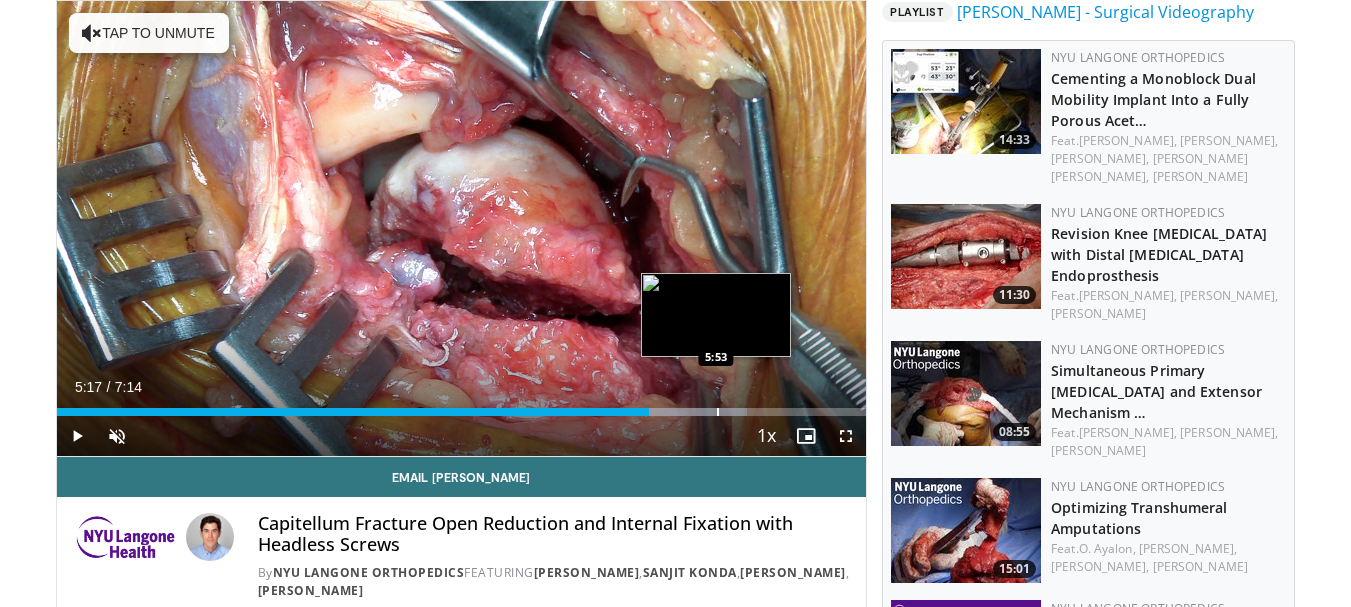 click at bounding box center [718, 412] 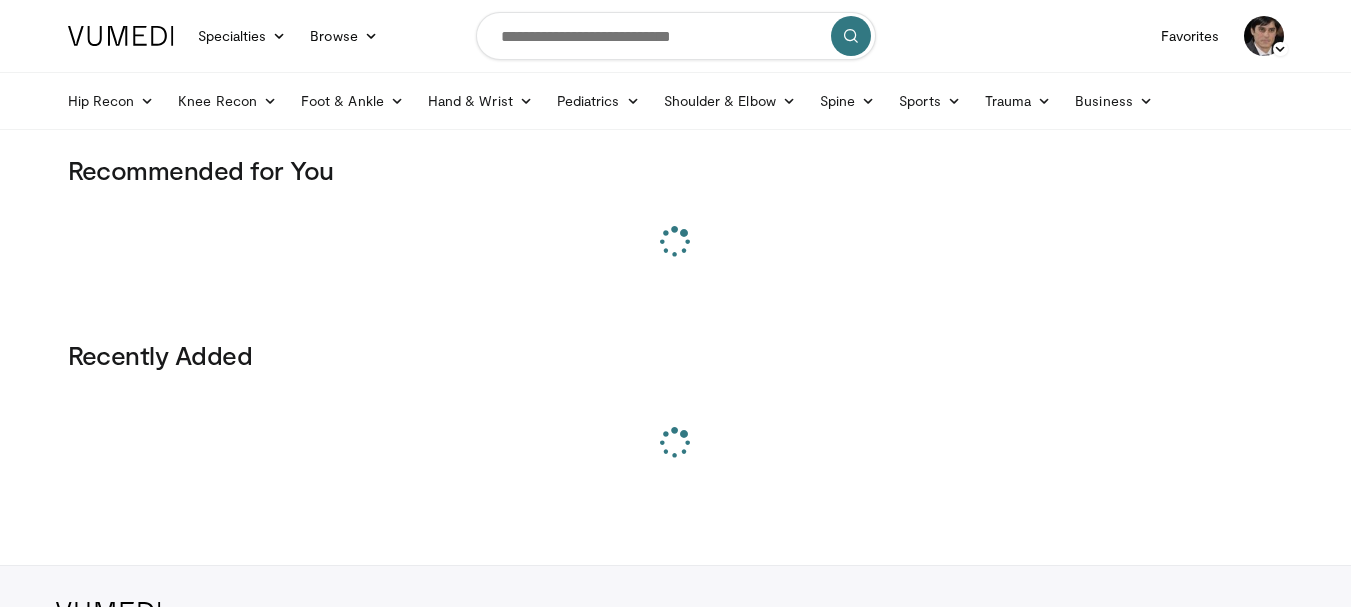 scroll, scrollTop: 55, scrollLeft: 0, axis: vertical 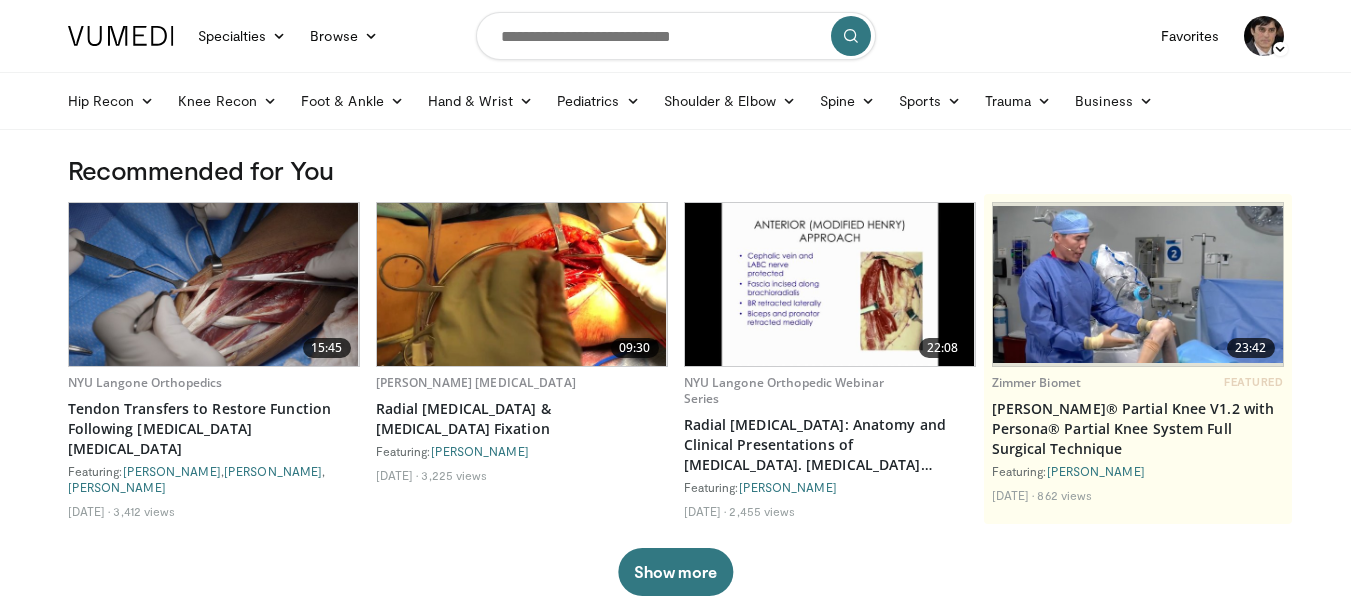 click at bounding box center (676, 36) 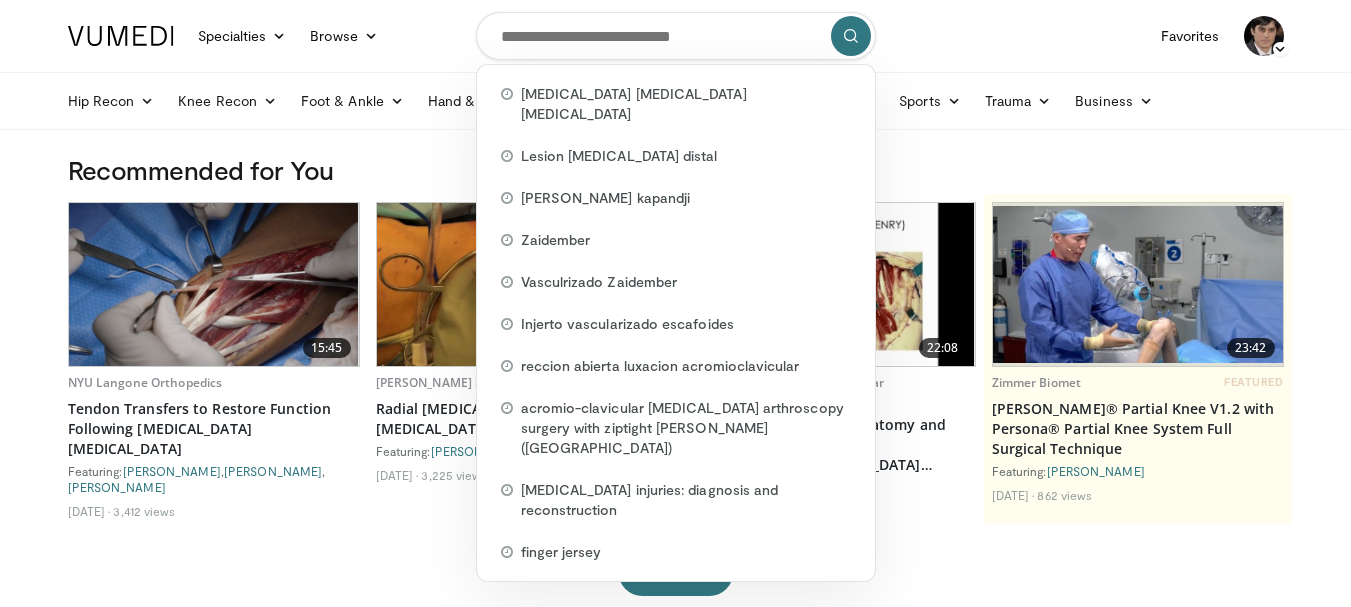 click at bounding box center (676, 36) 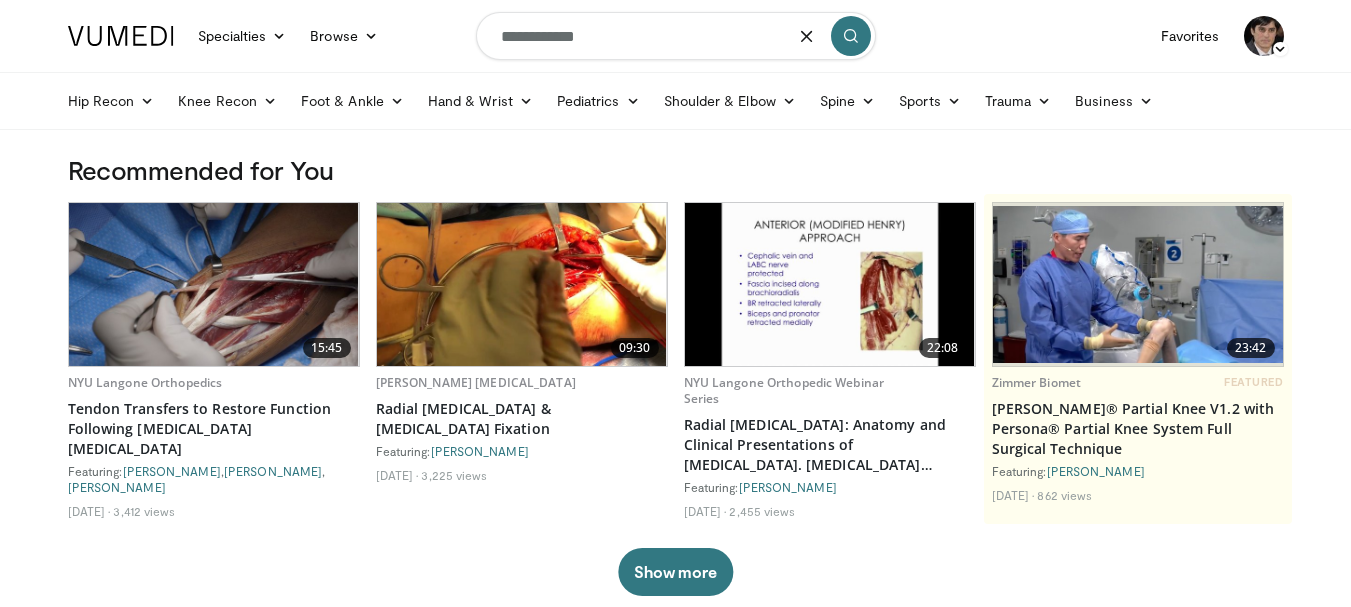 type on "**********" 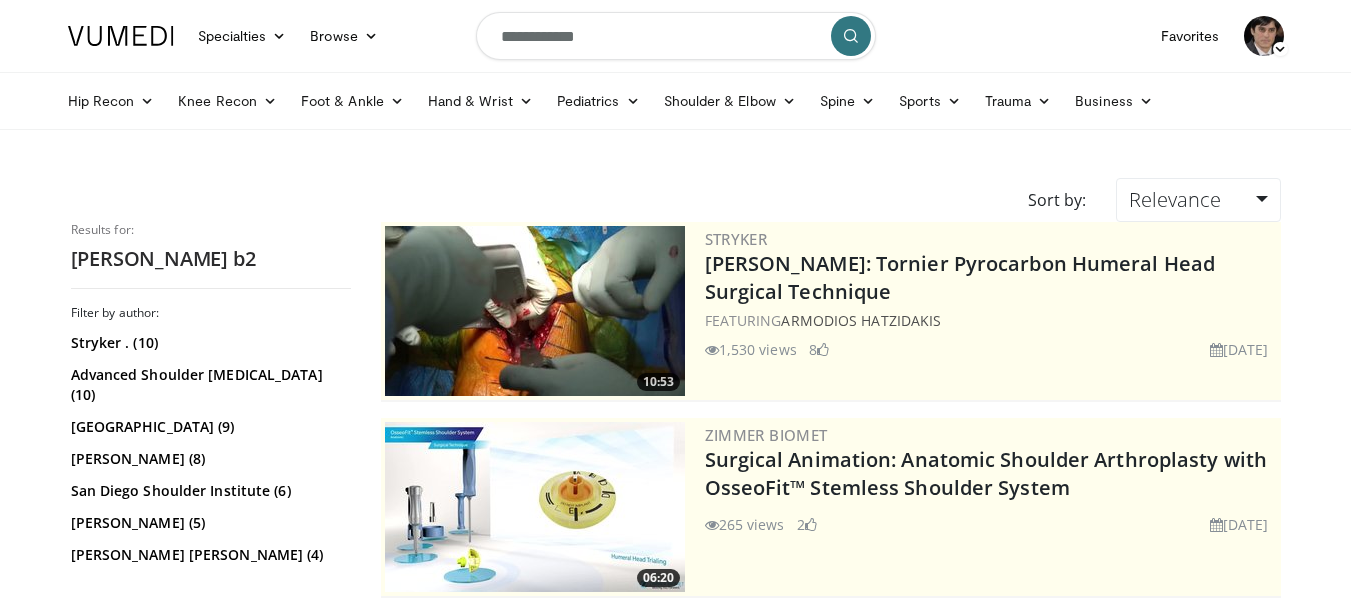 scroll, scrollTop: 0, scrollLeft: 0, axis: both 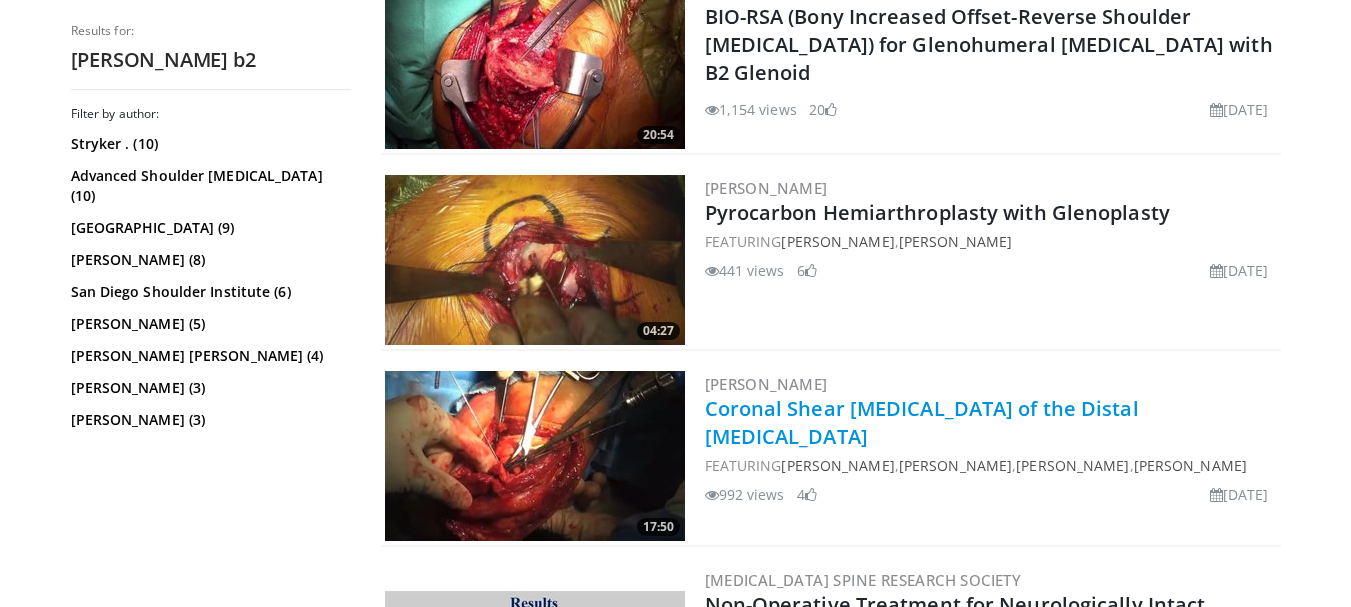 click on "Coronal Shear [MEDICAL_DATA] of the Distal [MEDICAL_DATA]" at bounding box center [922, 422] 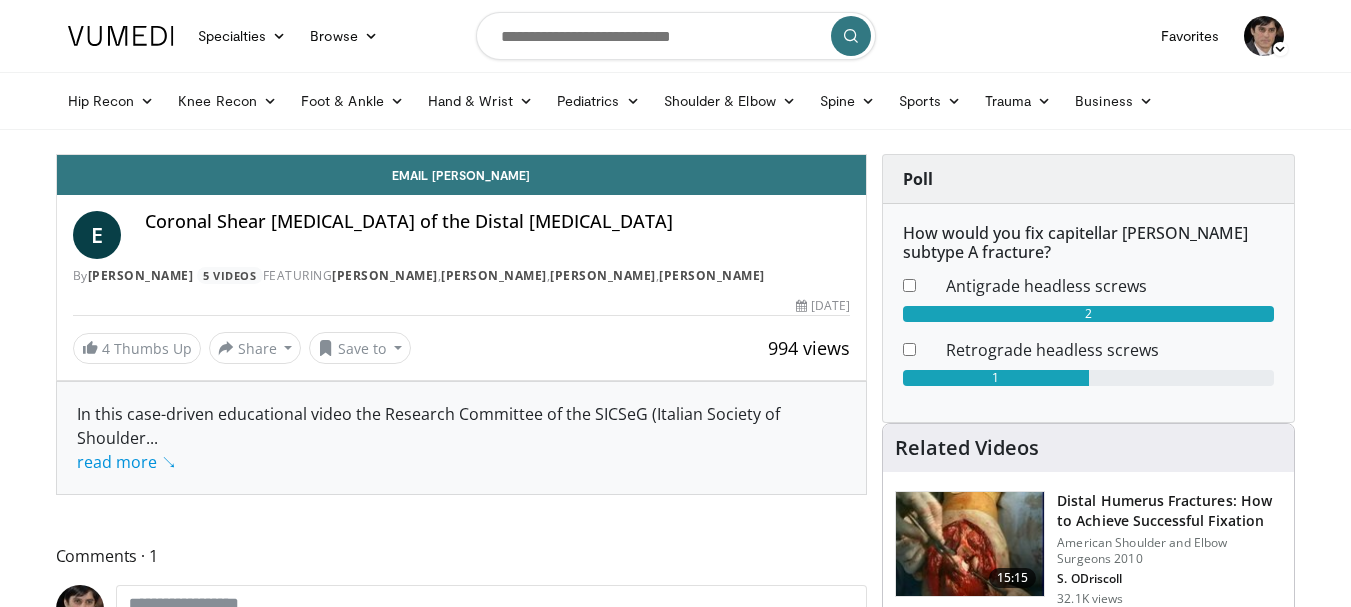 scroll, scrollTop: 0, scrollLeft: 0, axis: both 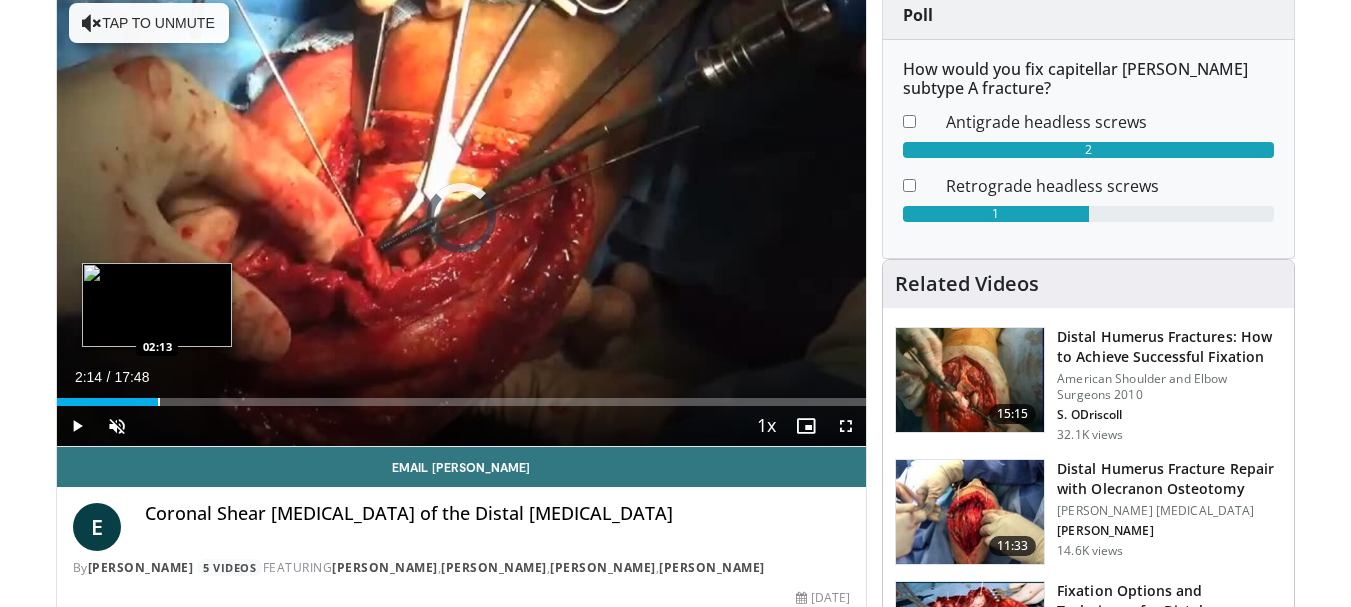 click at bounding box center (159, 402) 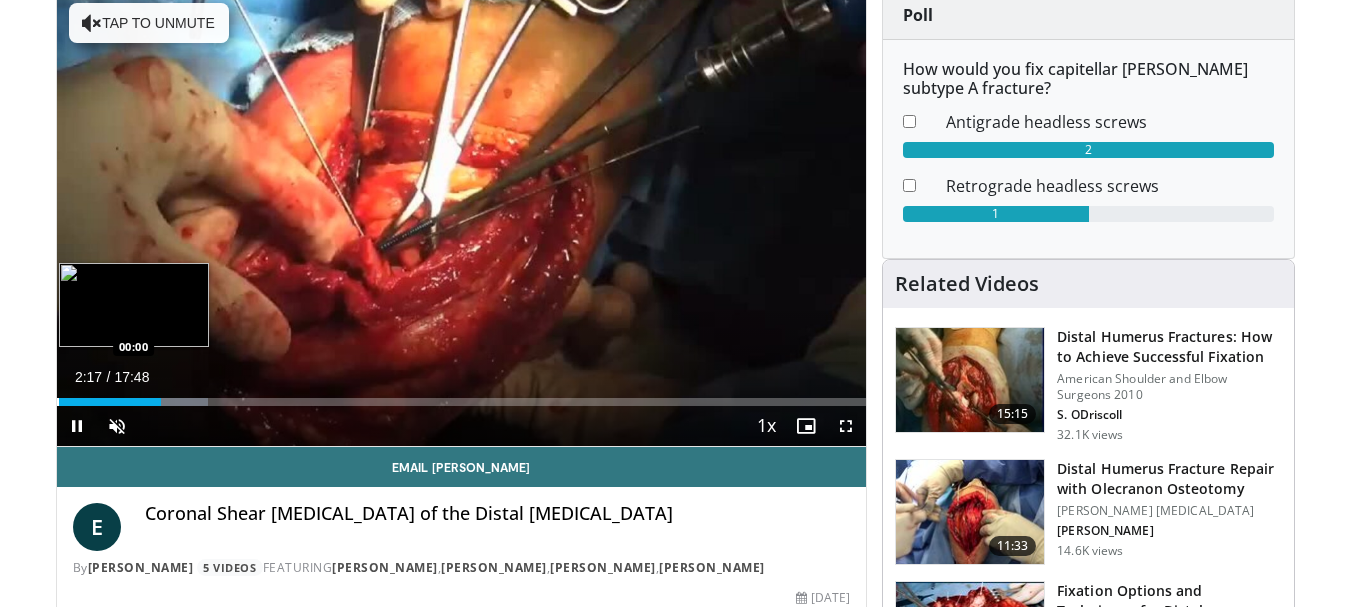 click at bounding box center [58, 402] 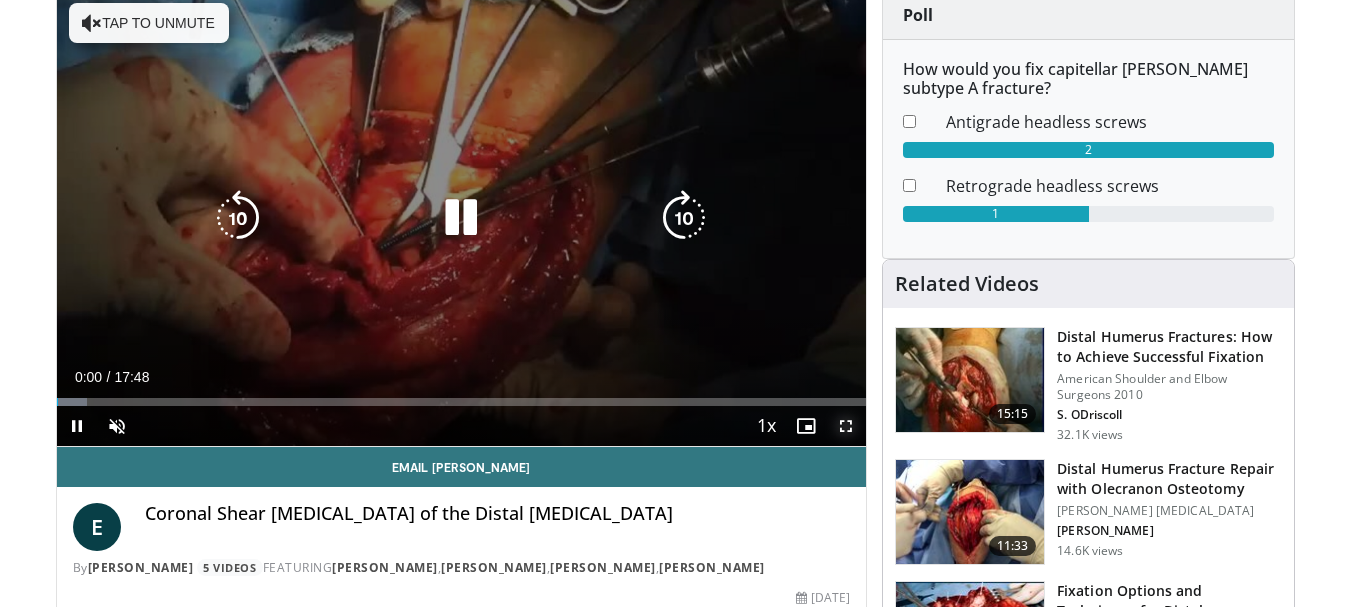 drag, startPoint x: 842, startPoint y: 432, endPoint x: 843, endPoint y: 553, distance: 121.004135 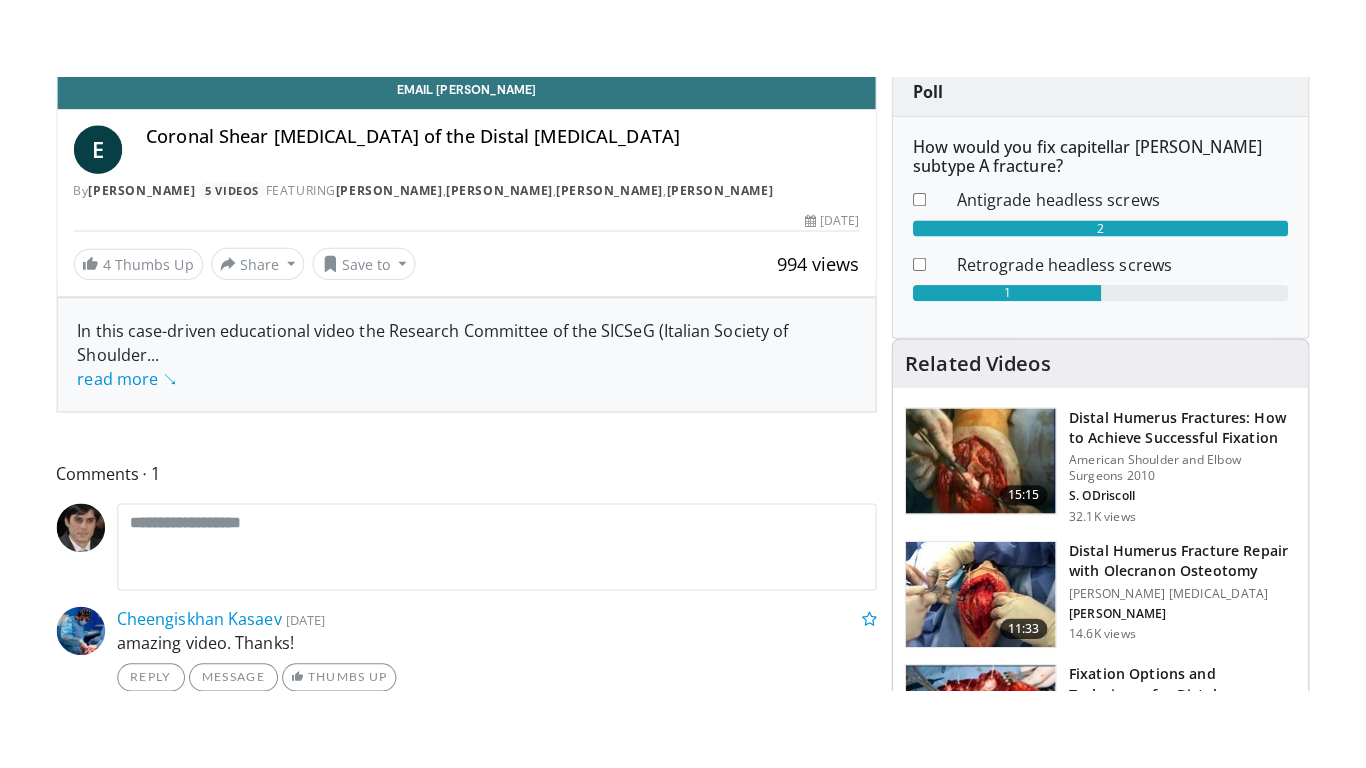scroll, scrollTop: 3768, scrollLeft: 0, axis: vertical 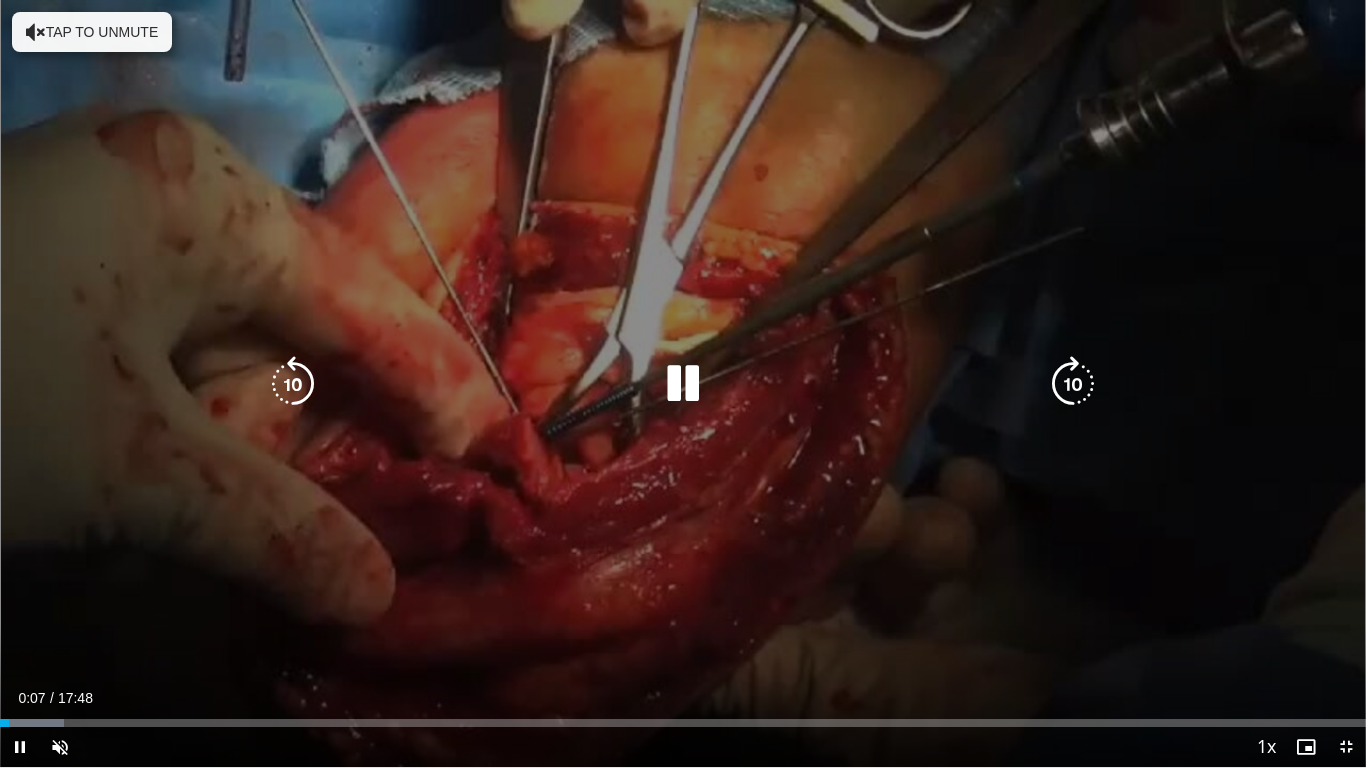 click at bounding box center [36, 32] 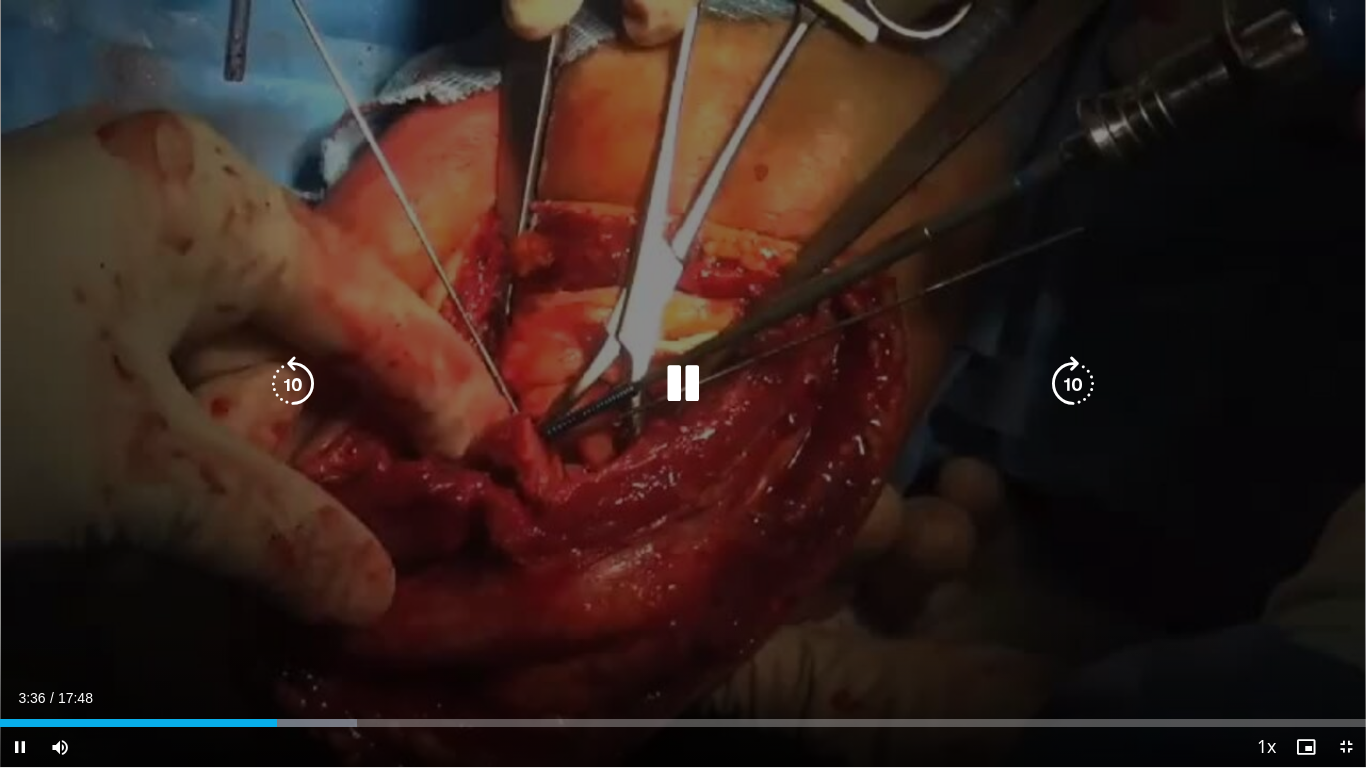 click on "10 seconds
Tap to unmute" at bounding box center (683, 383) 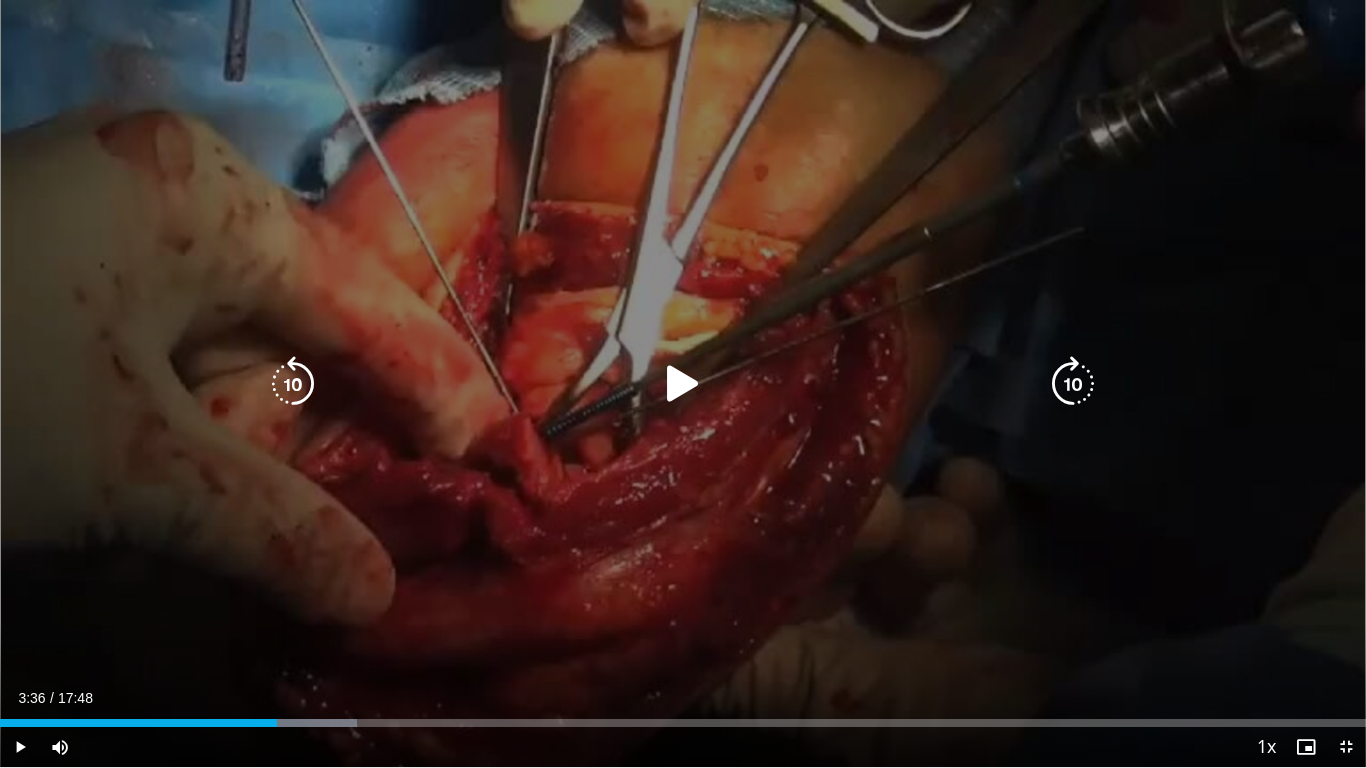 click on "10 seconds
Tap to unmute" at bounding box center (683, 383) 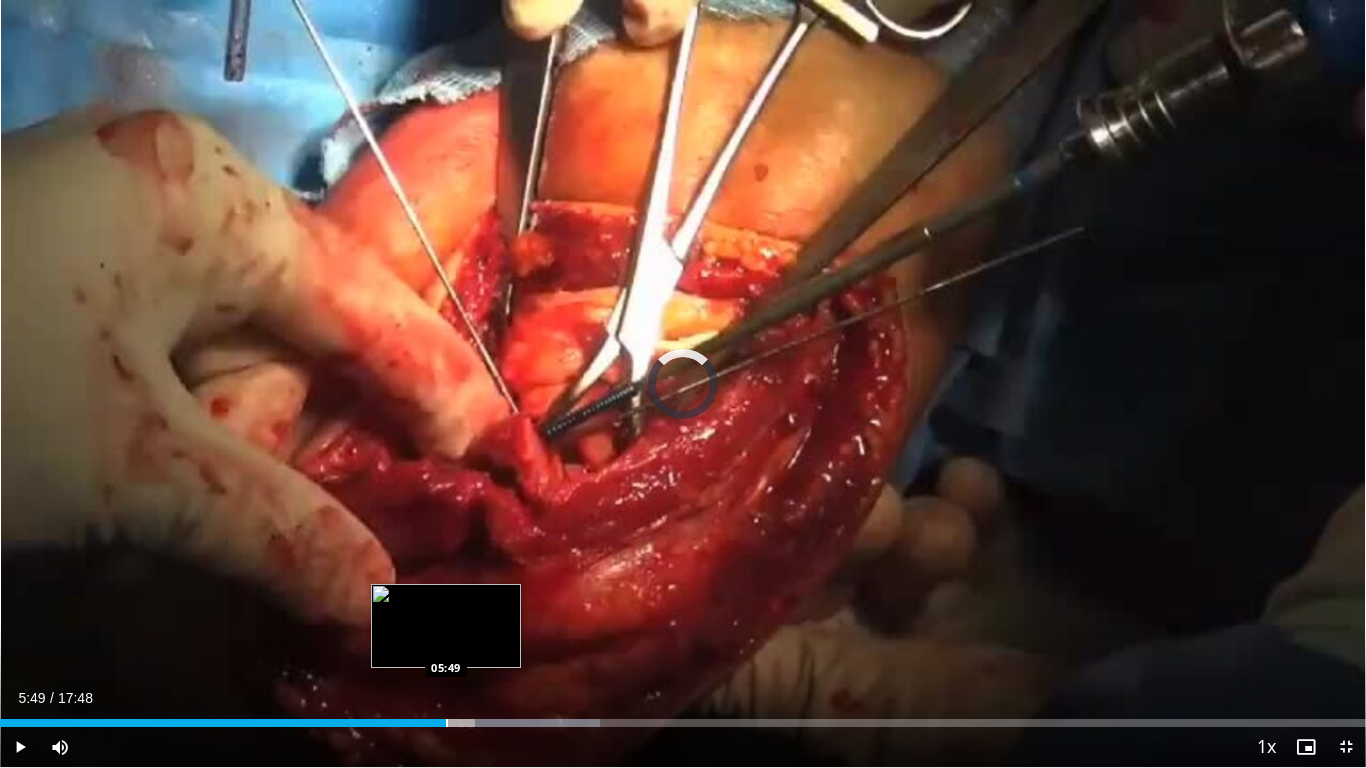 click at bounding box center (447, 723) 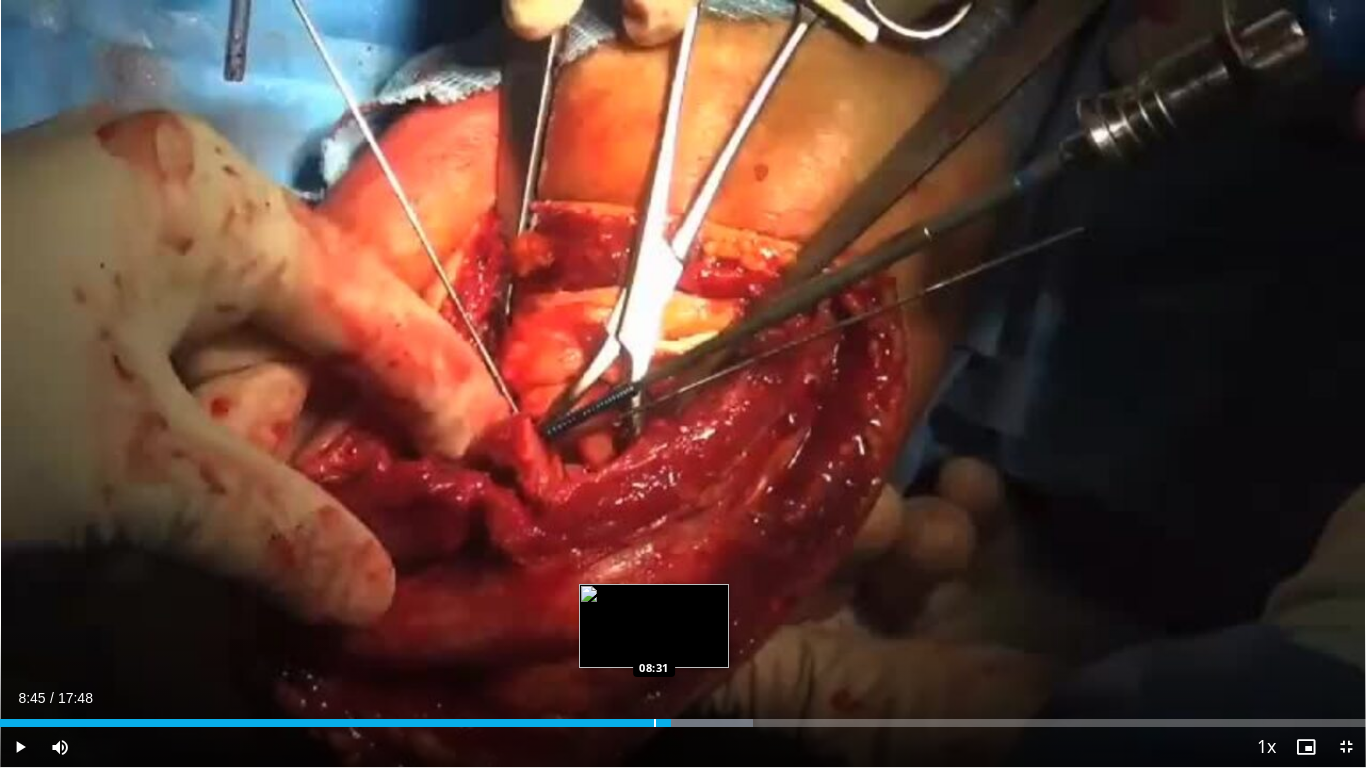 click at bounding box center (655, 723) 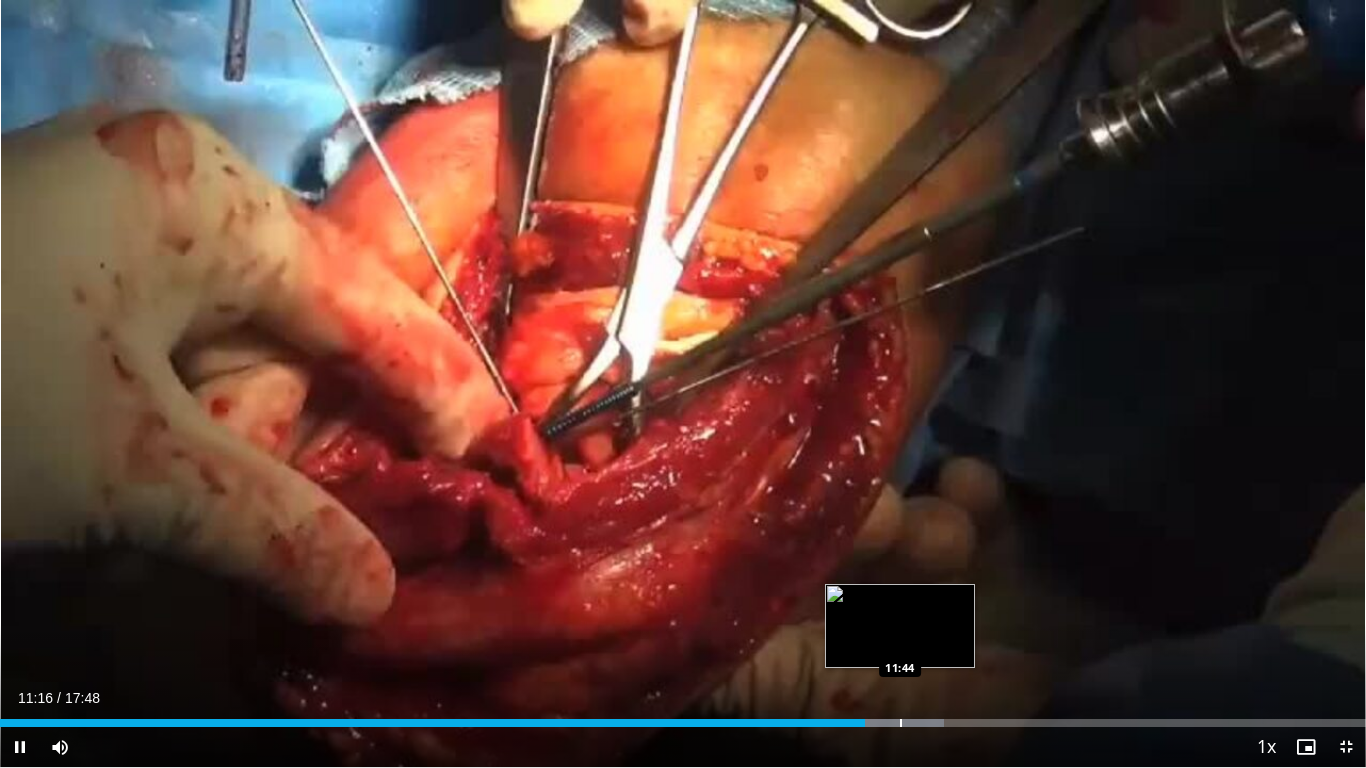 click on "Loaded :  69.11% 11:16 11:44" at bounding box center [683, 717] 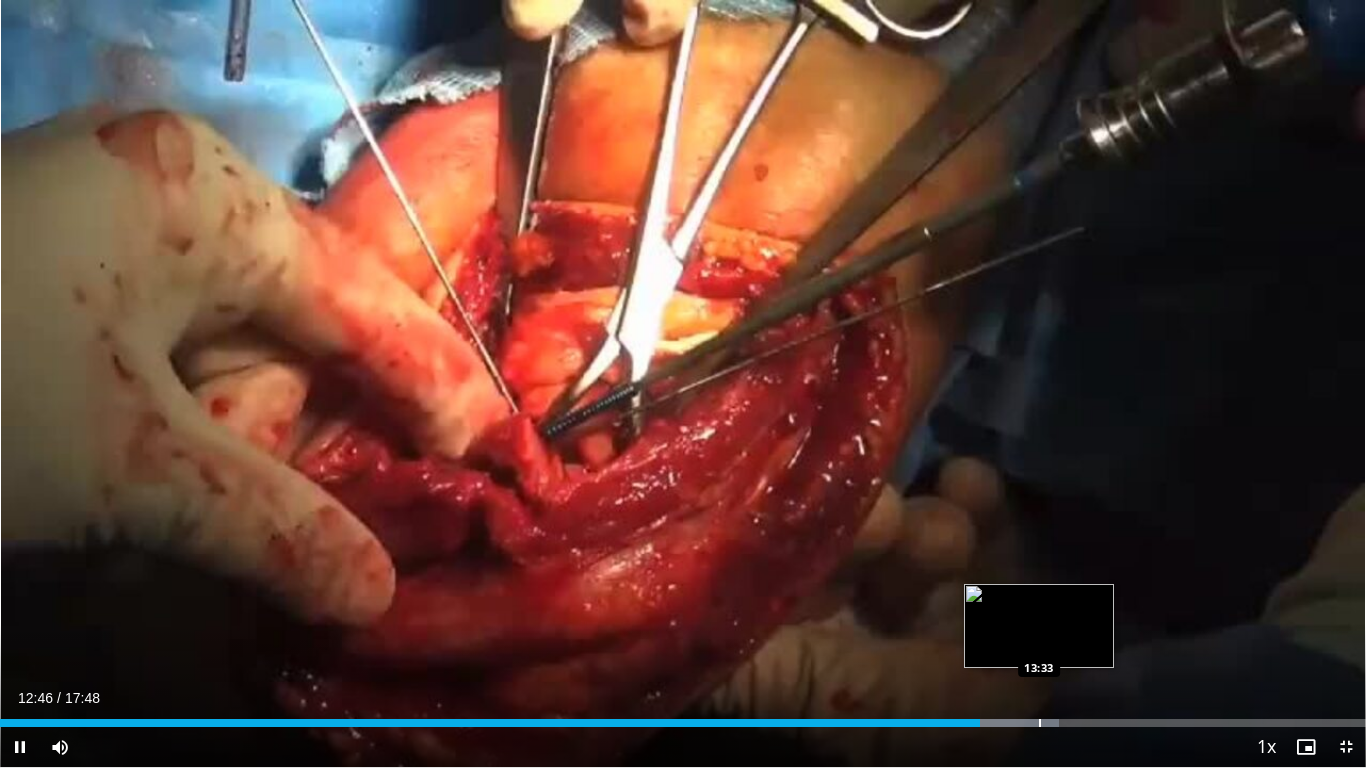 click at bounding box center [1040, 723] 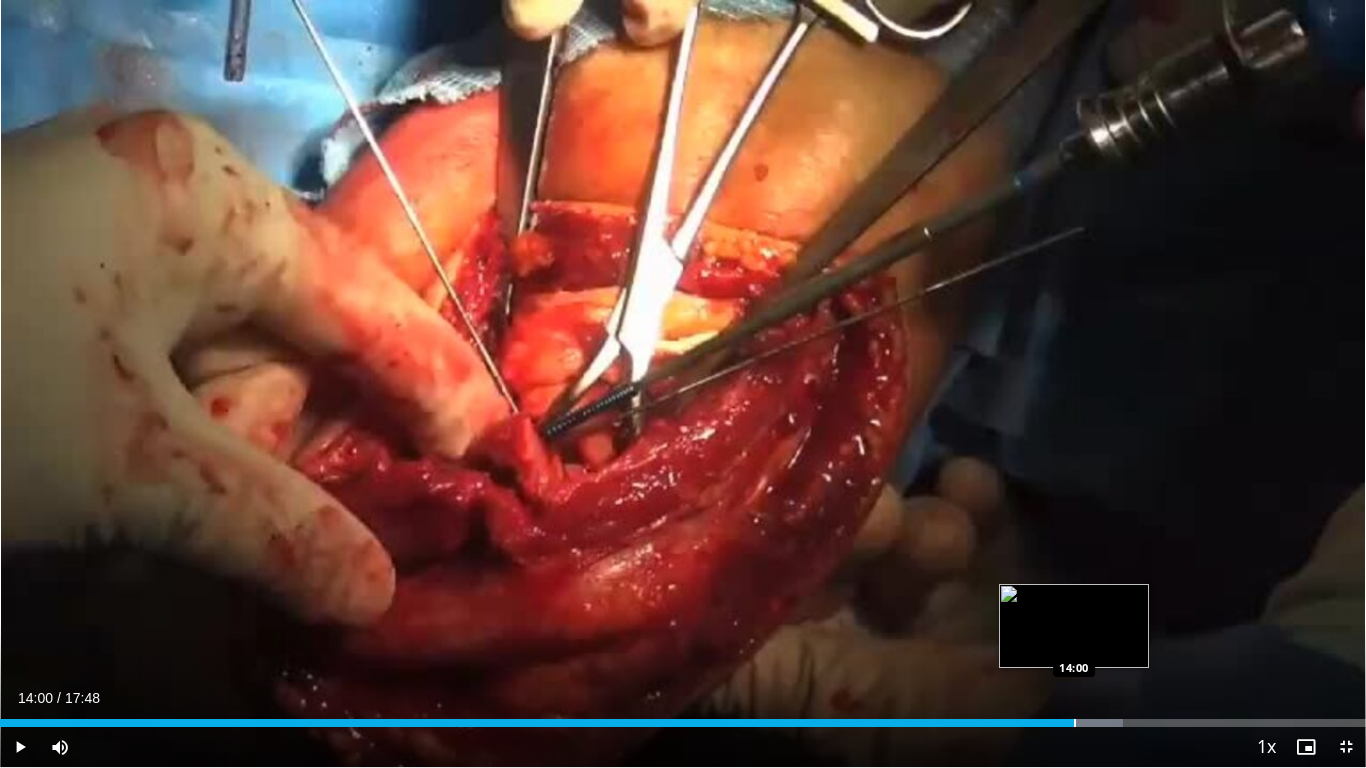click at bounding box center [1075, 723] 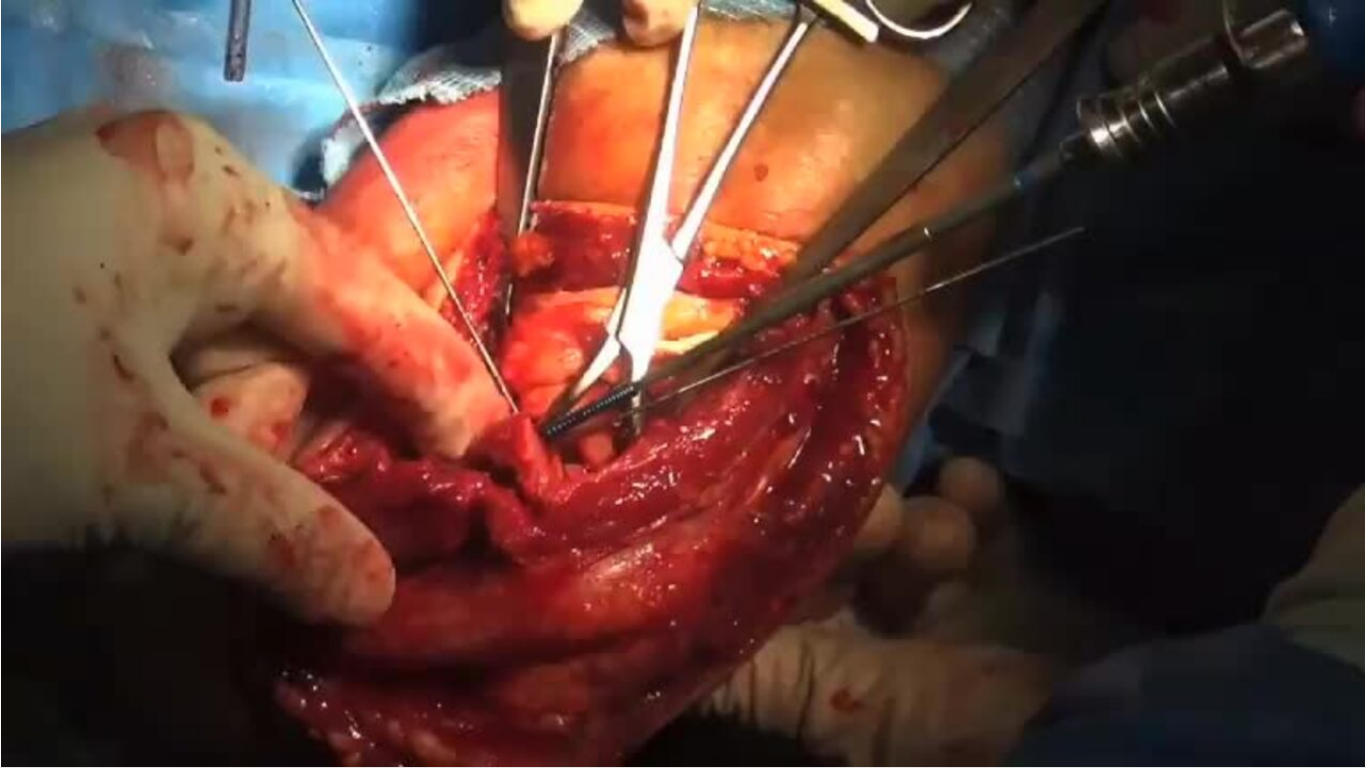 click on "10 seconds
Tap to unmute" at bounding box center [683, 383] 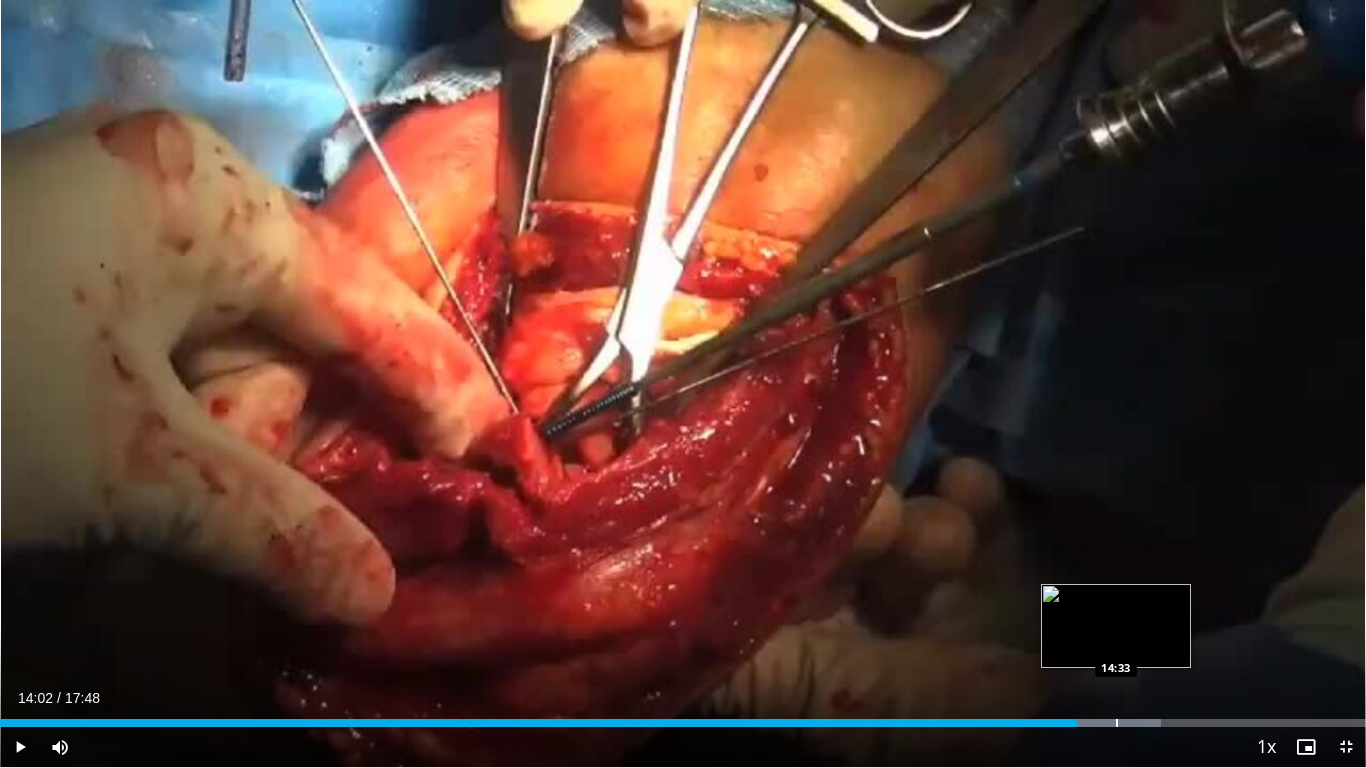 click at bounding box center [1117, 723] 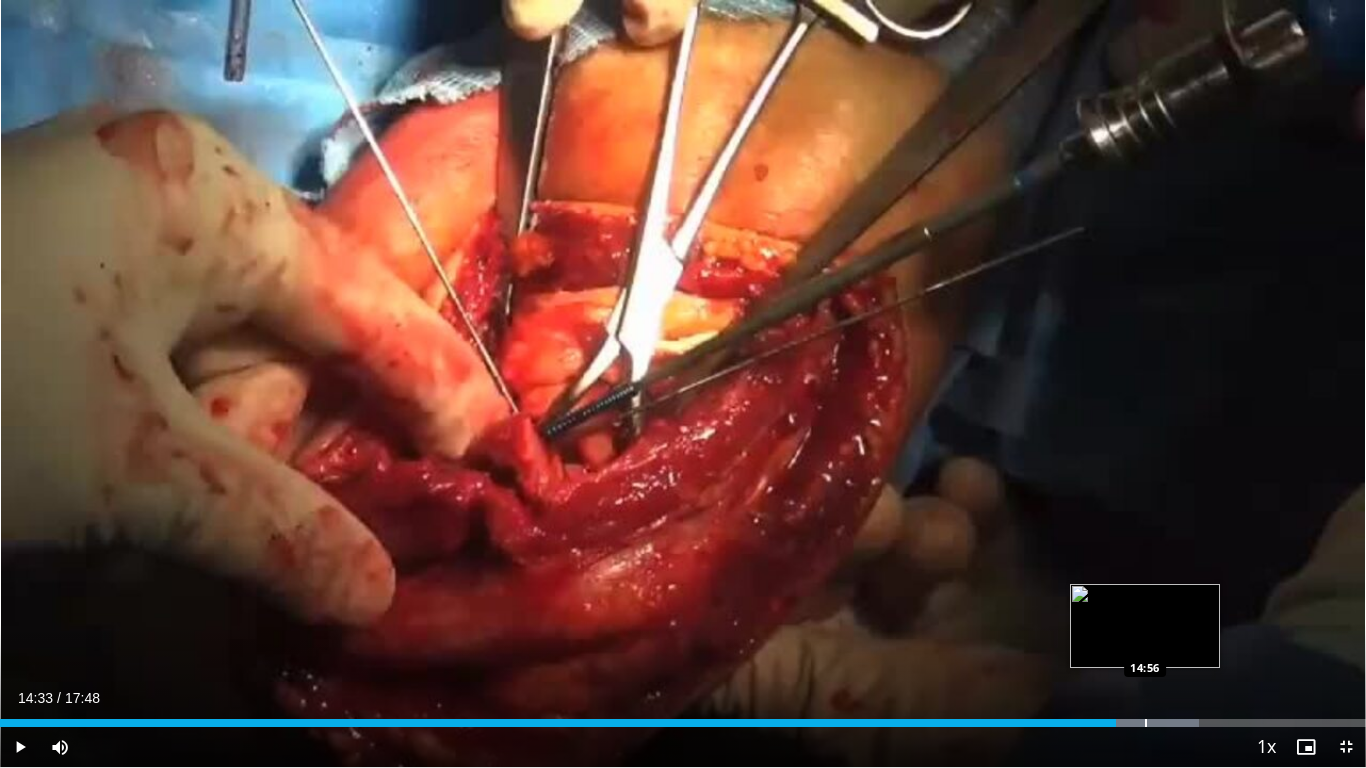 click at bounding box center [1146, 723] 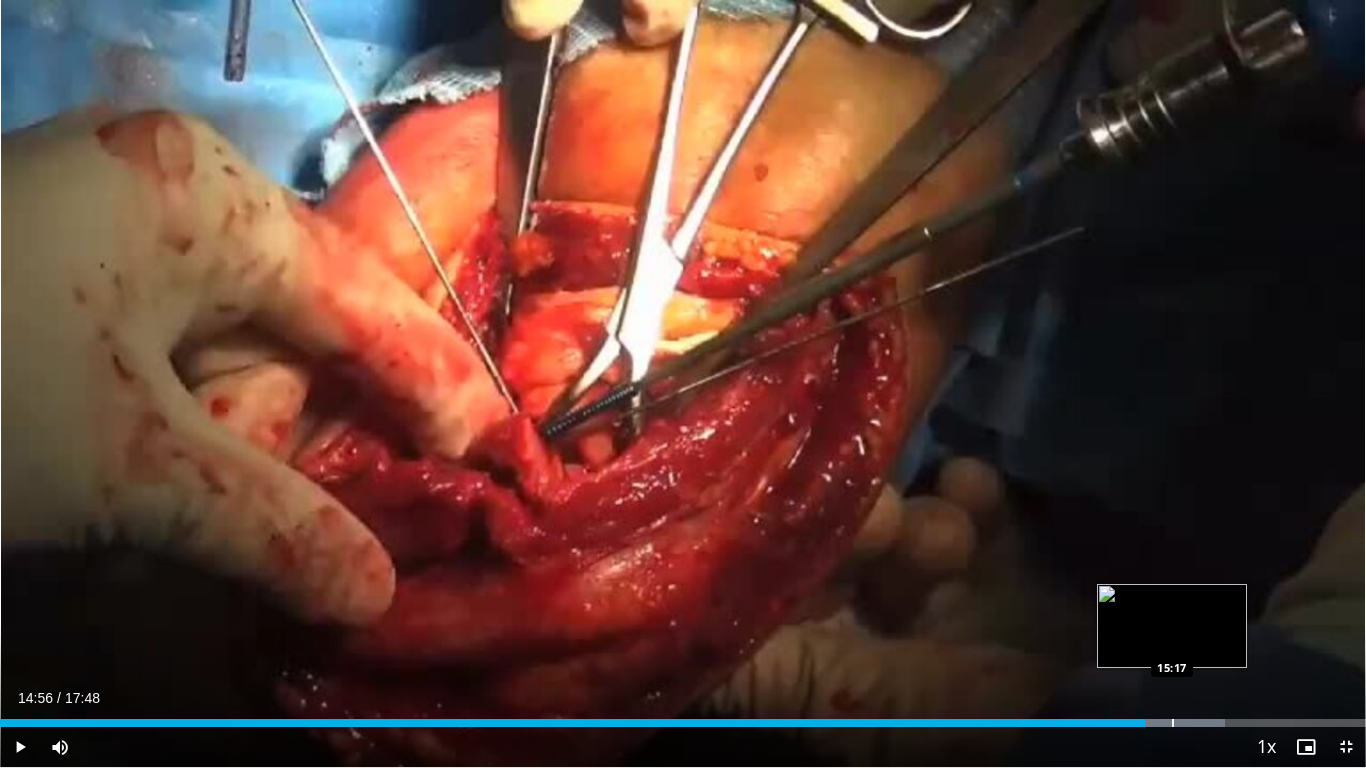 click at bounding box center [1173, 723] 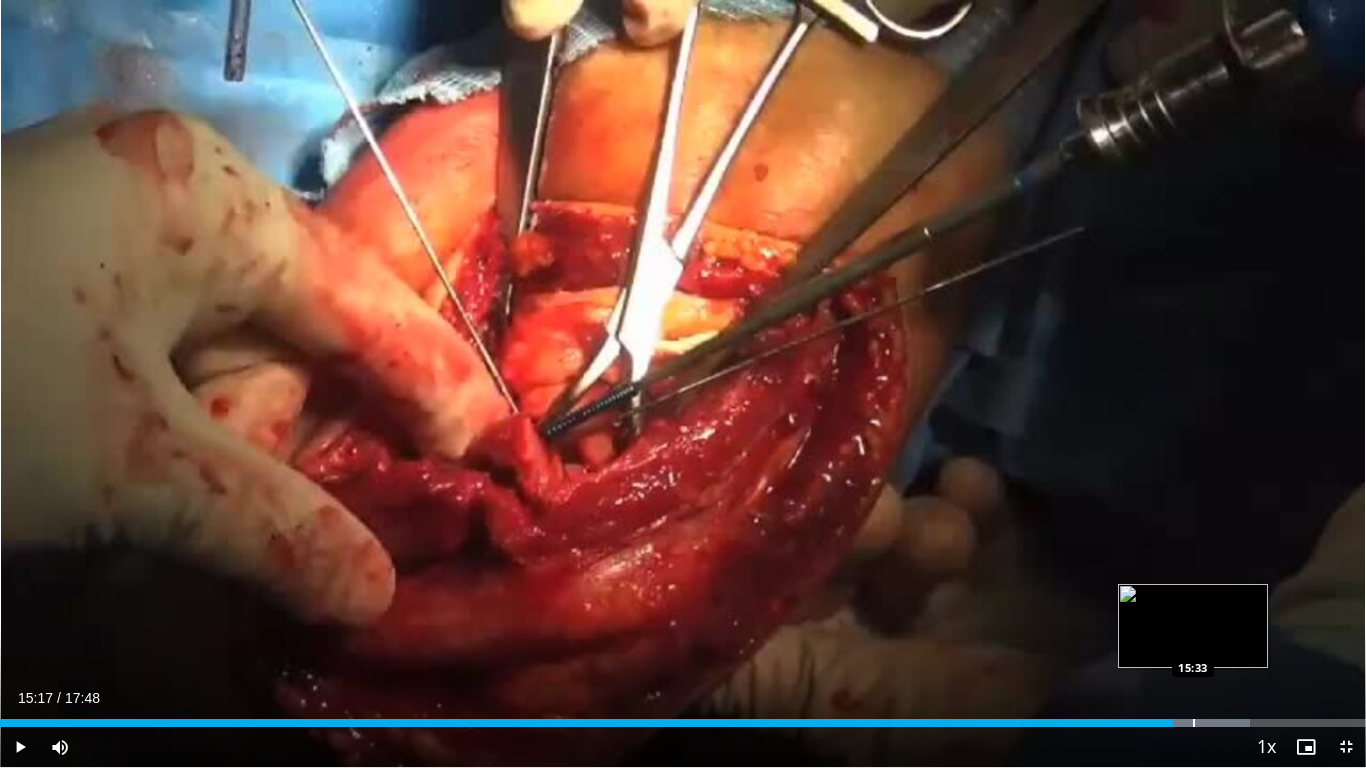 click at bounding box center (1194, 723) 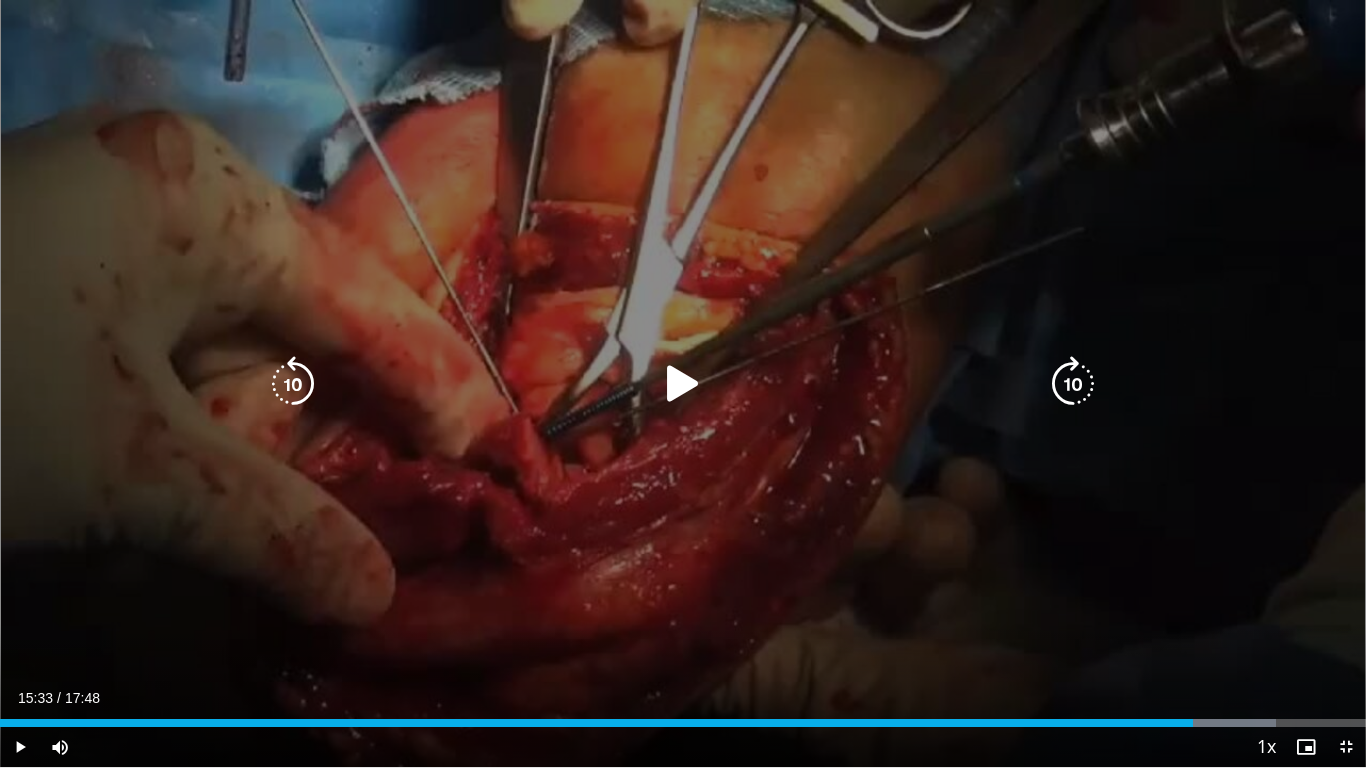 click on "10 seconds
Tap to unmute" at bounding box center (683, 383) 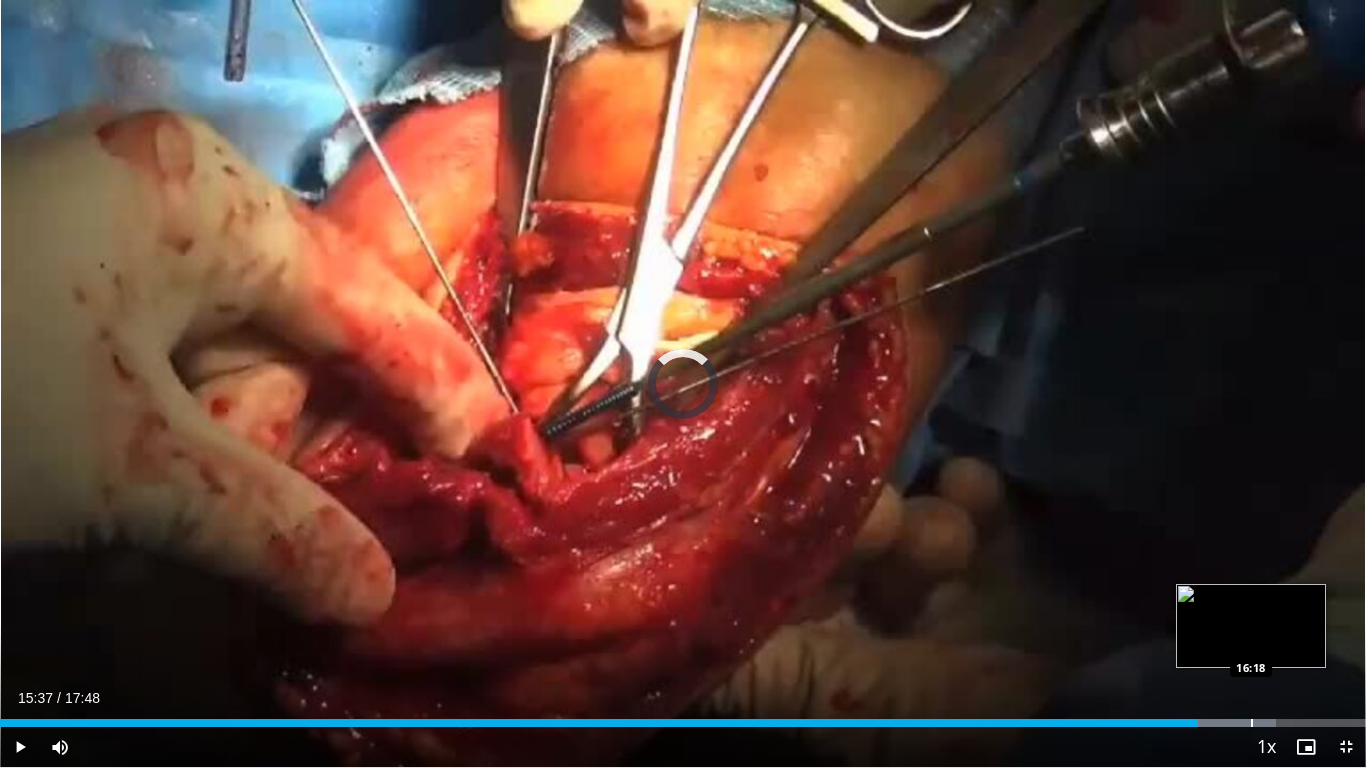 click on "Loaded :  93.40% 15:37 16:18" at bounding box center (683, 717) 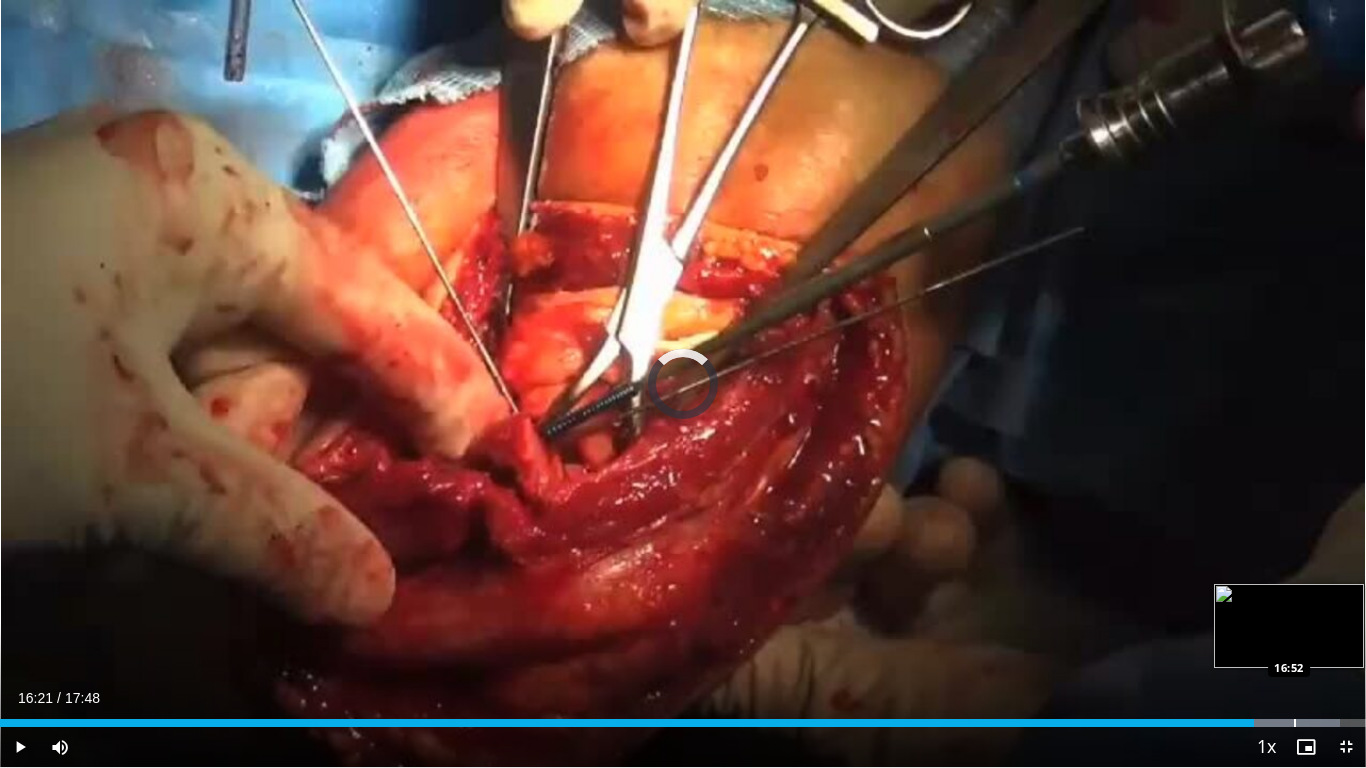 click at bounding box center [1295, 723] 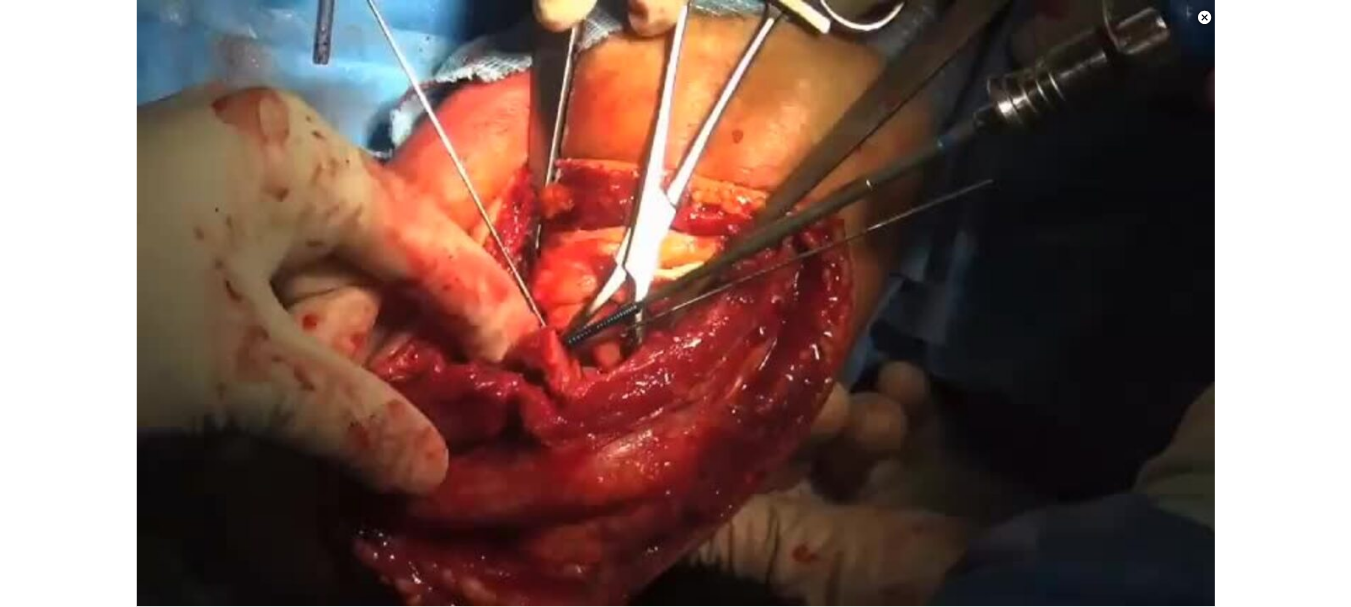 scroll, scrollTop: 620, scrollLeft: 0, axis: vertical 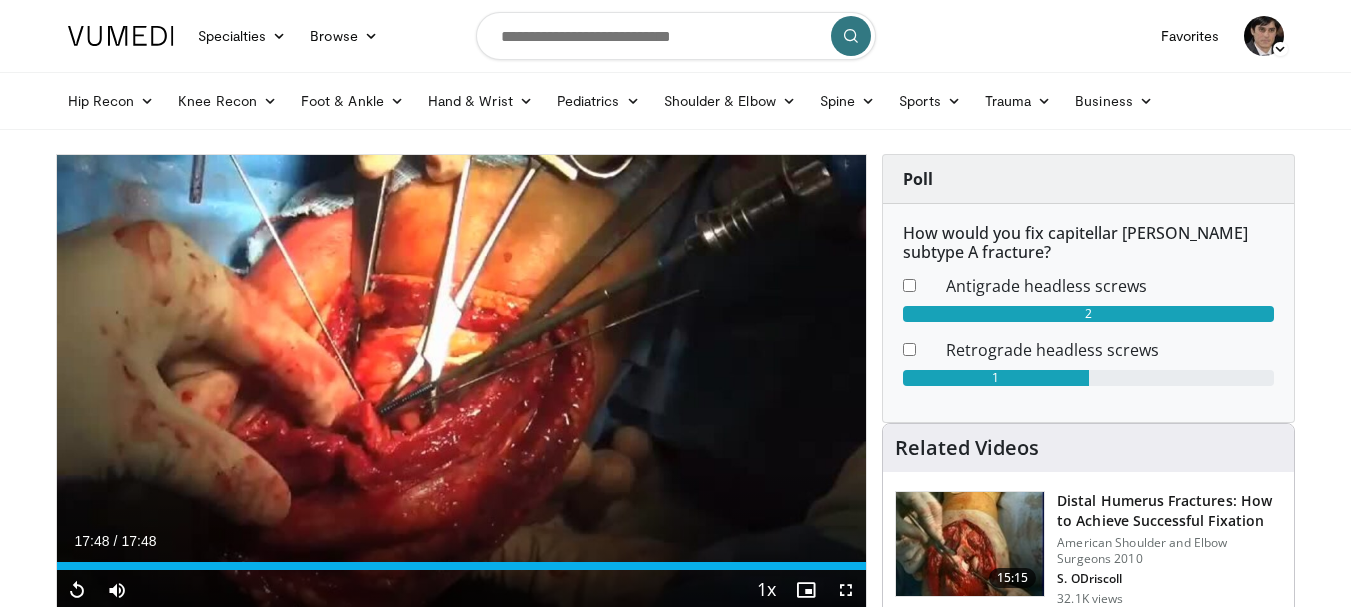 click at bounding box center (676, 36) 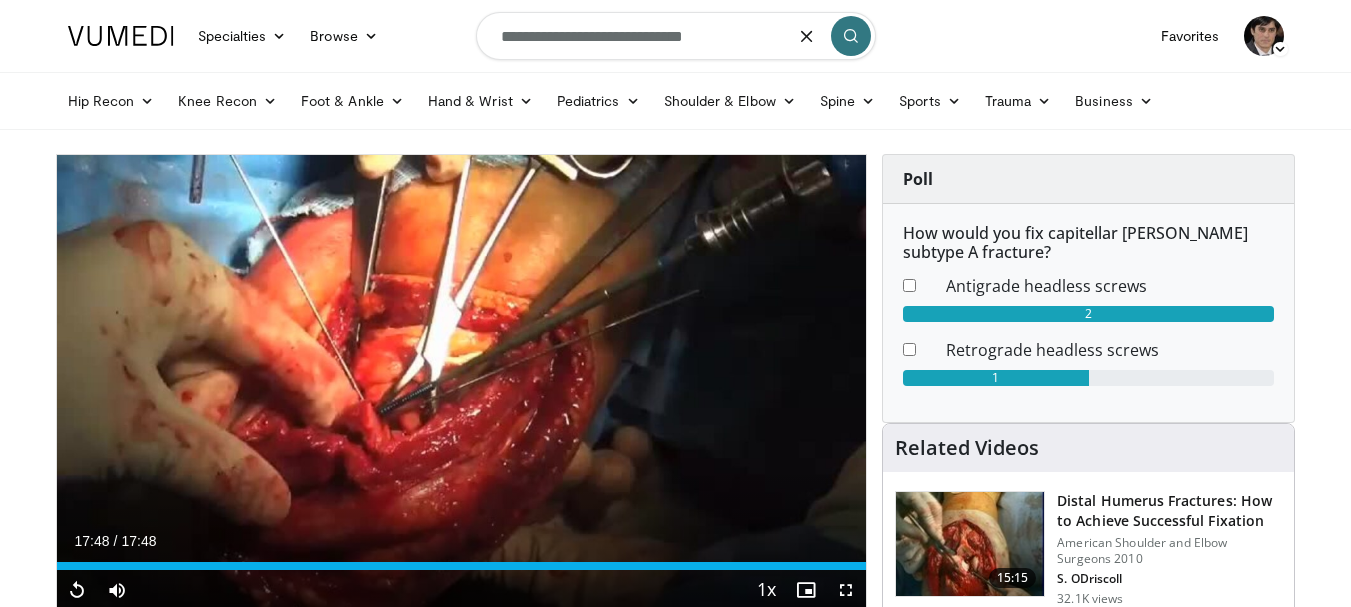 type on "**********" 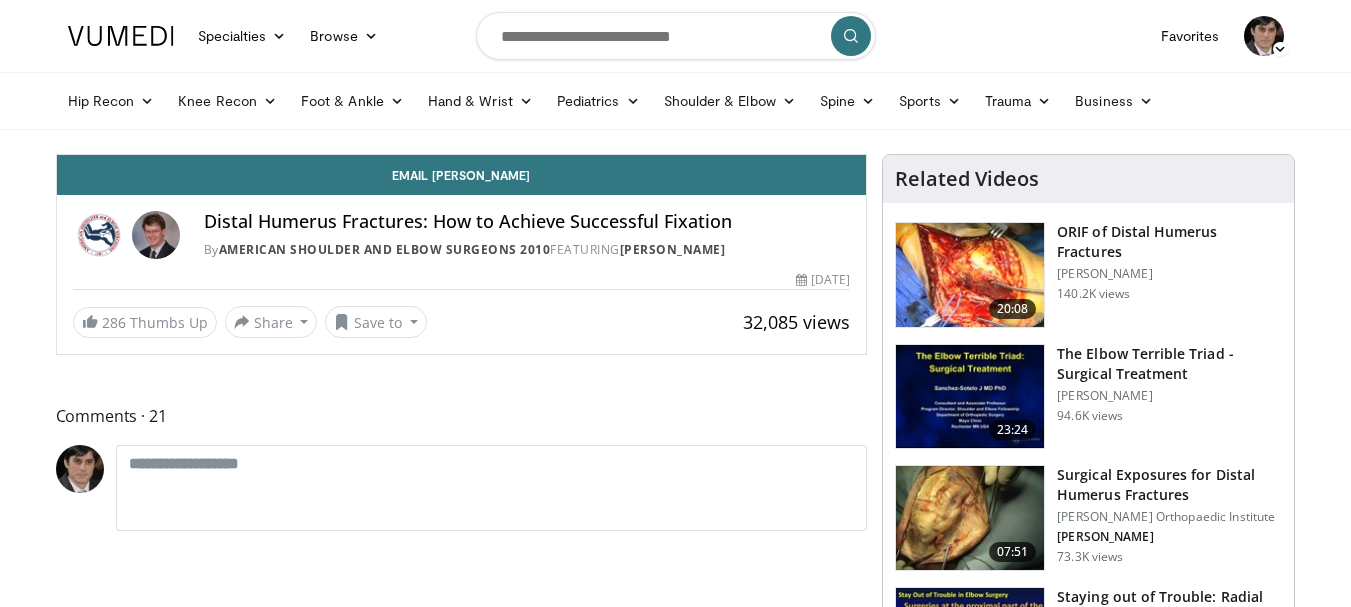 scroll, scrollTop: 0, scrollLeft: 0, axis: both 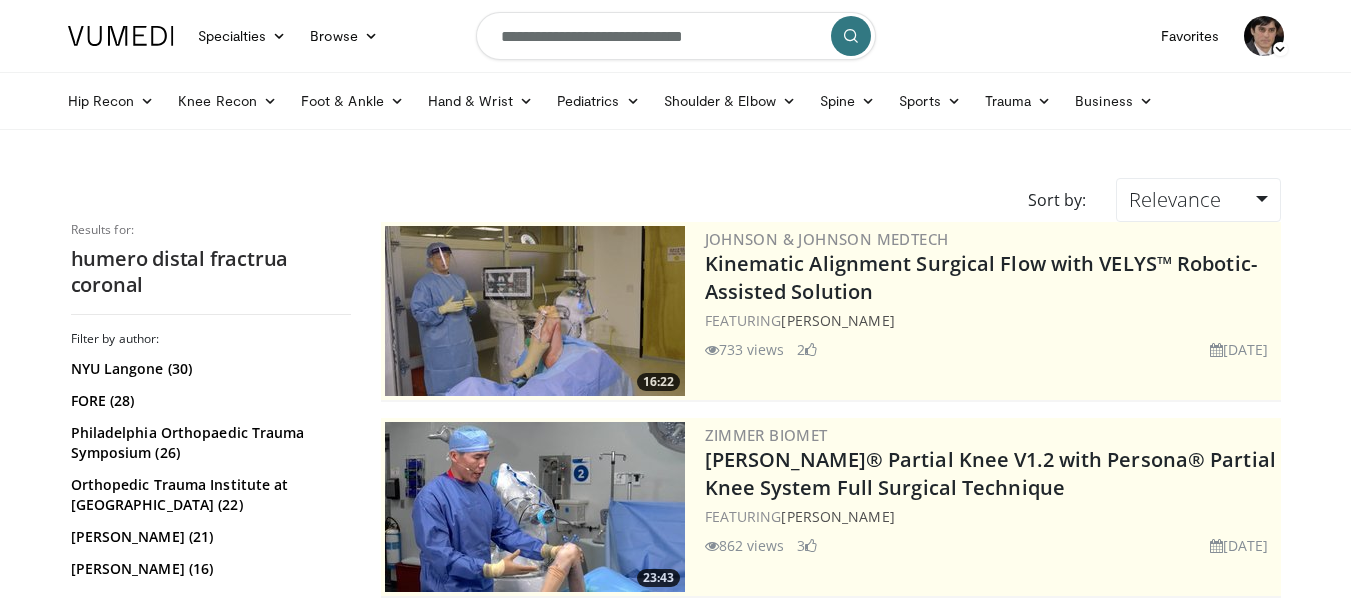 click on "humero distal fractrua coronal" at bounding box center [211, 272] 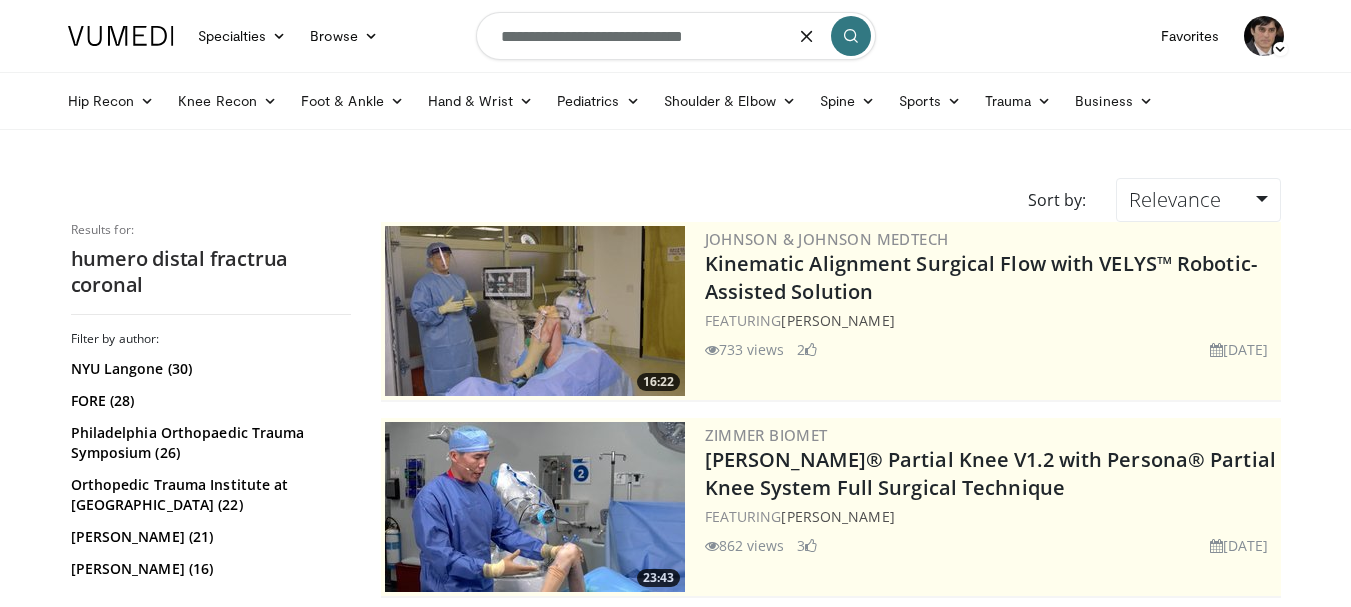 click on "**********" at bounding box center (676, 36) 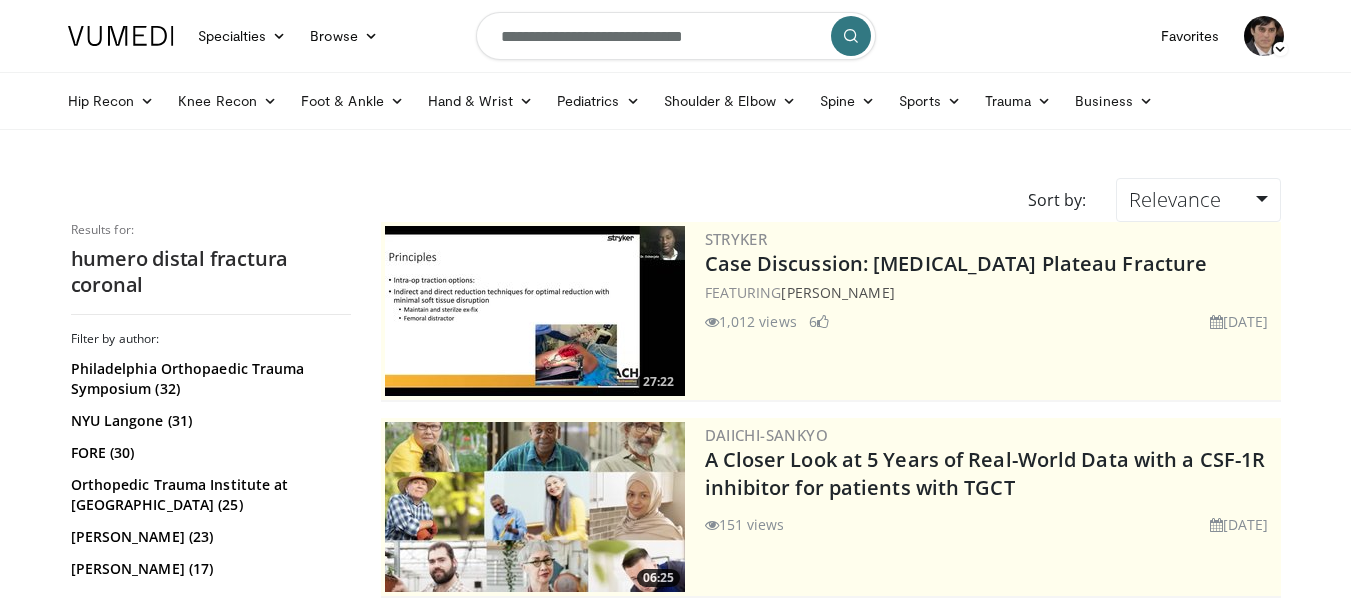 scroll, scrollTop: 0, scrollLeft: 0, axis: both 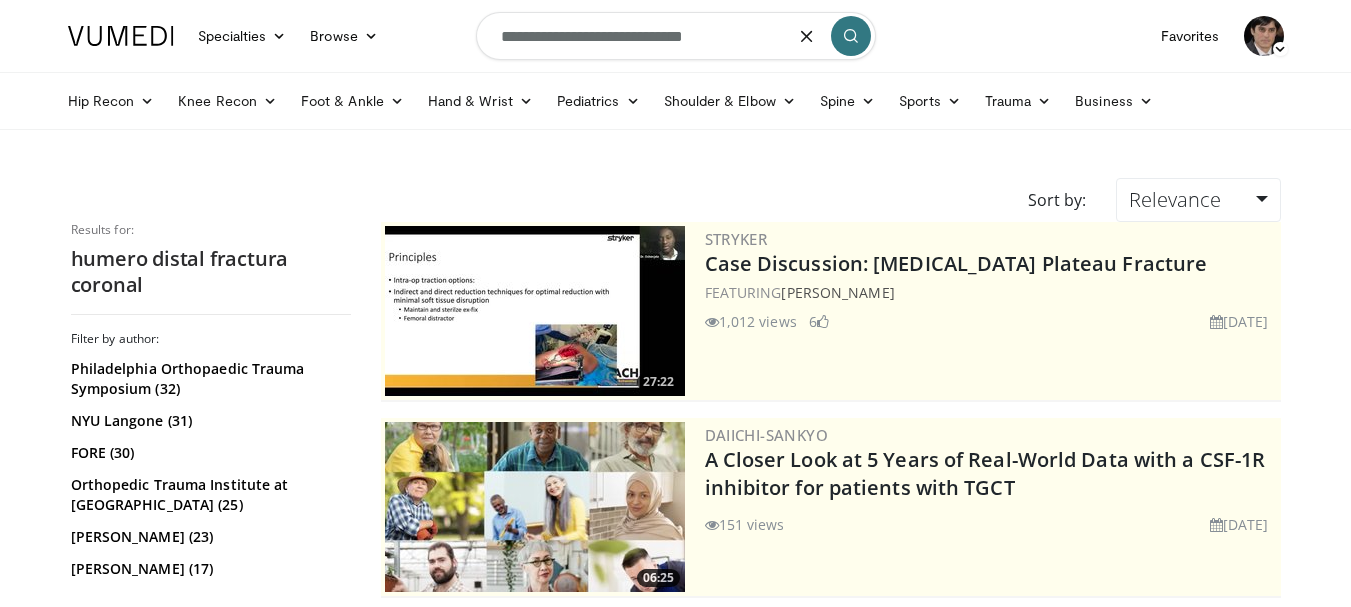 drag, startPoint x: 745, startPoint y: 36, endPoint x: 427, endPoint y: 49, distance: 318.26562 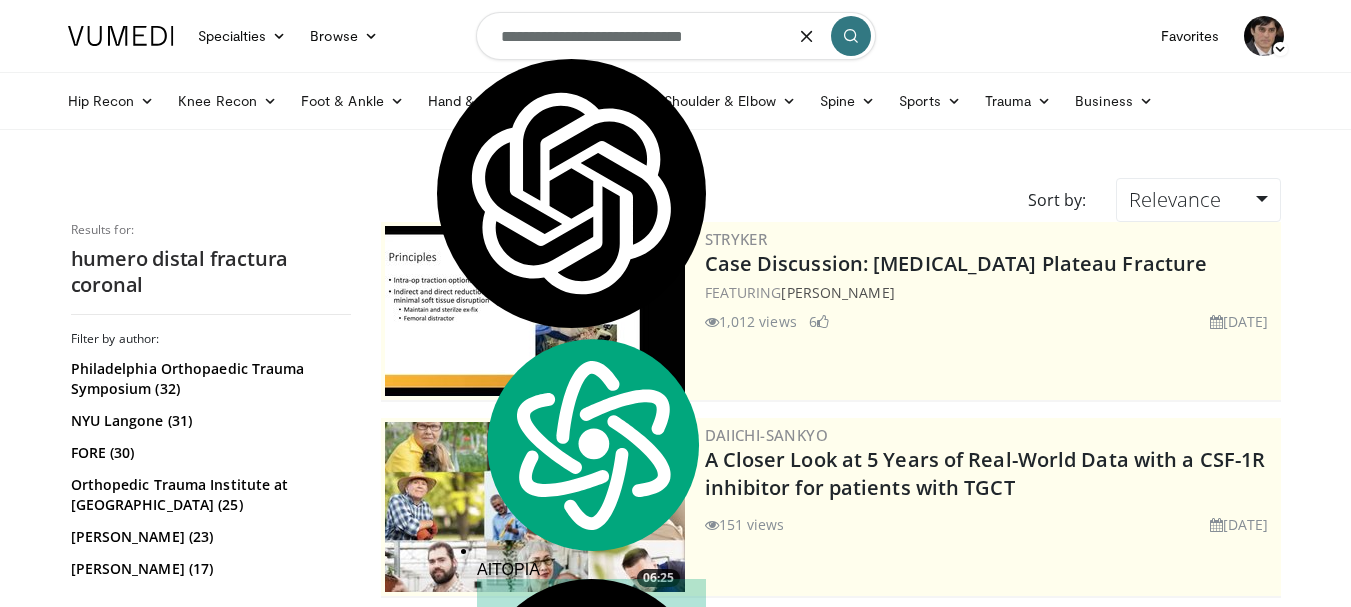 paste on "*" 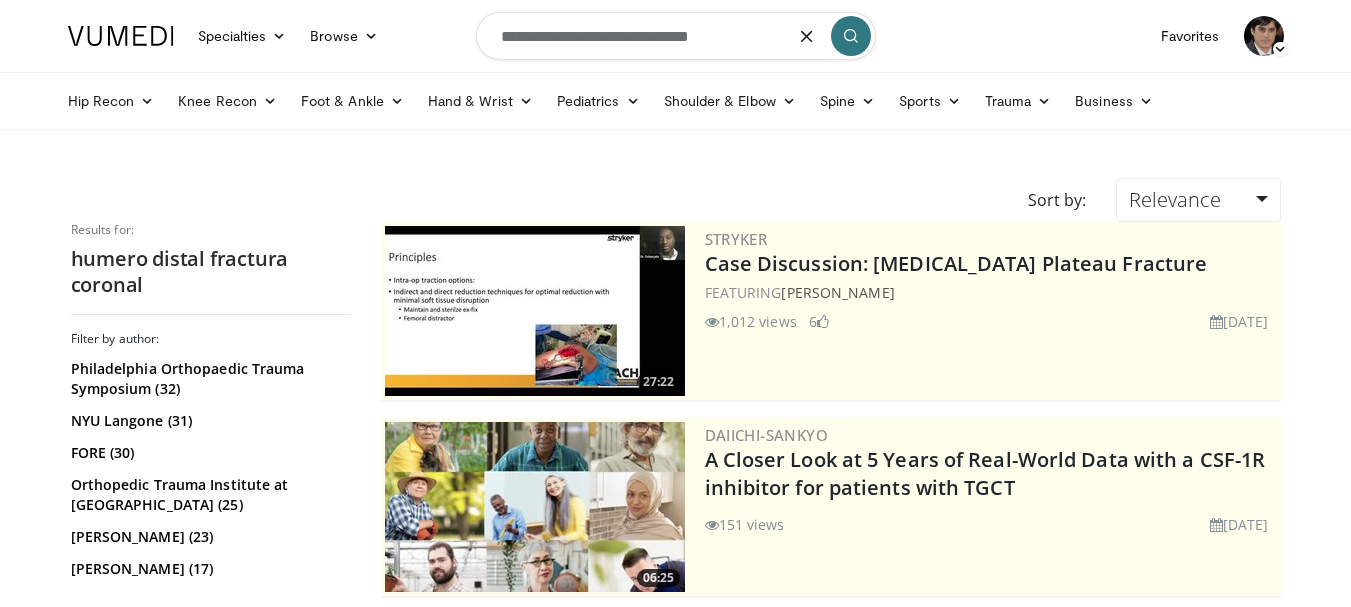 type on "**********" 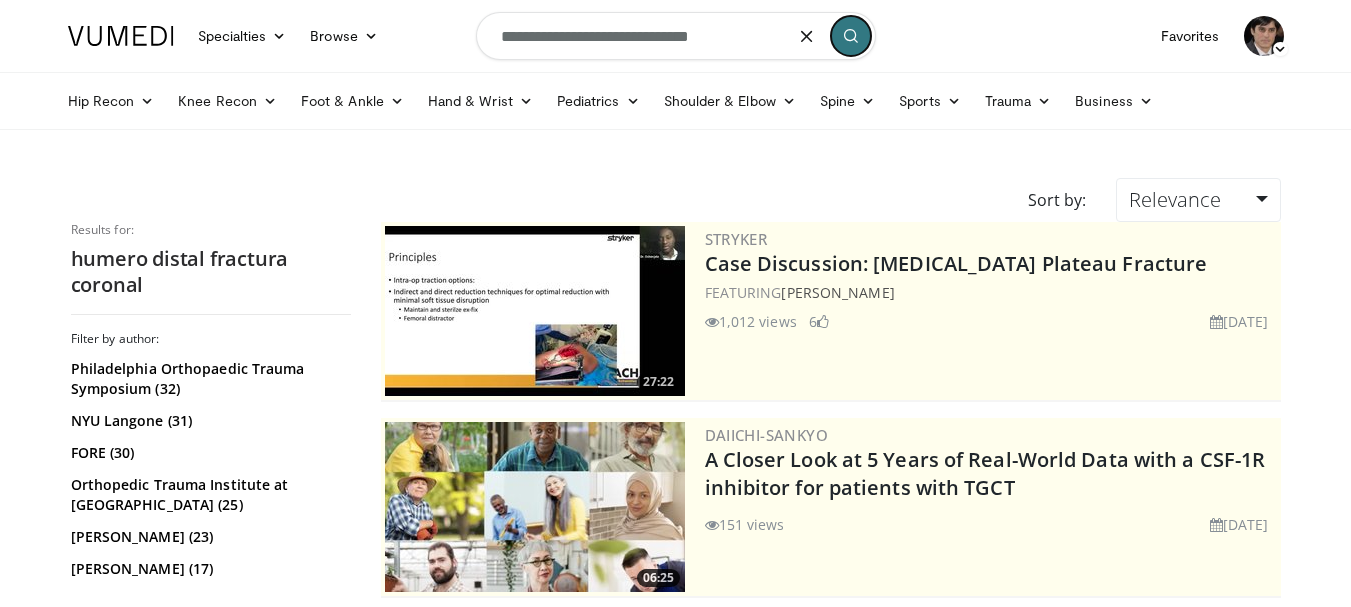 click at bounding box center [851, 36] 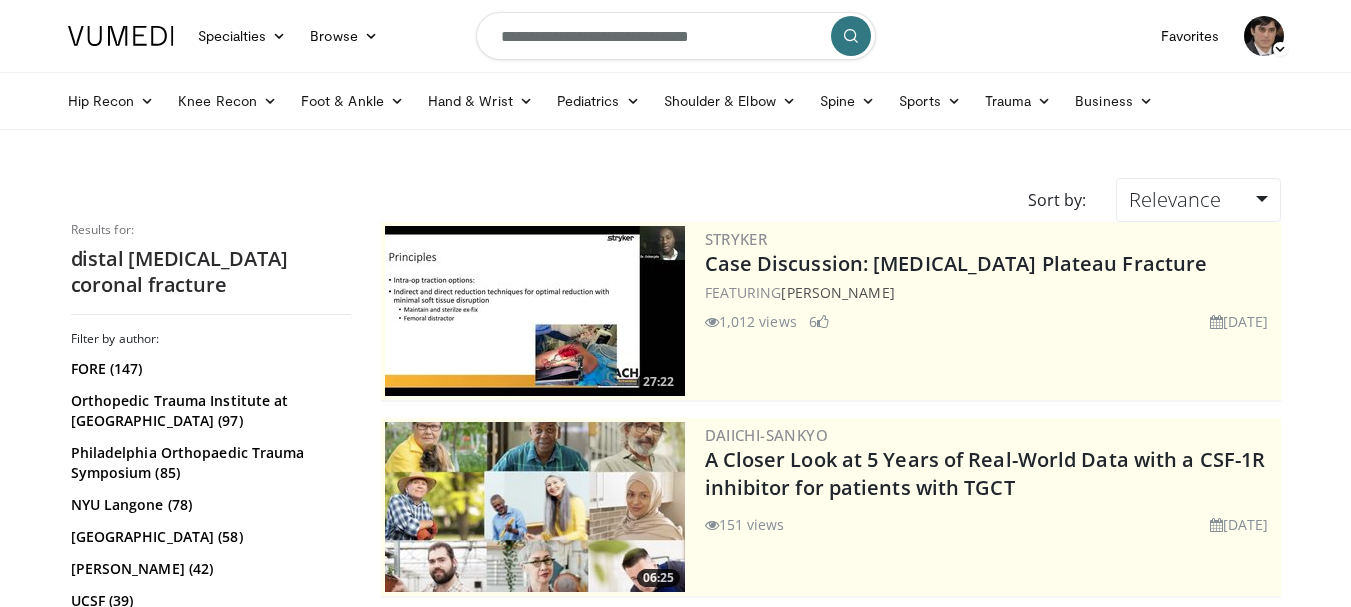 scroll, scrollTop: 0, scrollLeft: 0, axis: both 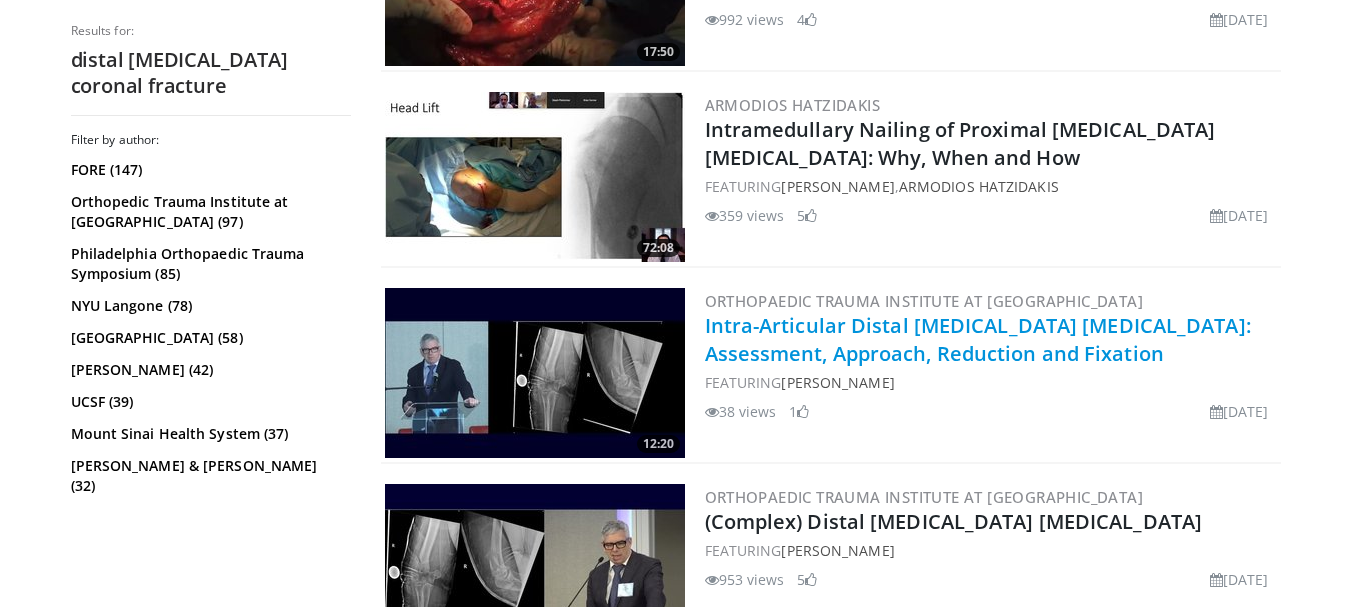 click on "Intra-Articular Distal [MEDICAL_DATA] [MEDICAL_DATA]: Assessment, Approach, Reduction and Fixation" at bounding box center [978, 339] 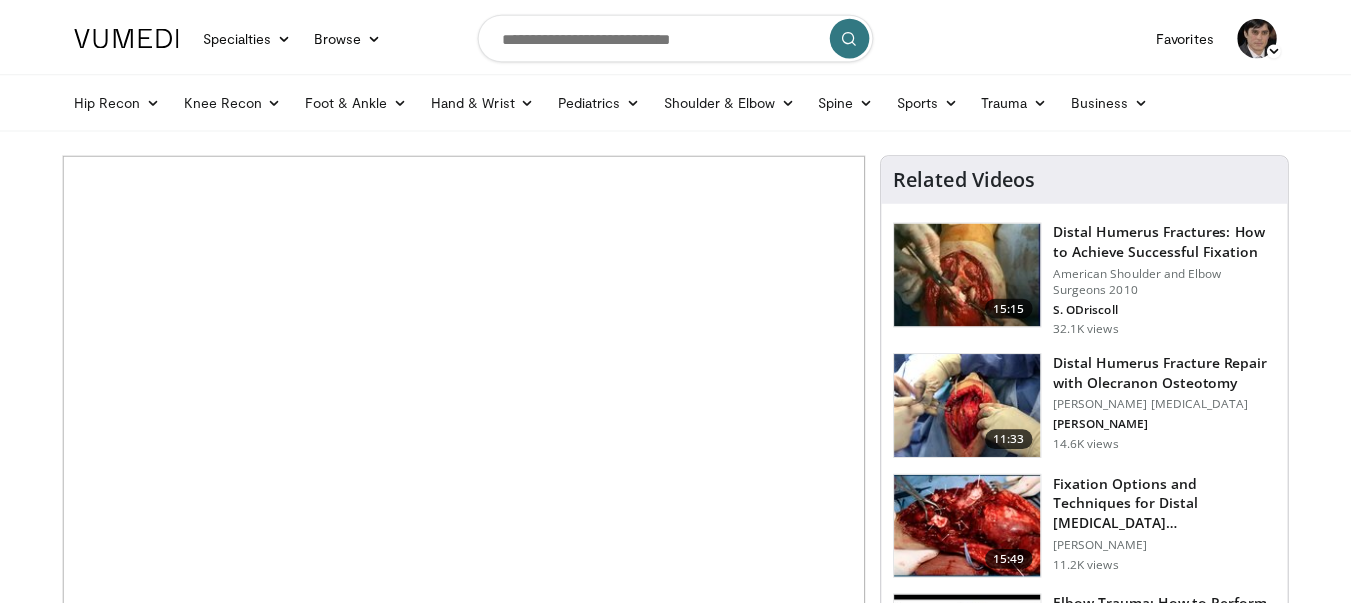scroll, scrollTop: 0, scrollLeft: 0, axis: both 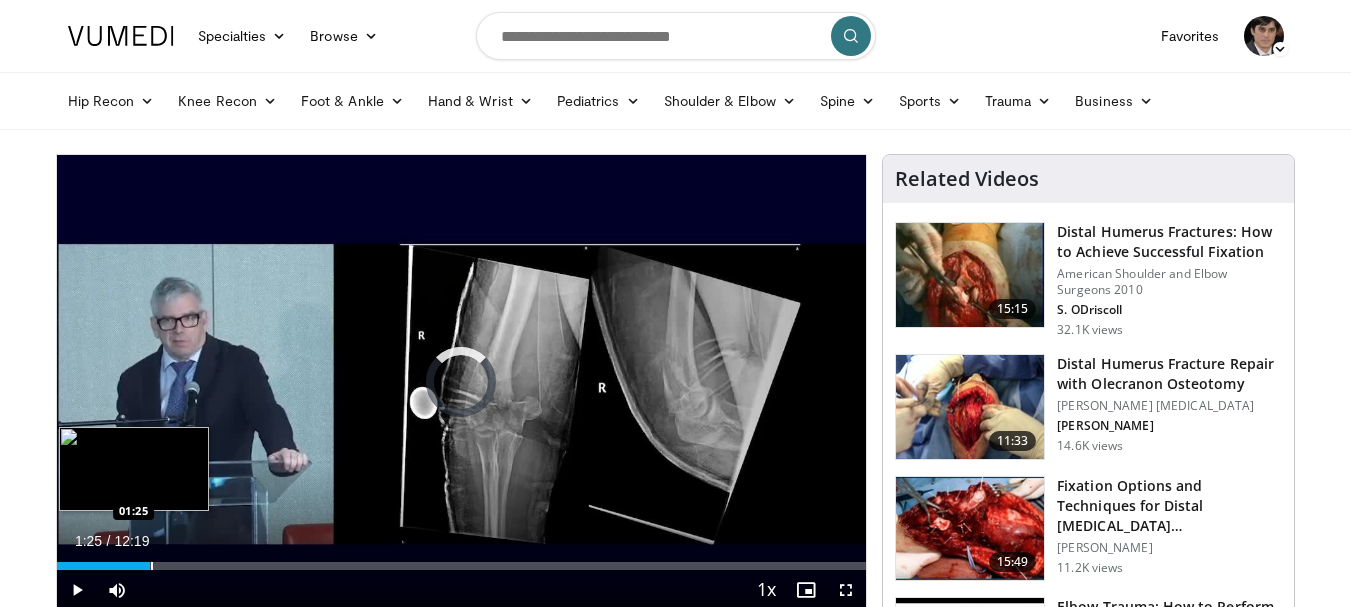 drag, startPoint x: 0, startPoint y: 0, endPoint x: 150, endPoint y: 566, distance: 585.53906 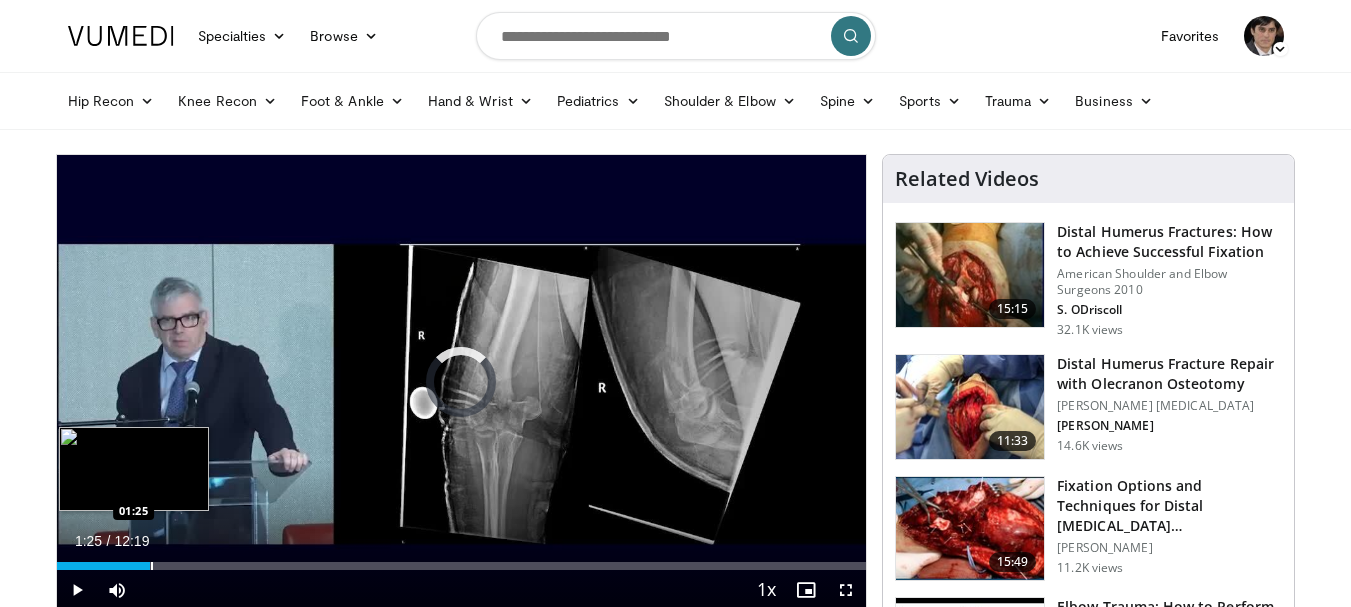 click on "Loaded :  5.39% 01:25 01:25" at bounding box center (462, 566) 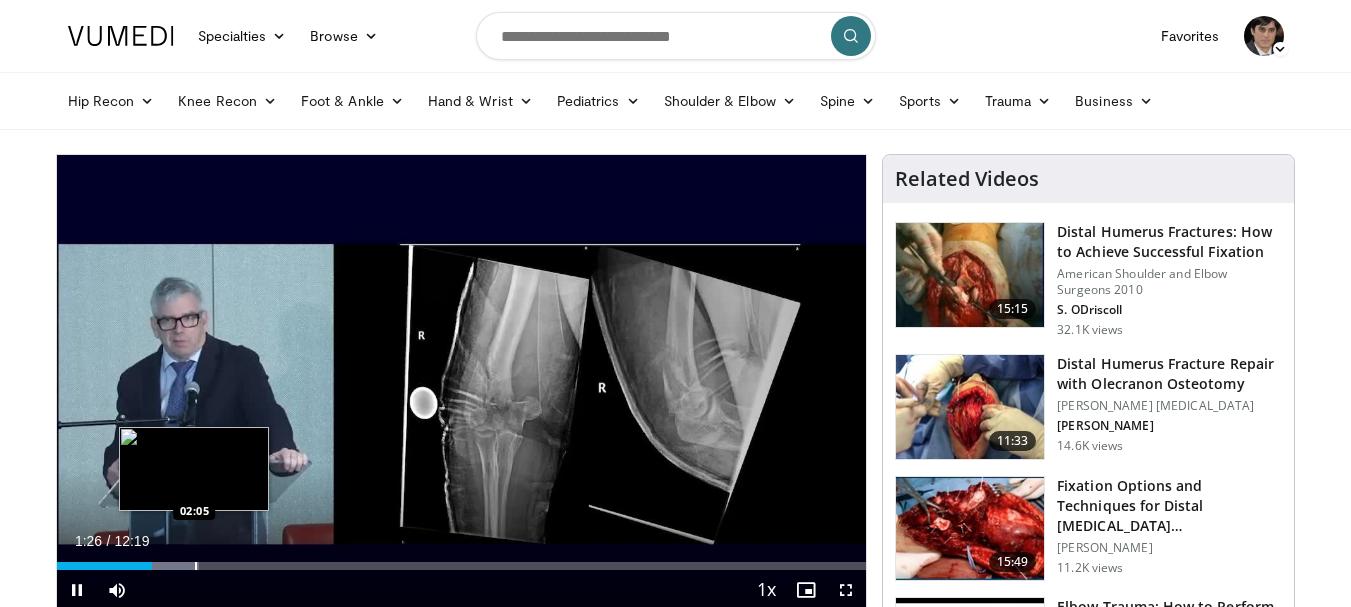 click at bounding box center [196, 566] 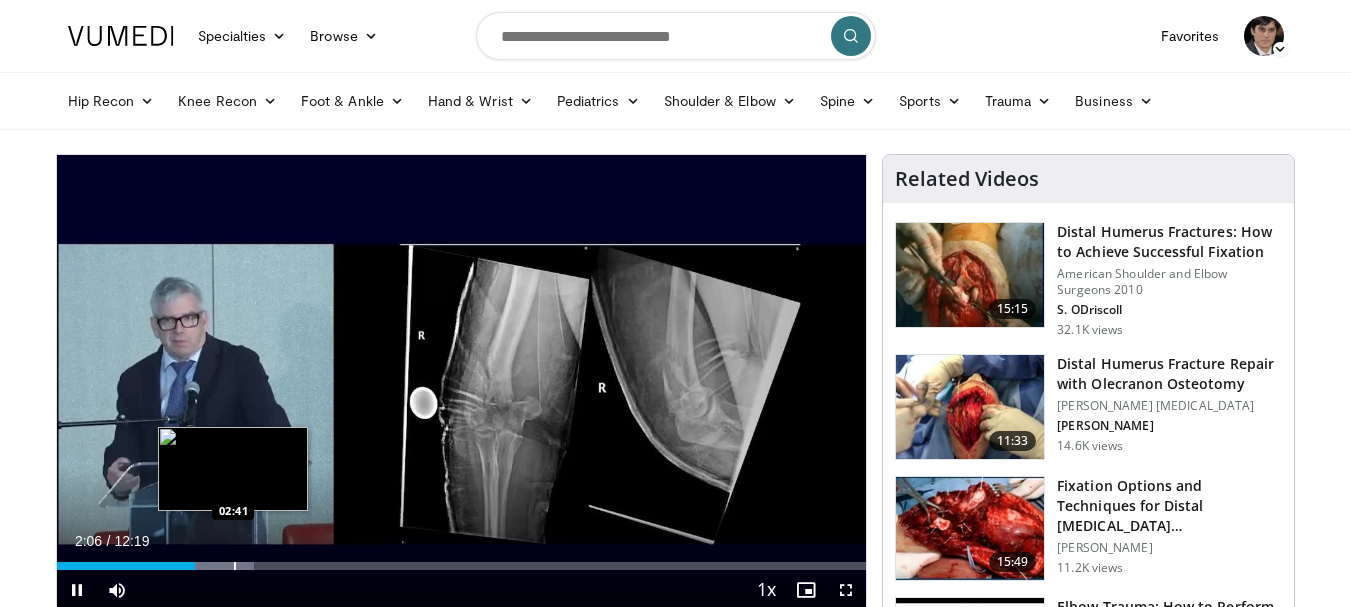 click at bounding box center [235, 566] 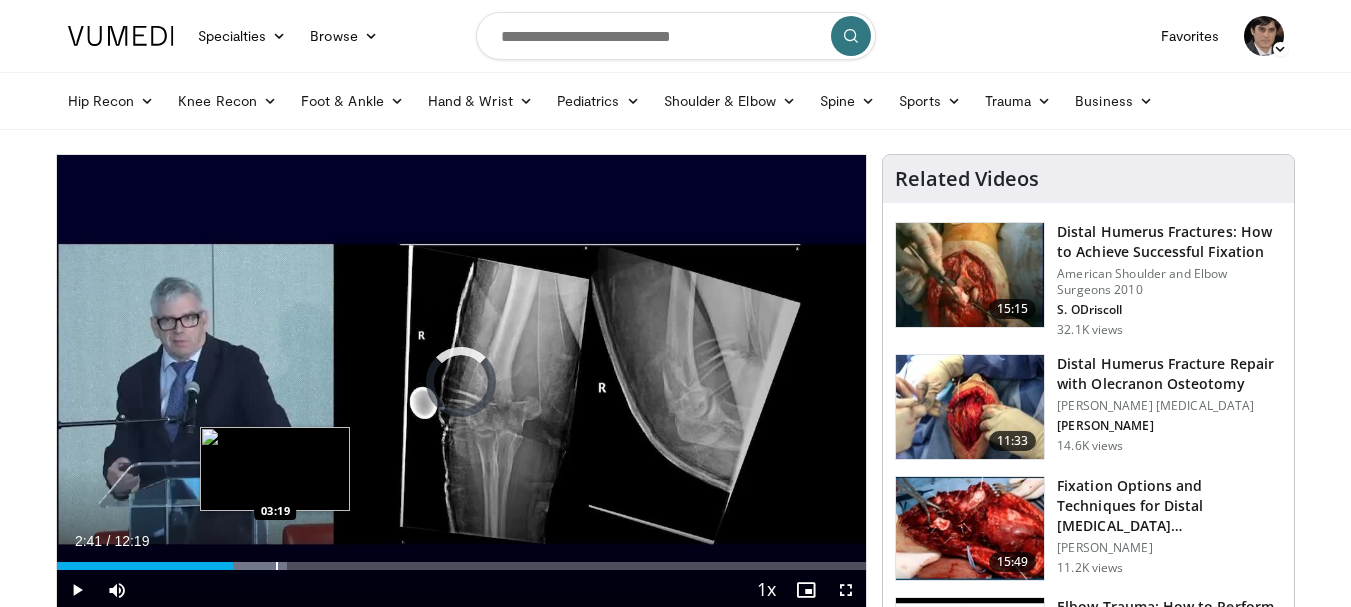 click at bounding box center [277, 566] 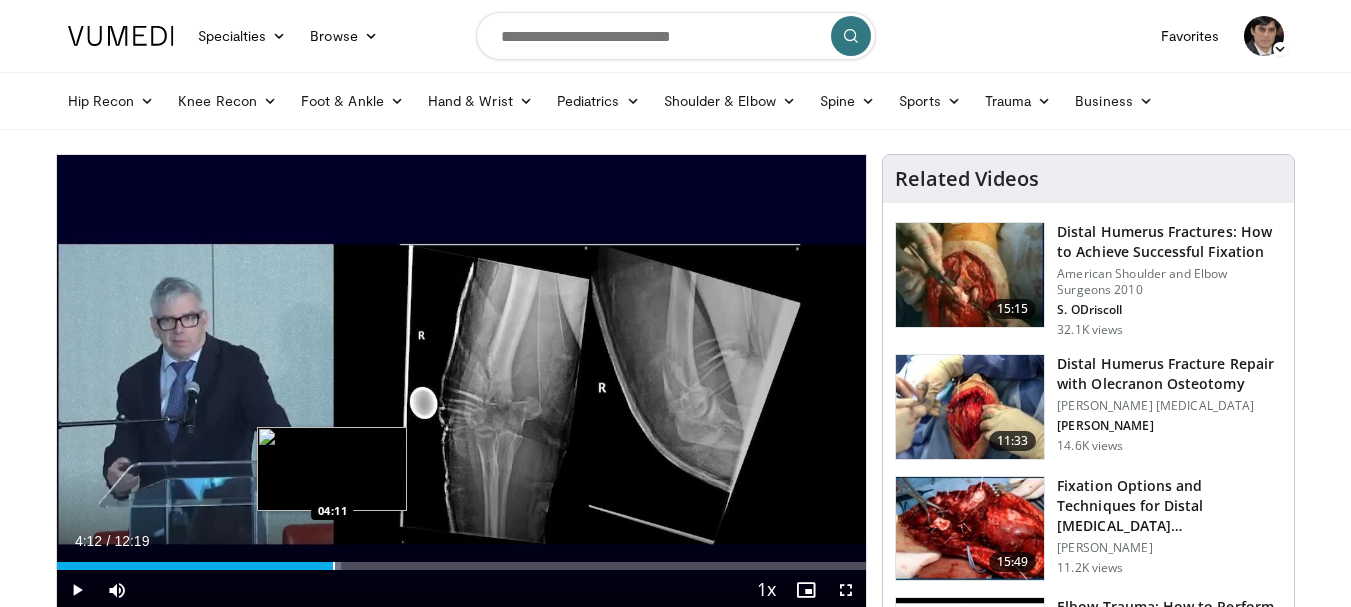 click on "Loaded :  35.17% 04:12 04:11" at bounding box center [462, 560] 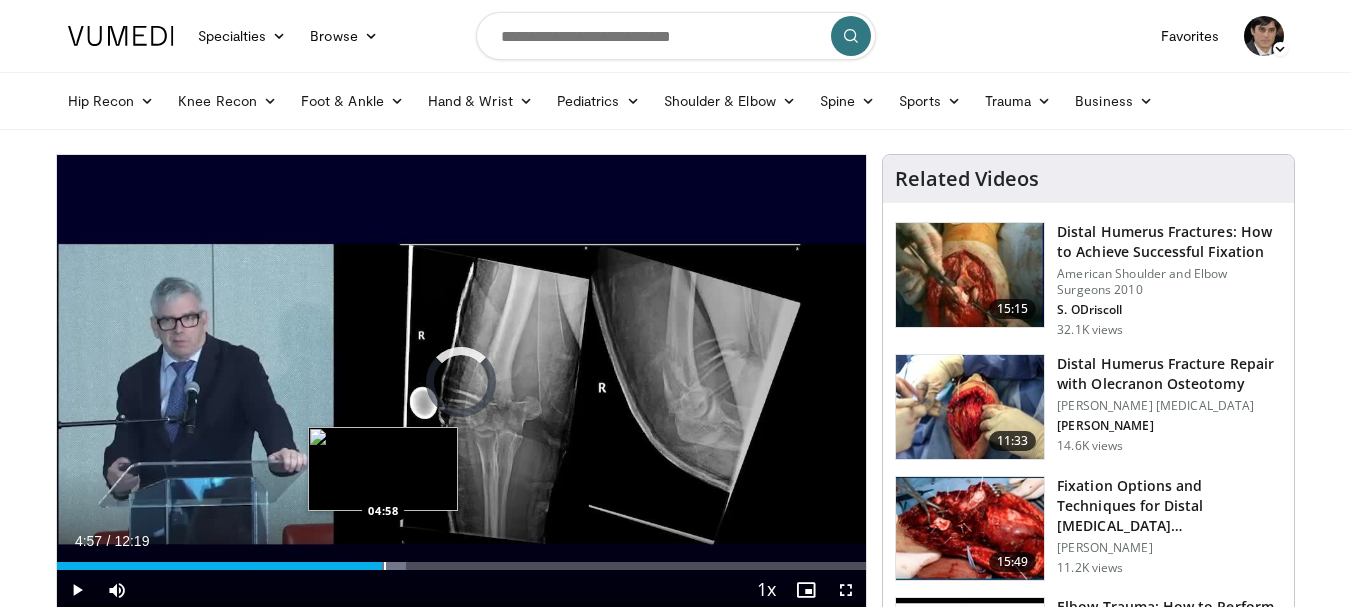 click at bounding box center [385, 566] 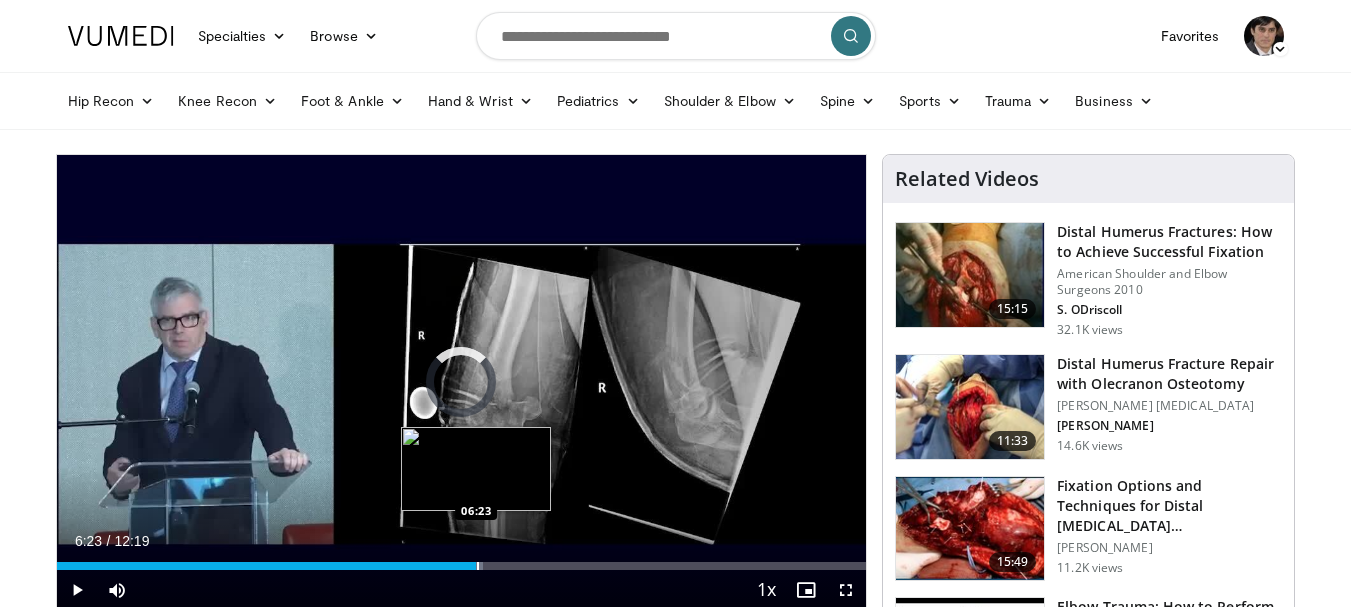 click on "Loaded :  52.67% 05:28 06:23" at bounding box center [462, 560] 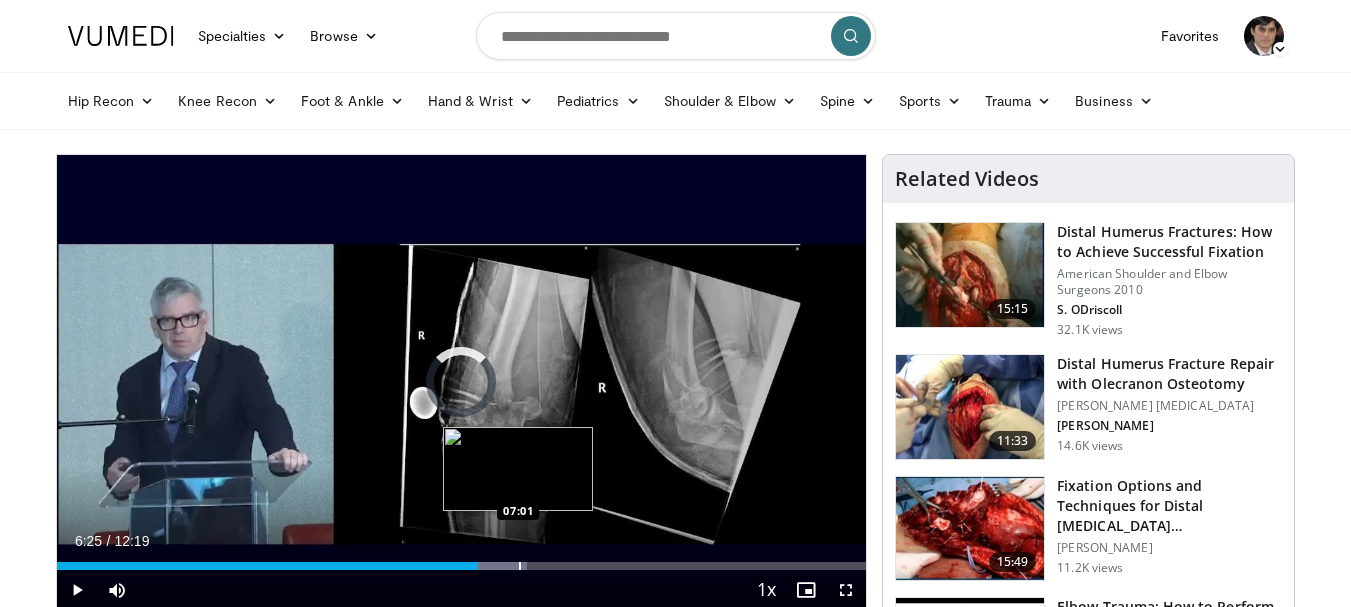 click at bounding box center (520, 566) 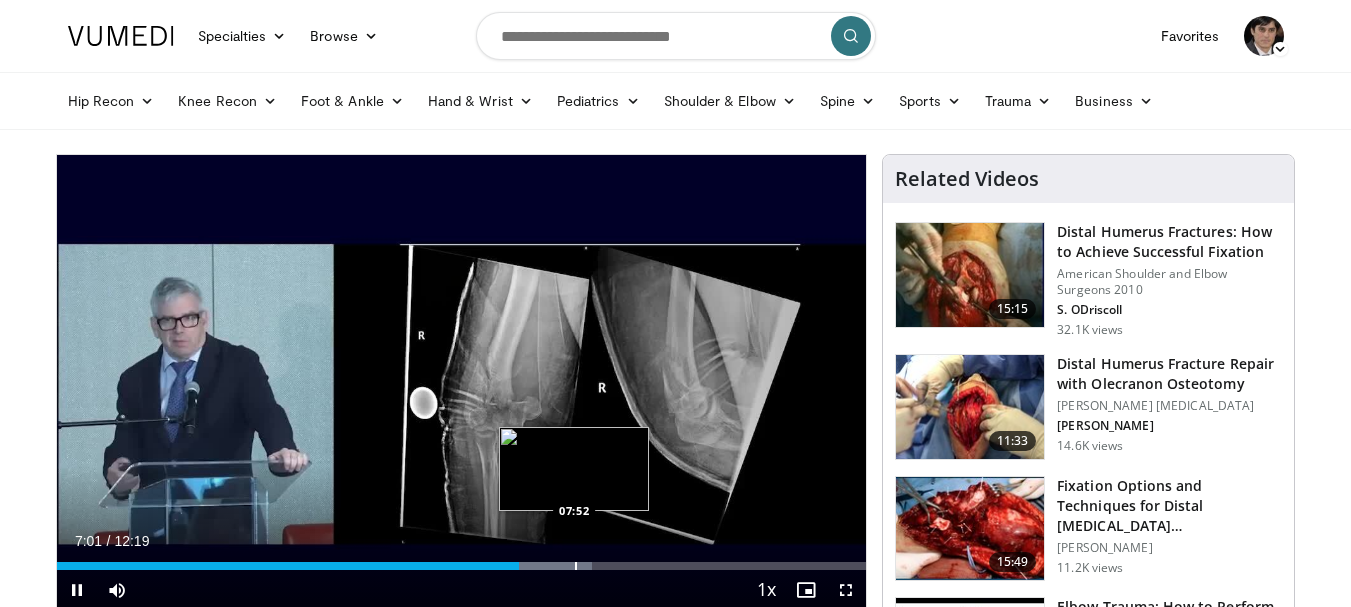 click at bounding box center (576, 566) 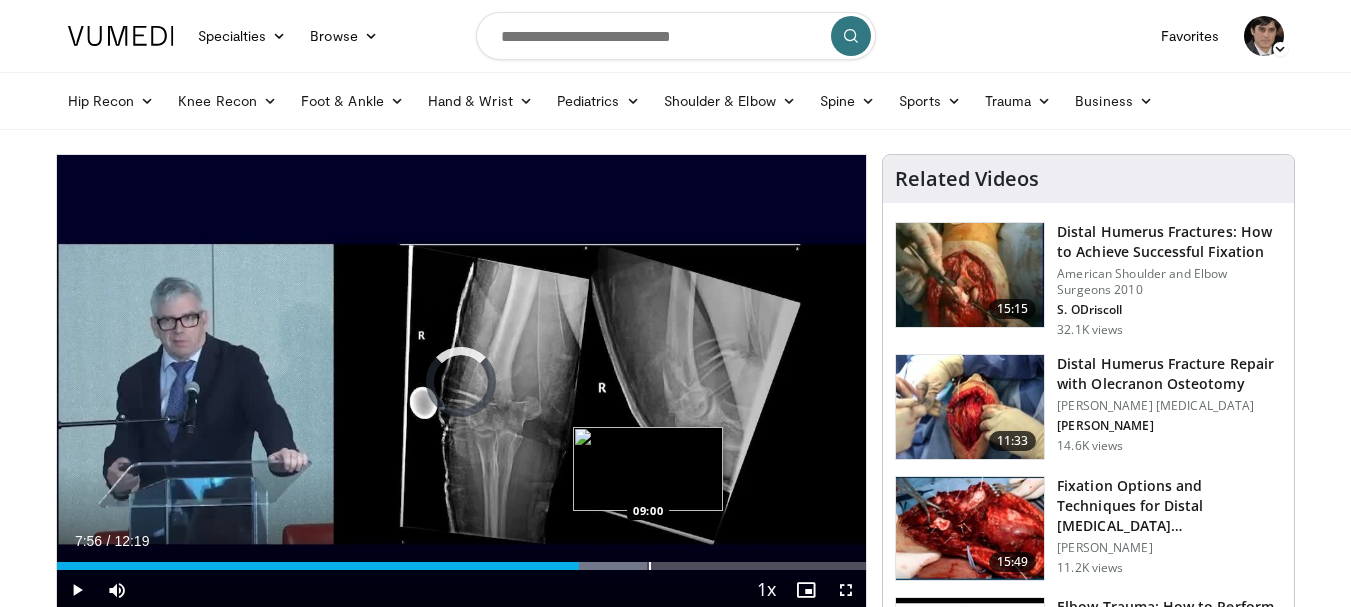 click on "Loaded :  72.93% 07:56 09:00" at bounding box center [462, 560] 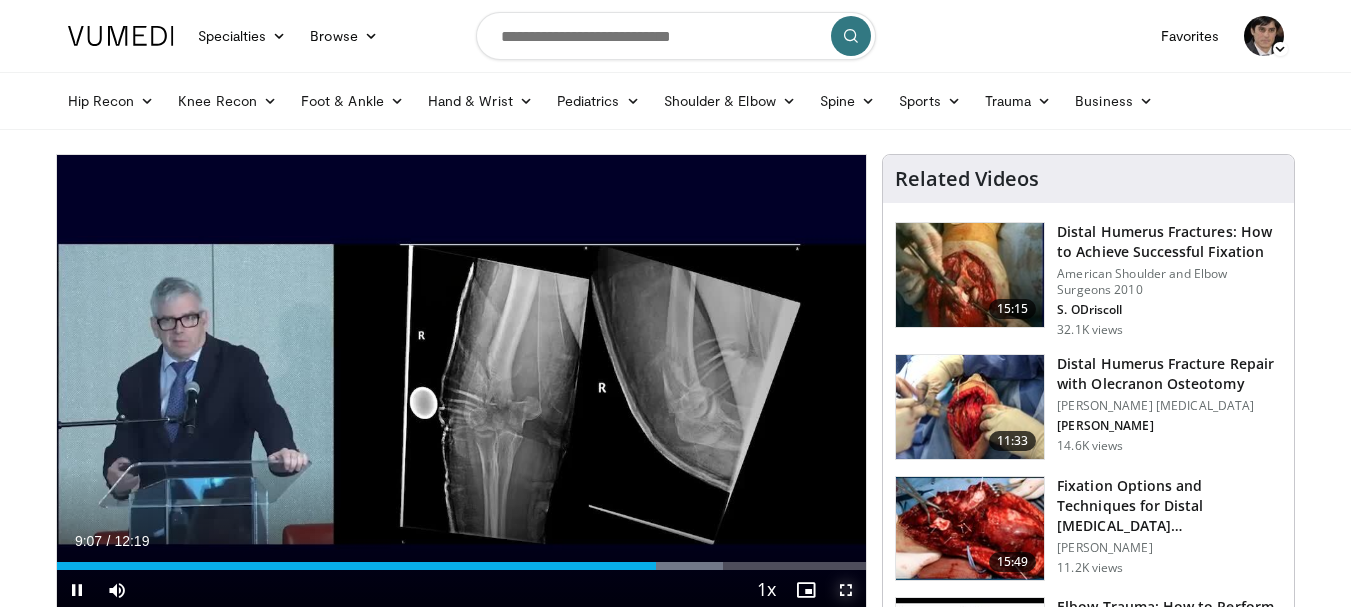 click at bounding box center (846, 590) 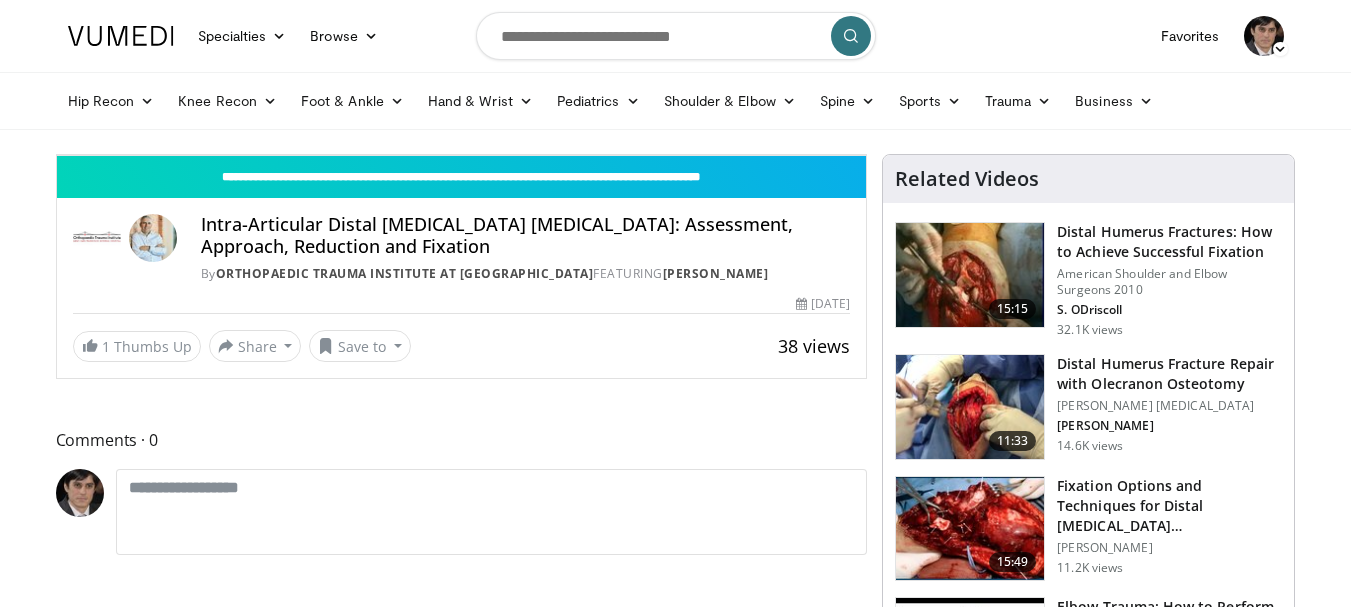 scroll, scrollTop: 3768, scrollLeft: 0, axis: vertical 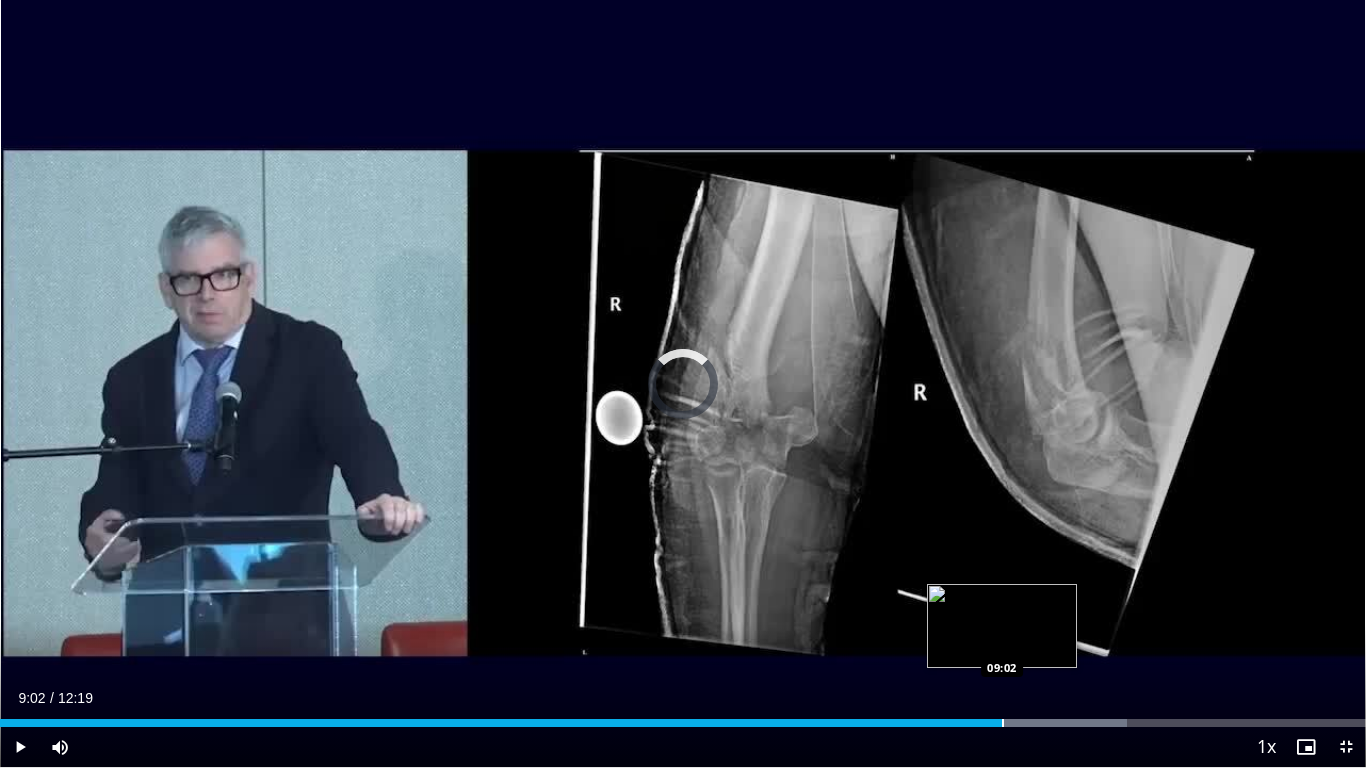 click at bounding box center (1003, 723) 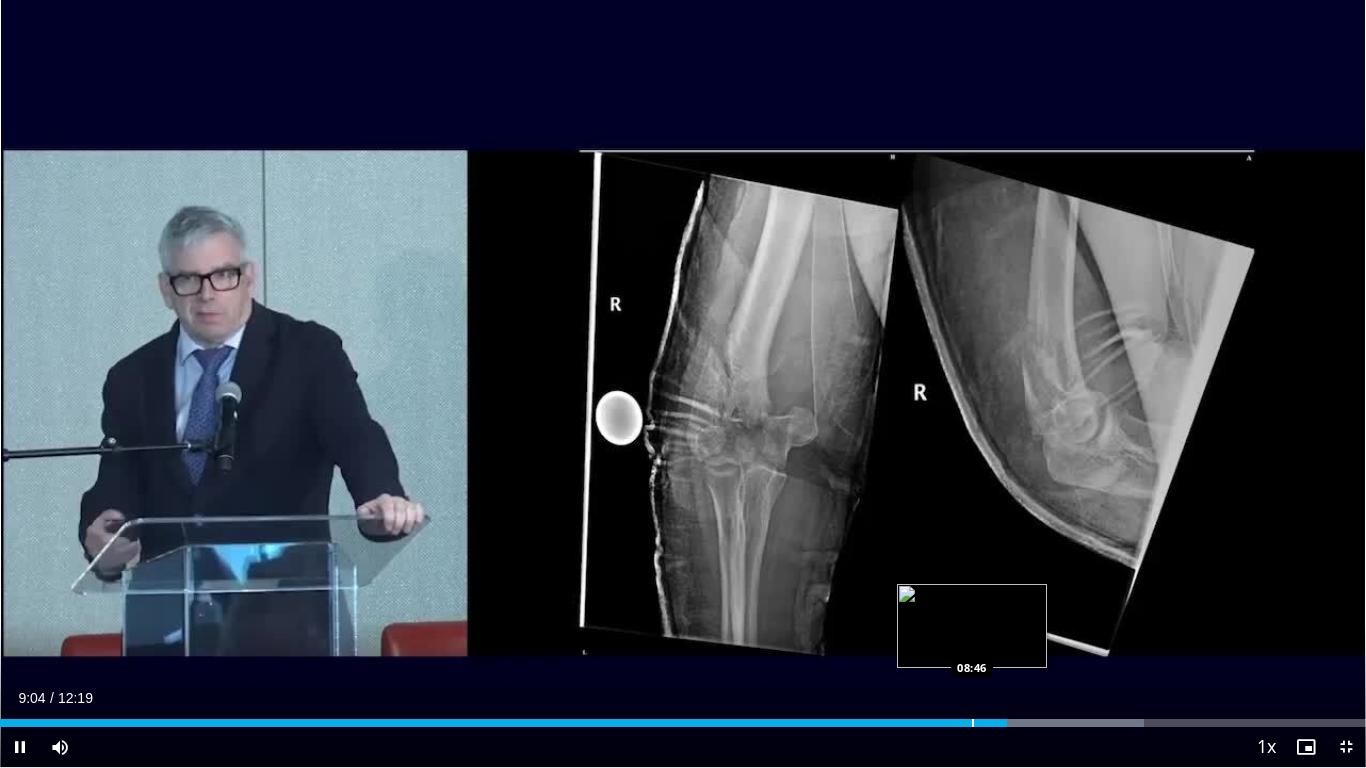 click on "09:04" at bounding box center (503, 723) 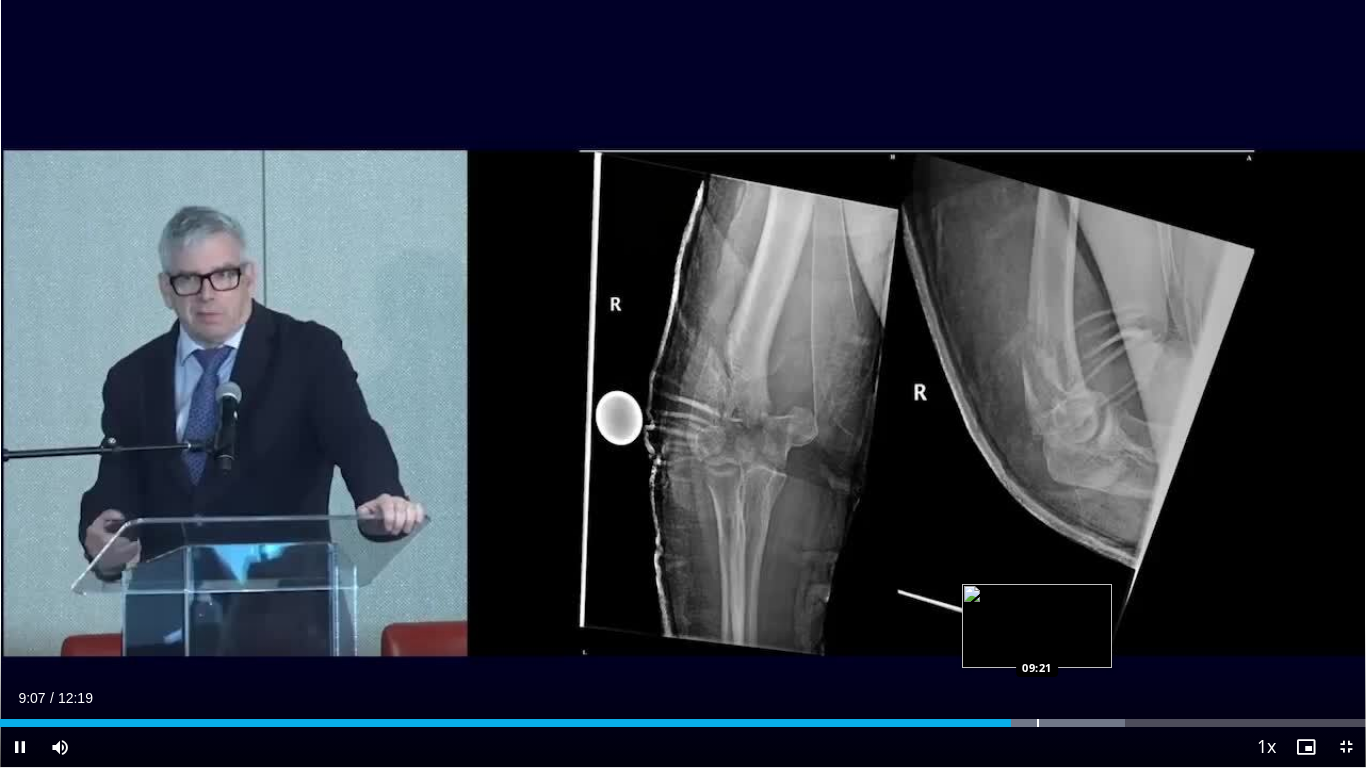click at bounding box center (1038, 723) 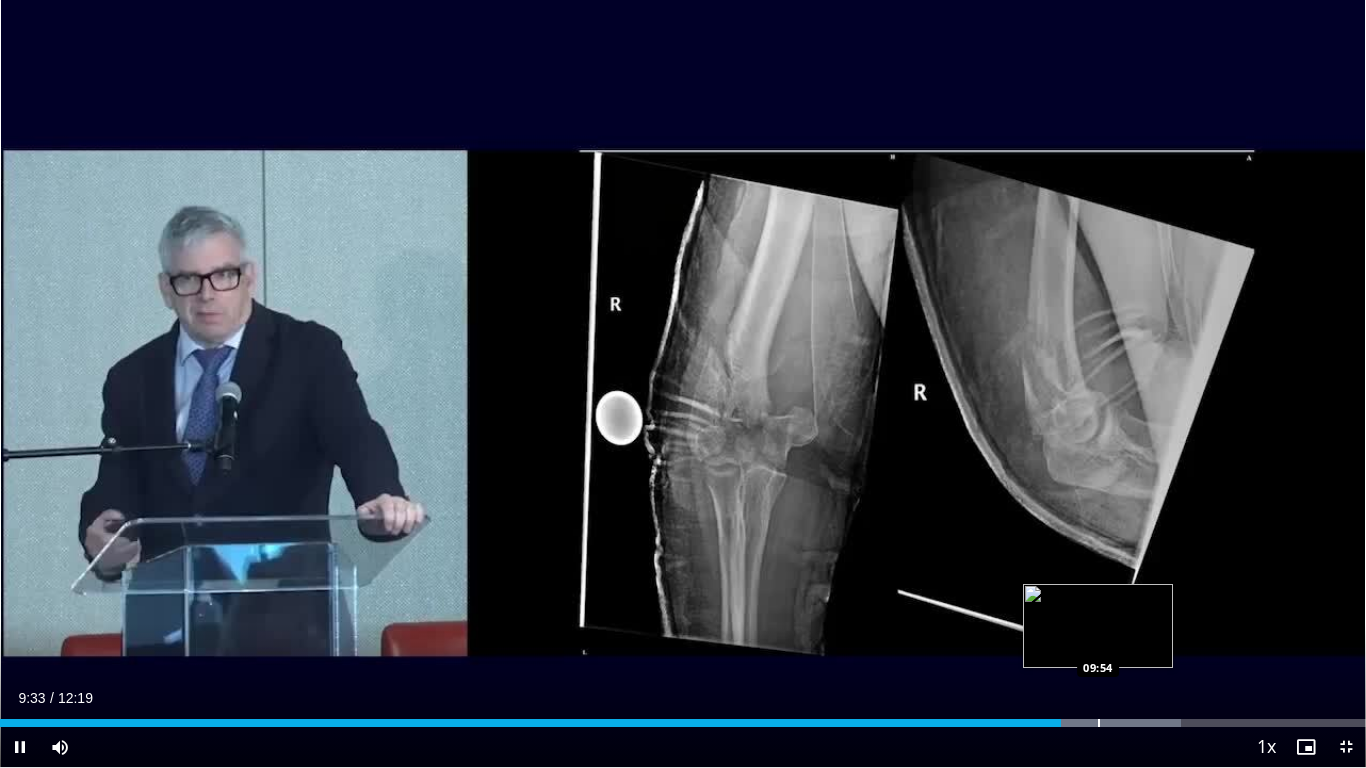 click at bounding box center (1099, 723) 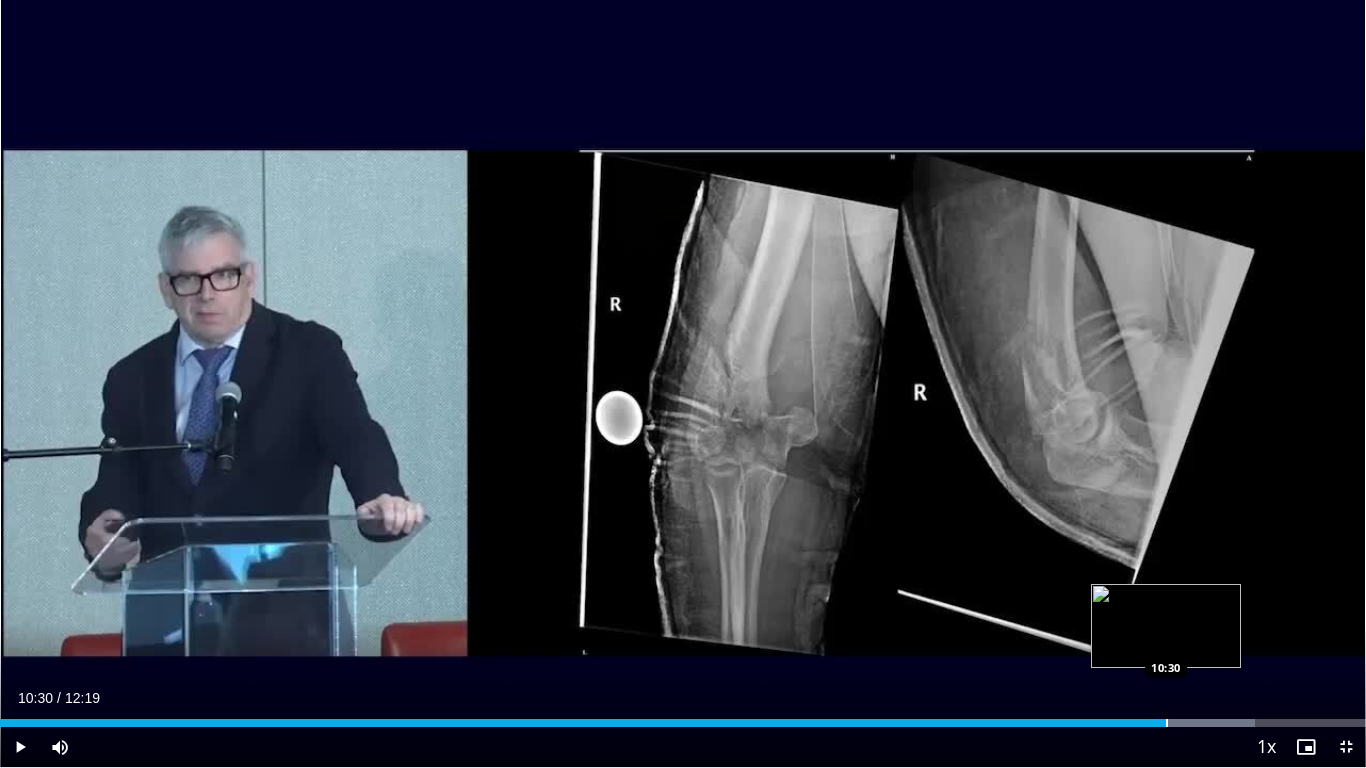 click at bounding box center (1167, 723) 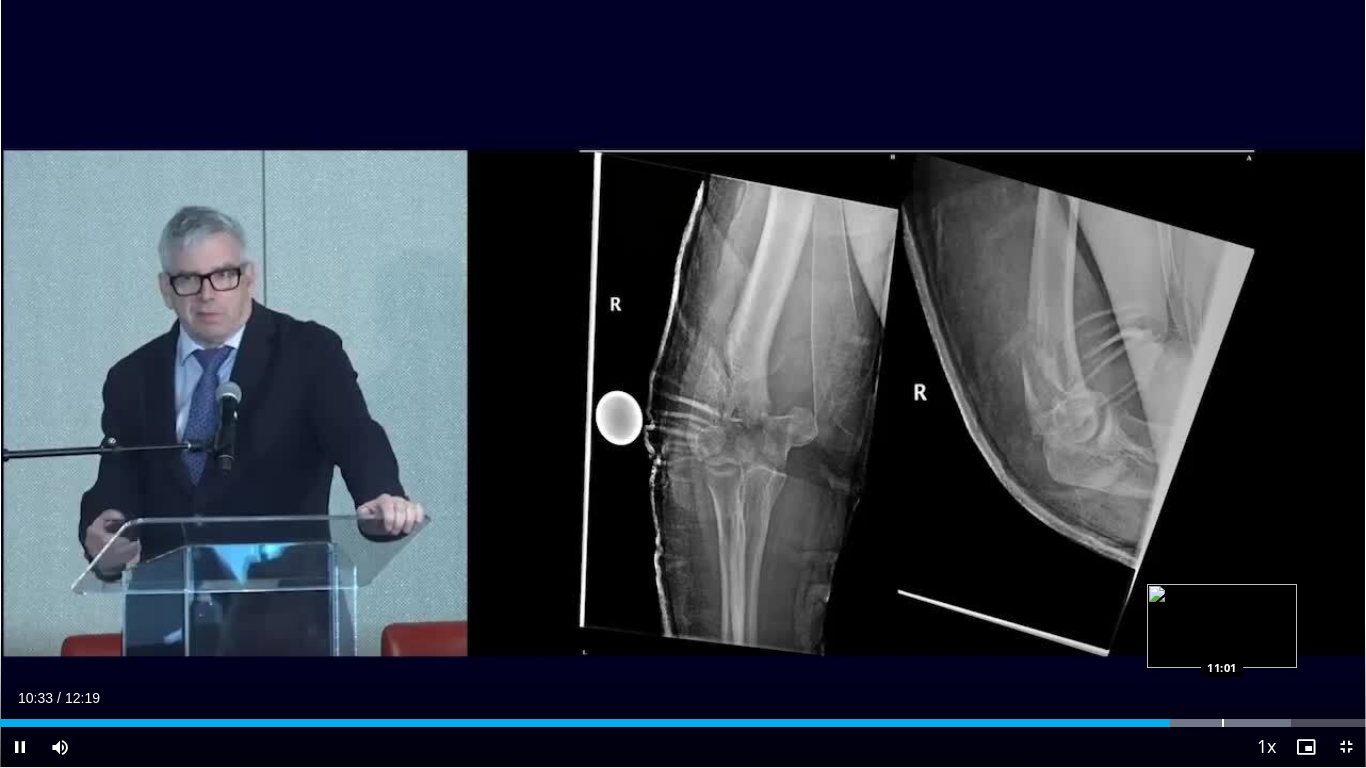 click at bounding box center (1223, 723) 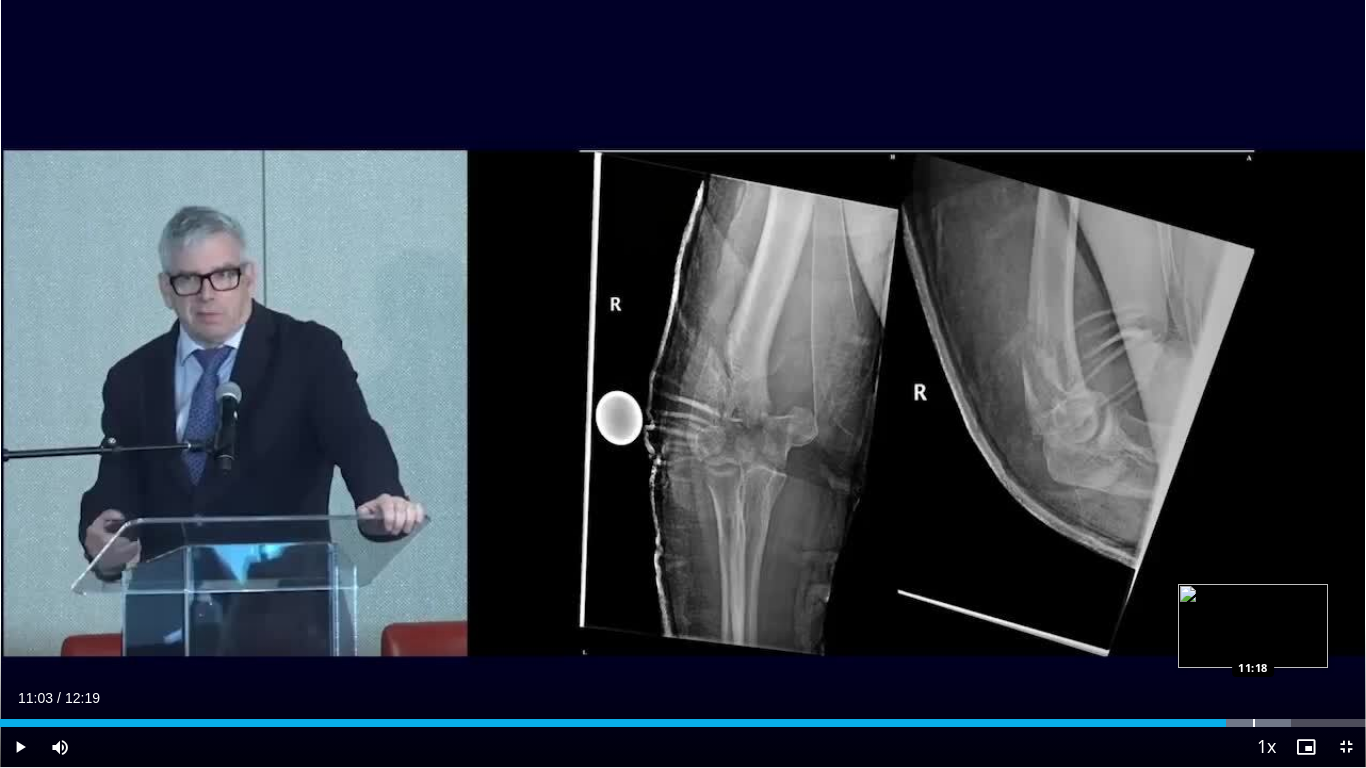 click at bounding box center (1254, 723) 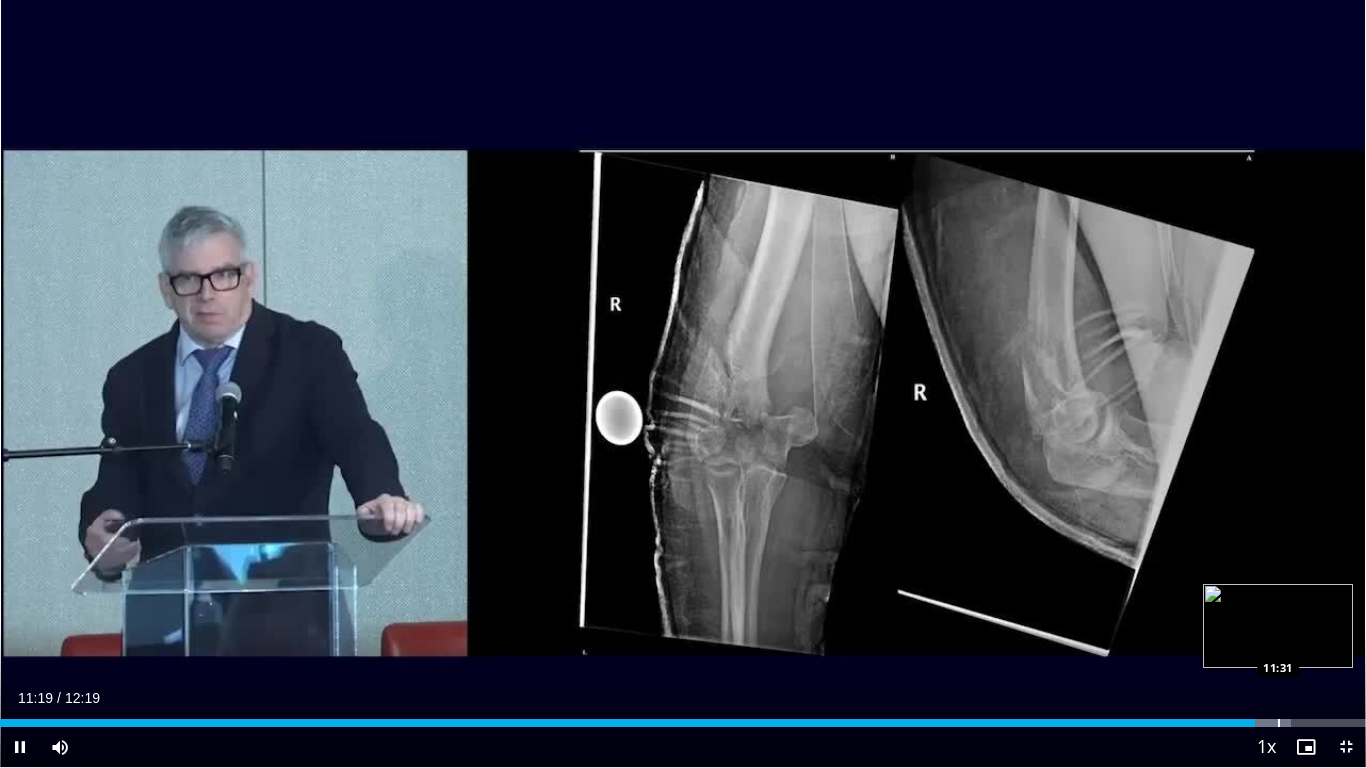click at bounding box center (1279, 723) 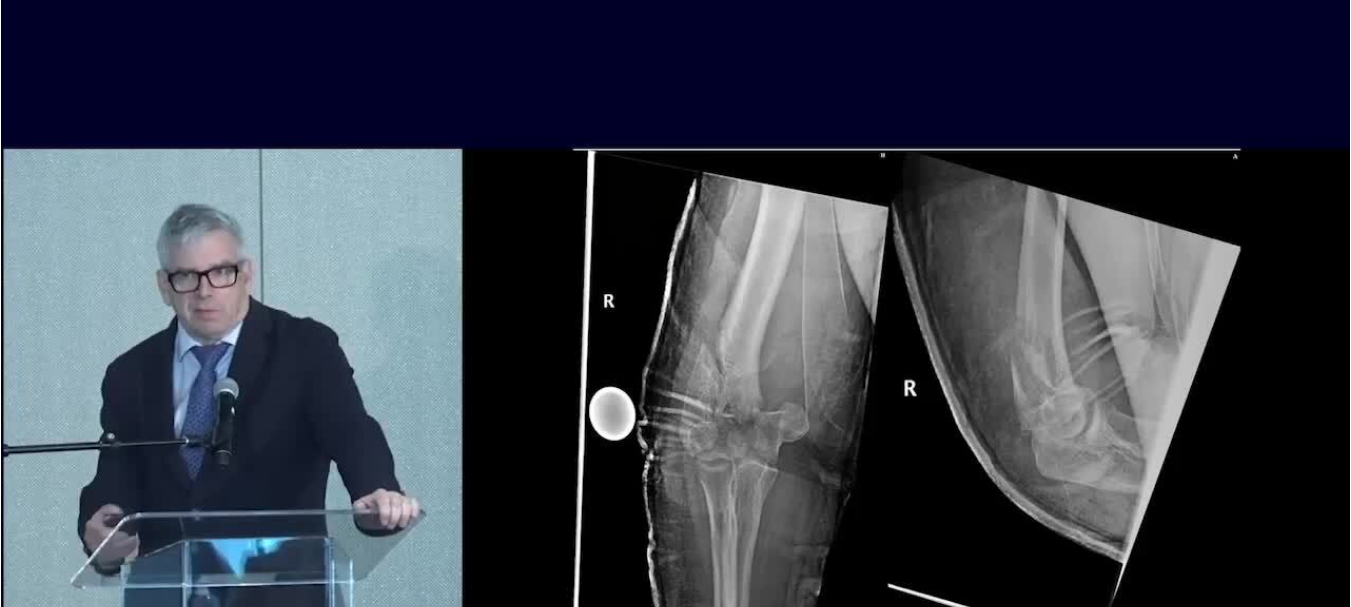 scroll, scrollTop: 3929, scrollLeft: 0, axis: vertical 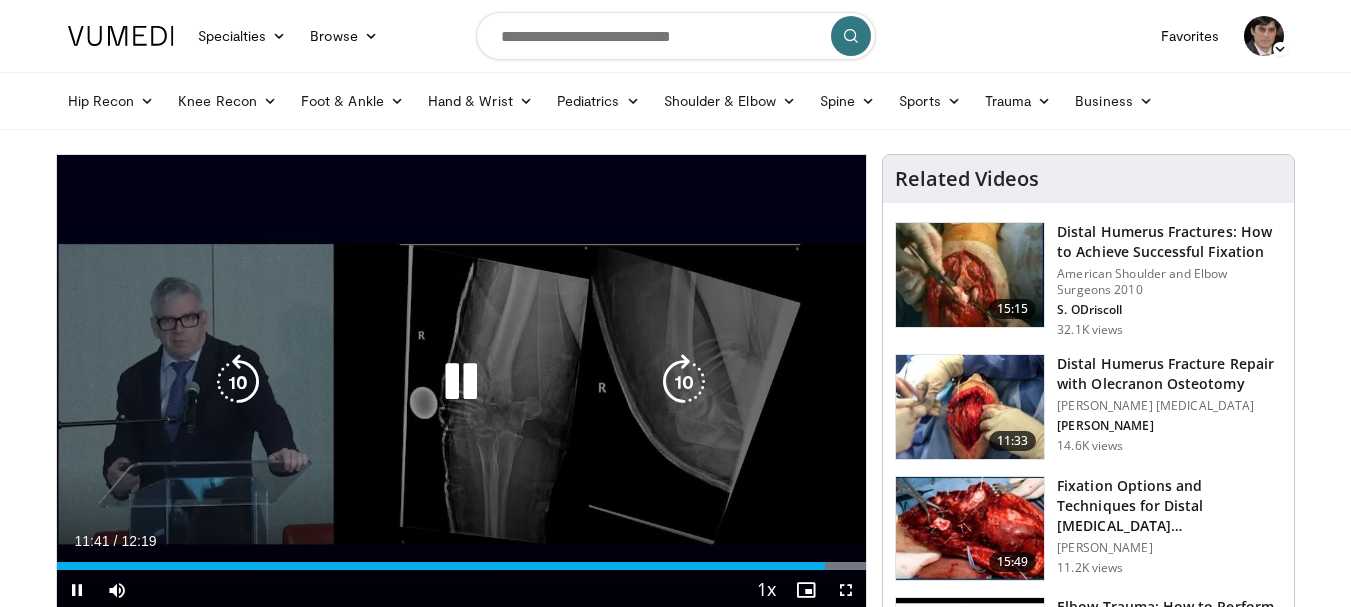 click at bounding box center [461, 382] 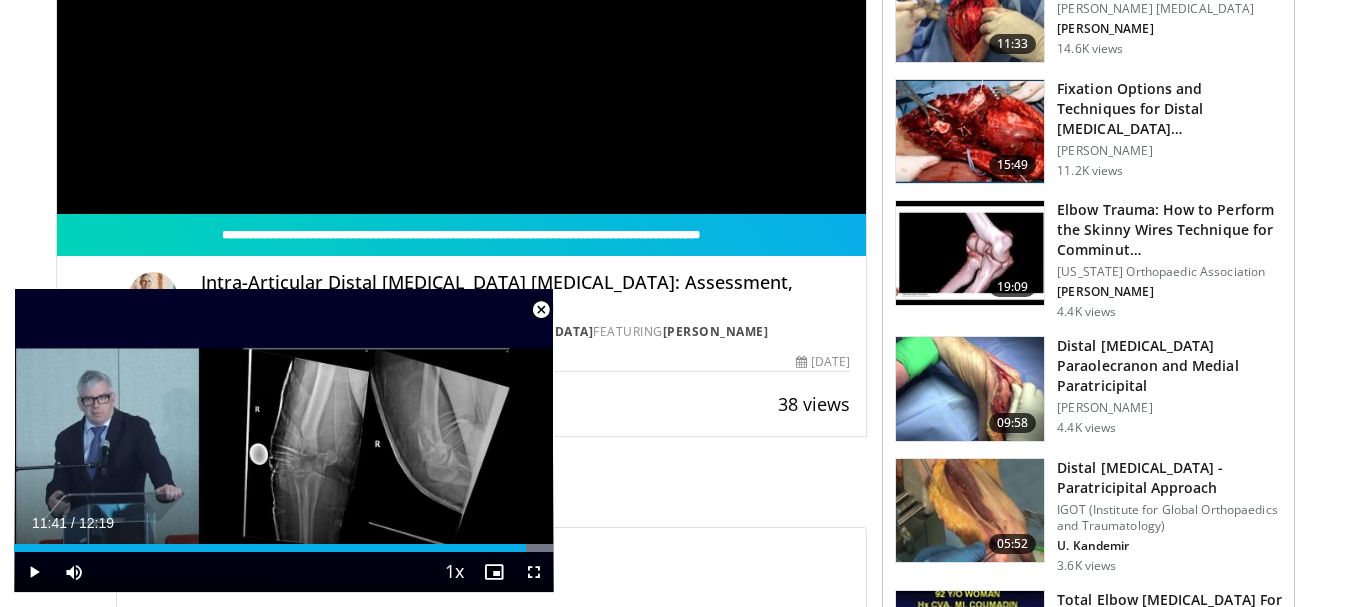scroll, scrollTop: 394, scrollLeft: 0, axis: vertical 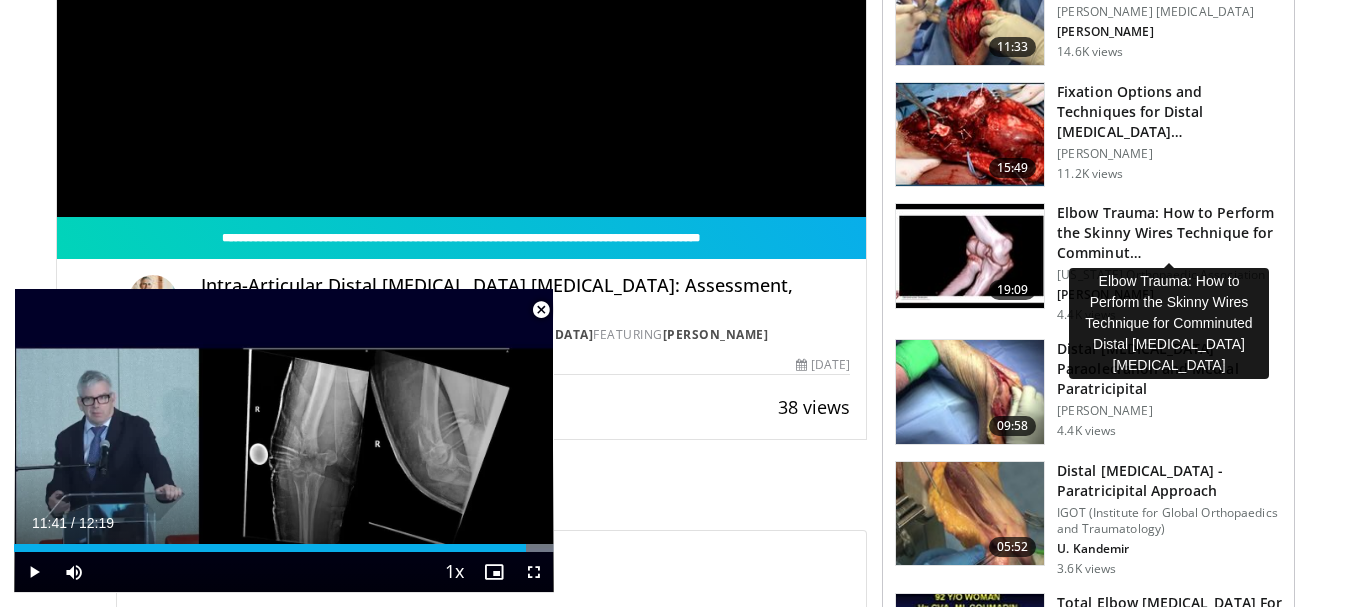 click on "Elbow Trauma: How to Perform the Skinny Wires Technique for Comminut…" at bounding box center [1169, 233] 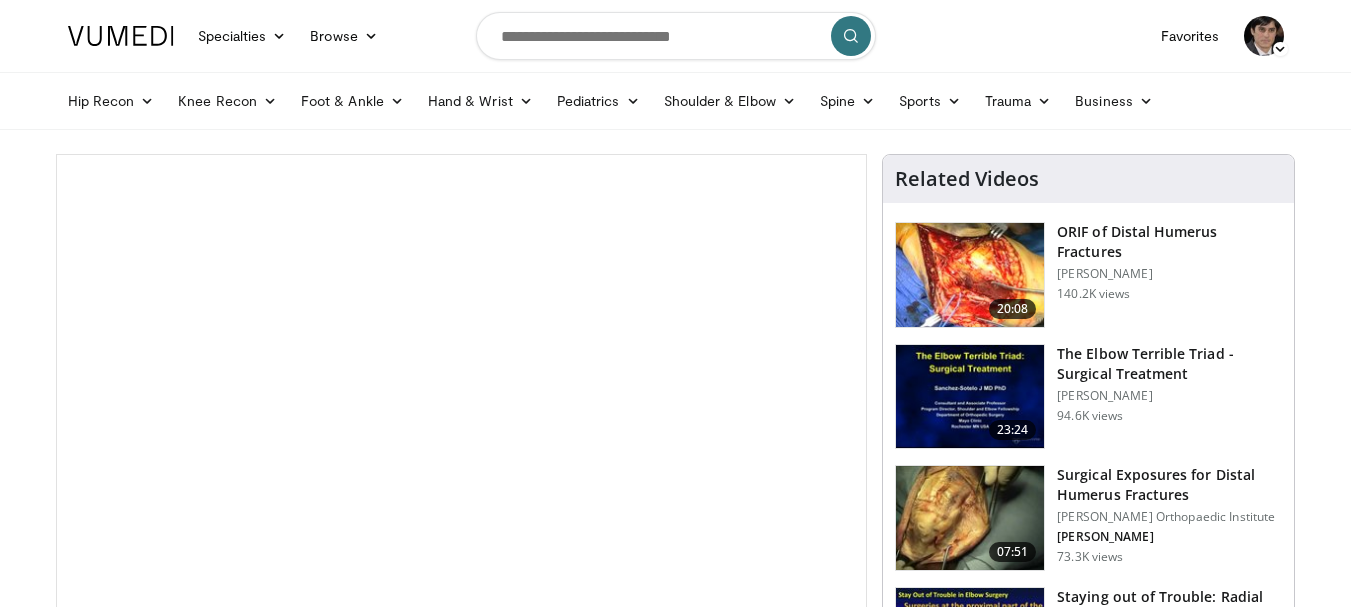 scroll, scrollTop: 0, scrollLeft: 0, axis: both 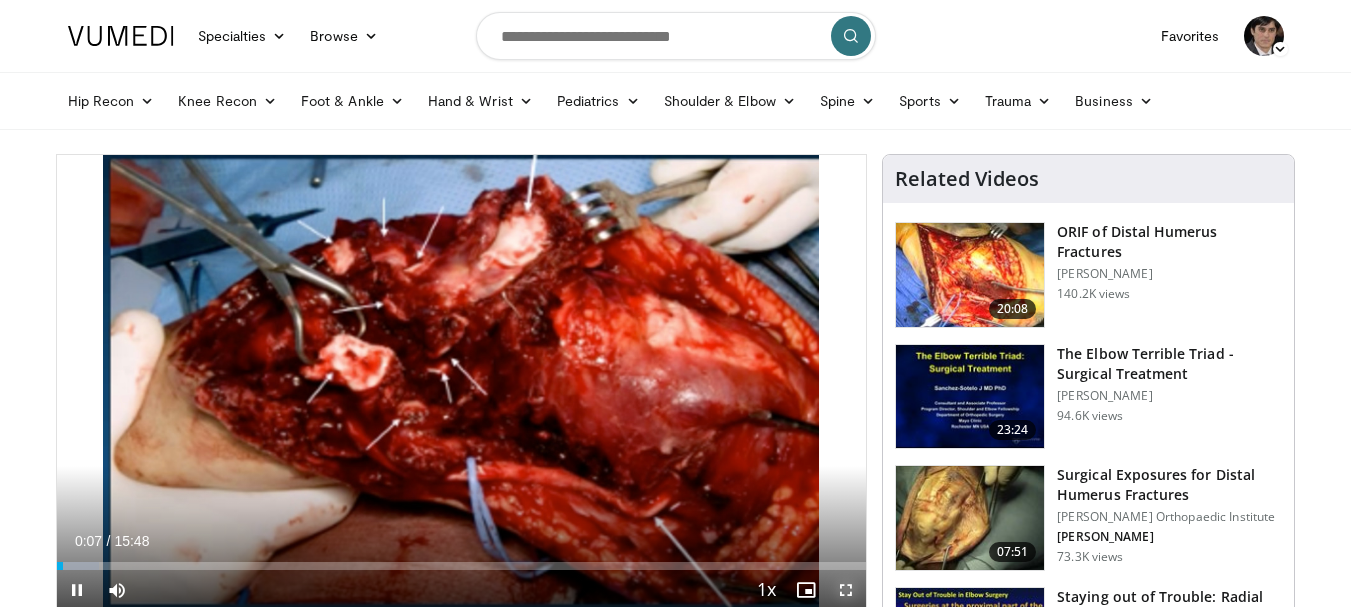 click at bounding box center [846, 590] 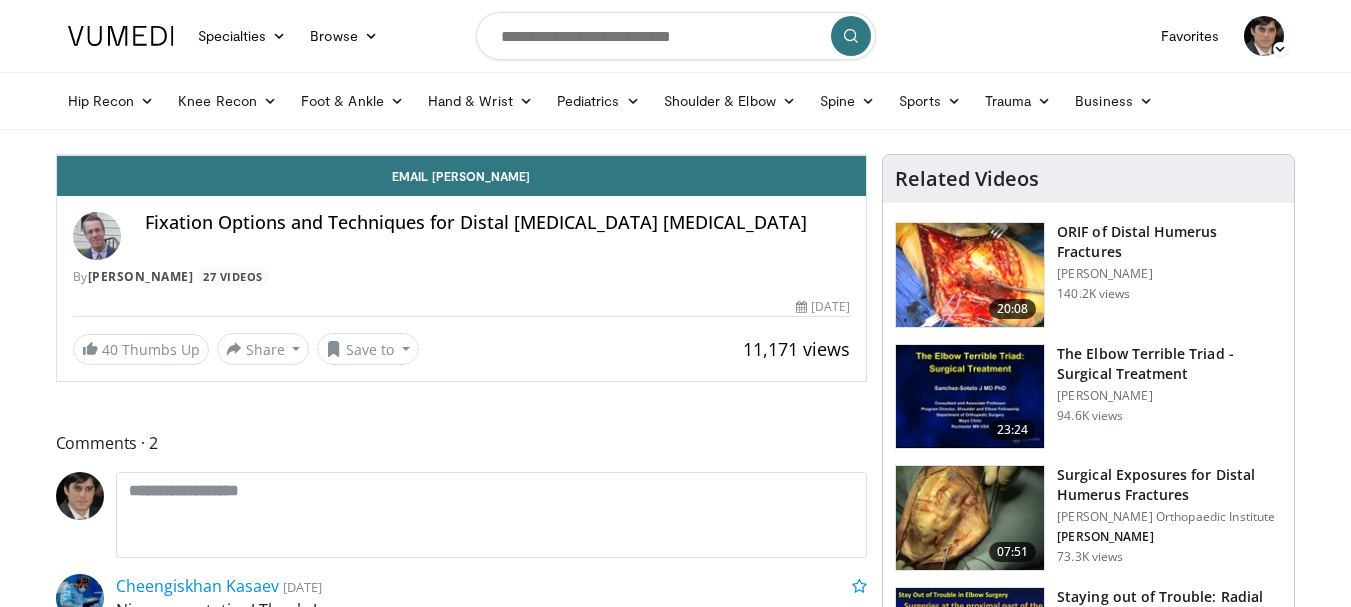 scroll, scrollTop: 3768, scrollLeft: 0, axis: vertical 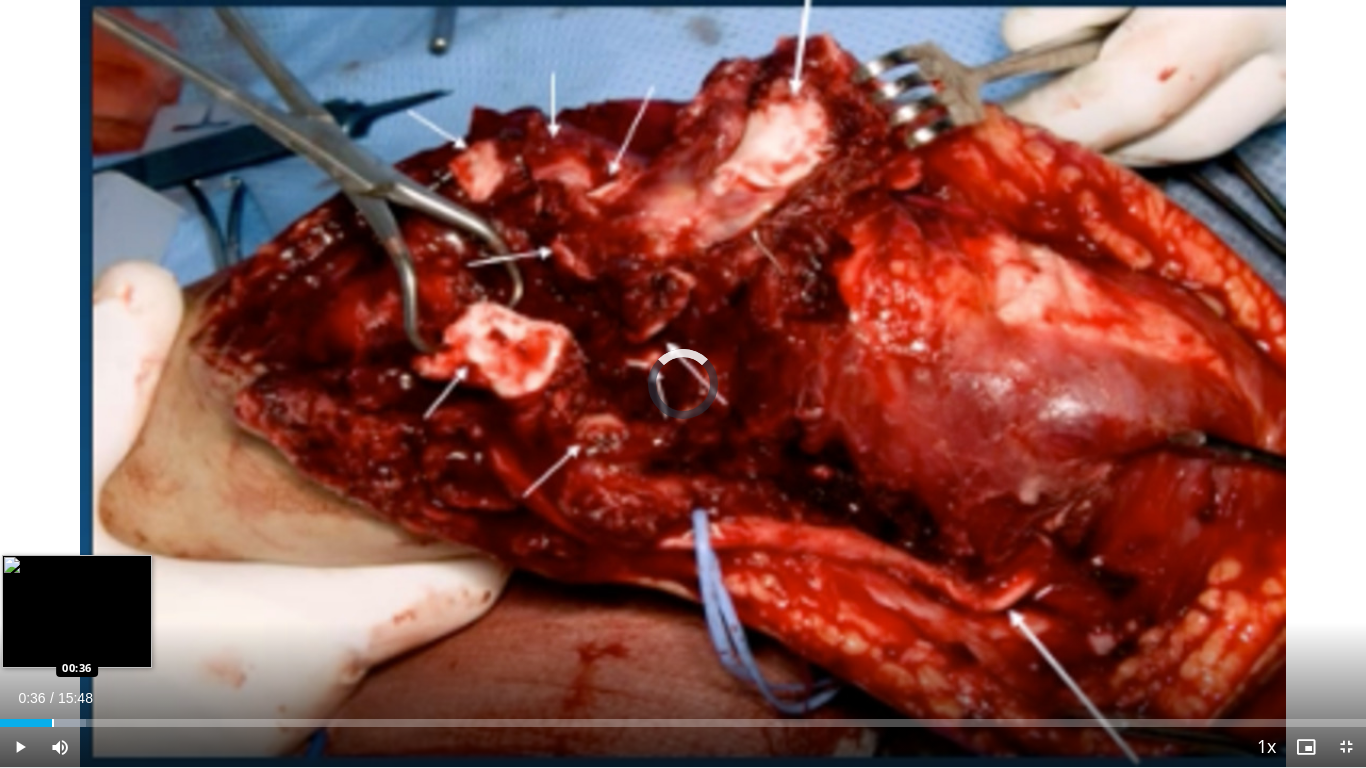 click at bounding box center (53, 723) 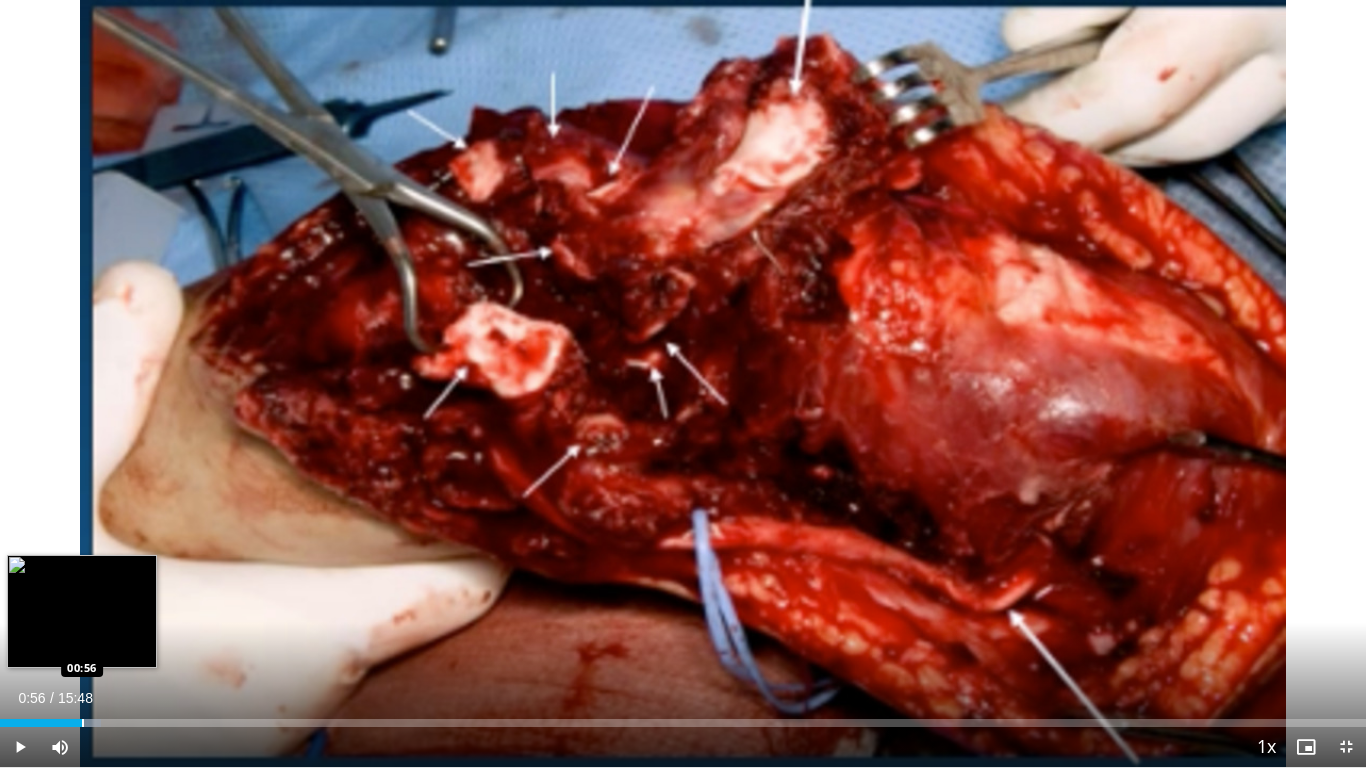 click at bounding box center [83, 723] 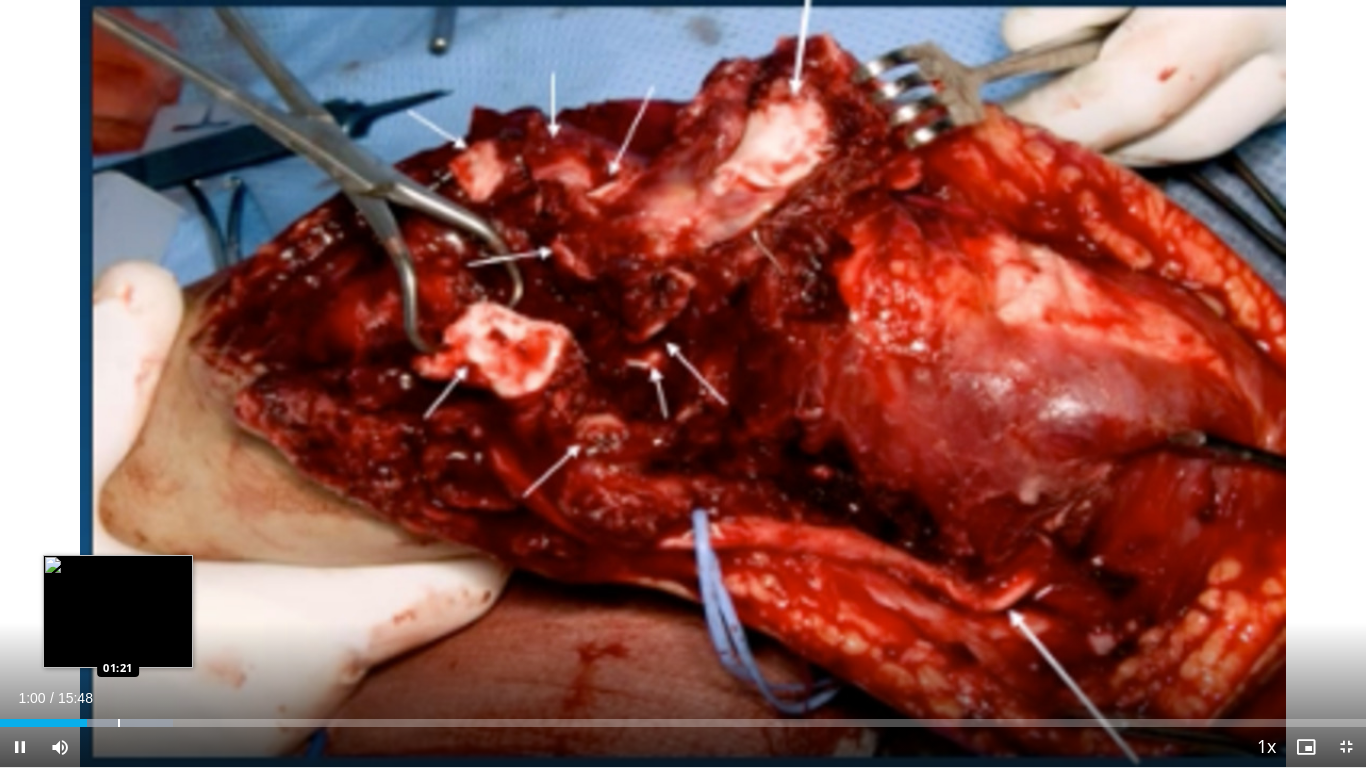 click at bounding box center (119, 723) 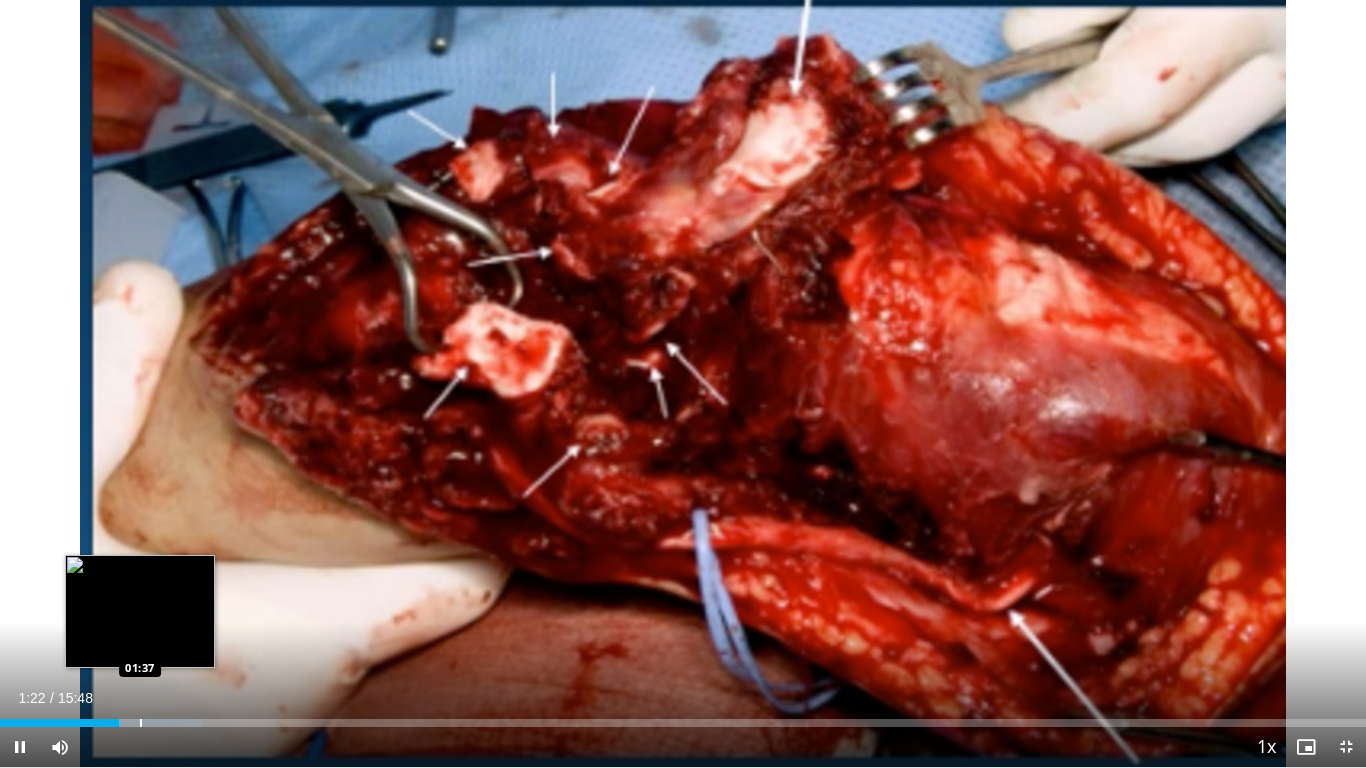 click at bounding box center (141, 723) 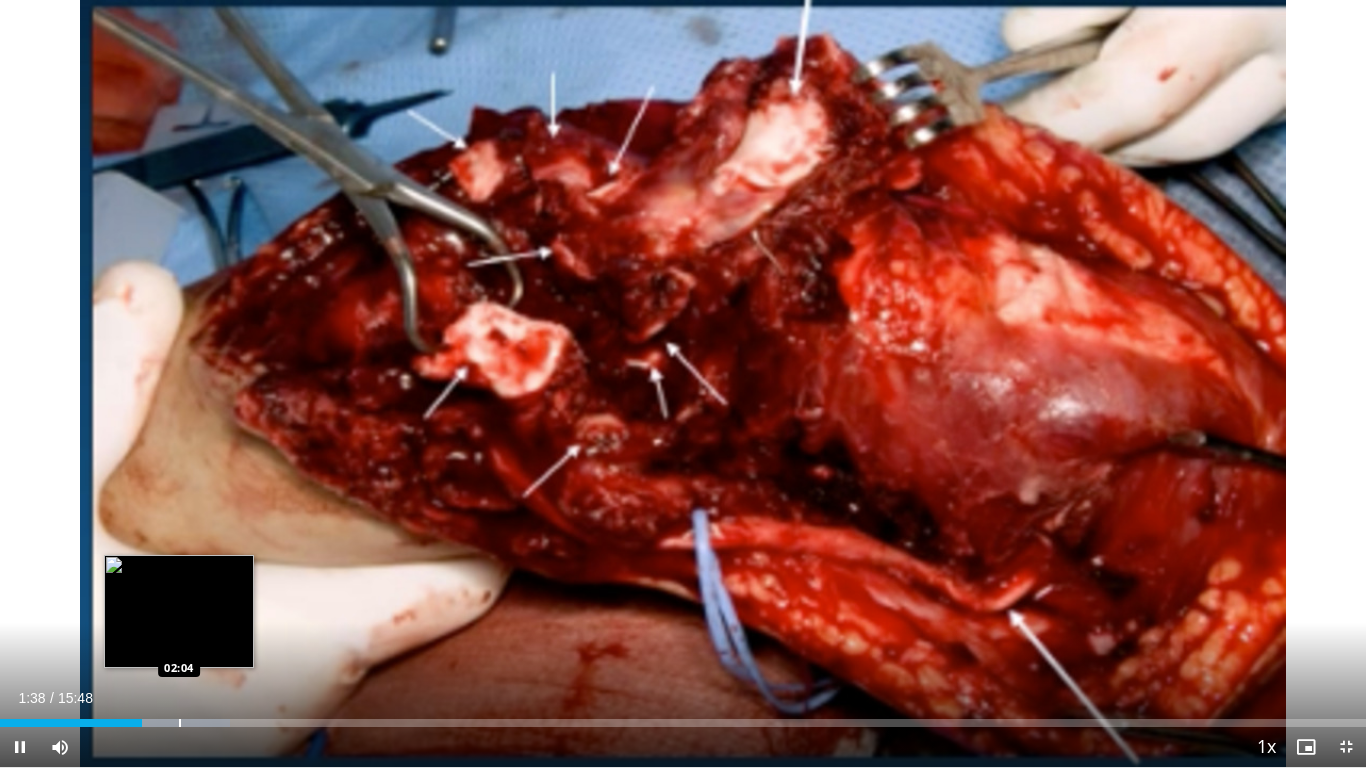 click at bounding box center (180, 723) 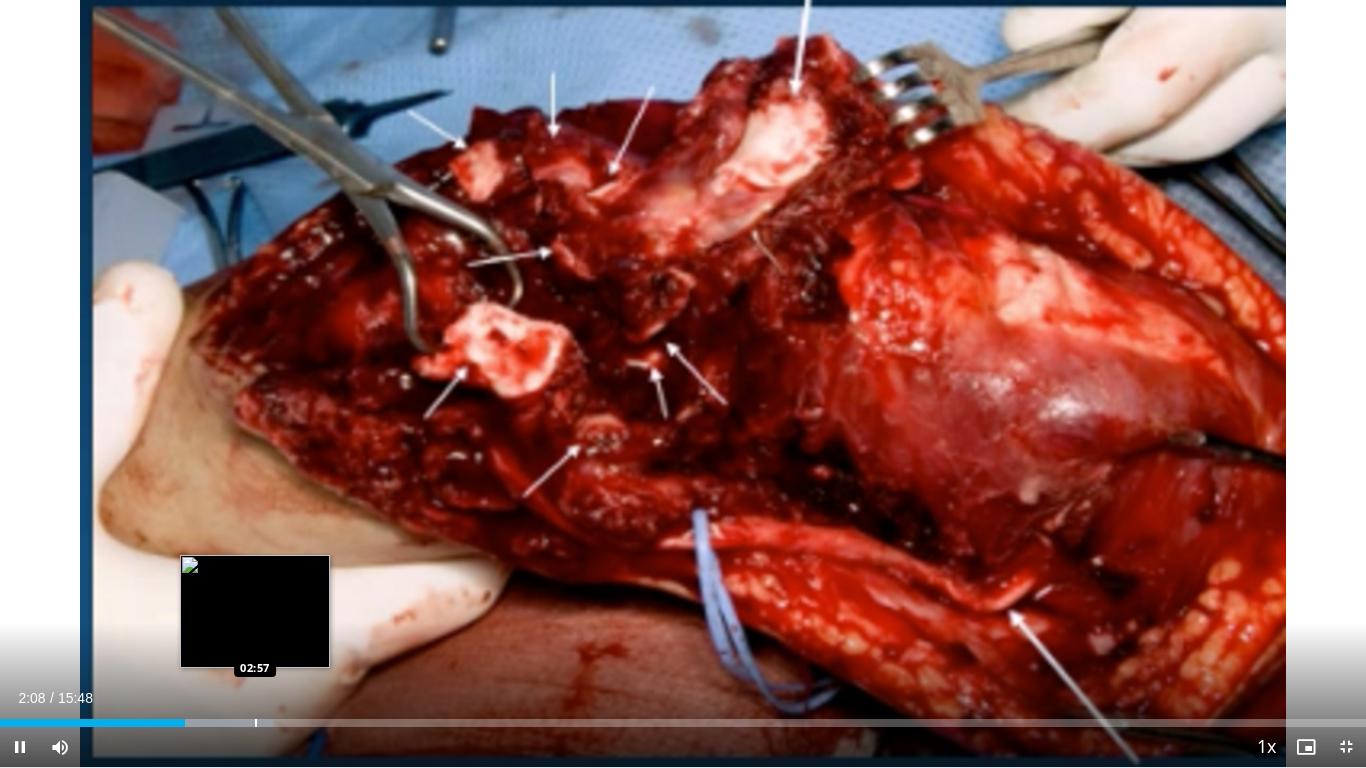 click at bounding box center (256, 723) 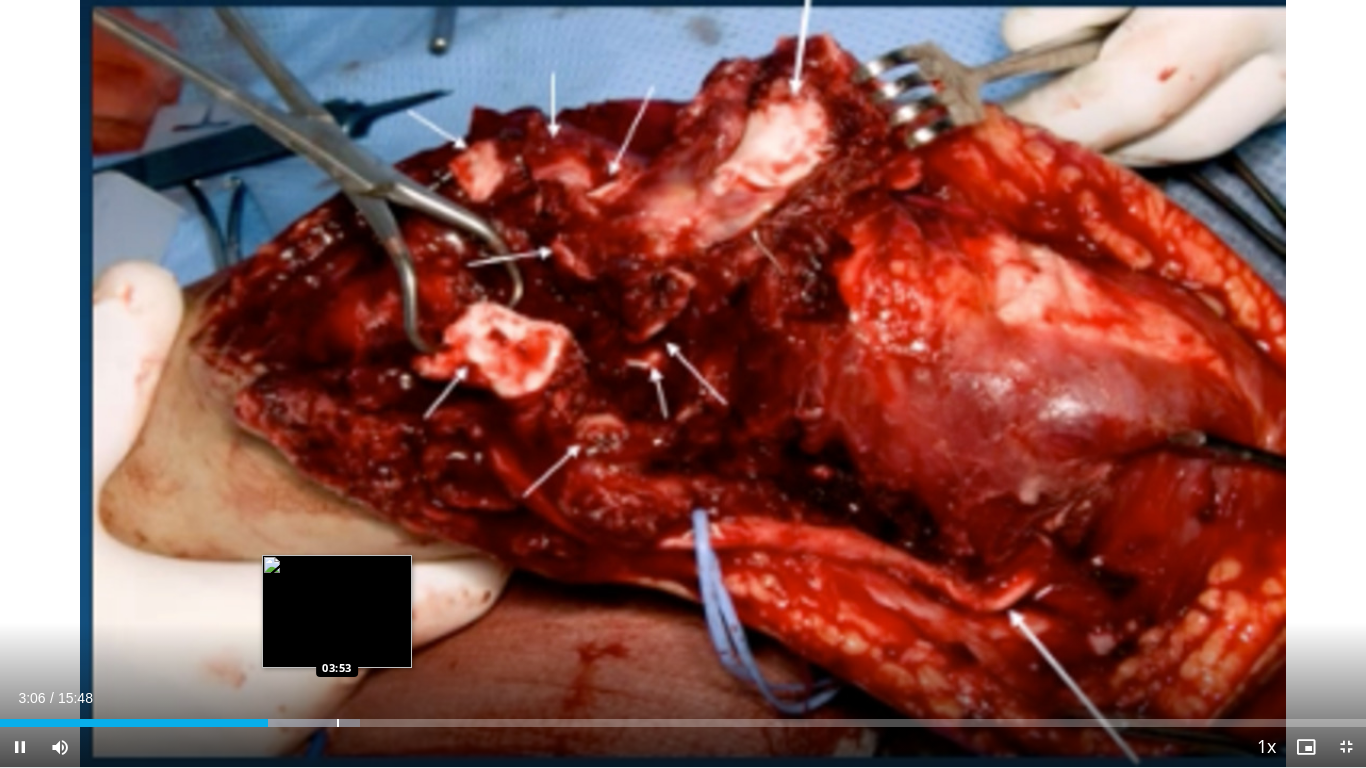 click at bounding box center [338, 723] 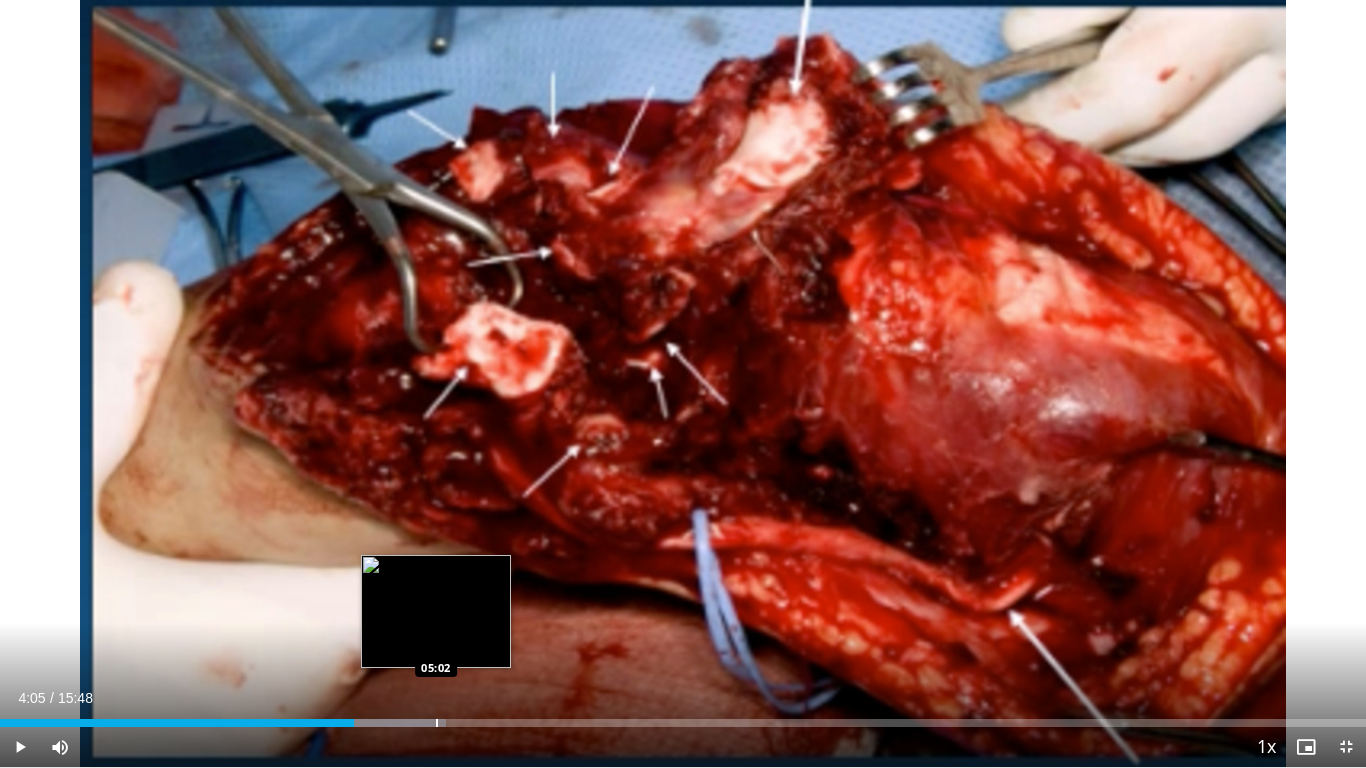 click at bounding box center (437, 723) 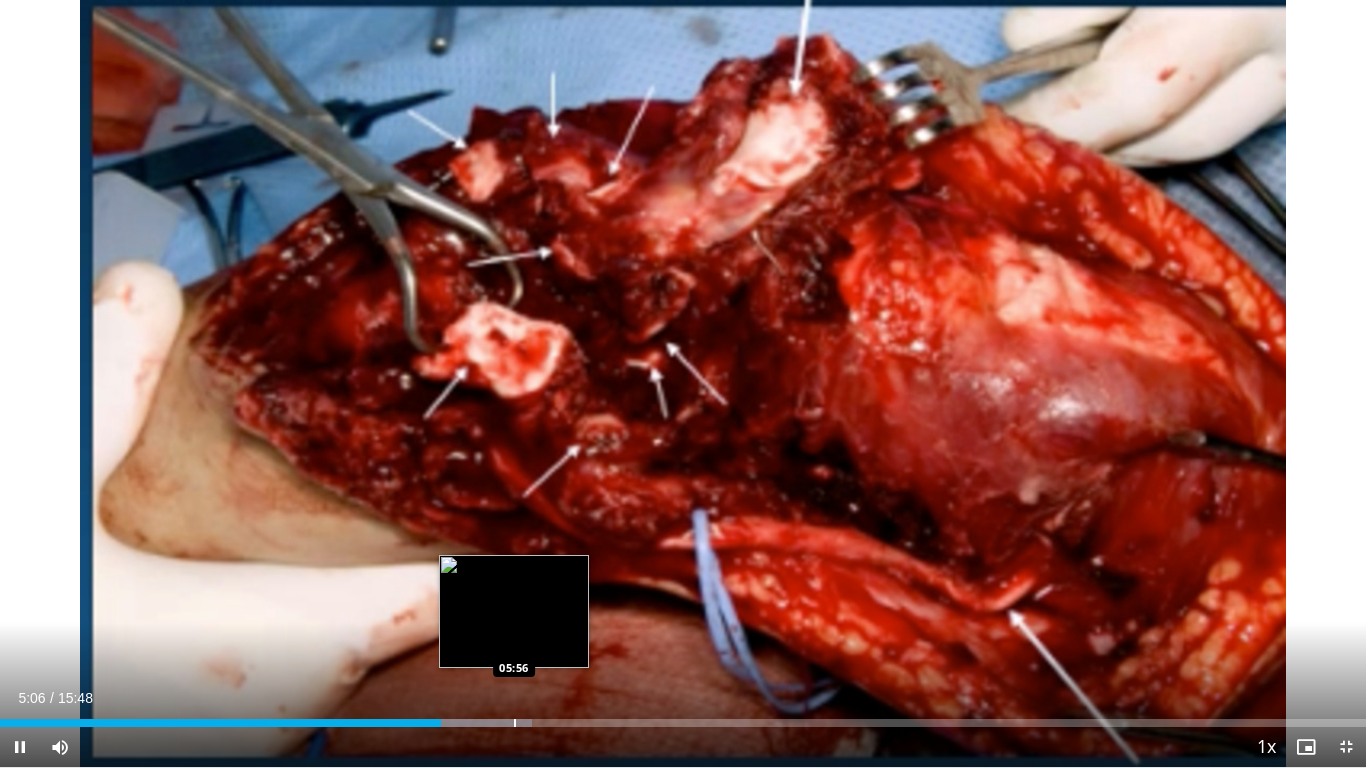 click at bounding box center (515, 723) 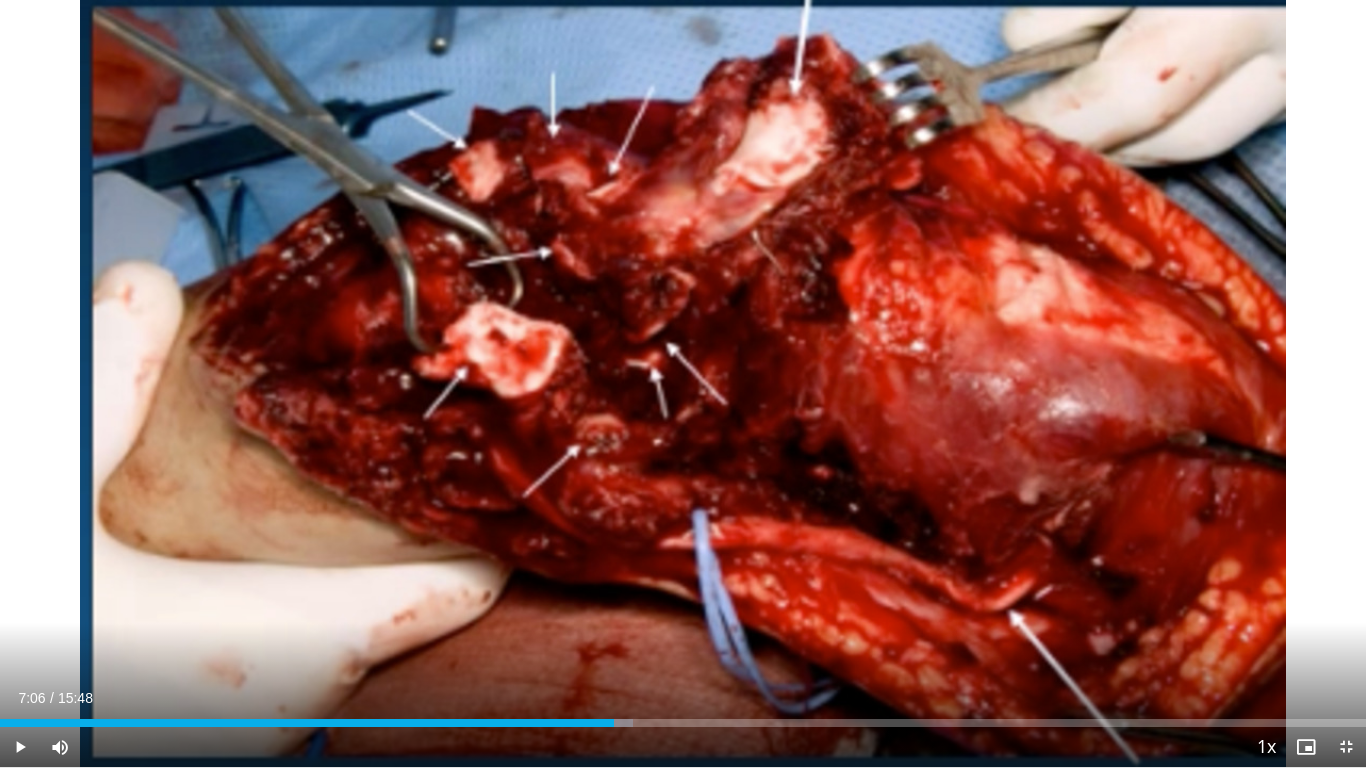 click at bounding box center [615, 723] 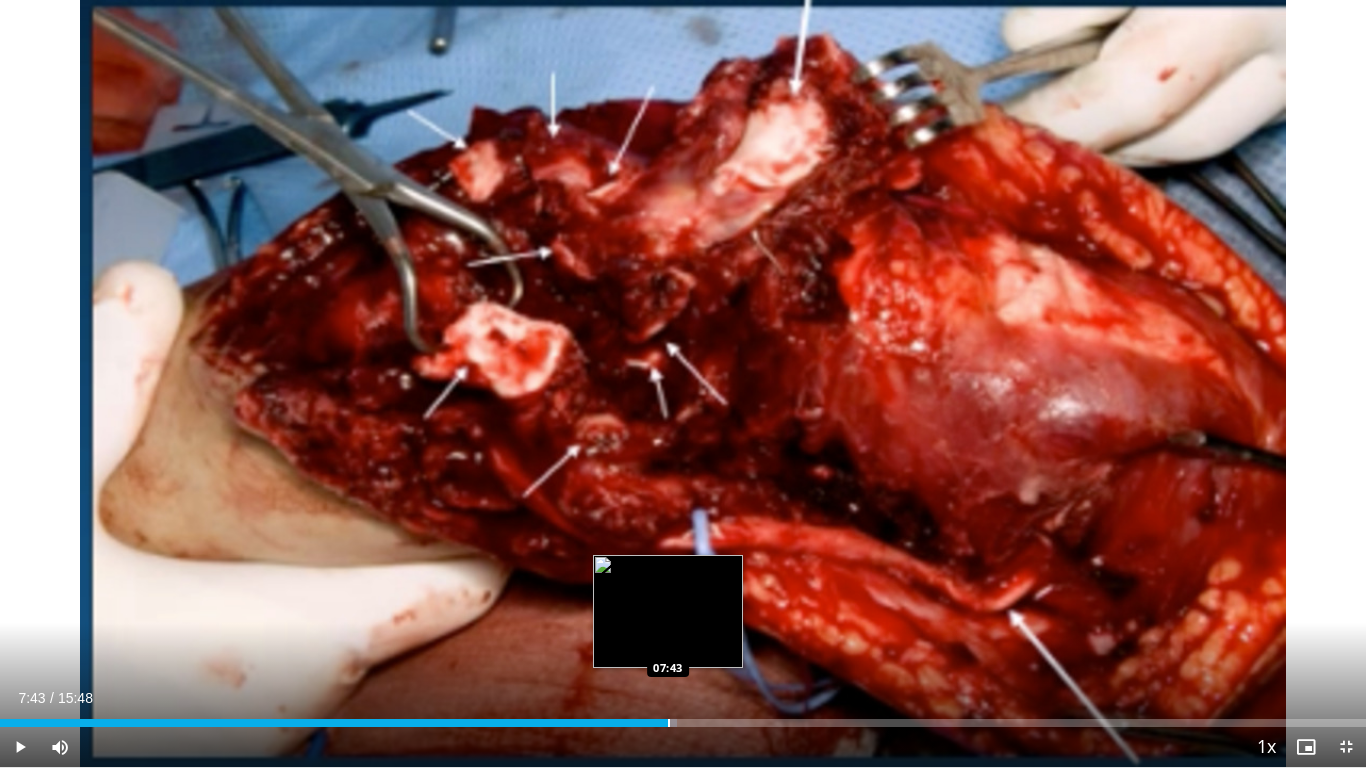 click on "Loaded :  49.56% 07:43 07:43" at bounding box center (683, 717) 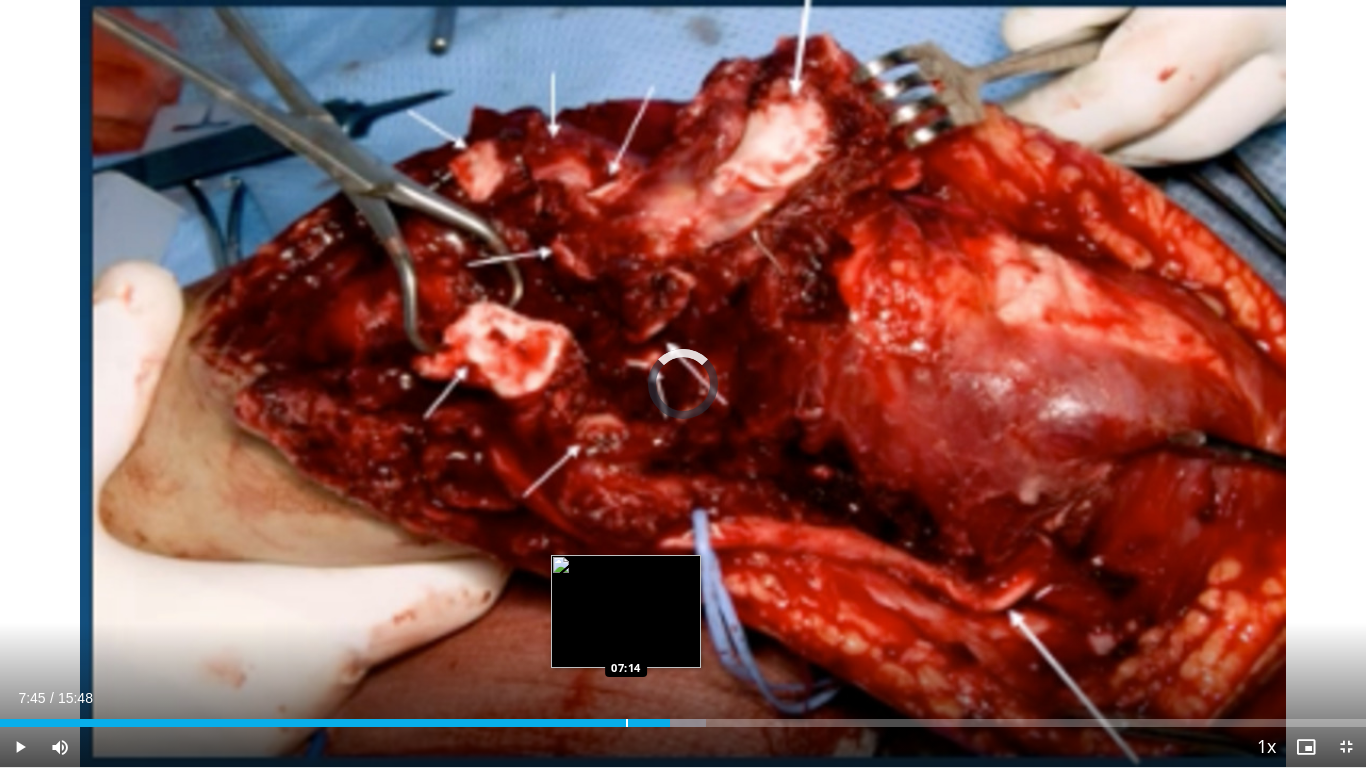 click at bounding box center (627, 723) 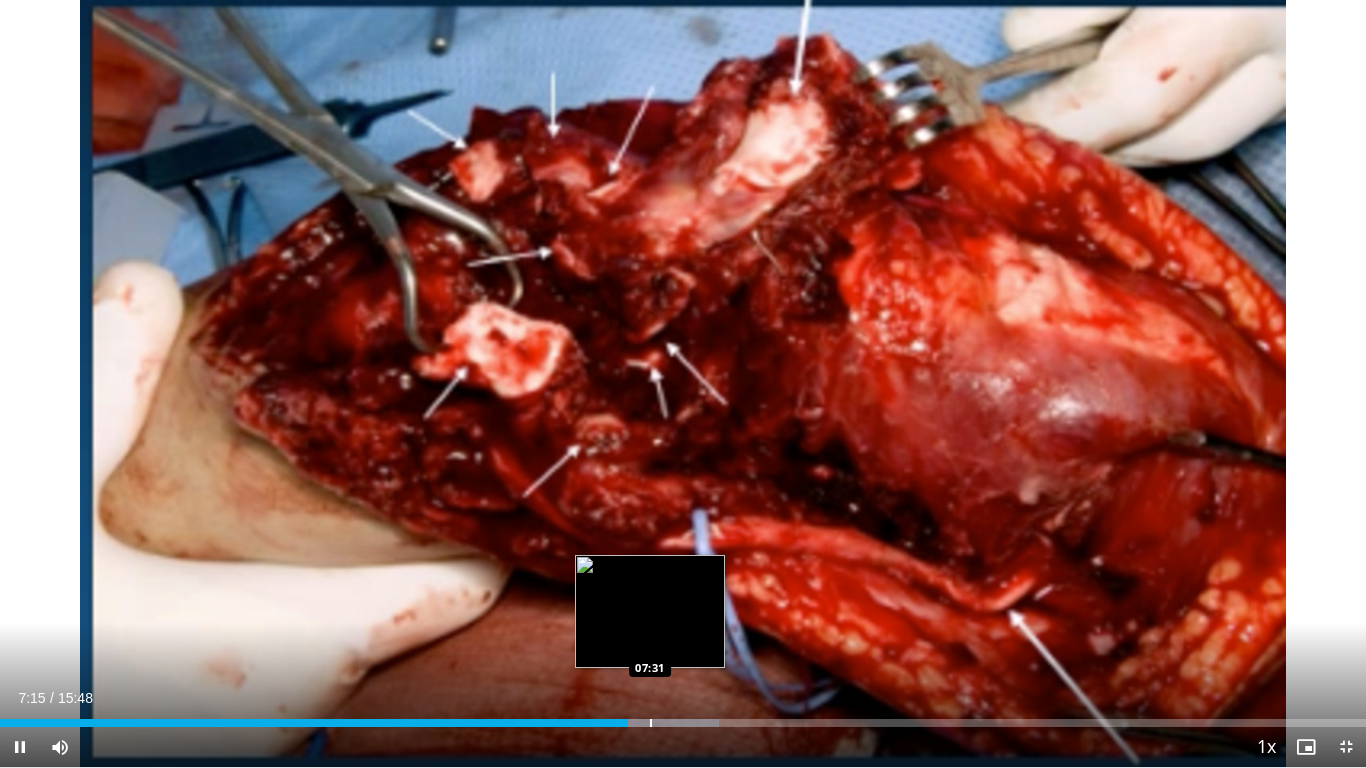 click at bounding box center [651, 723] 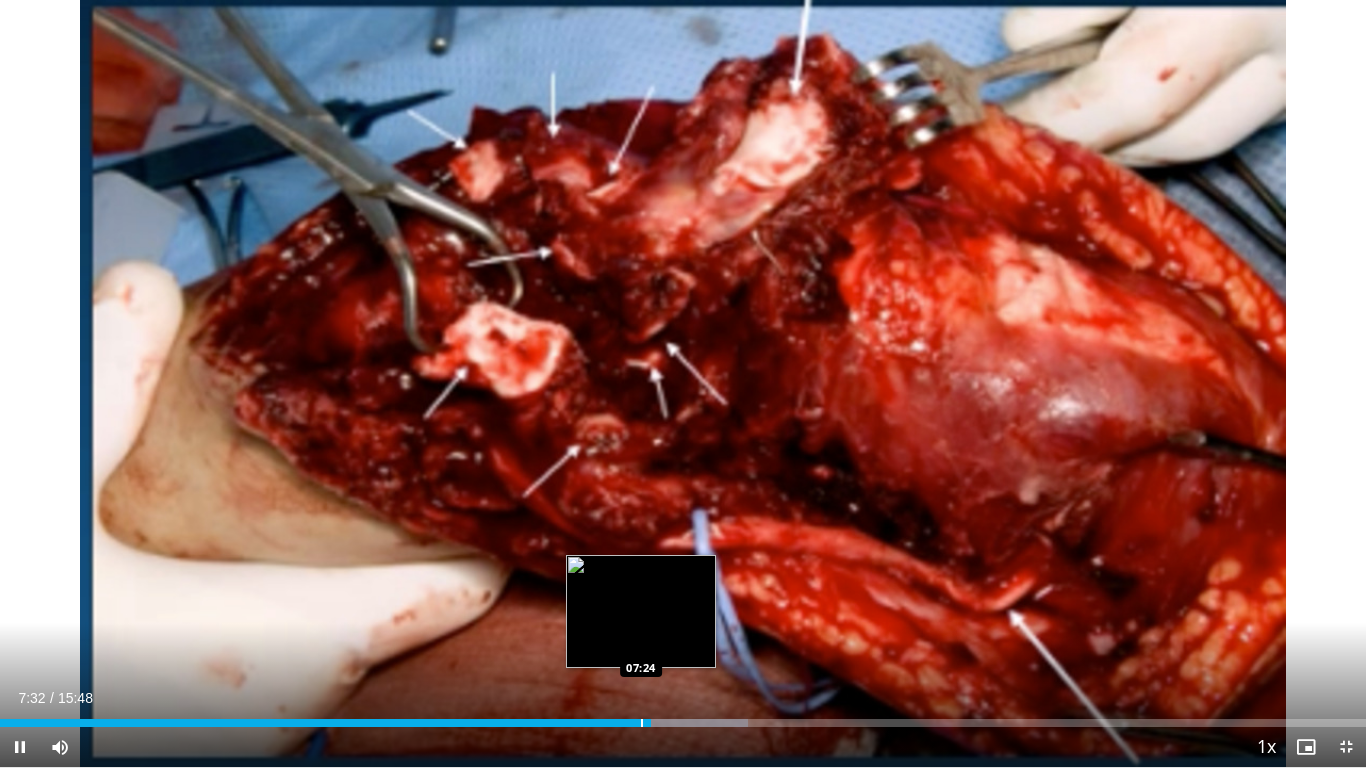 click at bounding box center (642, 723) 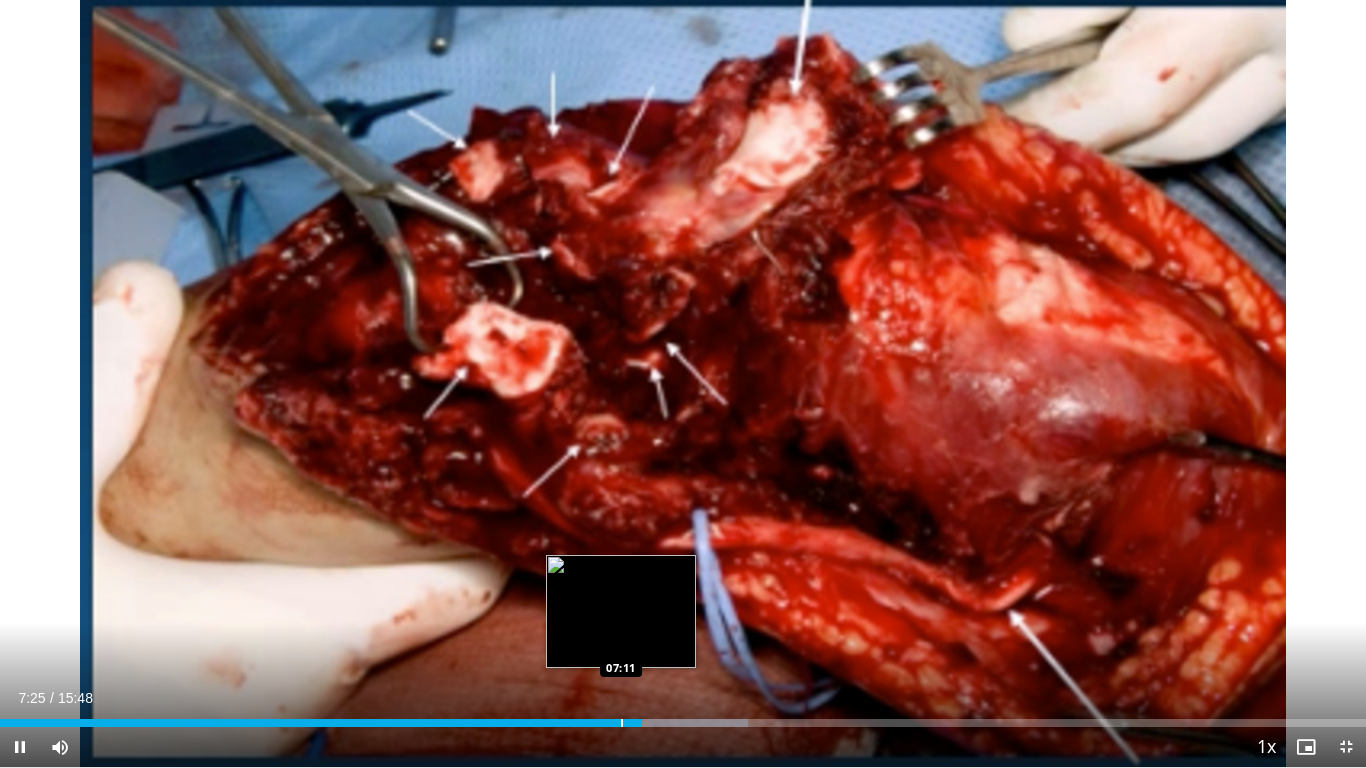 click at bounding box center (622, 723) 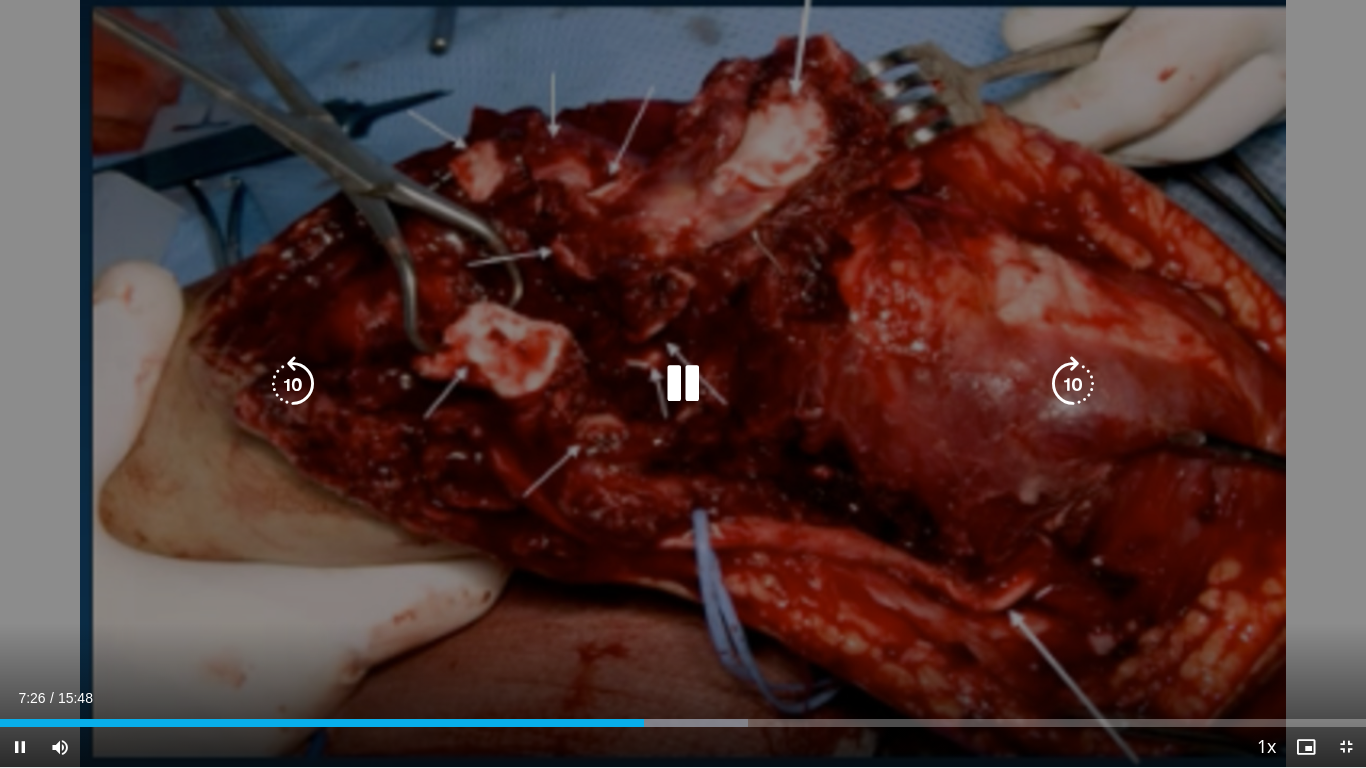 click on "10 seconds
Tap to unmute" at bounding box center [683, 383] 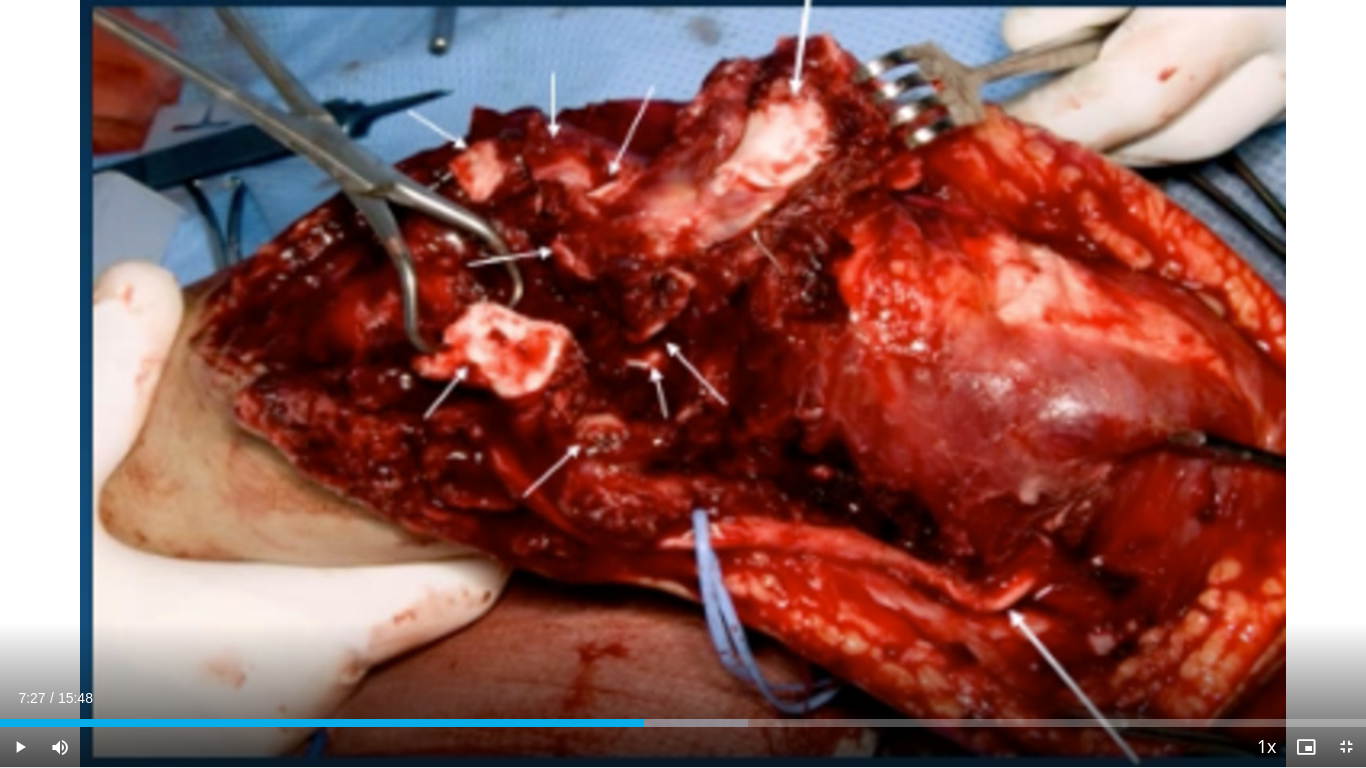 click on "10 seconds
Tap to unmute" at bounding box center (683, 383) 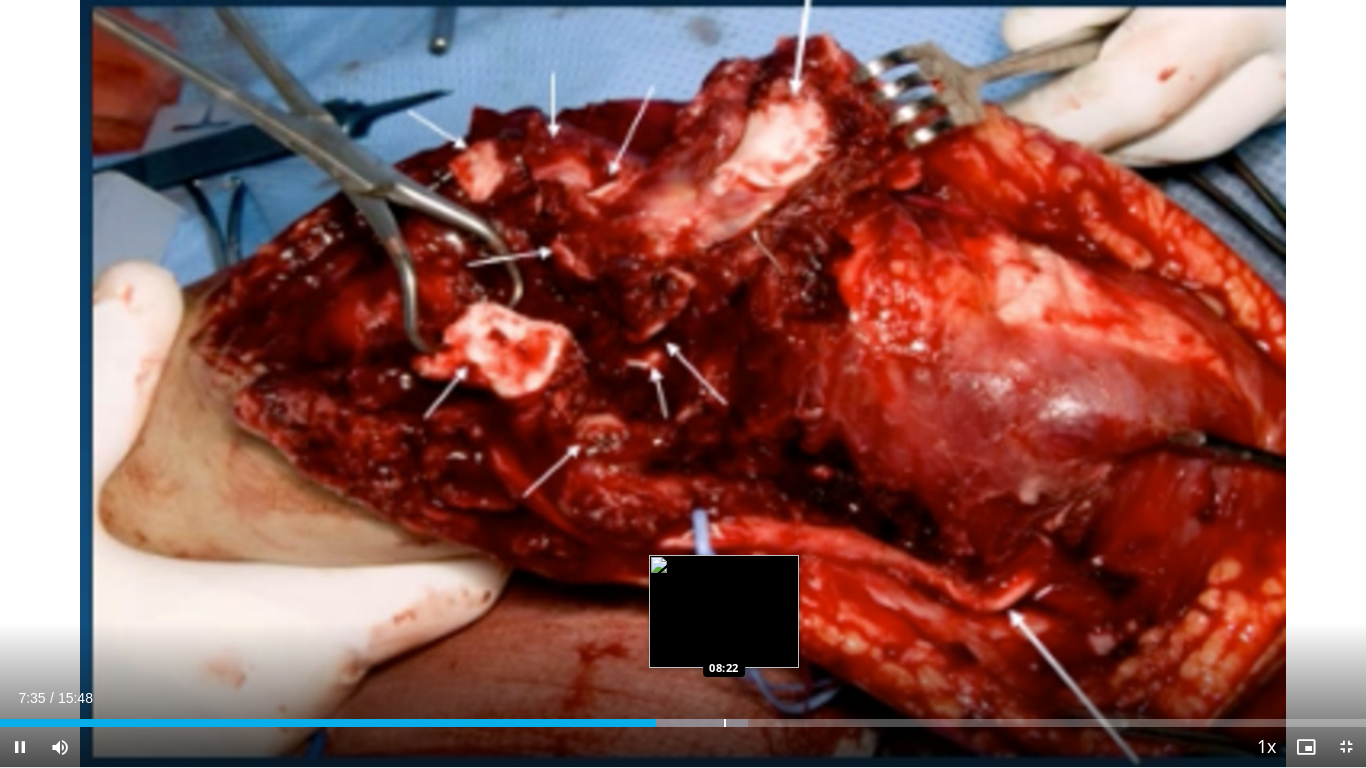click on "Loaded :  54.74% 07:35 08:22" at bounding box center [683, 717] 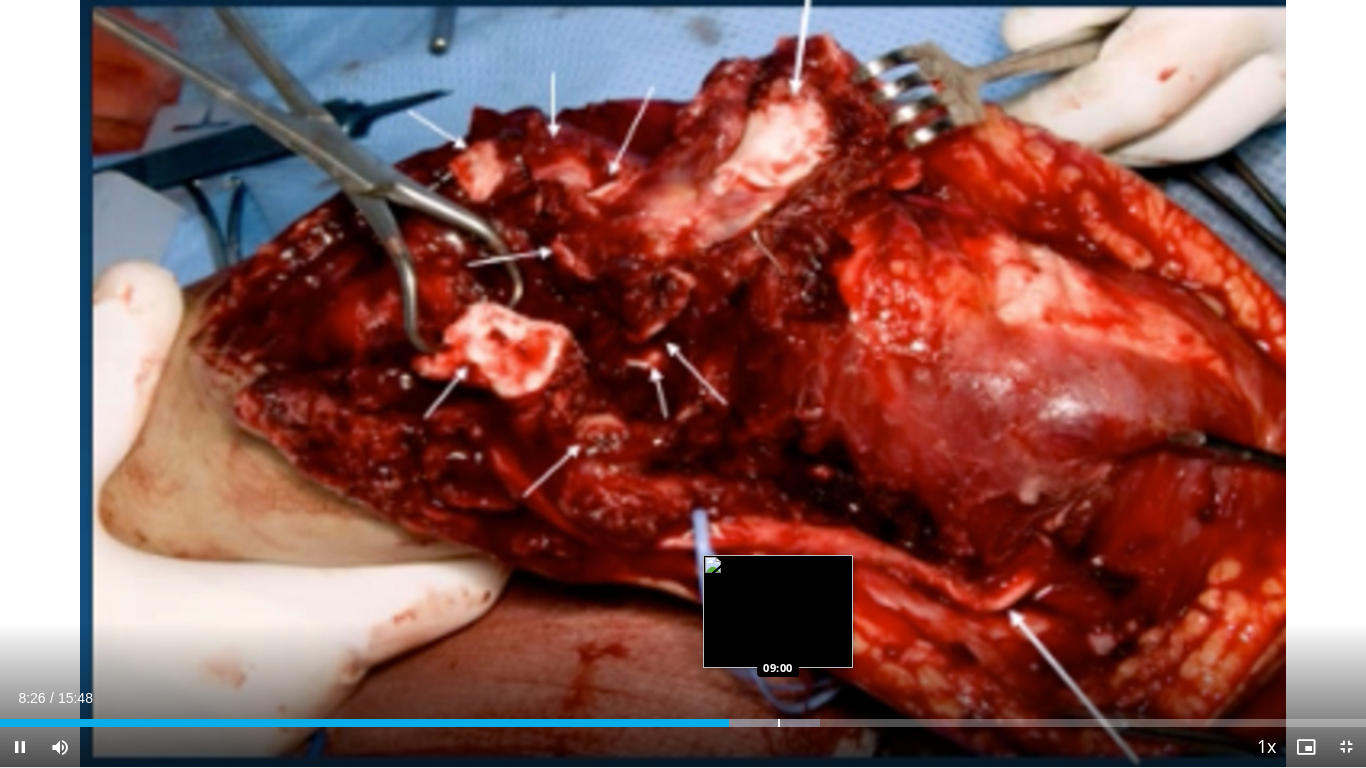click on "Loaded :  60.01% 08:26 09:00" at bounding box center [683, 717] 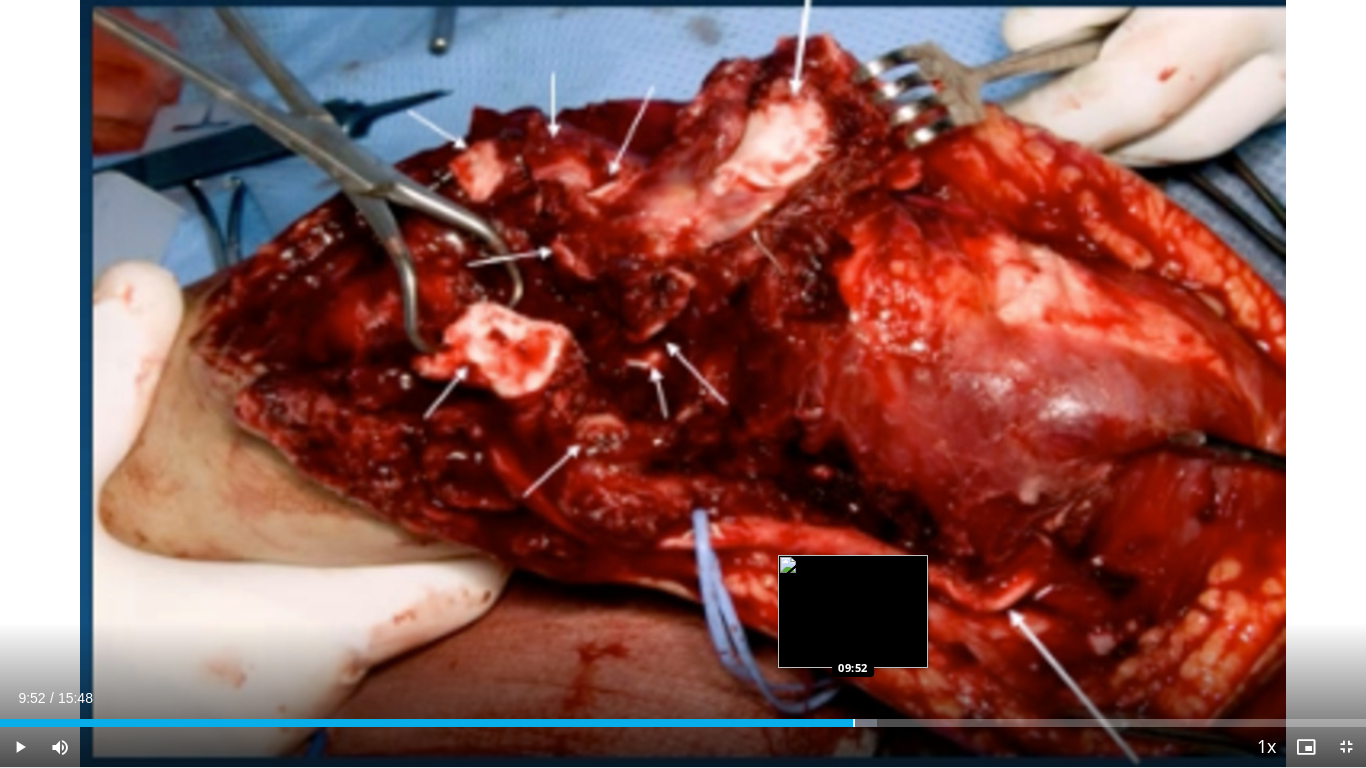 click on "Loaded :  64.22% 09:52 09:52" at bounding box center (683, 717) 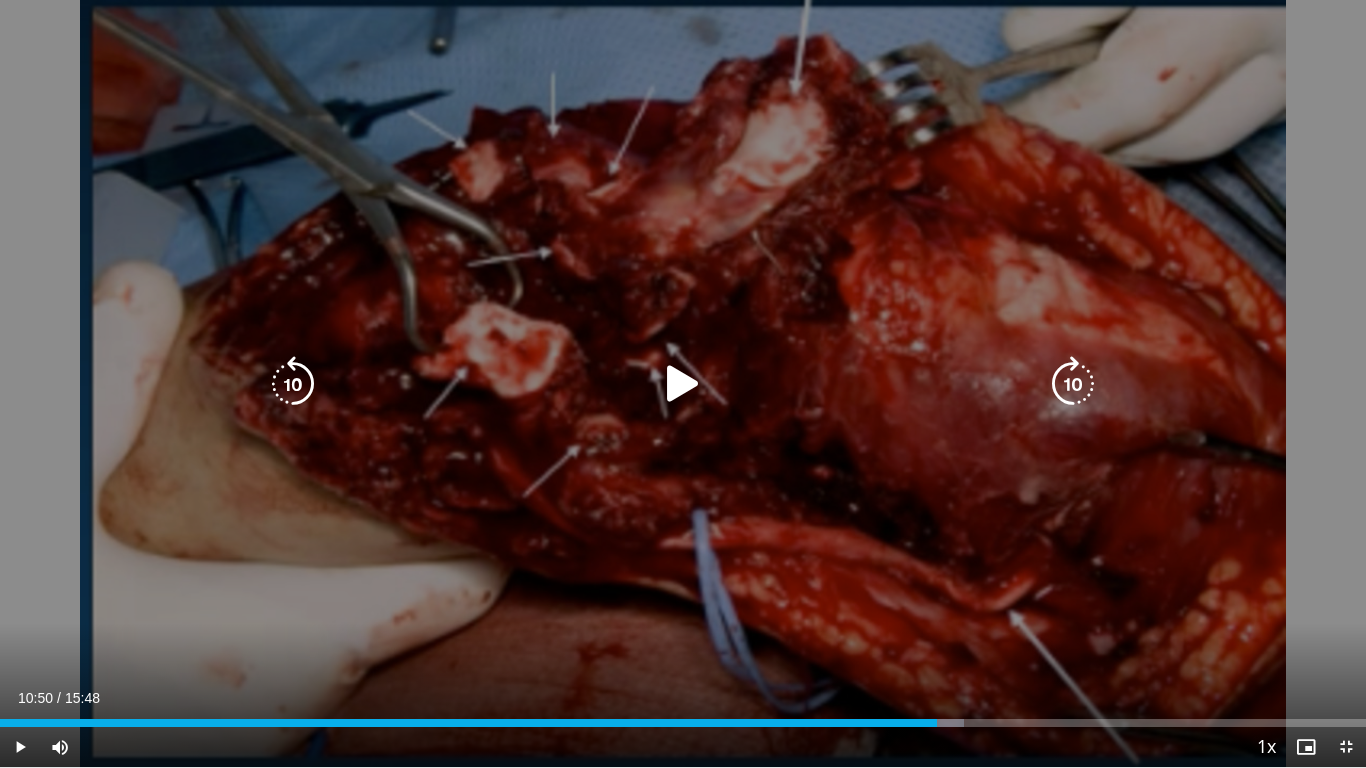 click at bounding box center (892, 723) 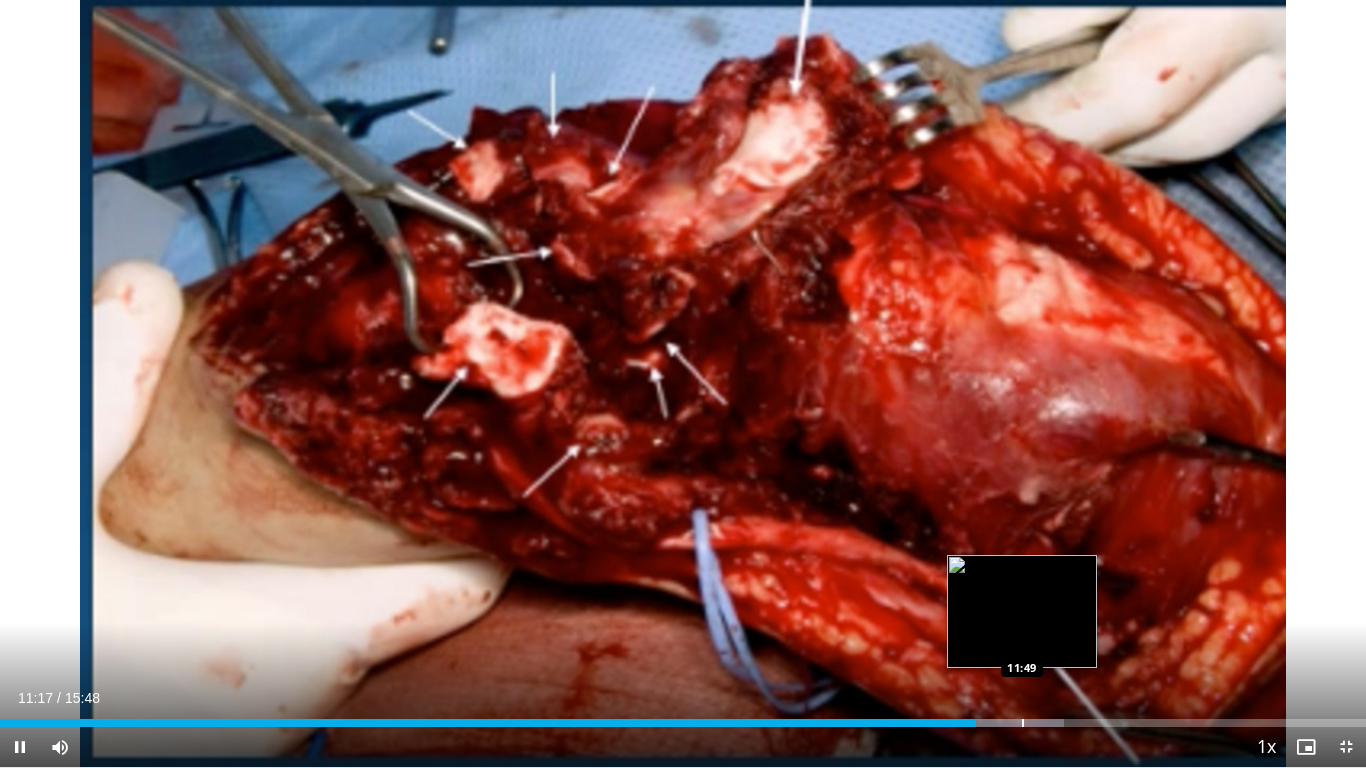 click on "**********" at bounding box center [683, 384] 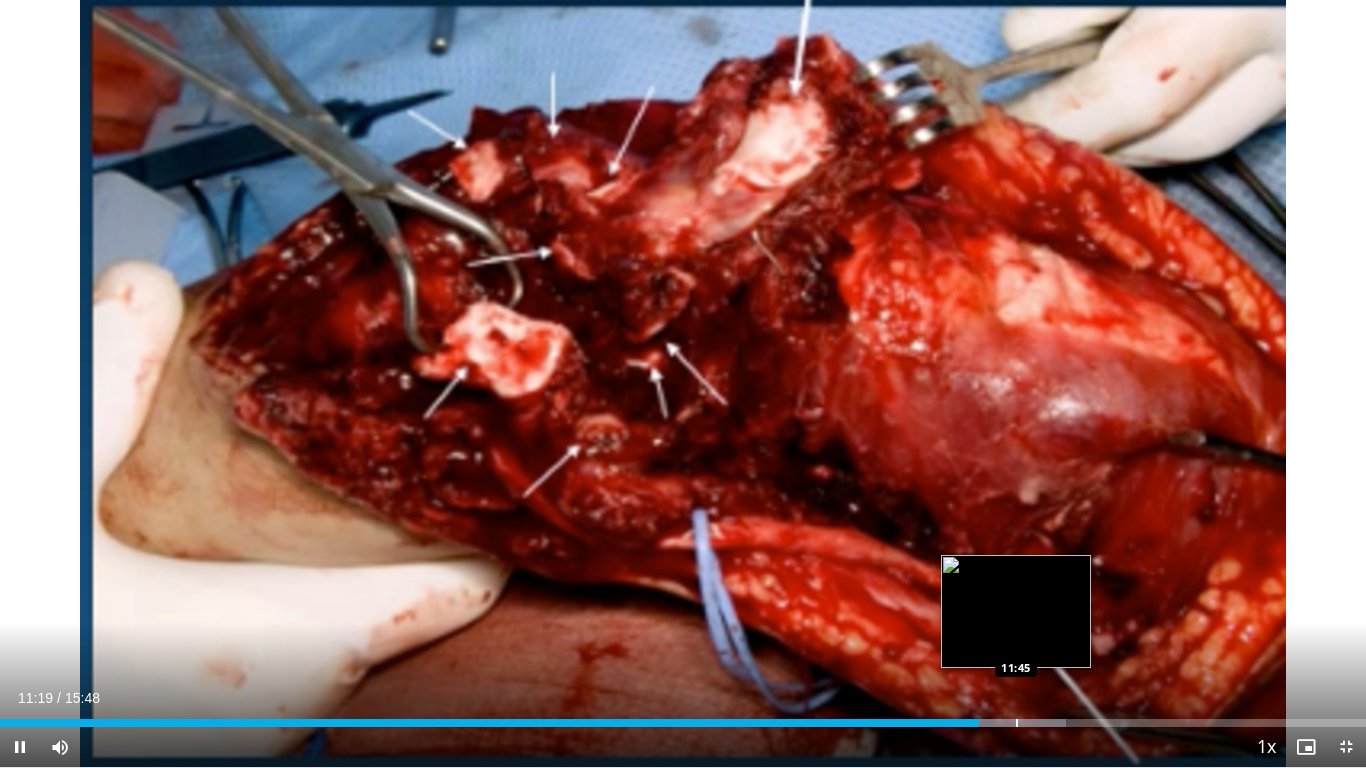 click at bounding box center [1017, 723] 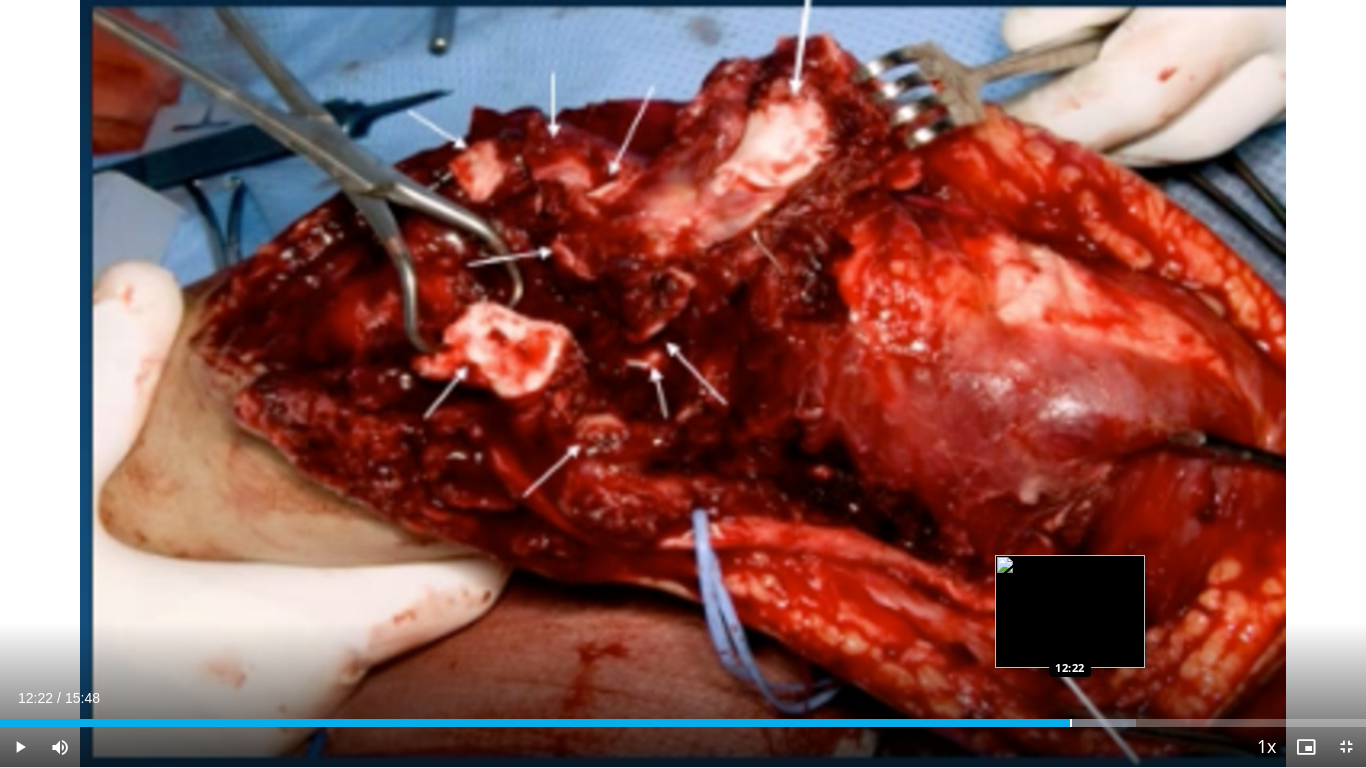 click at bounding box center (1071, 723) 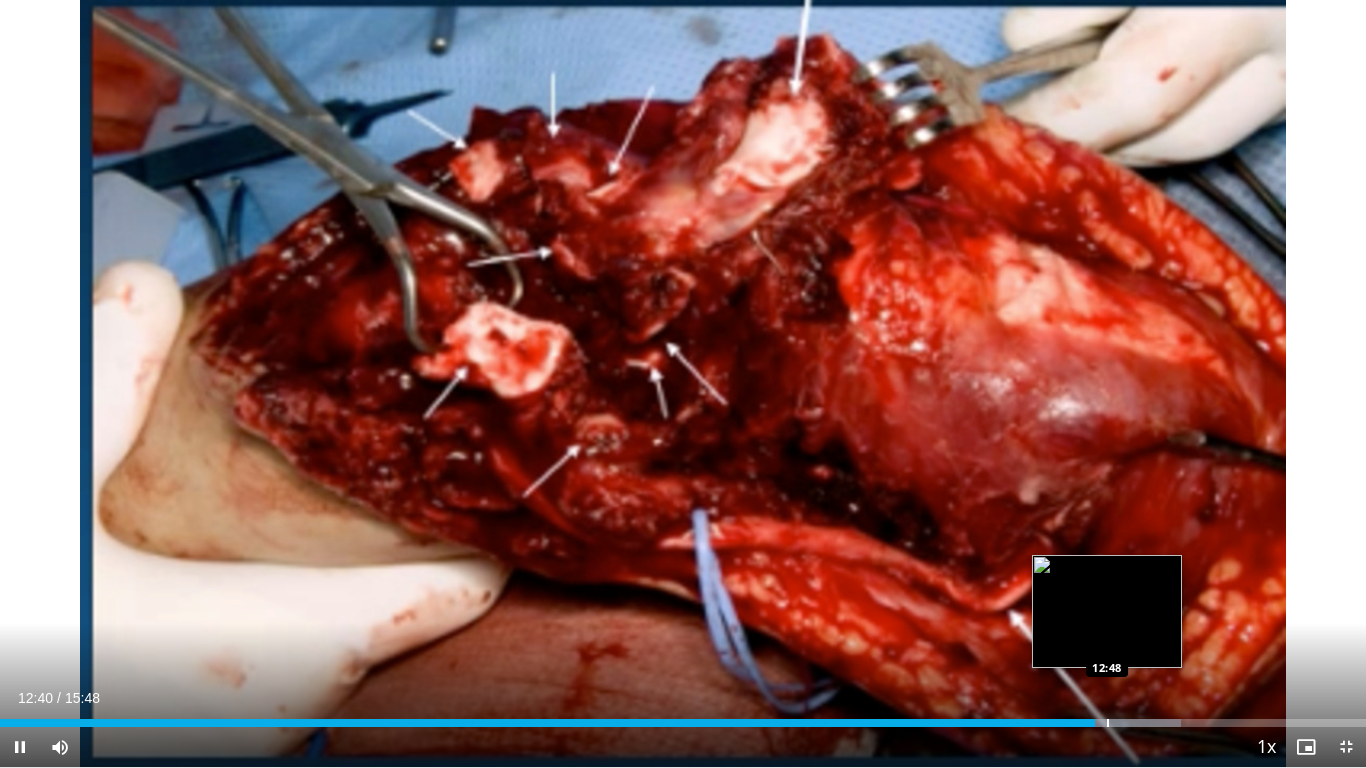 click at bounding box center [1108, 723] 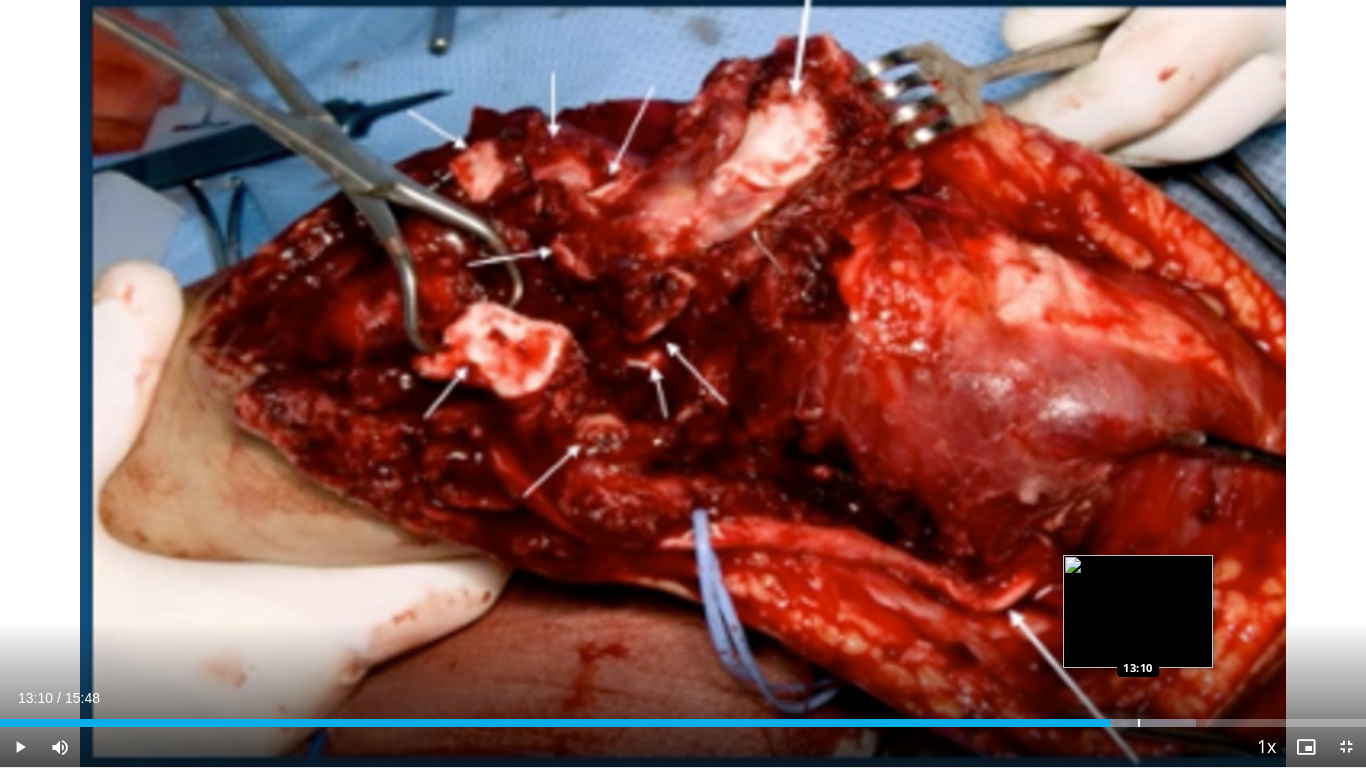 click at bounding box center [1139, 723] 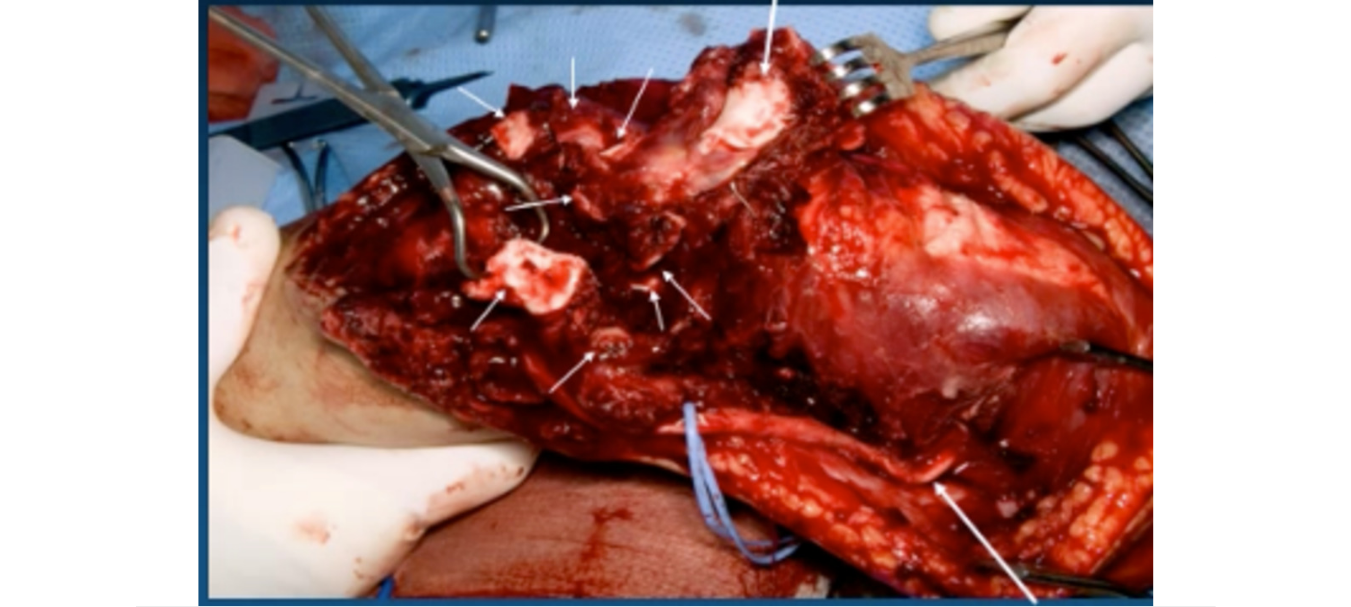 scroll, scrollTop: 3929, scrollLeft: 0, axis: vertical 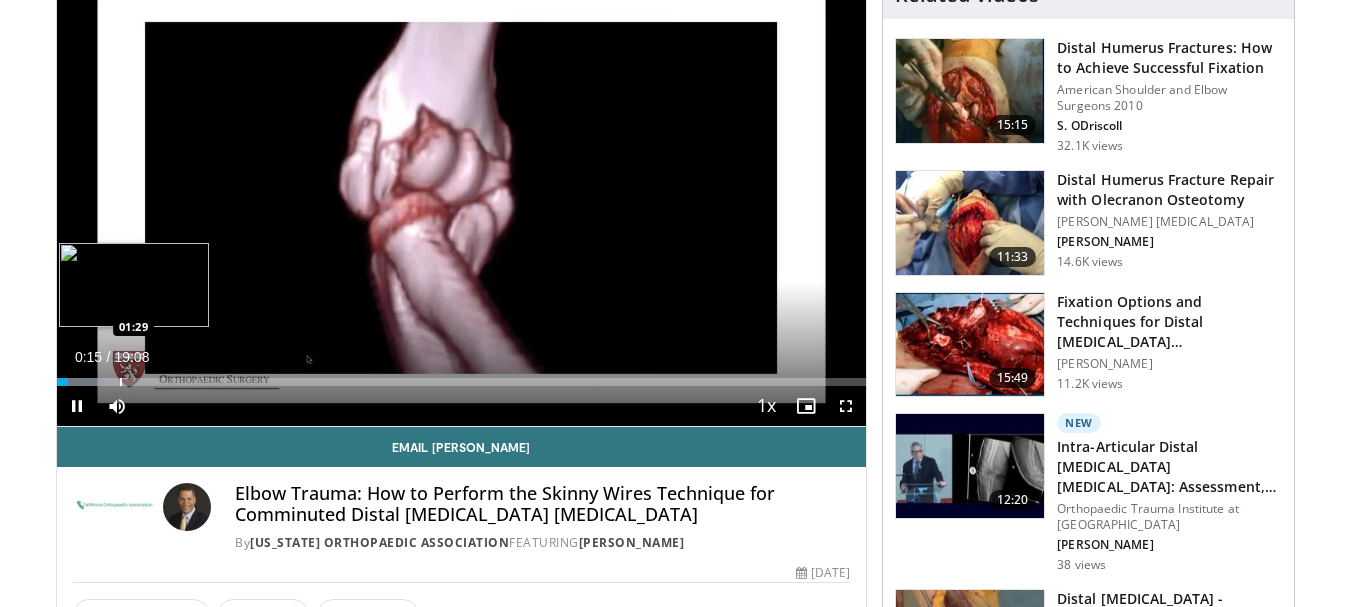 click at bounding box center [121, 382] 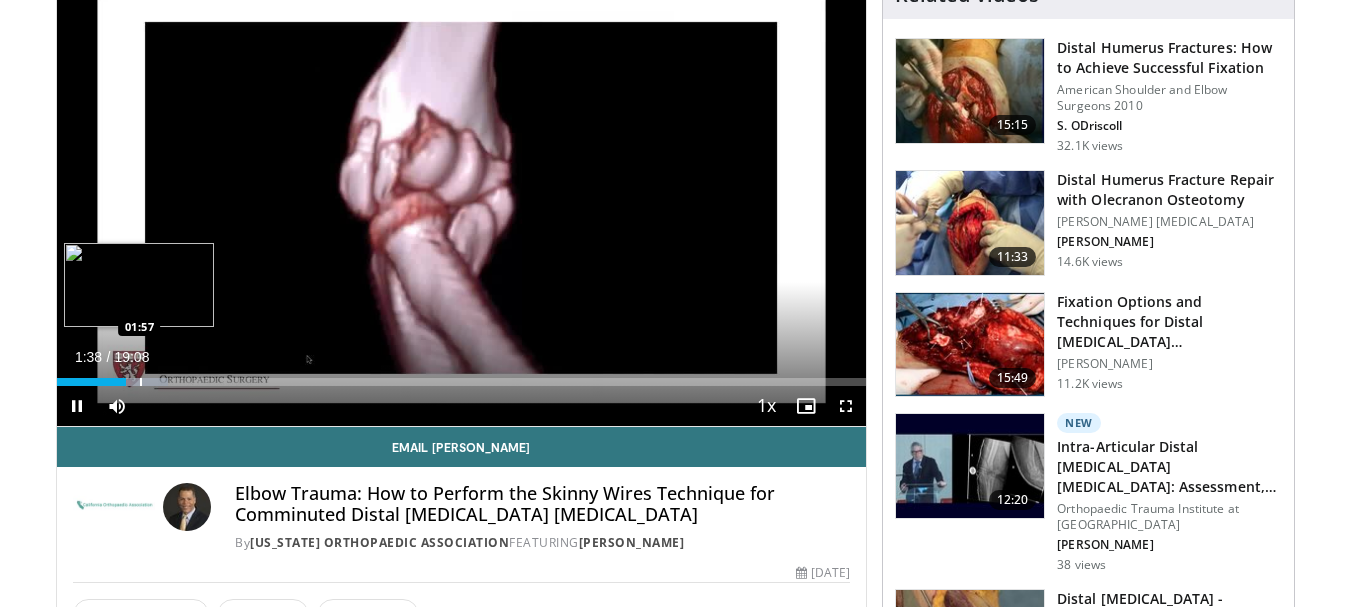 click at bounding box center (141, 382) 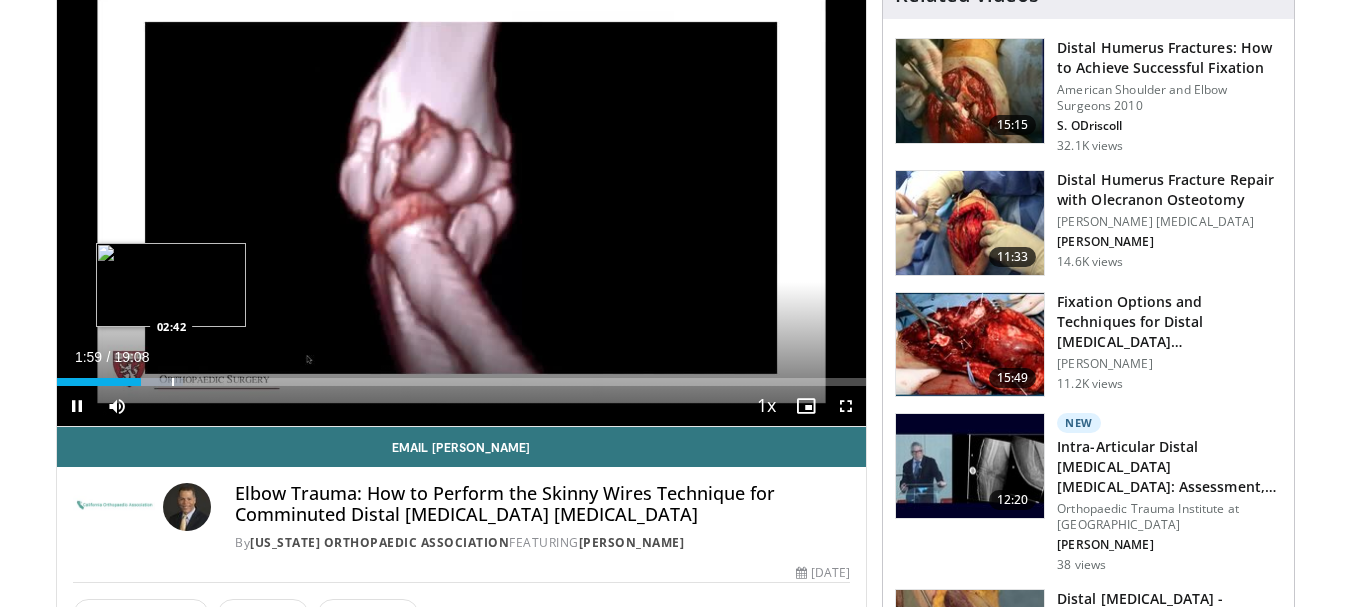 click at bounding box center (173, 382) 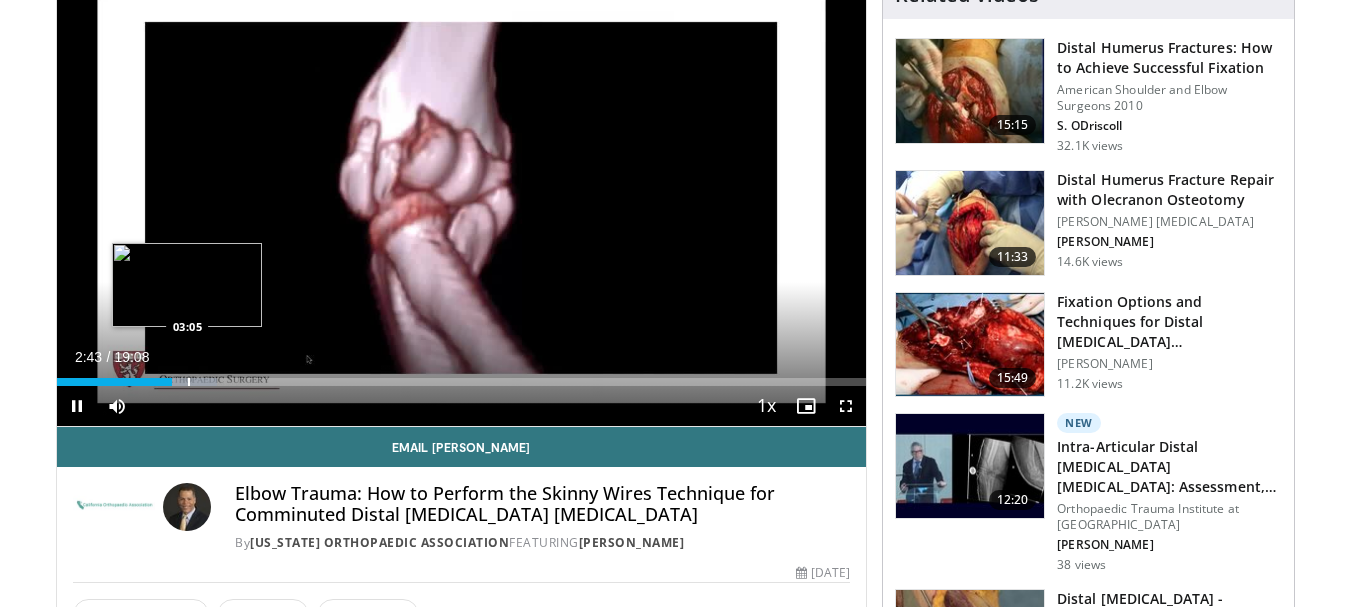 click on "Loaded :  19.84% 02:43 03:05" at bounding box center [462, 376] 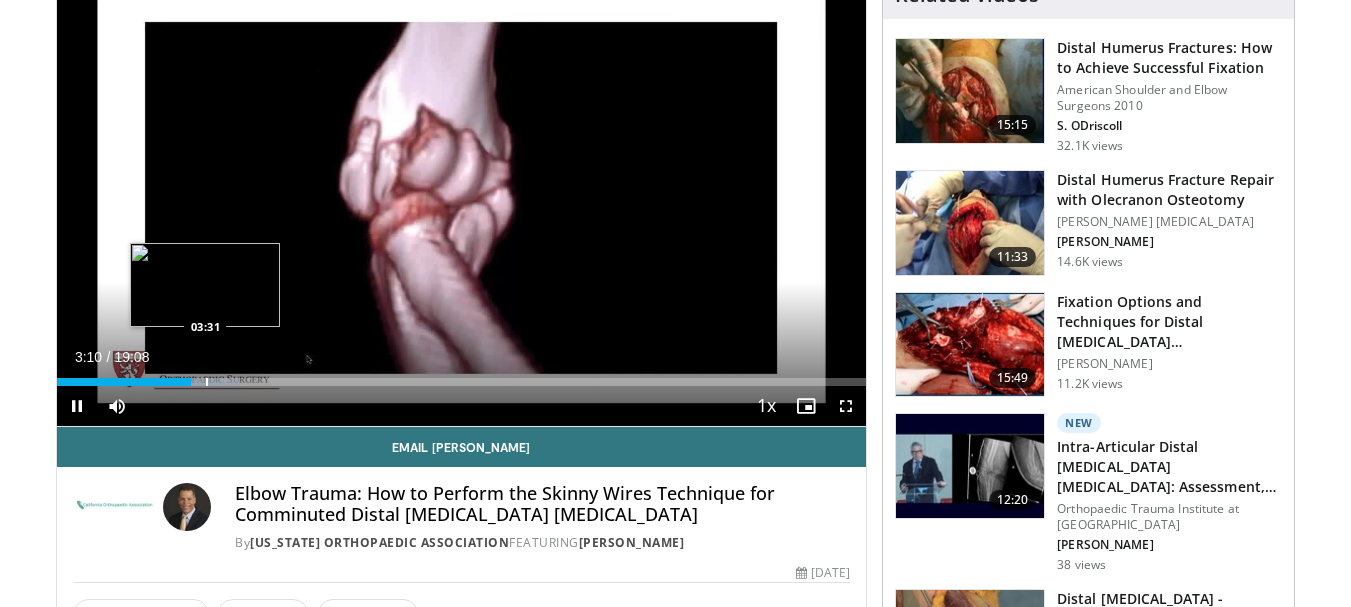 click on "Loaded :  22.43% 03:10 03:31" at bounding box center [462, 376] 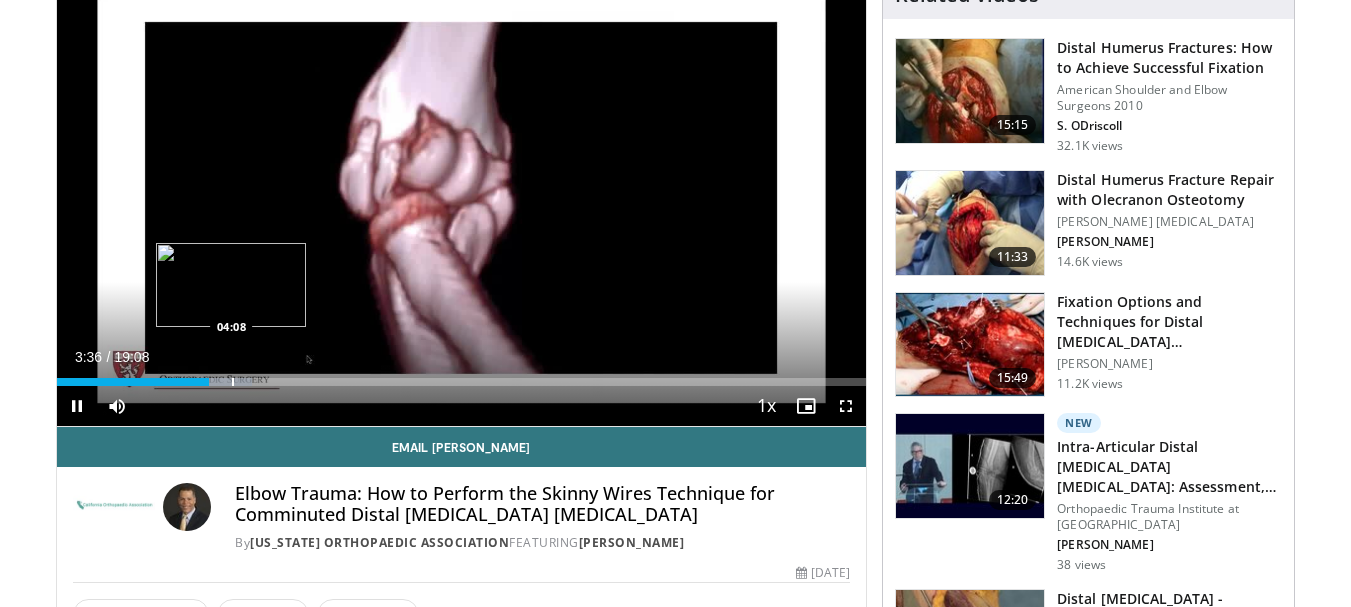 click on "Loaded :  24.15% 03:36 04:08" at bounding box center [462, 376] 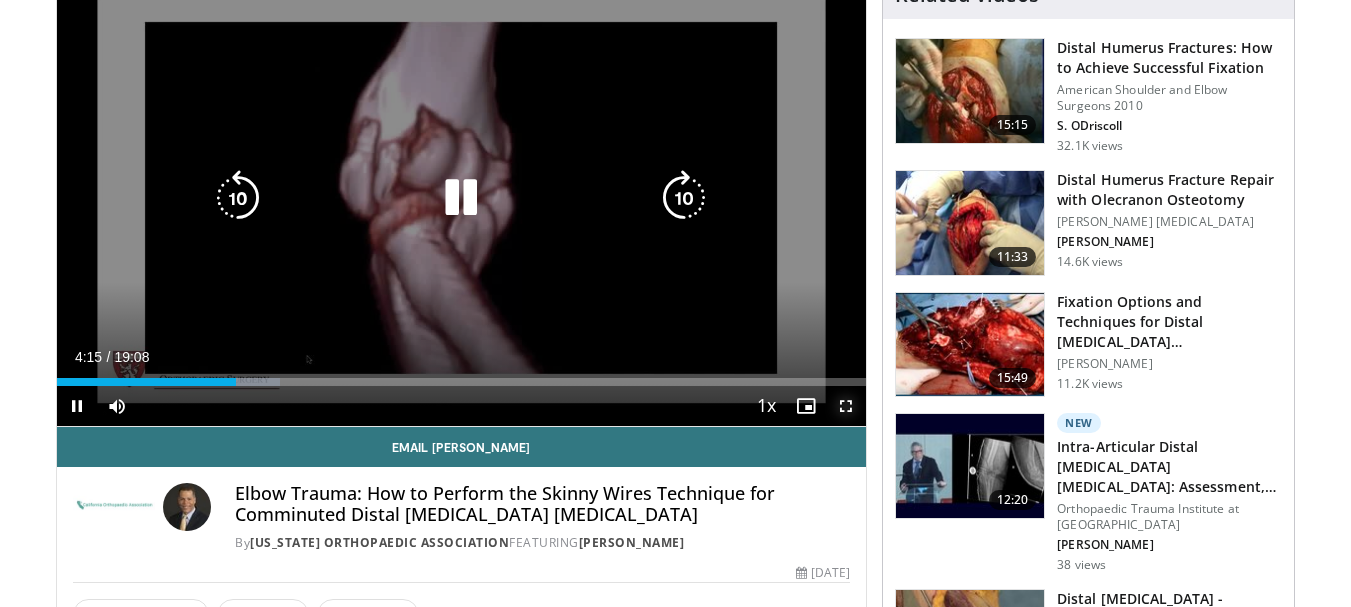 drag, startPoint x: 846, startPoint y: 404, endPoint x: 846, endPoint y: 525, distance: 121 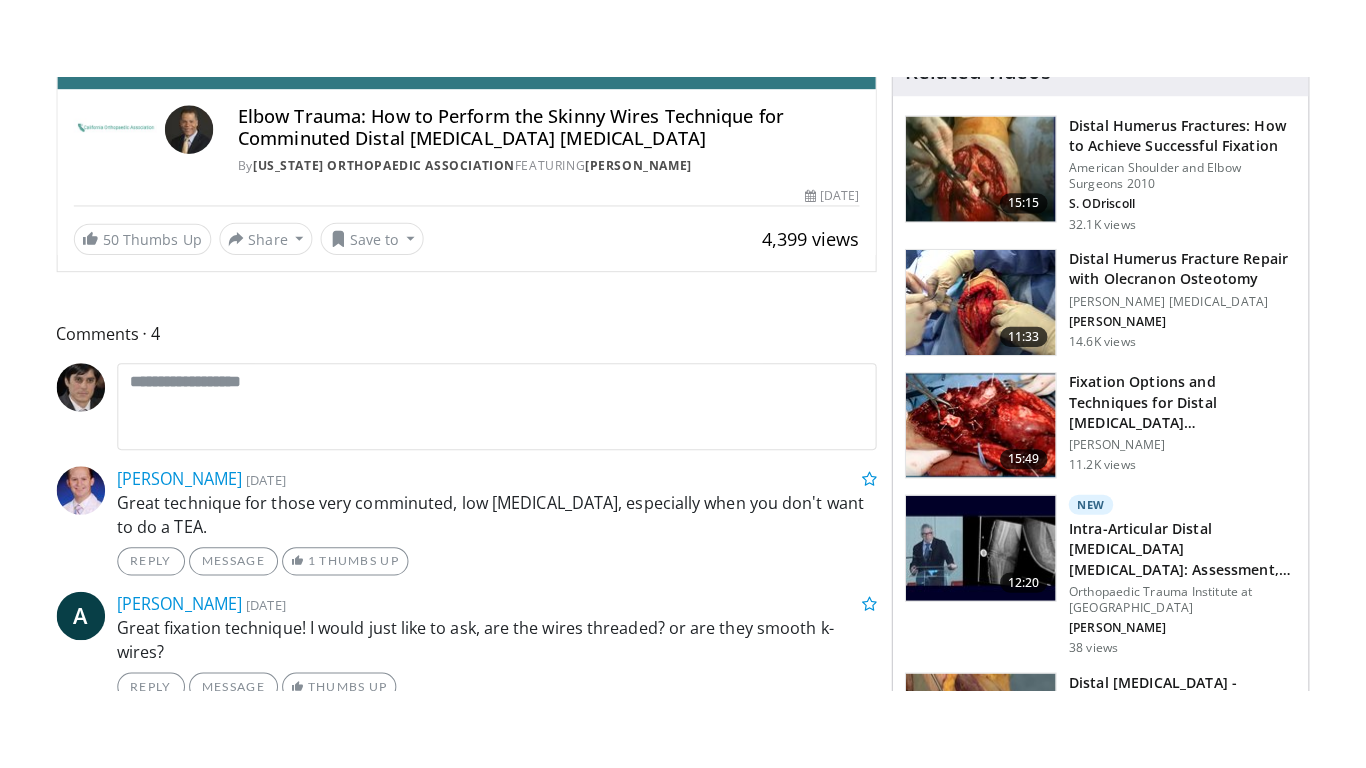 scroll, scrollTop: 3768, scrollLeft: 0, axis: vertical 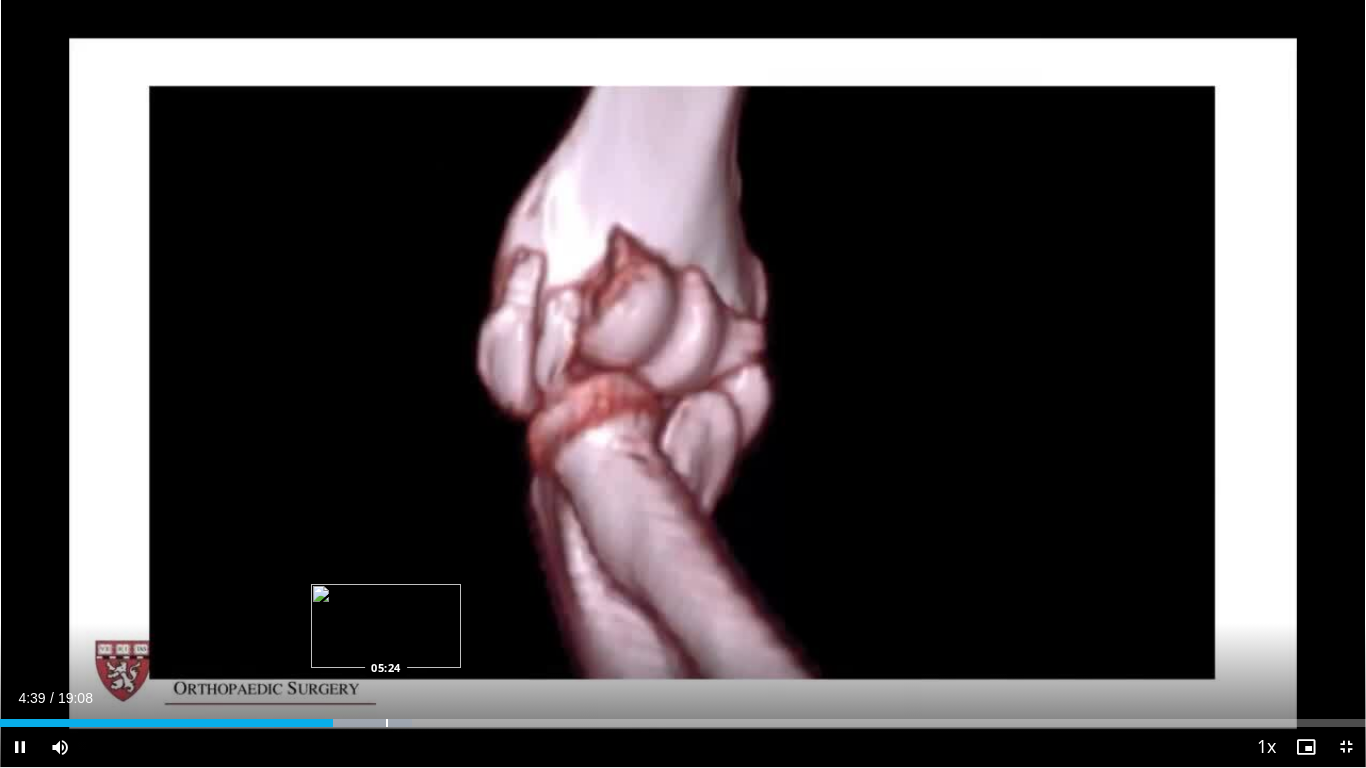 click on "Loaded :  30.19% 04:39 05:24" at bounding box center (683, 717) 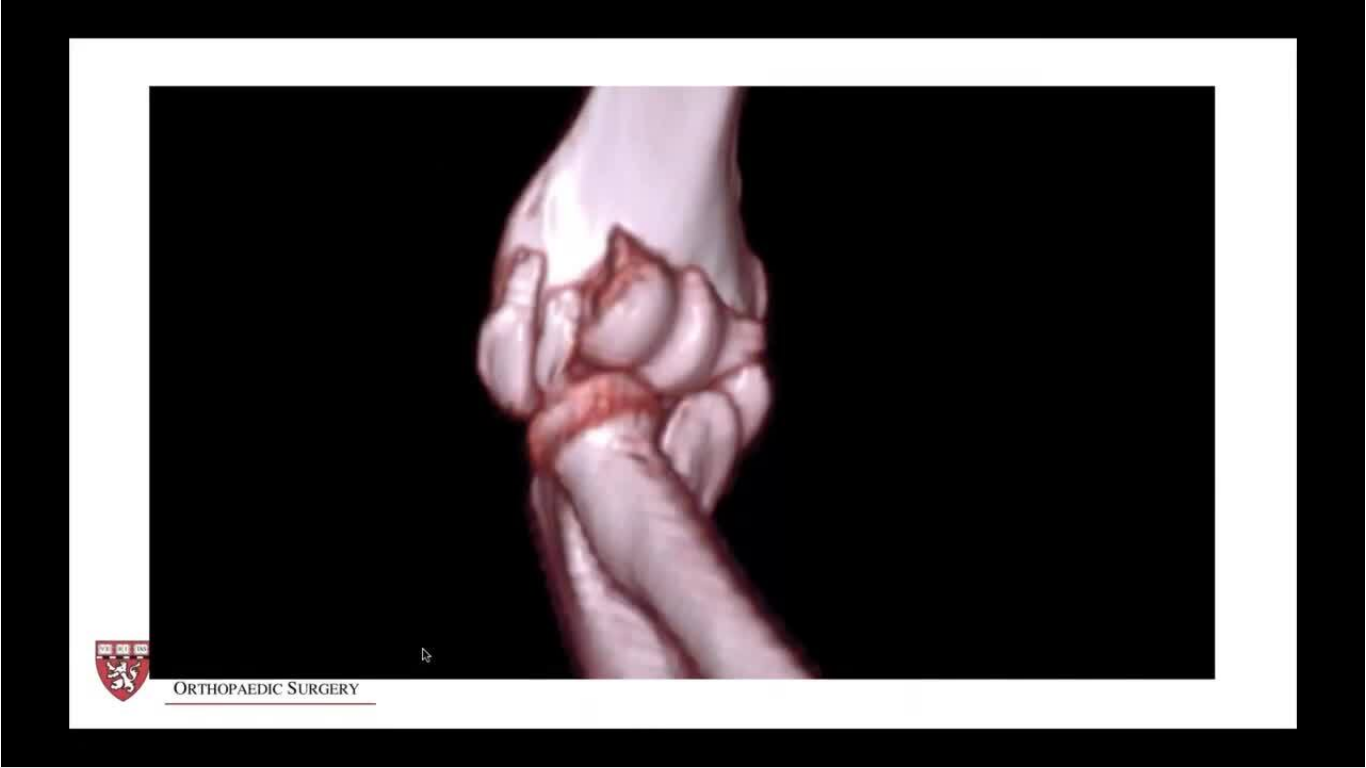 click on "10 seconds
Tap to unmute" at bounding box center [683, 383] 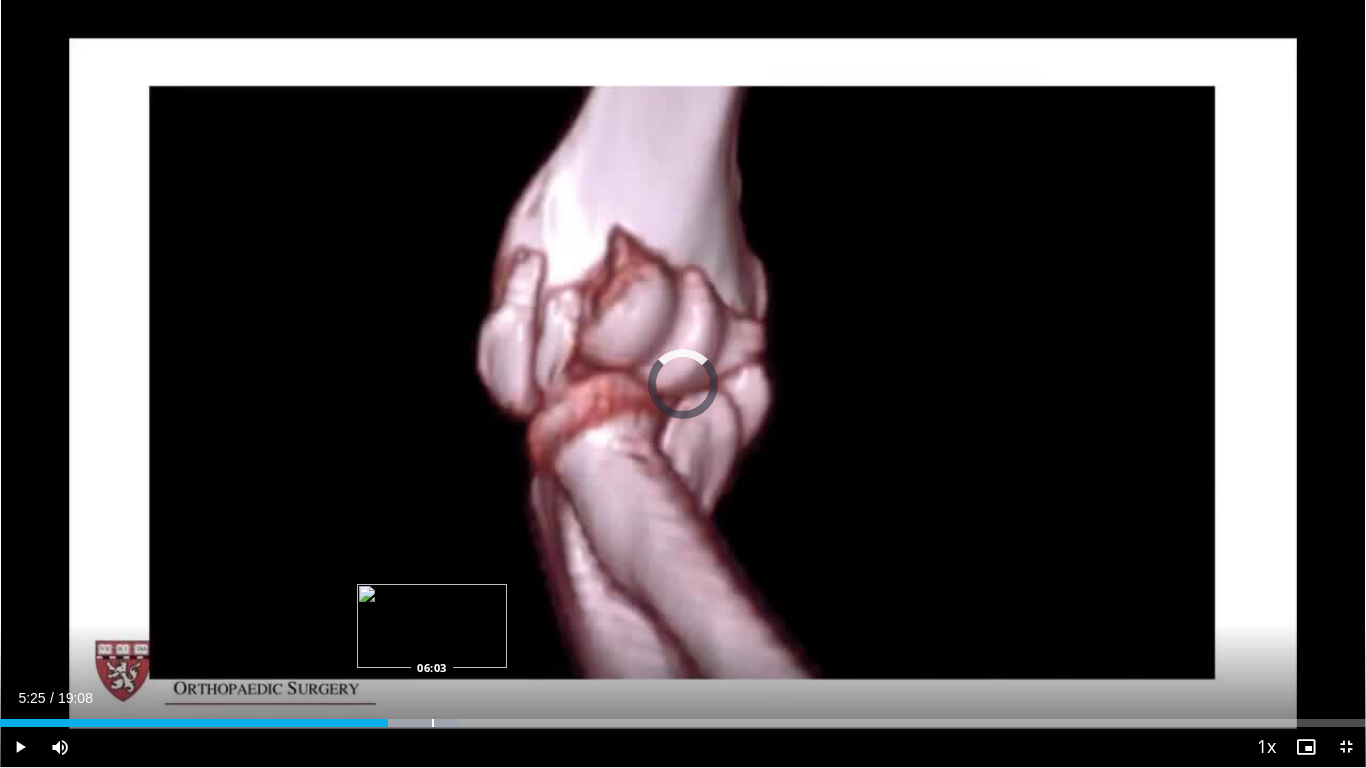 click at bounding box center [433, 723] 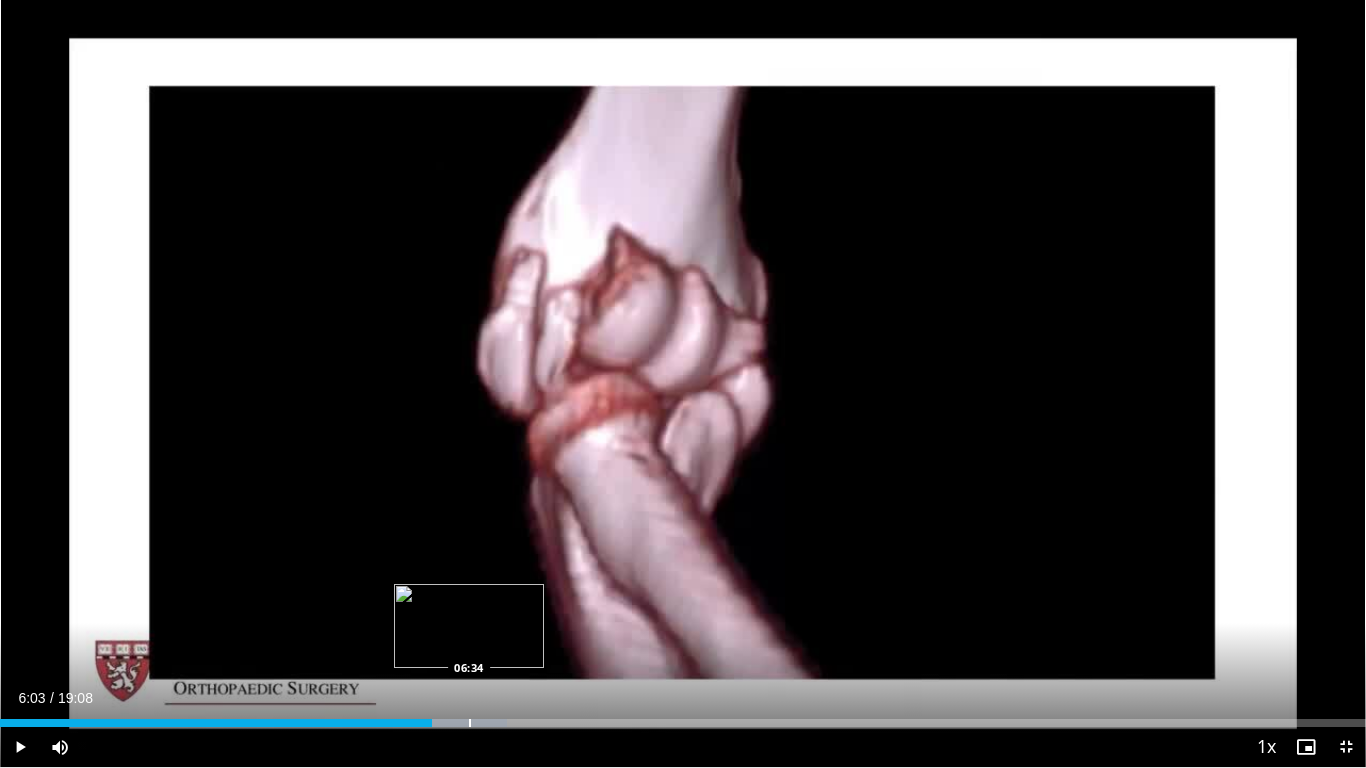 click at bounding box center [470, 723] 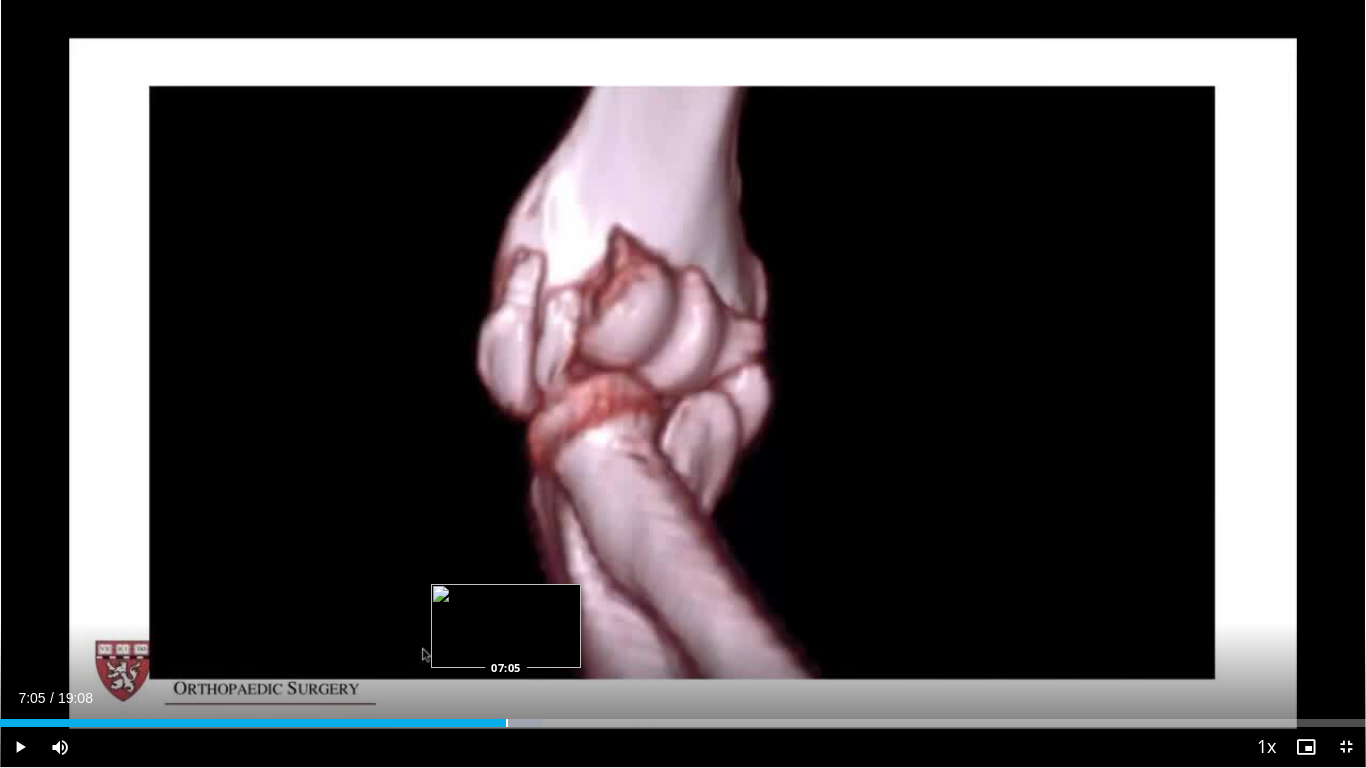 click at bounding box center [507, 723] 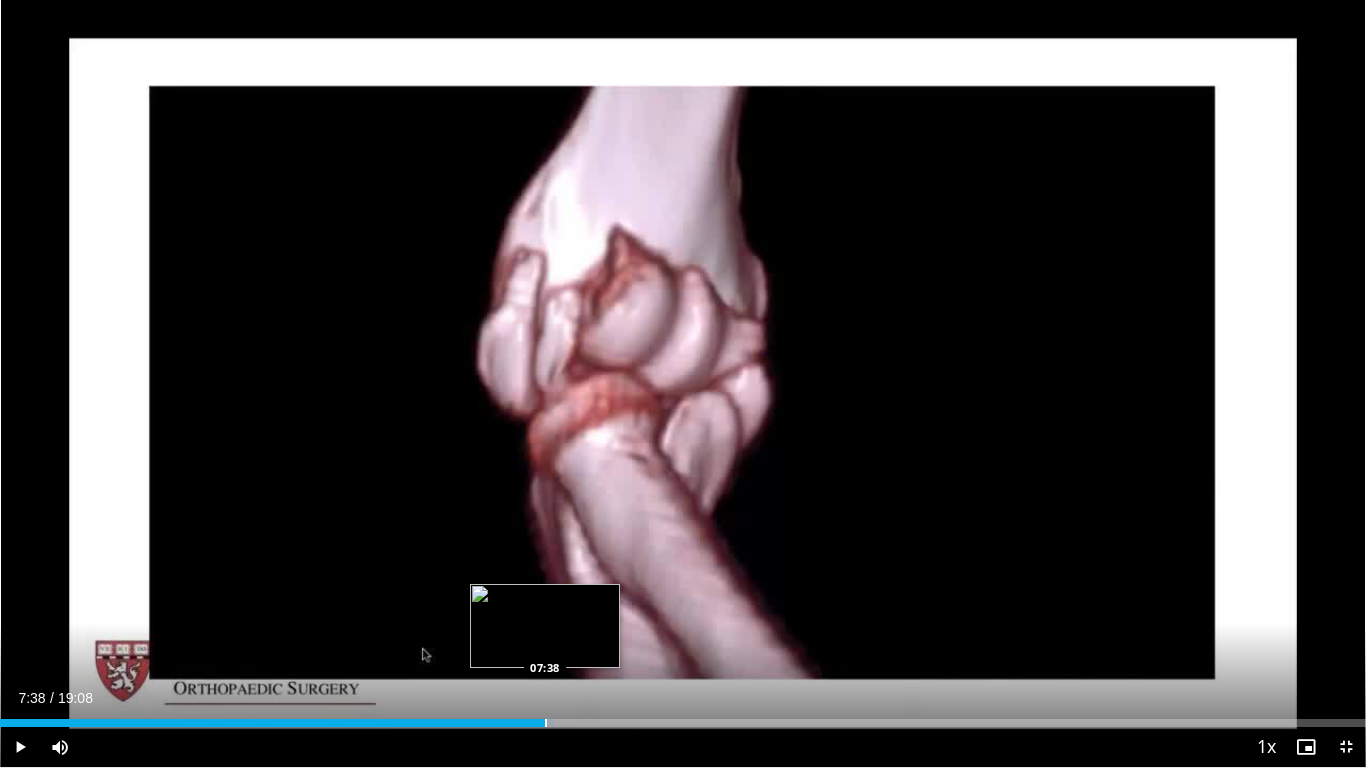 click on "Loaded :  40.54% 07:38 07:38" at bounding box center [683, 717] 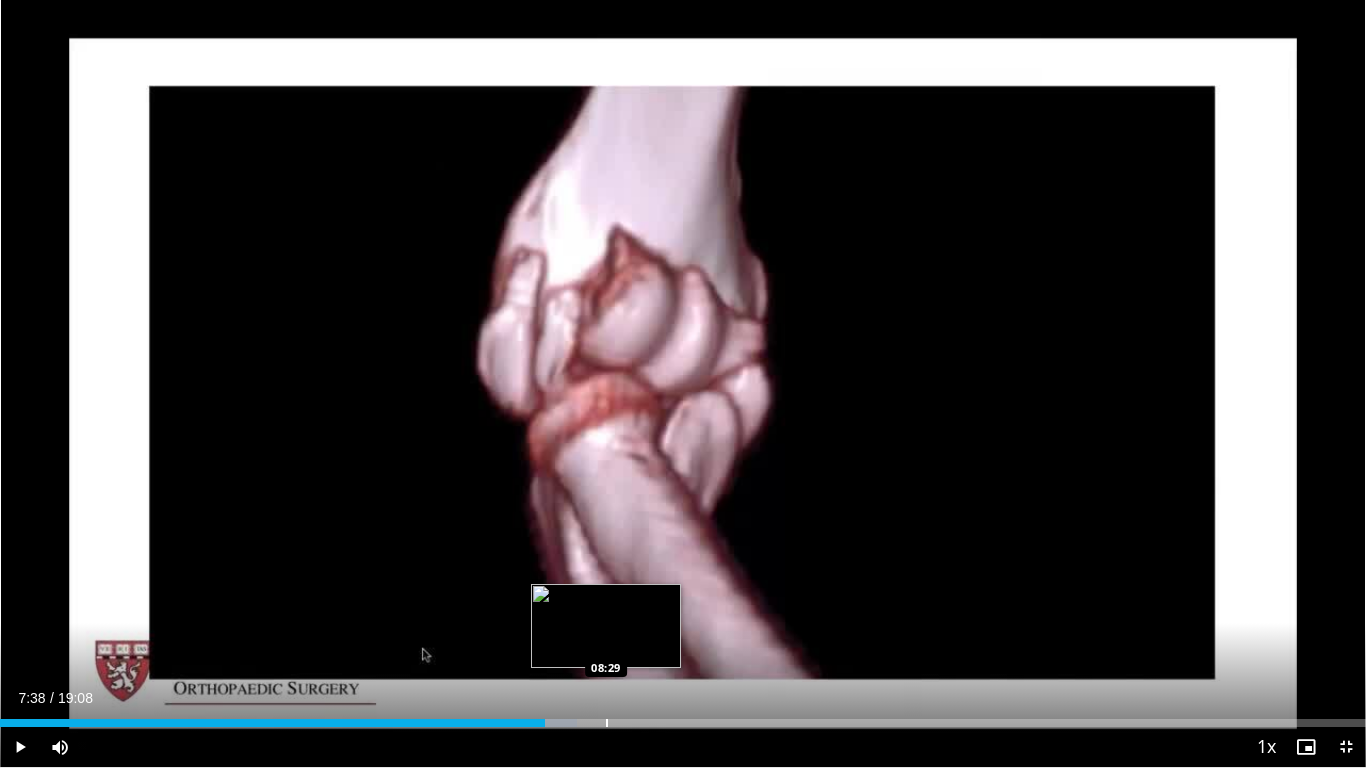 click on "Loaded :  42.27% 07:38 08:29" at bounding box center [683, 717] 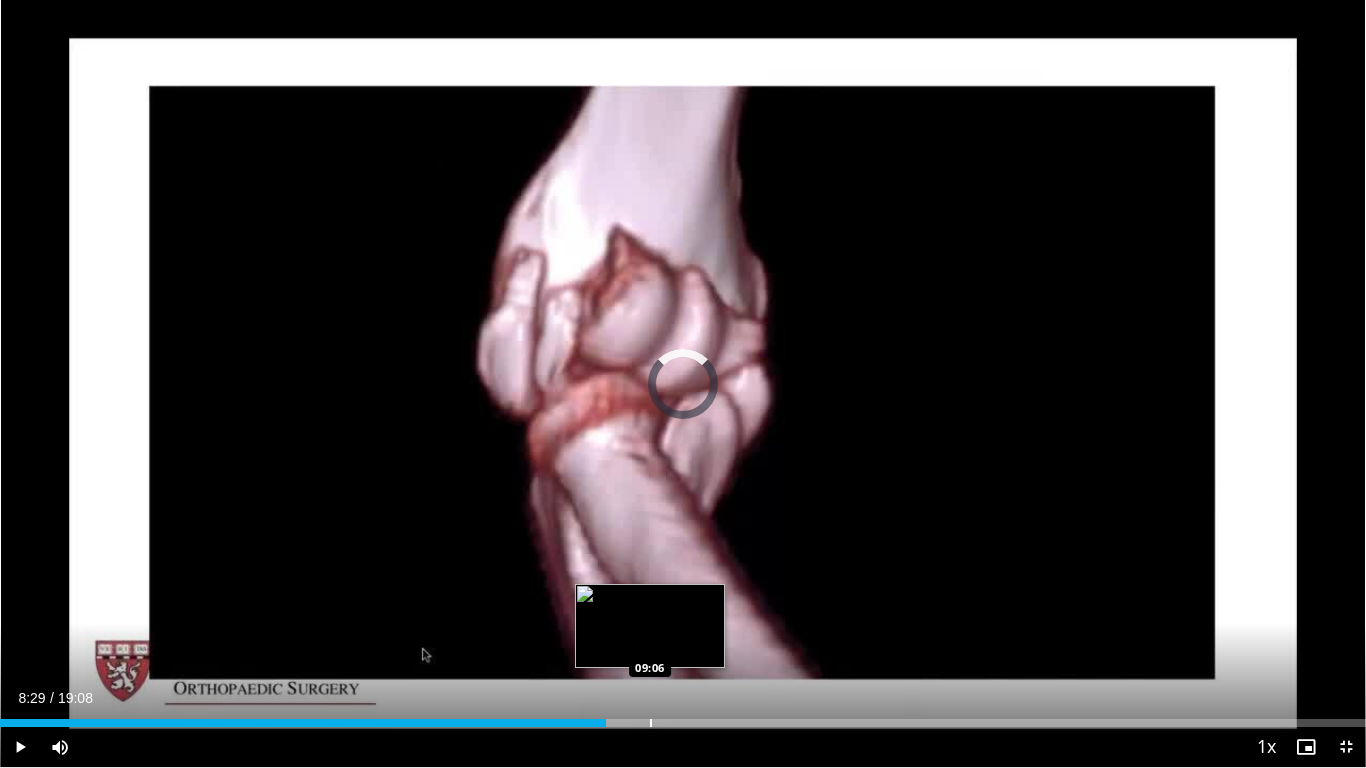 click on "Loaded :  0.00% 08:29 09:06" at bounding box center (683, 717) 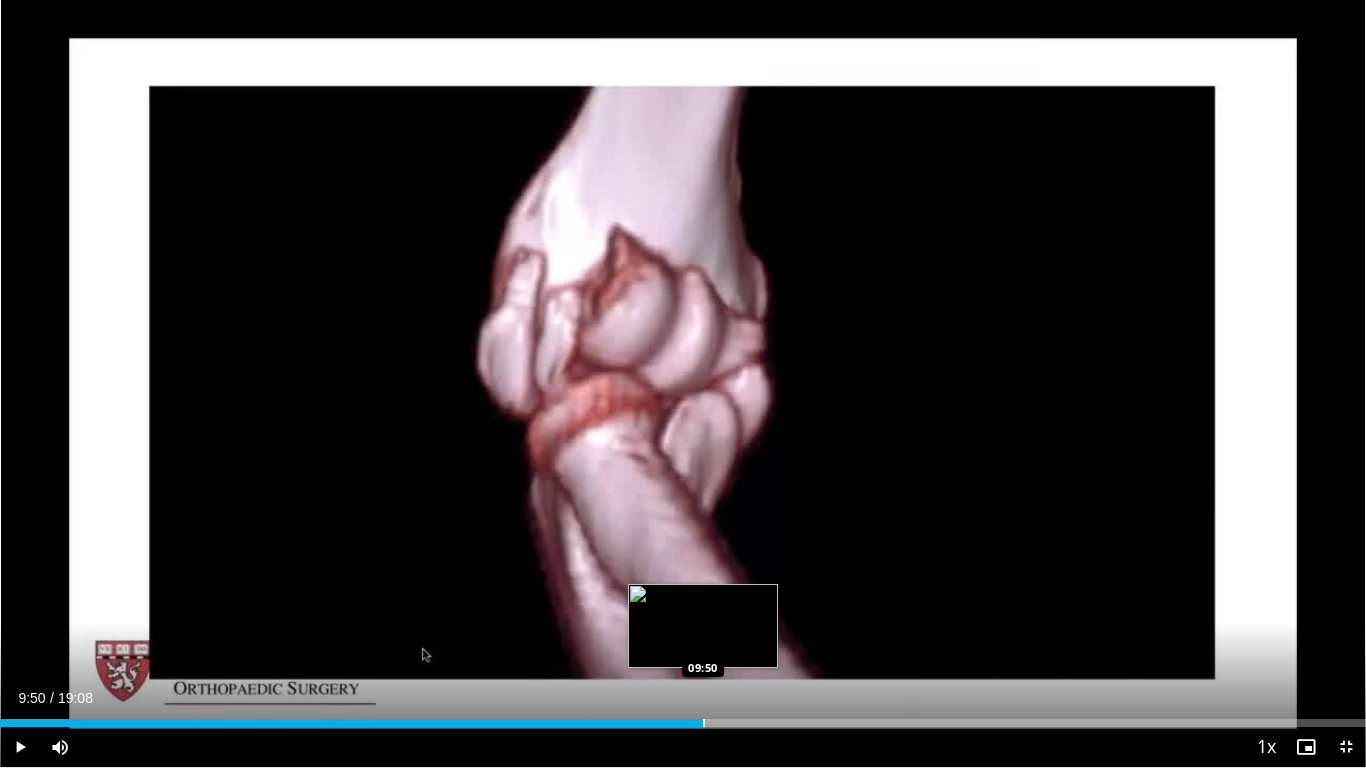 click at bounding box center [704, 723] 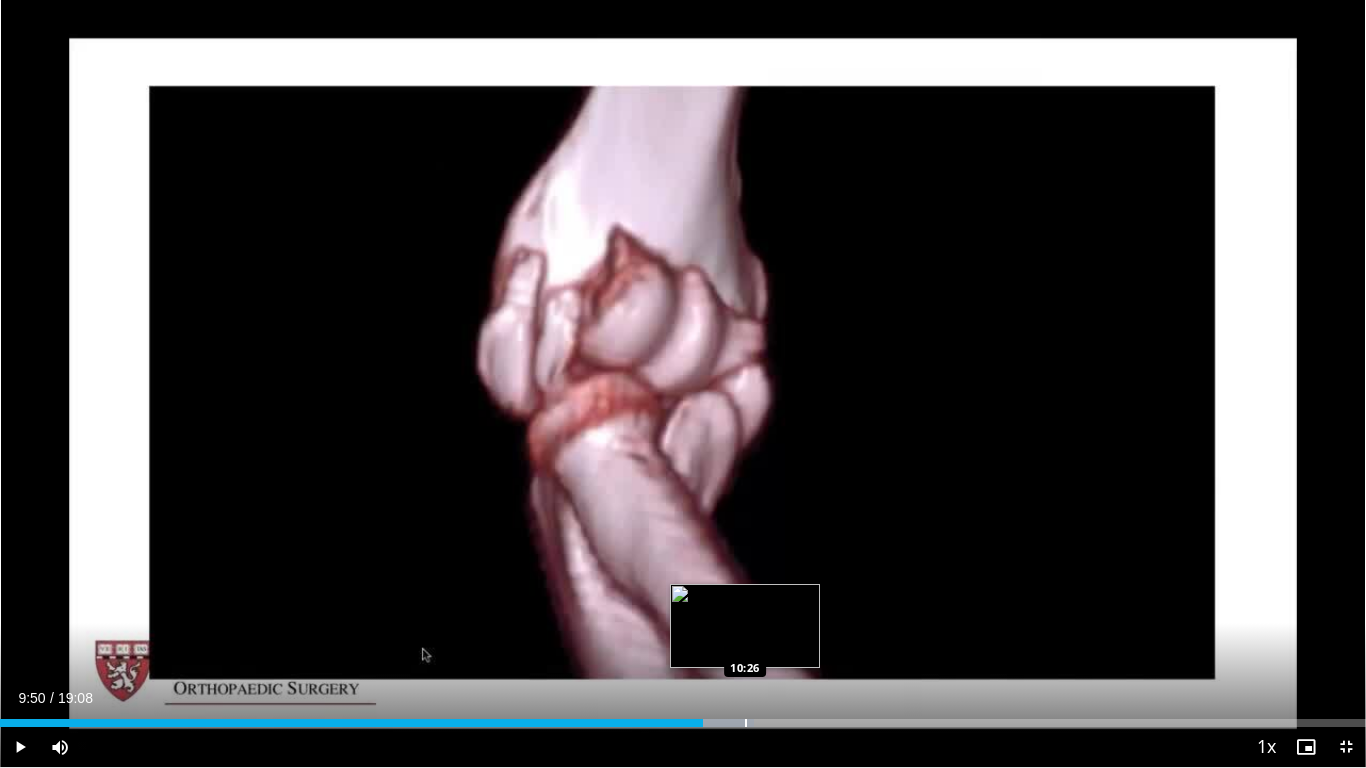 click at bounding box center (746, 723) 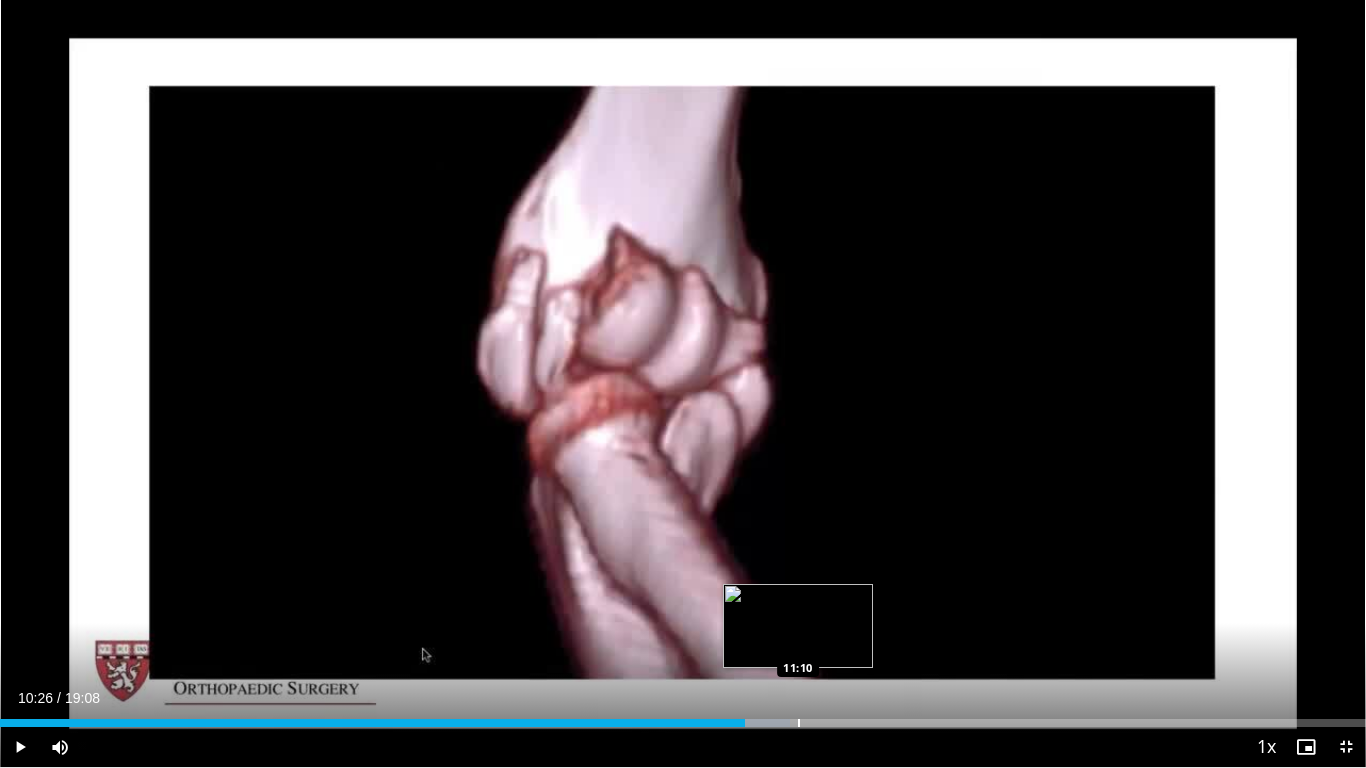 click at bounding box center [799, 723] 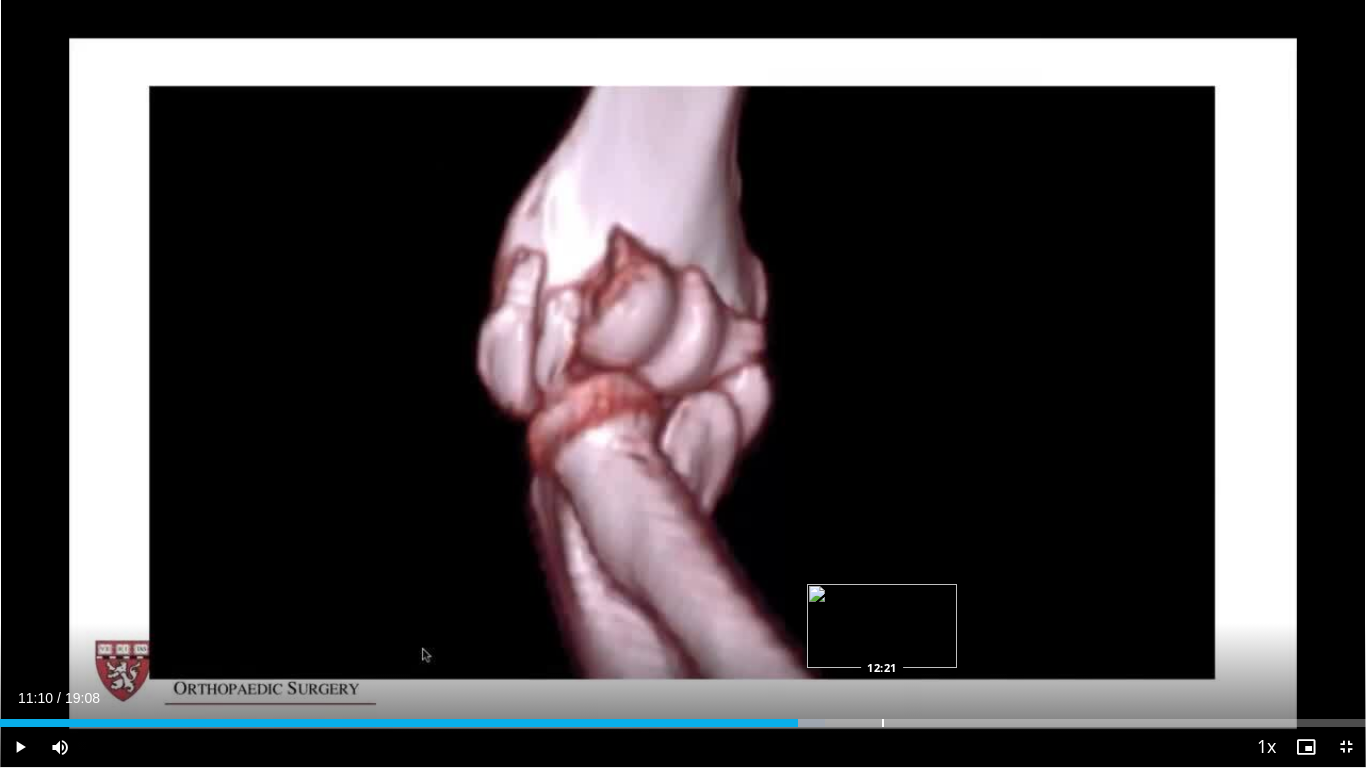 click on "Loaded :  60.39% 11:10 12:21" at bounding box center (683, 717) 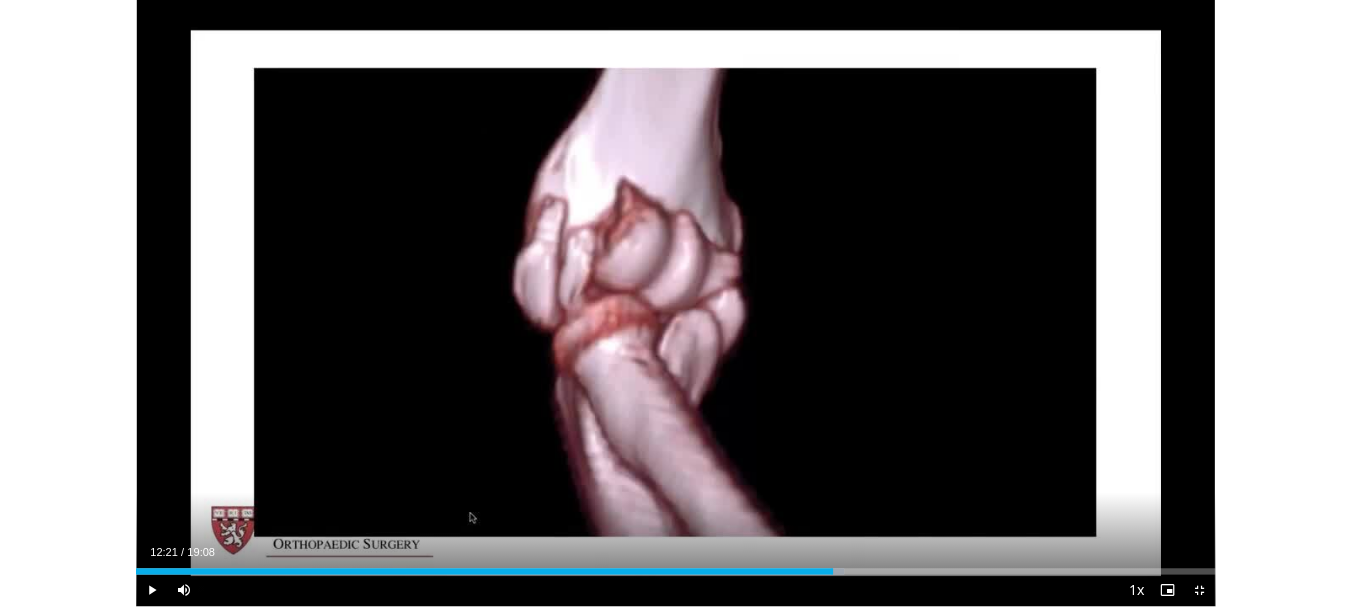 scroll, scrollTop: 640, scrollLeft: 0, axis: vertical 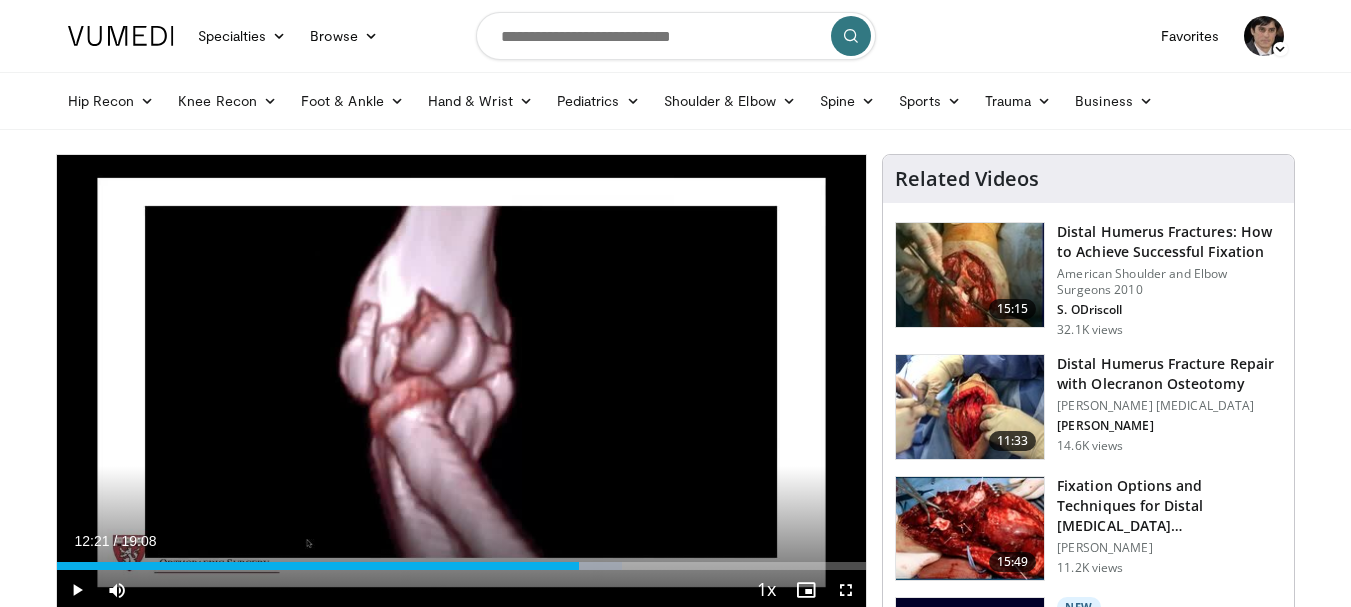 click at bounding box center (676, 36) 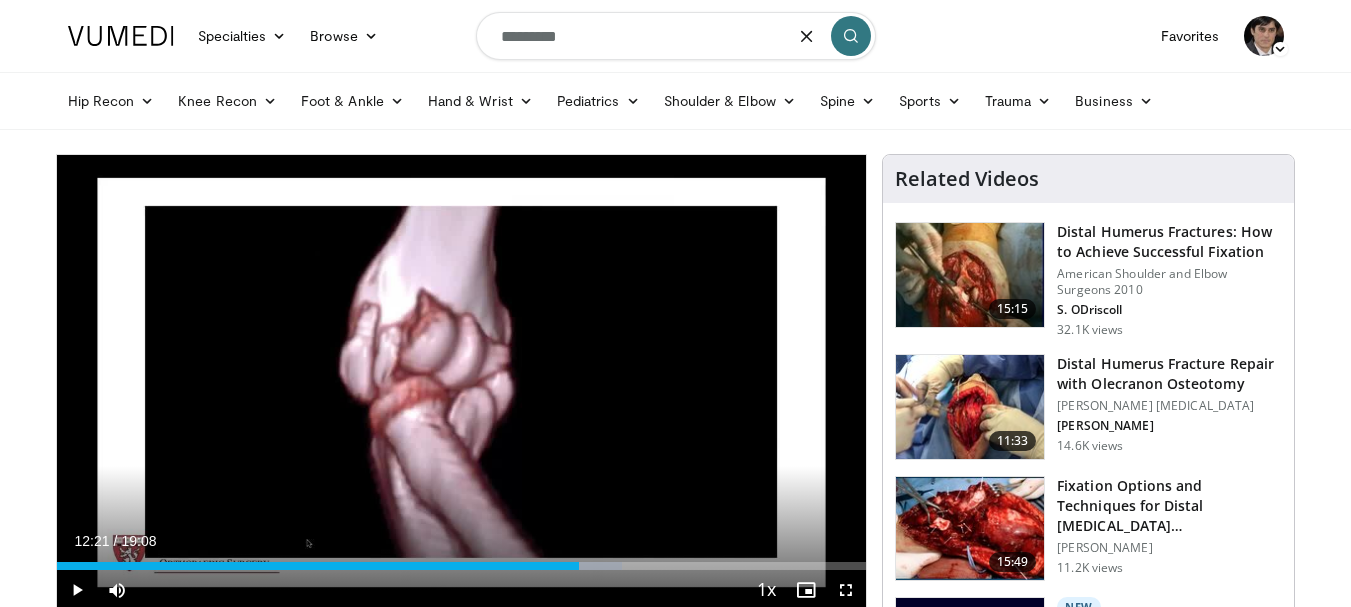 type on "*********" 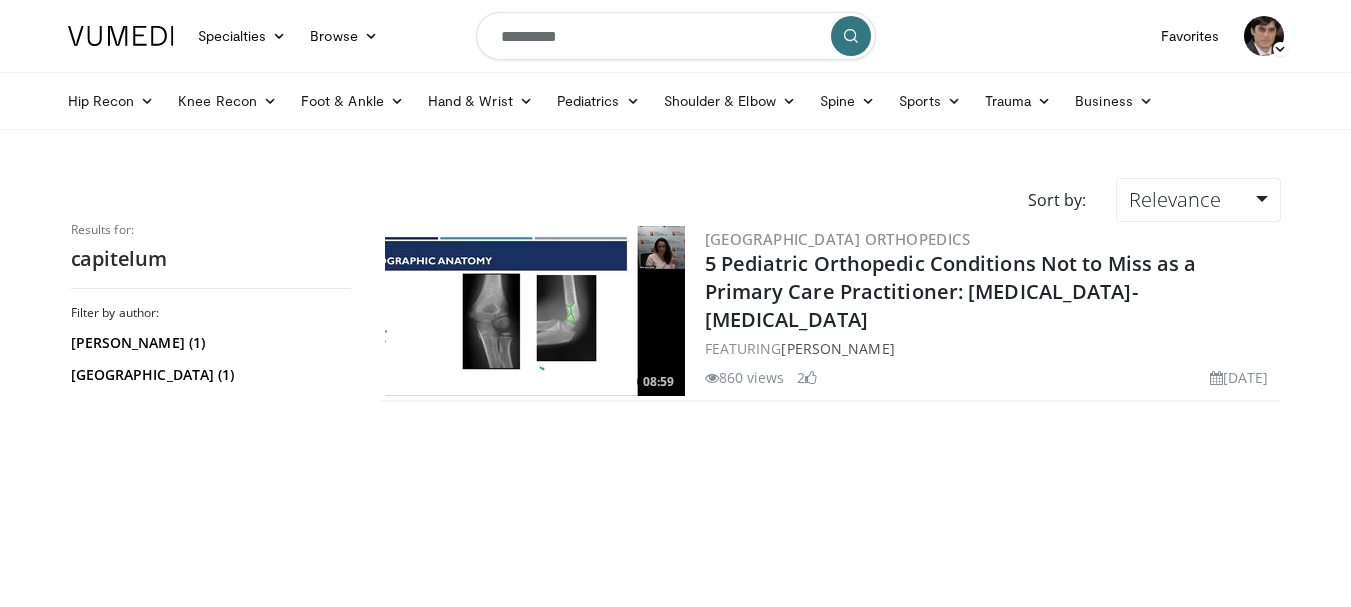 scroll, scrollTop: 0, scrollLeft: 0, axis: both 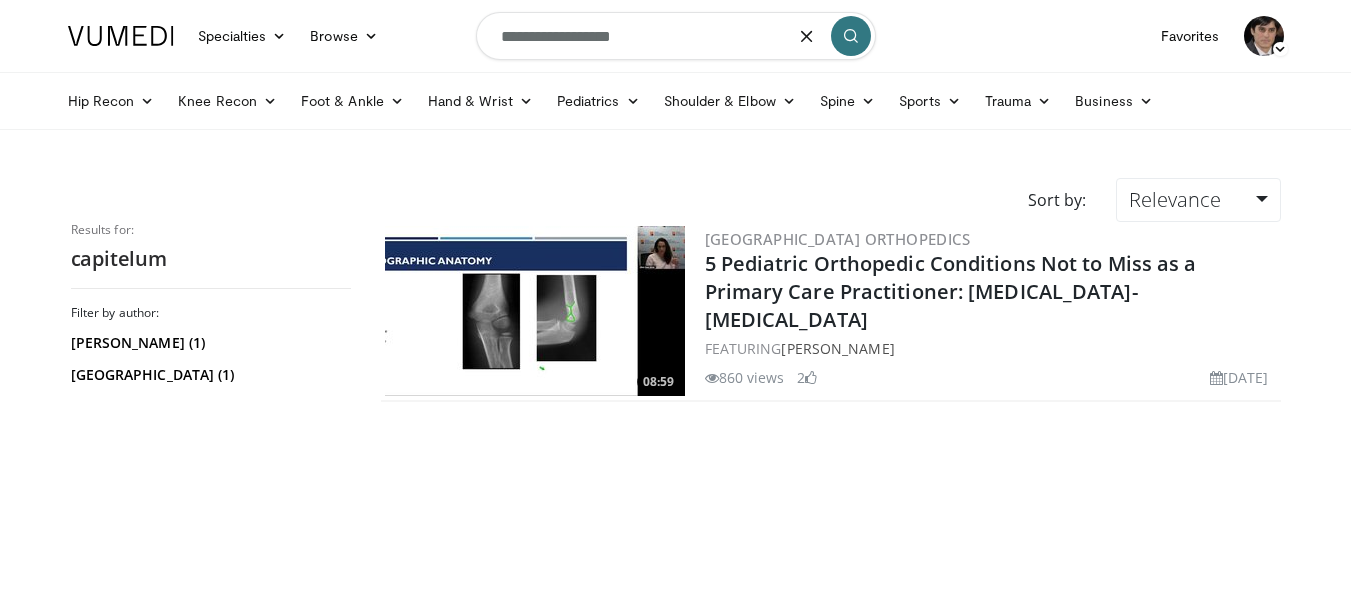type on "**********" 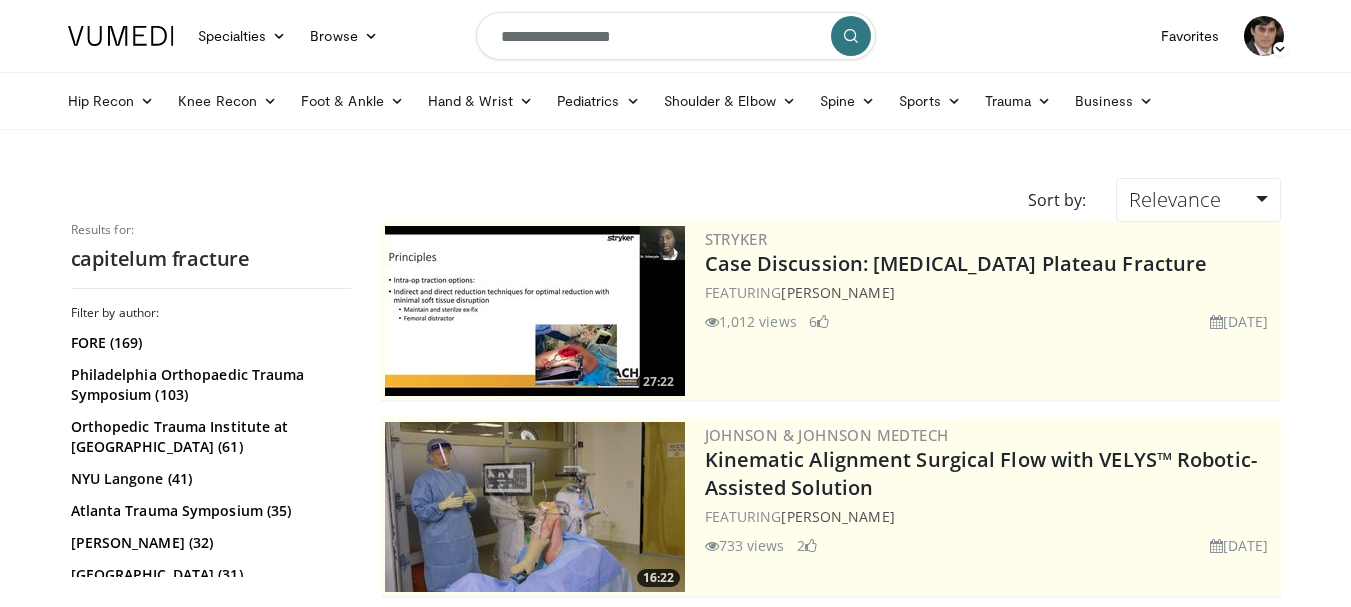 scroll, scrollTop: 0, scrollLeft: 0, axis: both 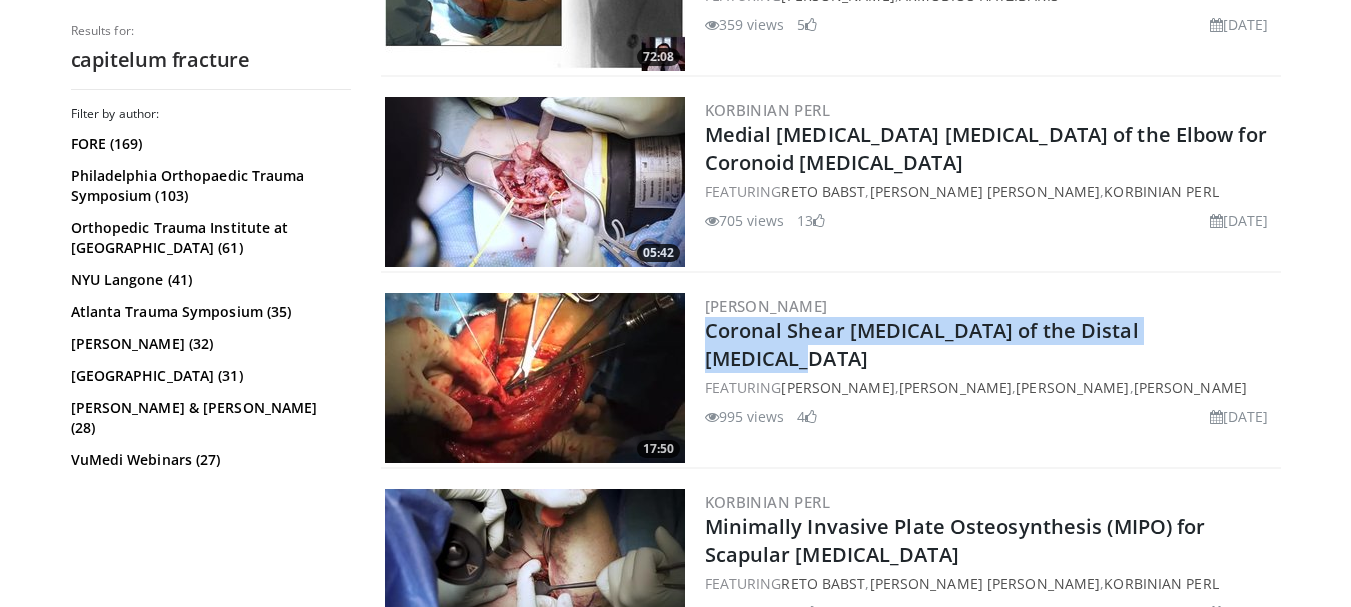drag, startPoint x: 1180, startPoint y: 300, endPoint x: 1166, endPoint y: 339, distance: 41.4367 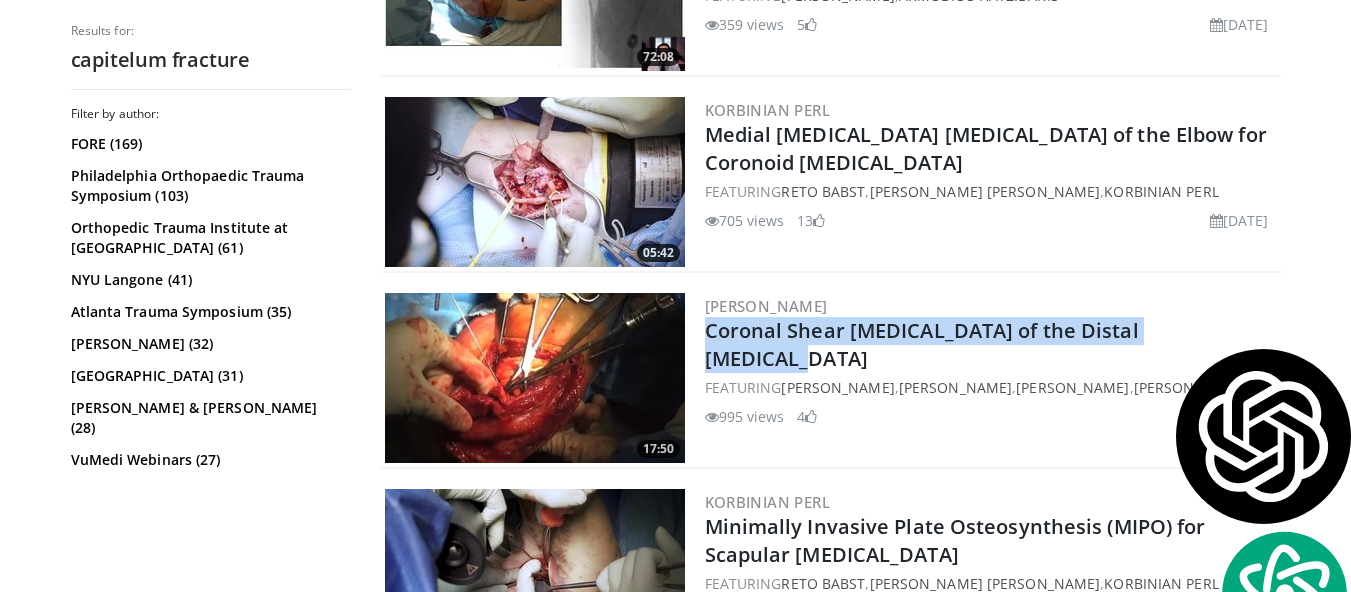 copy on "Coronal Shear [MEDICAL_DATA] of the Distal [MEDICAL_DATA]" 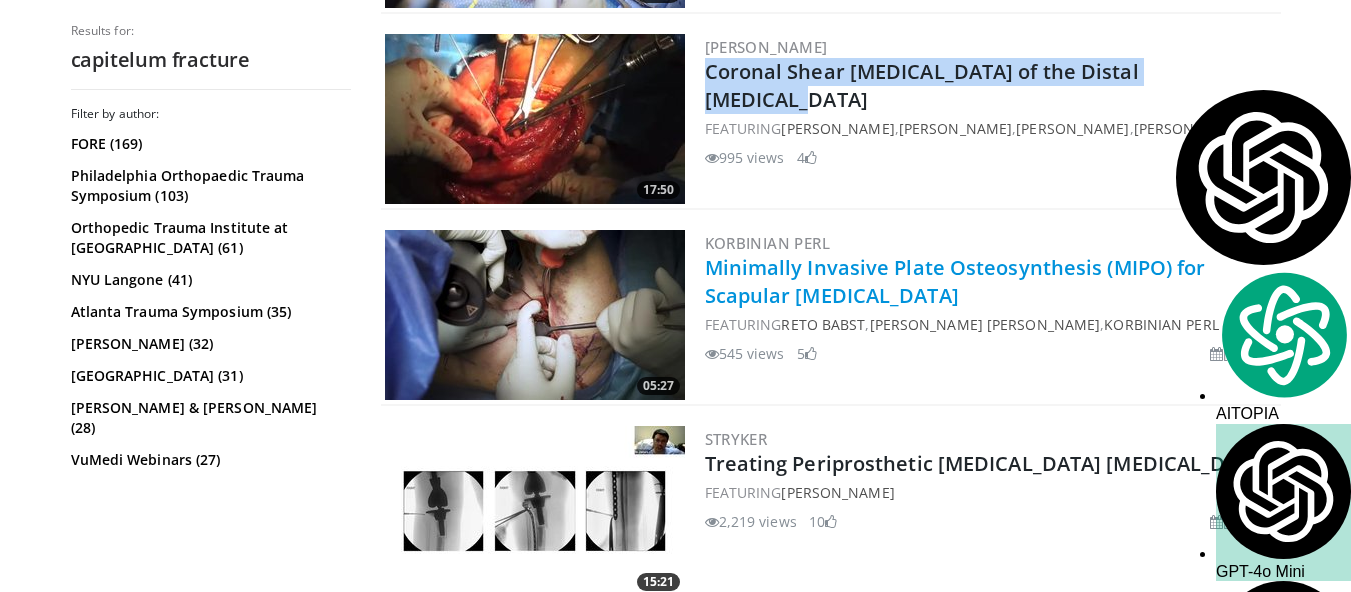 scroll, scrollTop: 1173, scrollLeft: 0, axis: vertical 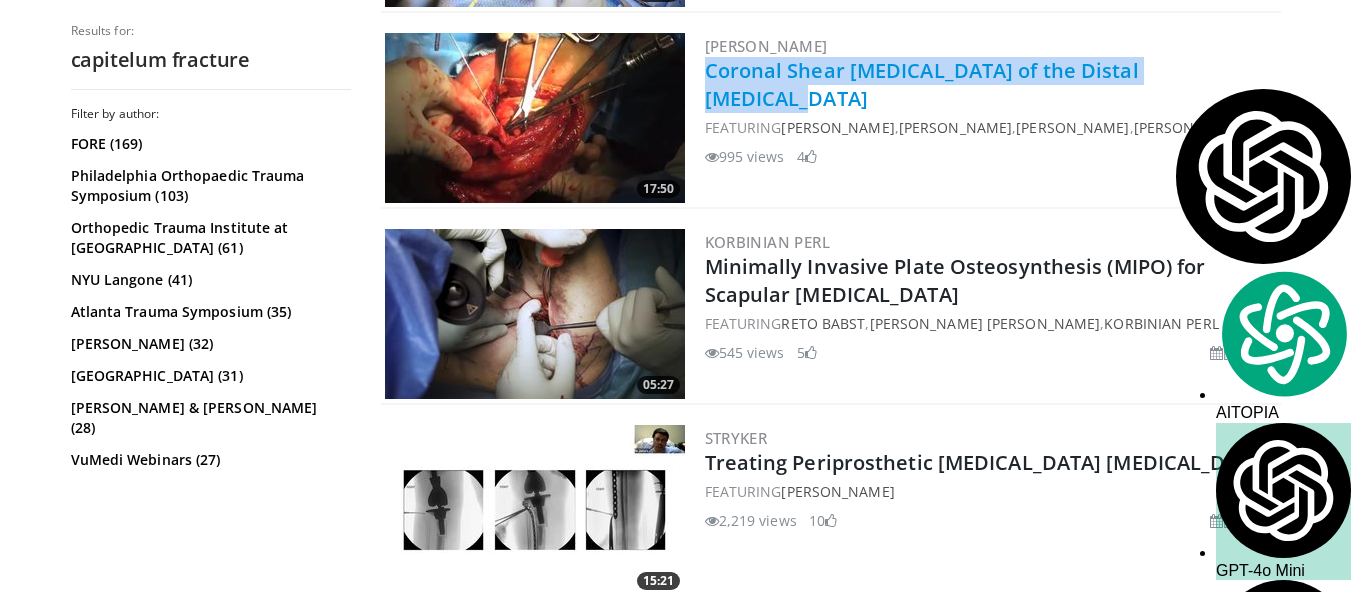 copy on "Coronal Shear [MEDICAL_DATA] of the Distal [MEDICAL_DATA]" 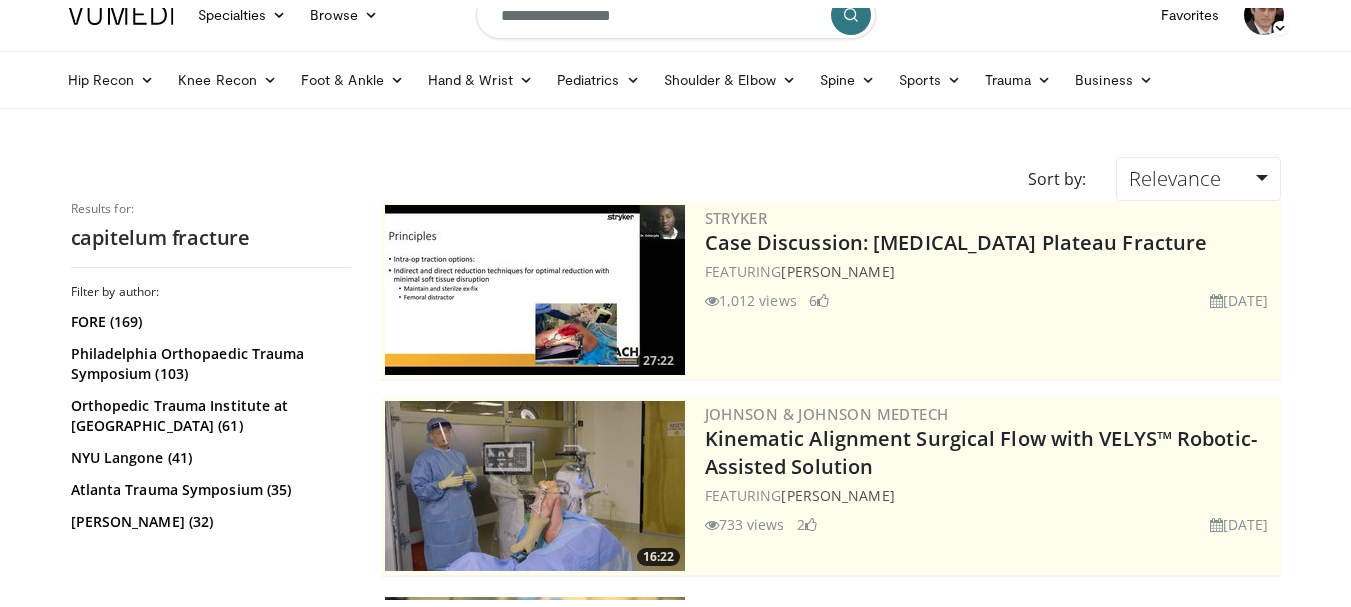scroll, scrollTop: 0, scrollLeft: 0, axis: both 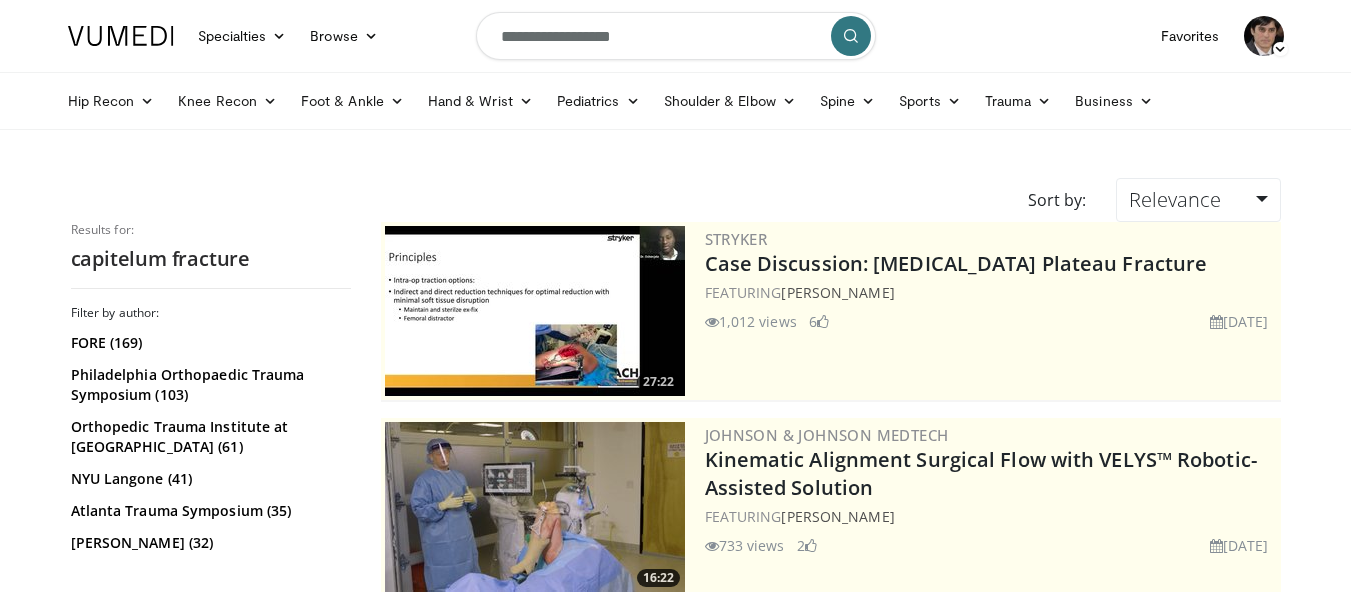 click on "**********" at bounding box center (676, 36) 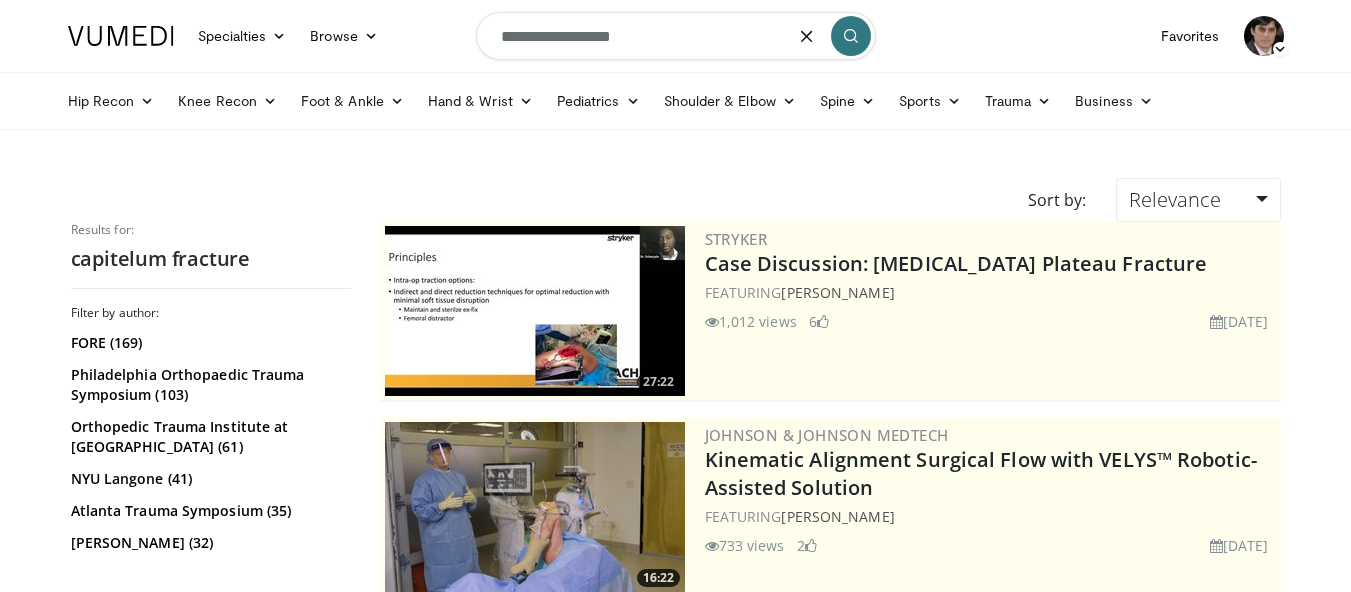 click on "**********" at bounding box center (676, 36) 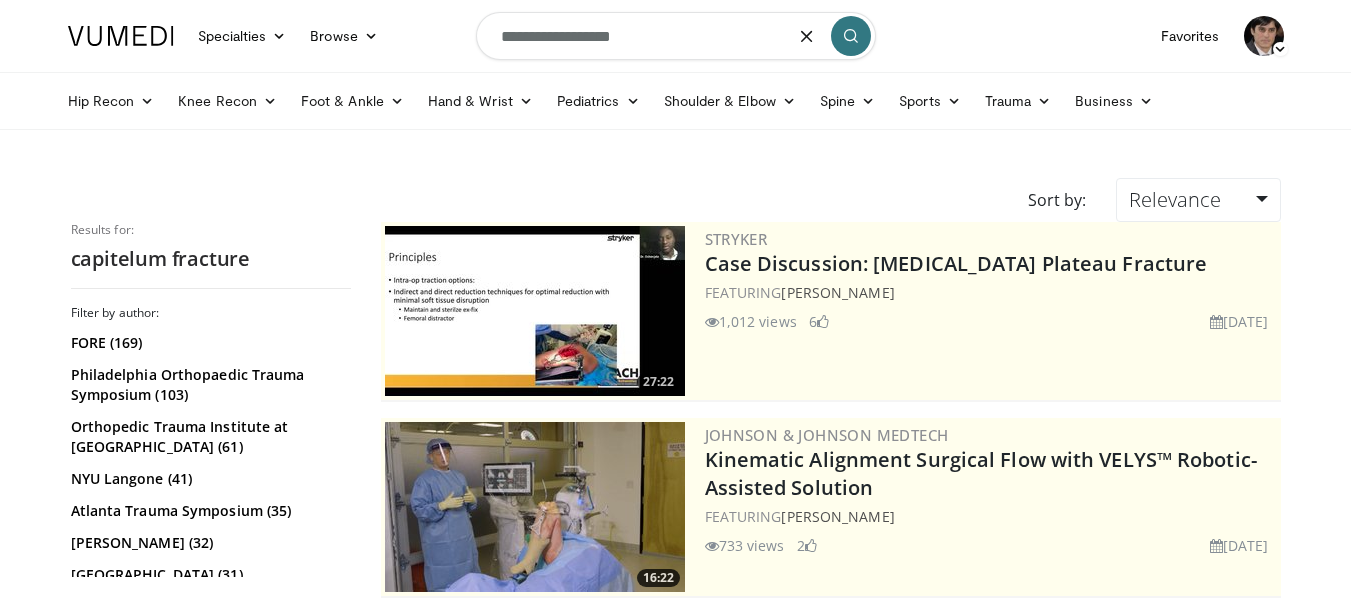 click on "**********" at bounding box center [676, 36] 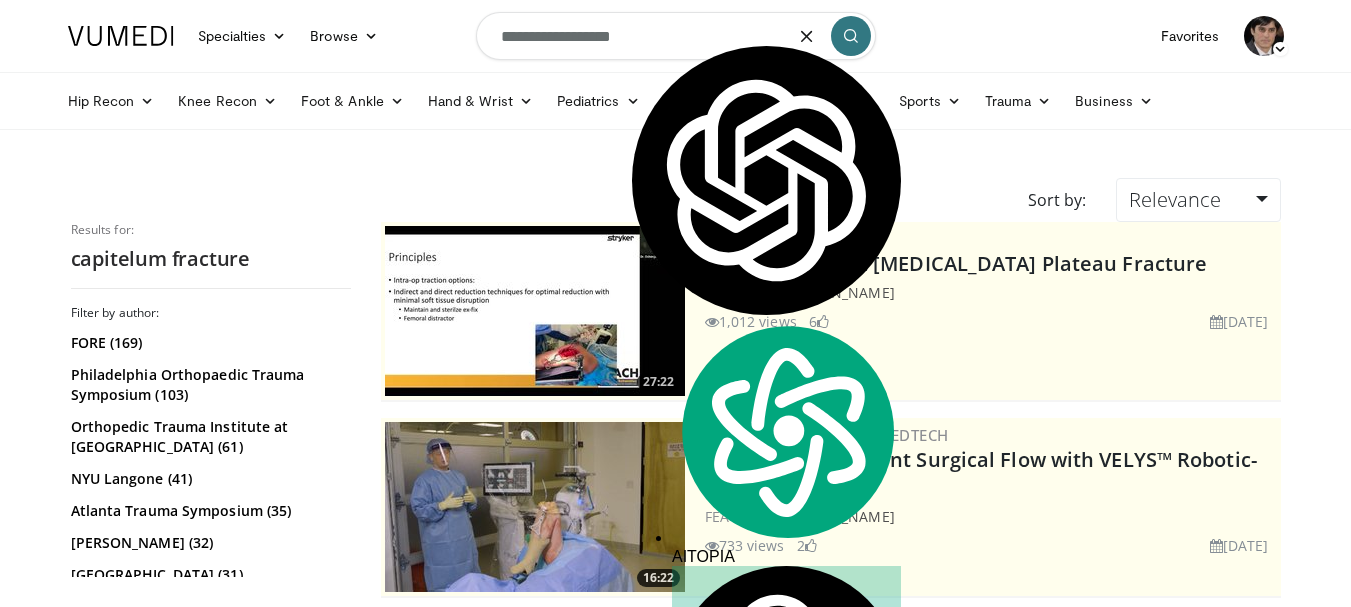click on "**********" at bounding box center (676, 36) 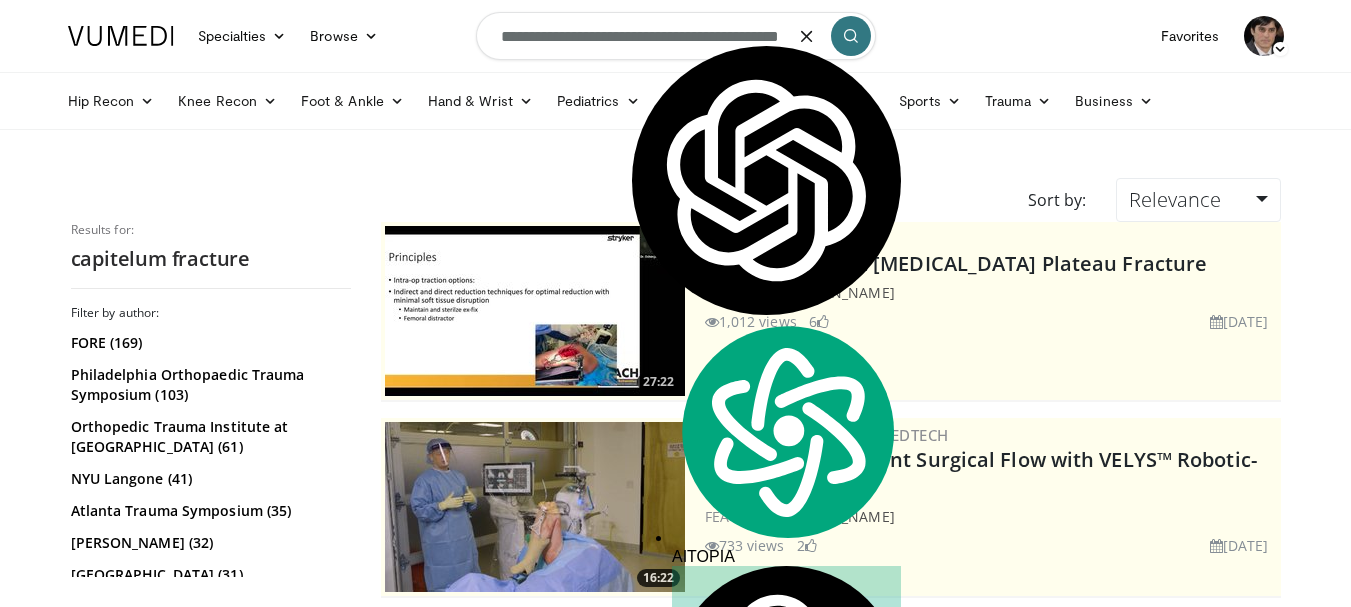 scroll, scrollTop: 0, scrollLeft: 46, axis: horizontal 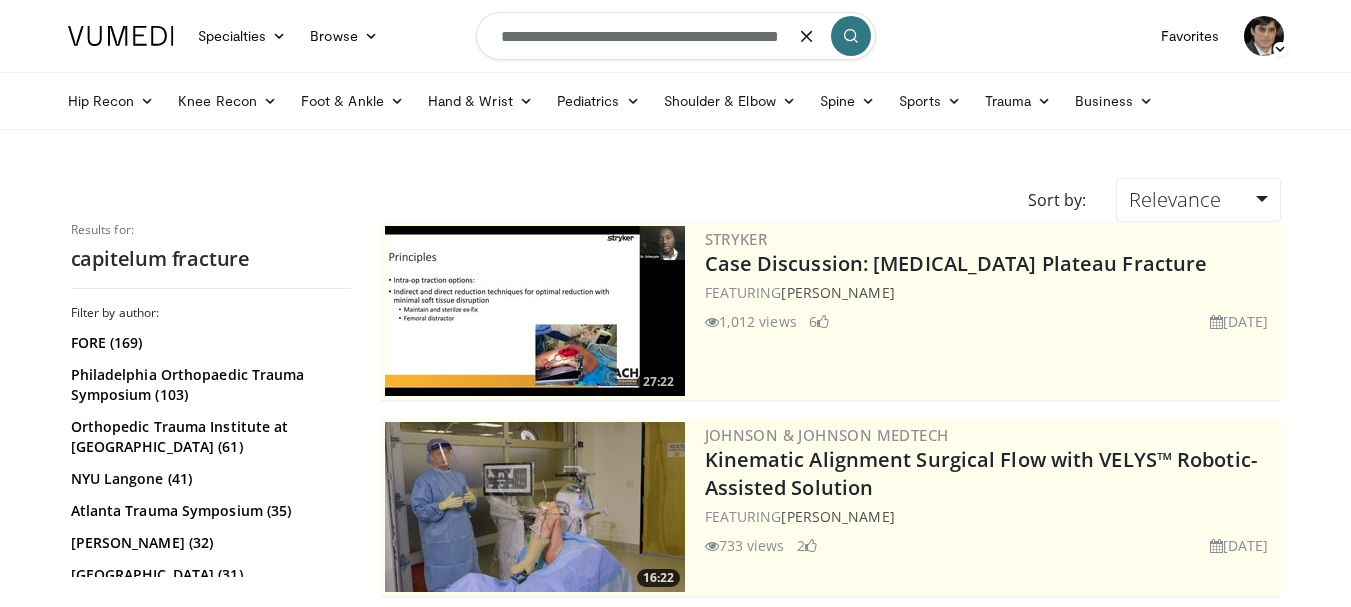 type on "**********" 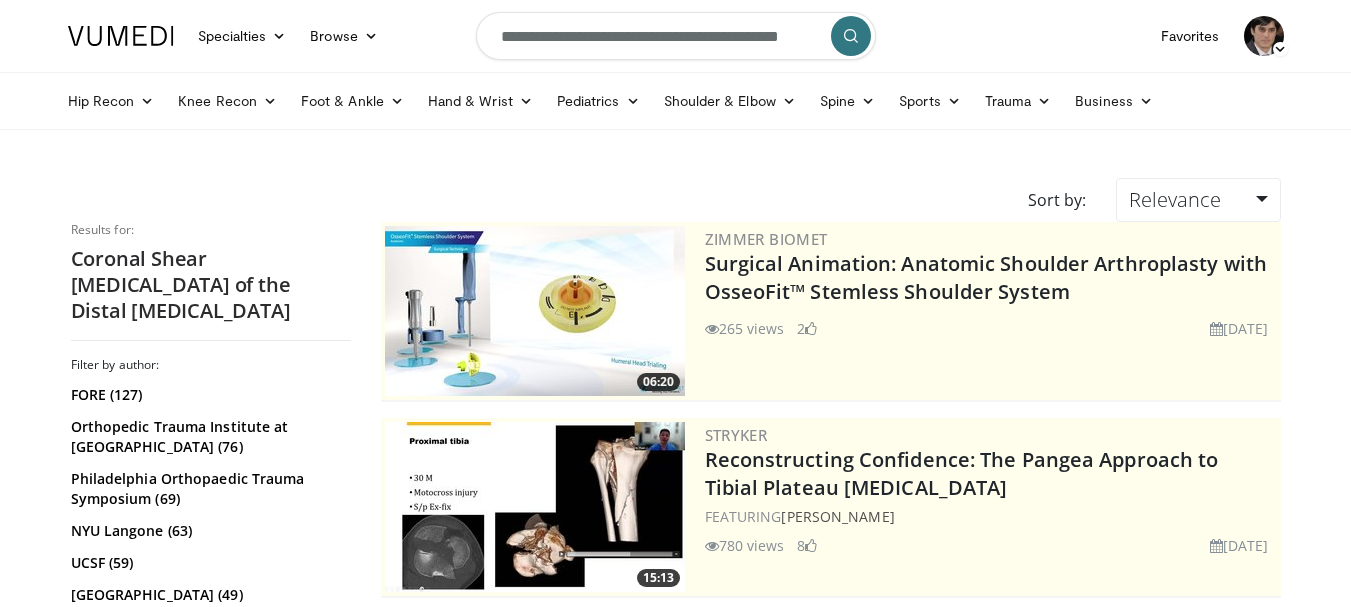 scroll, scrollTop: 0, scrollLeft: 0, axis: both 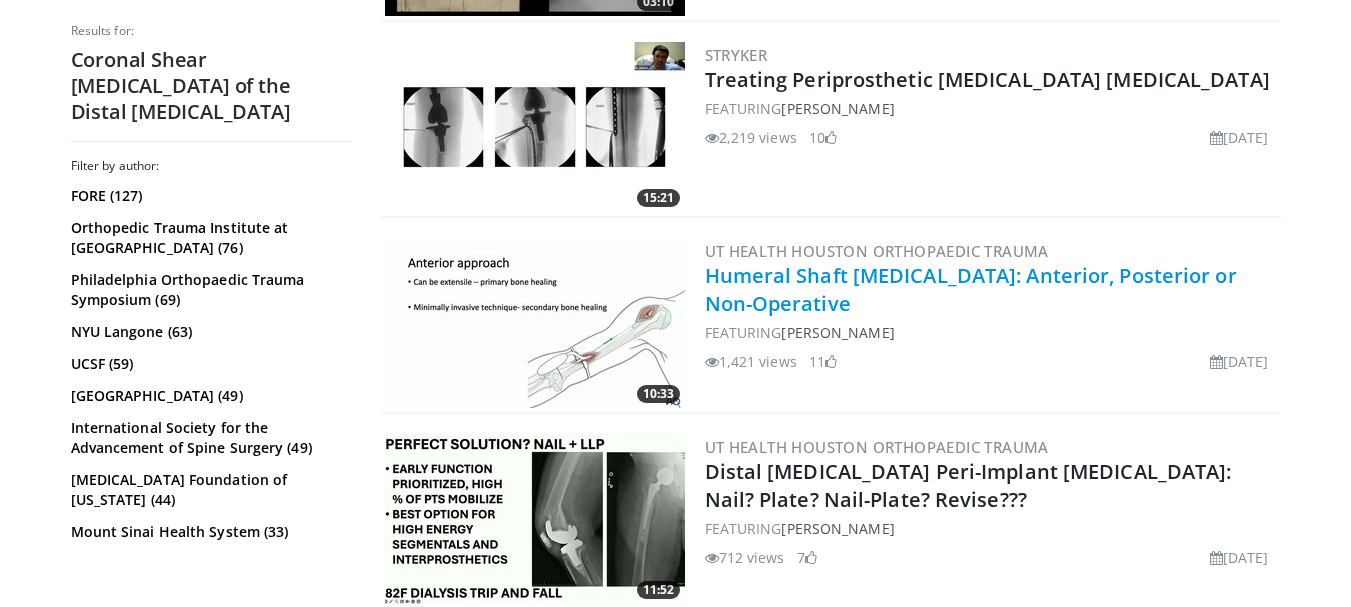 click on "Humeral Shaft [MEDICAL_DATA]: Anterior, Posterior or Non-Operative" at bounding box center (971, 289) 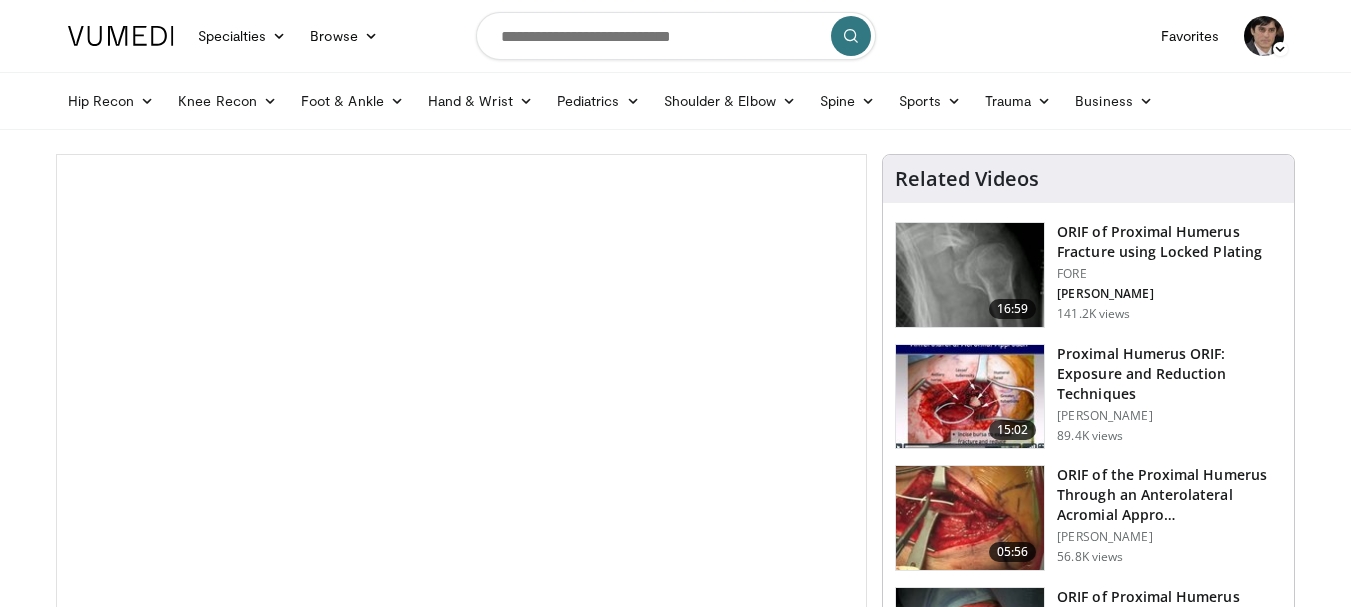 scroll, scrollTop: 0, scrollLeft: 0, axis: both 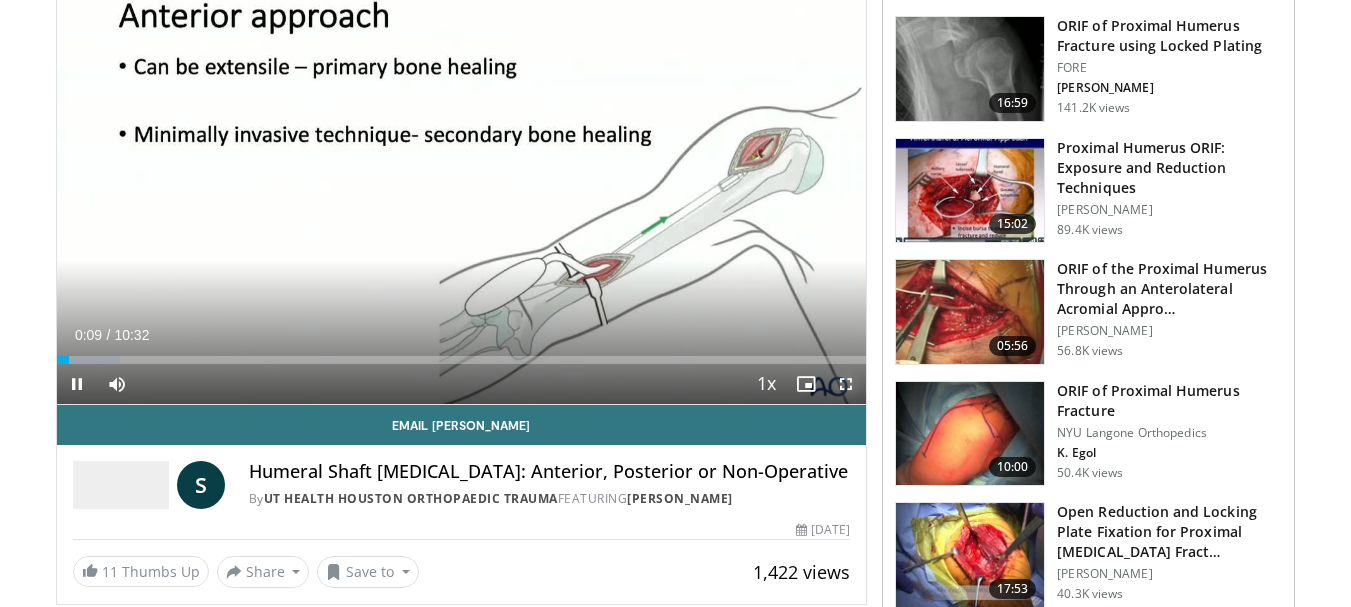 click at bounding box center (846, 384) 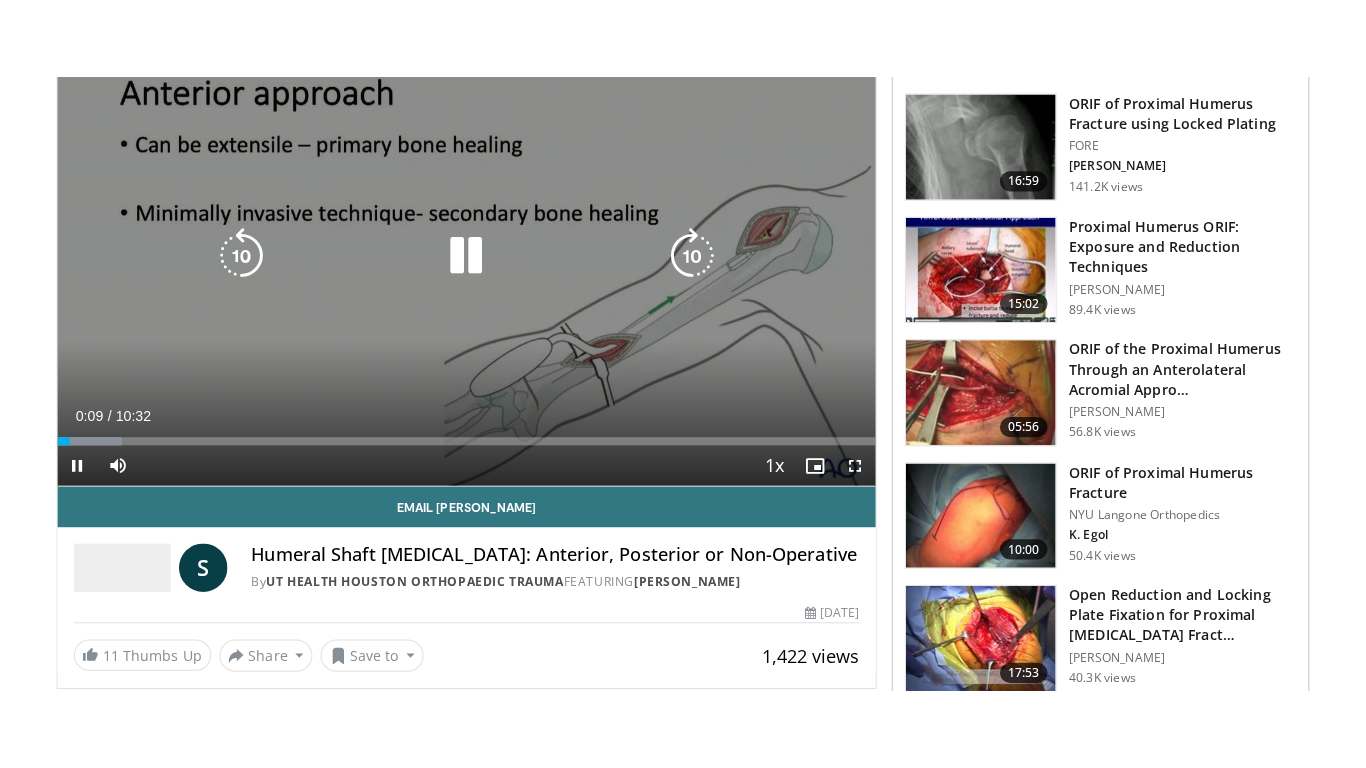 scroll, scrollTop: 3768, scrollLeft: 0, axis: vertical 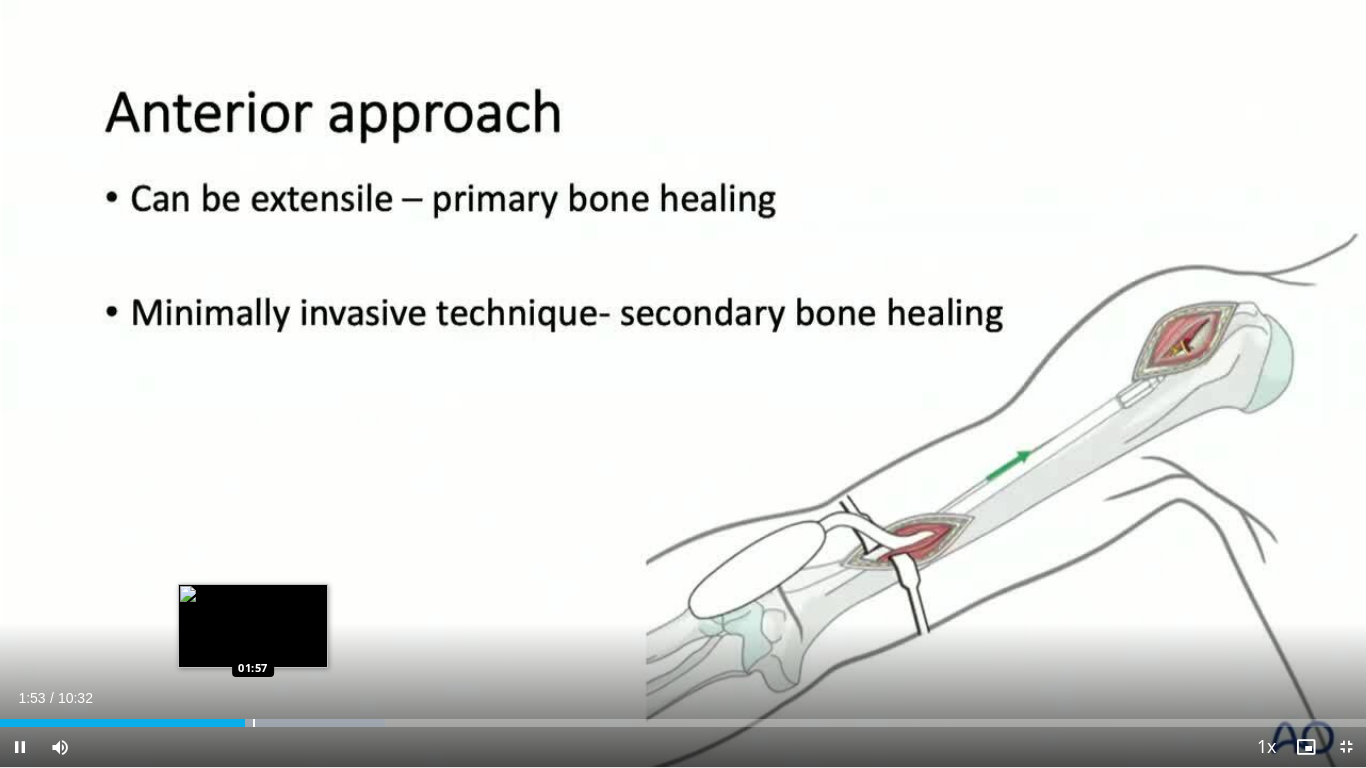click at bounding box center (254, 723) 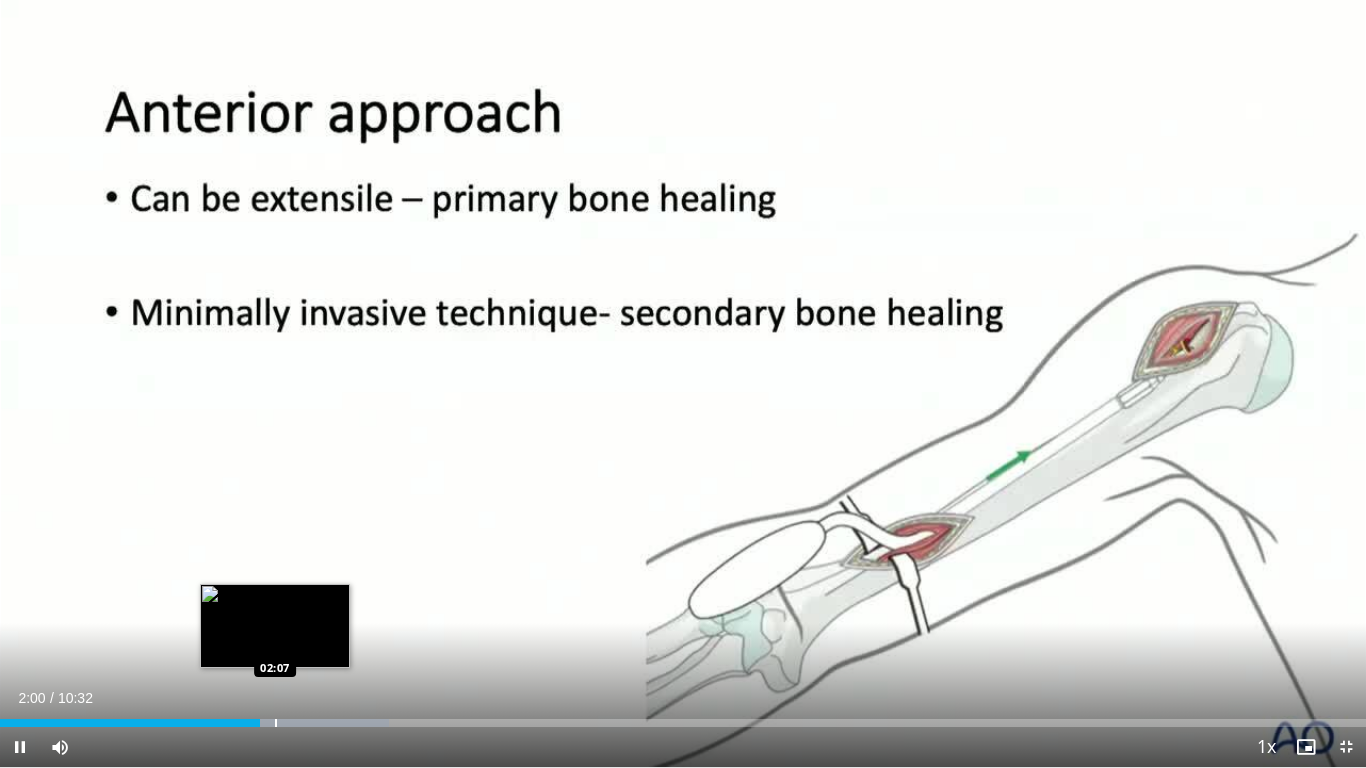 click at bounding box center (276, 723) 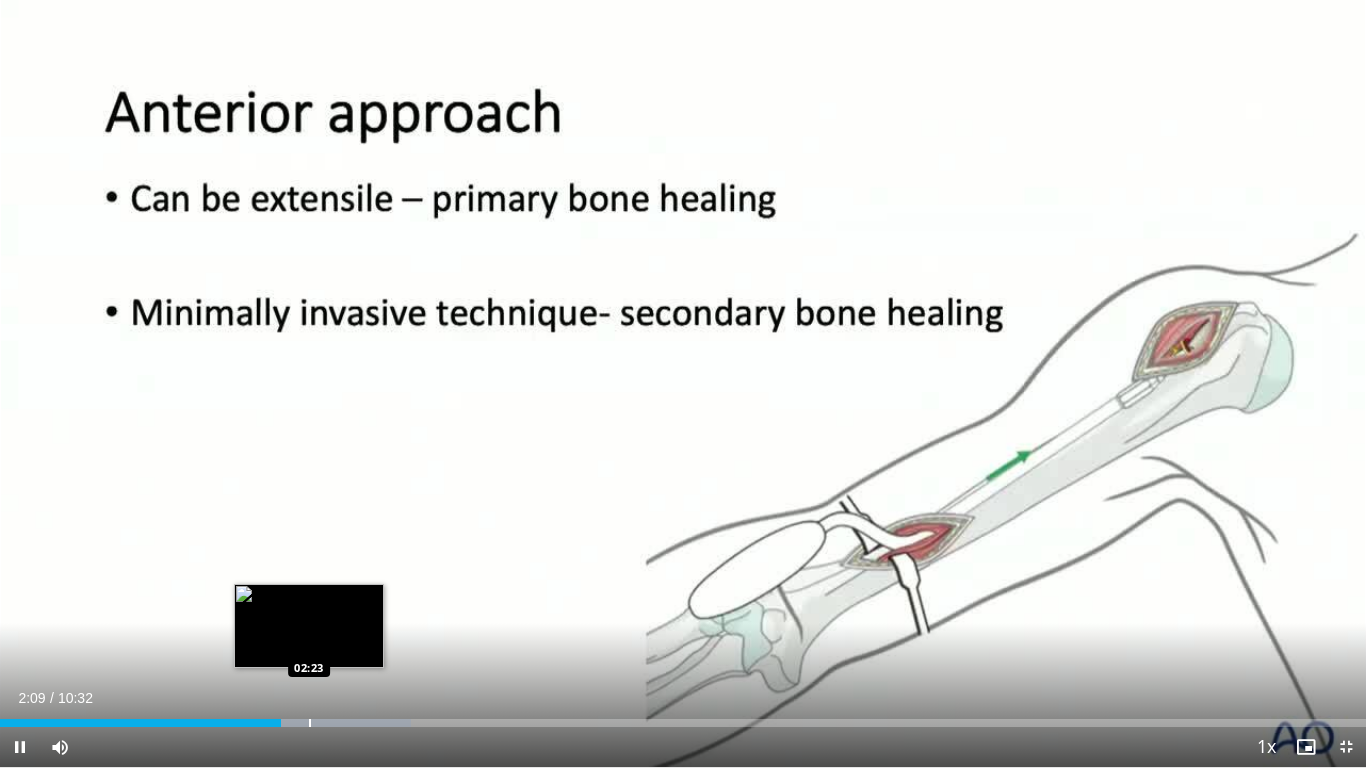 click at bounding box center (310, 723) 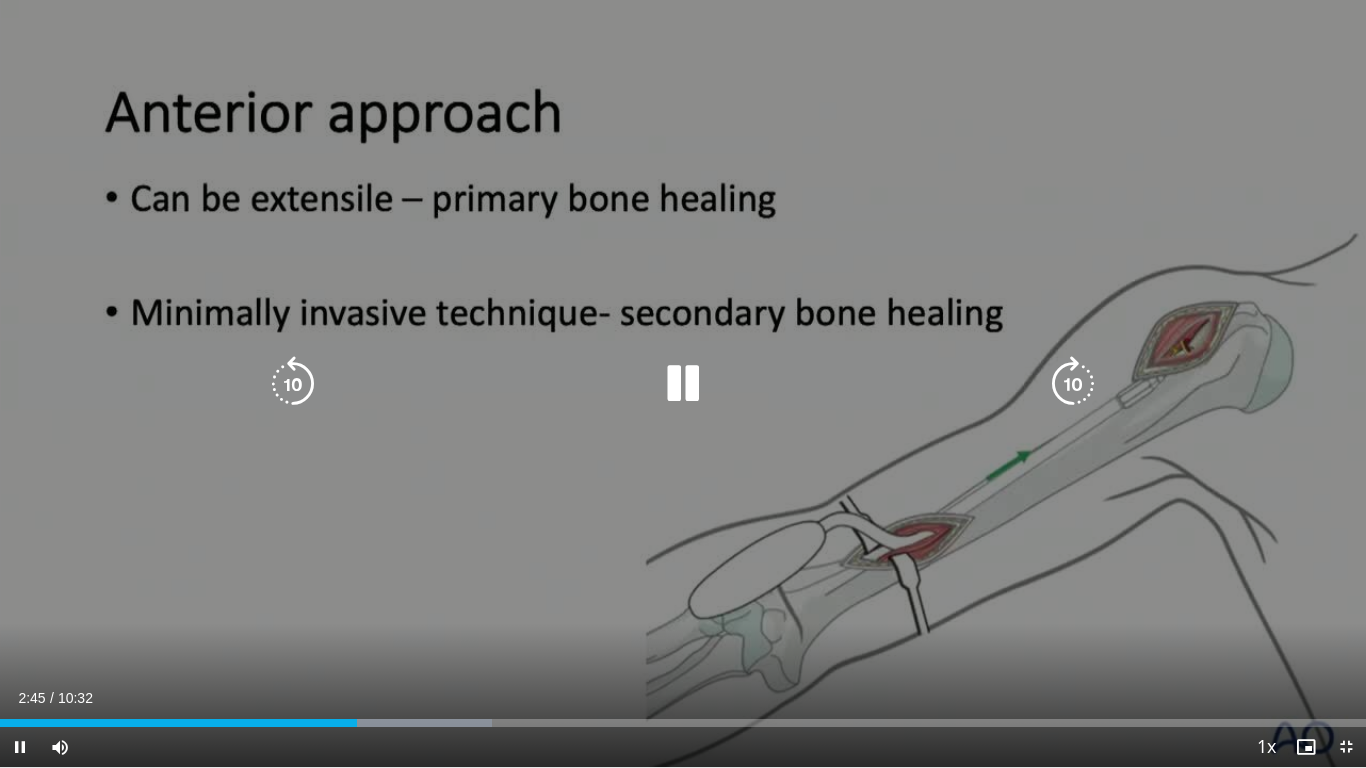 click at bounding box center [1073, 384] 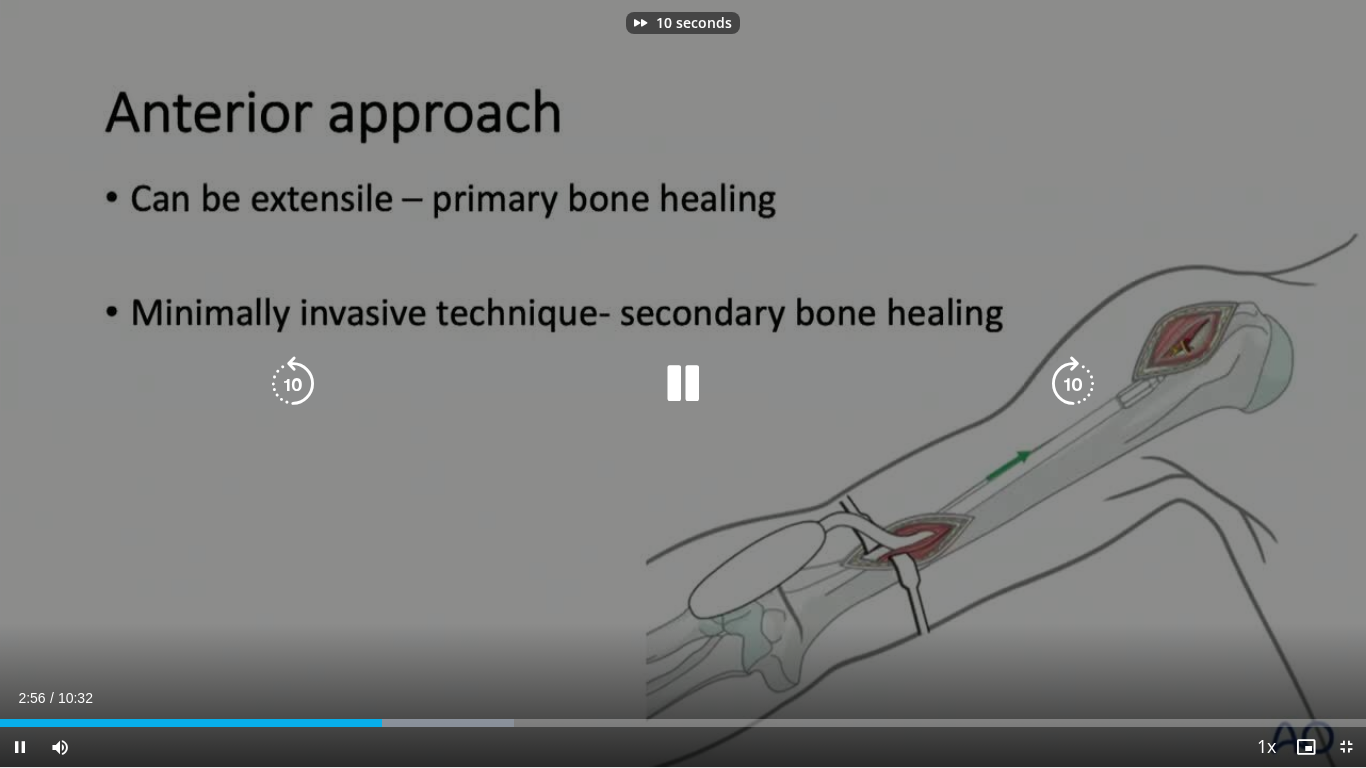 click at bounding box center [683, 384] 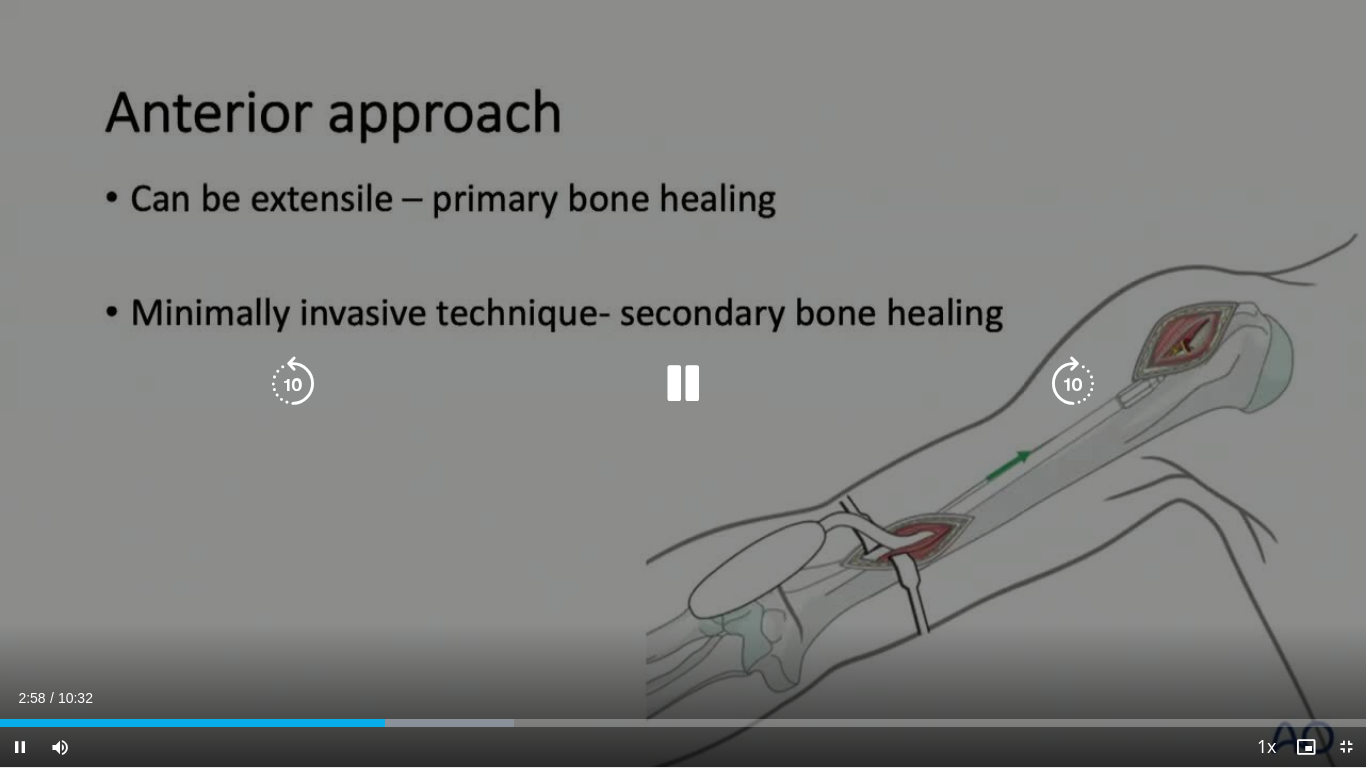 click on "10 seconds
Tap to unmute" at bounding box center [683, 383] 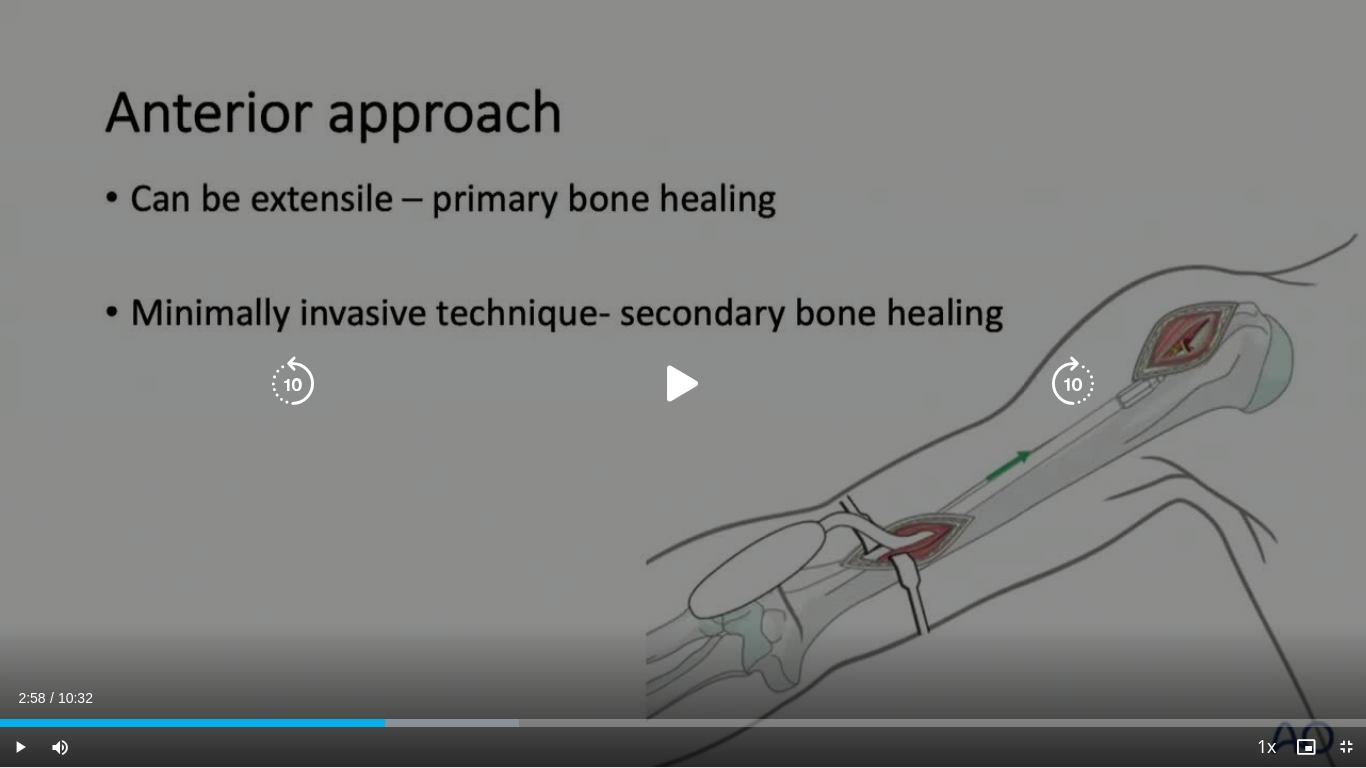 click on "10 seconds
Tap to unmute" at bounding box center [683, 383] 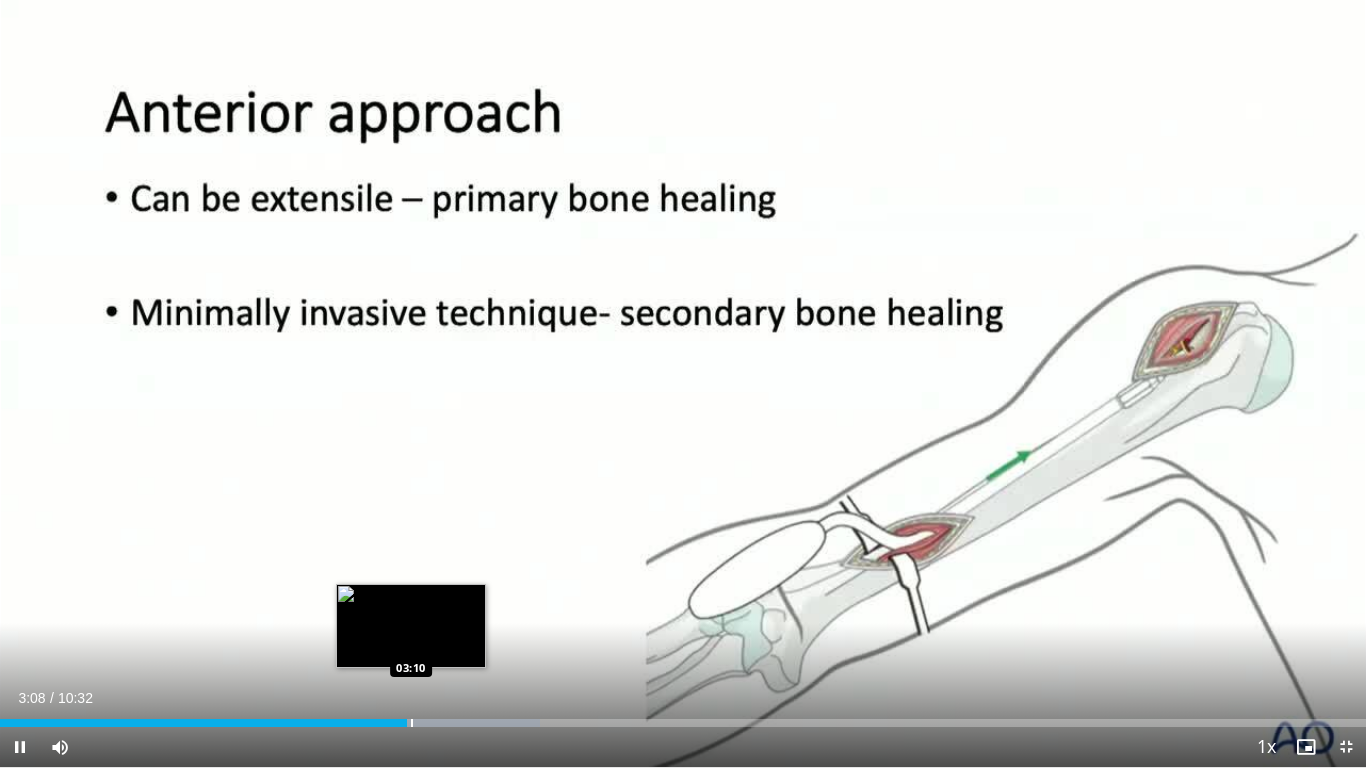 click at bounding box center [412, 723] 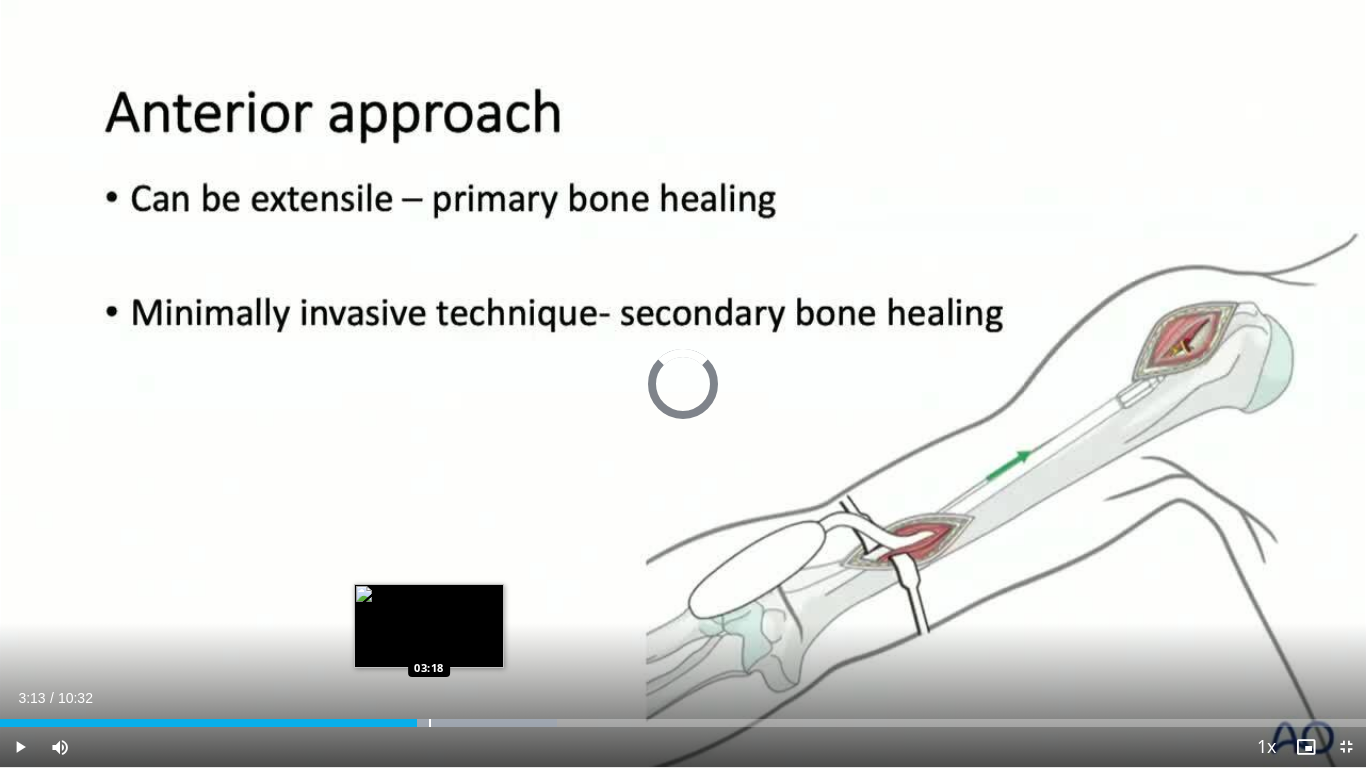 click at bounding box center (453, 723) 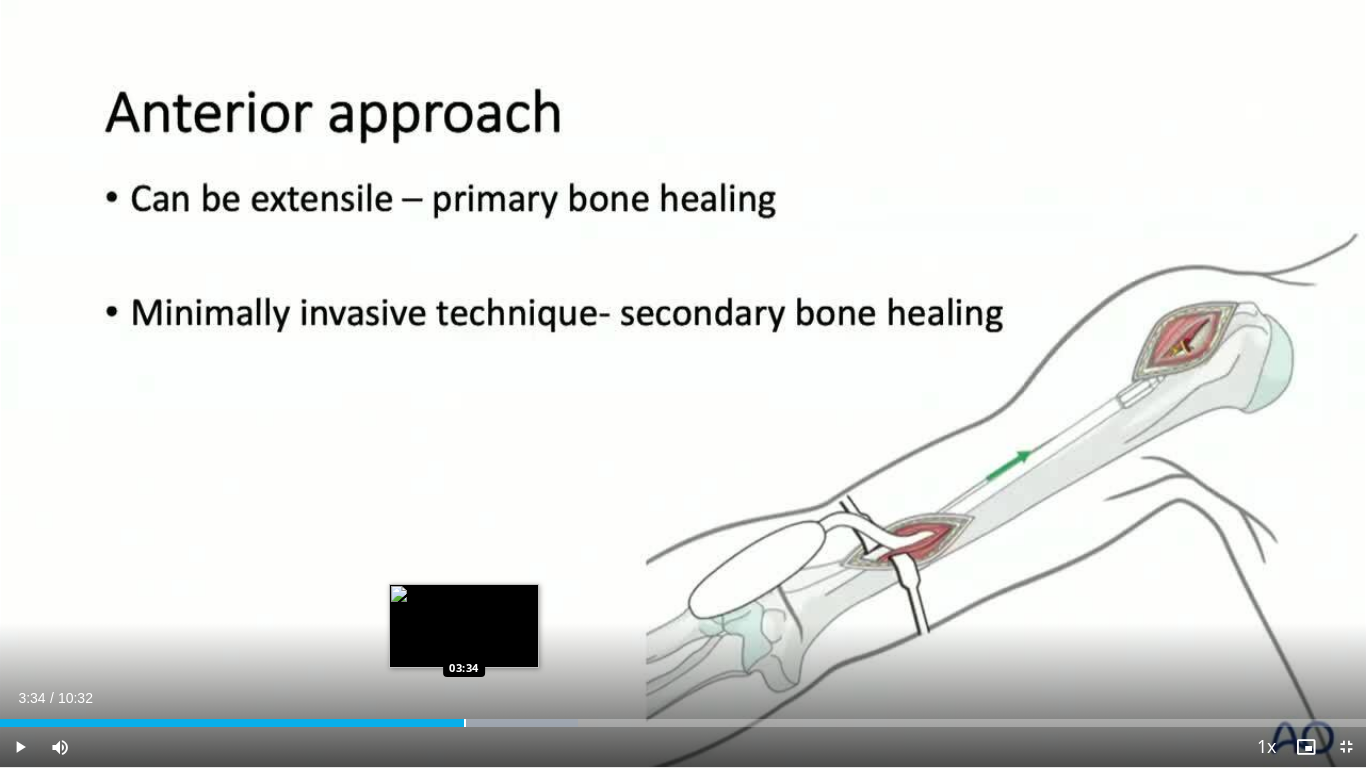 click at bounding box center [465, 723] 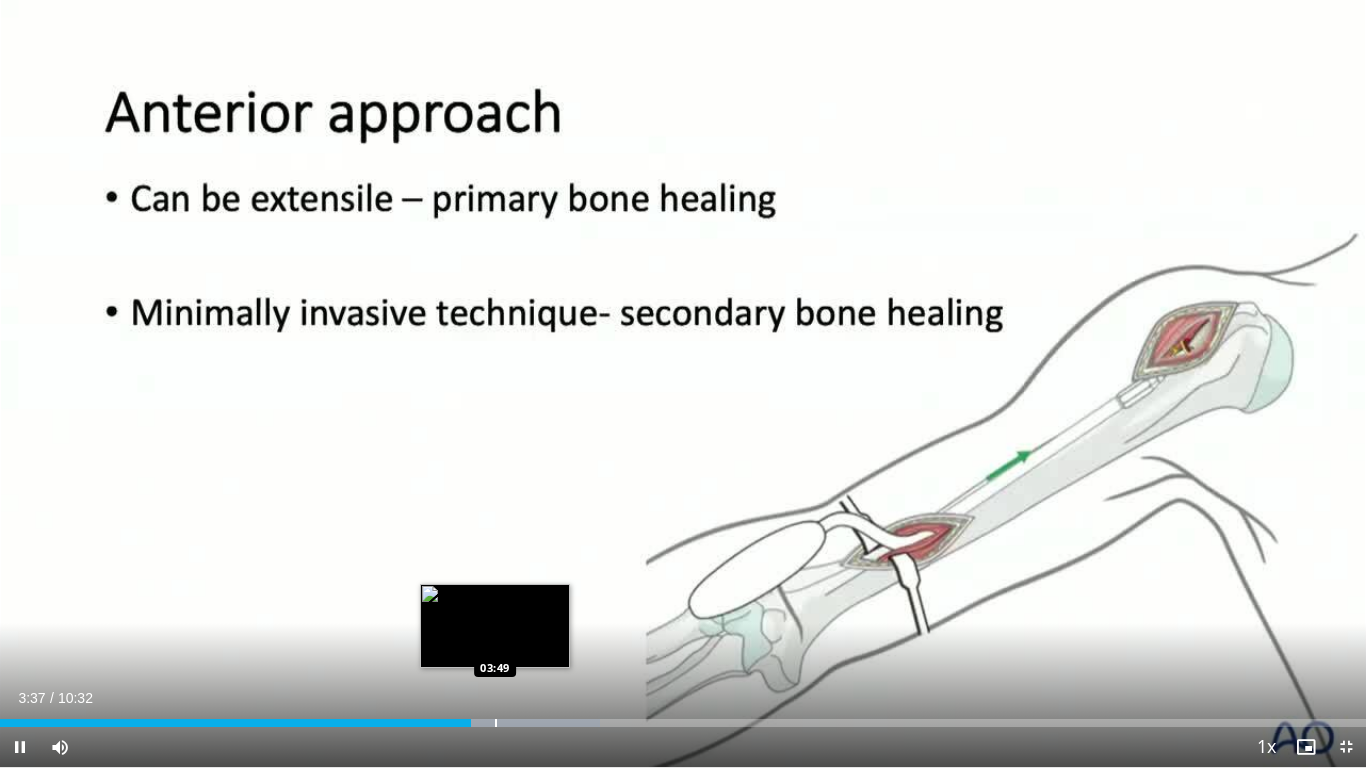 click on "Loaded :  43.89% 03:37 03:49" at bounding box center [683, 717] 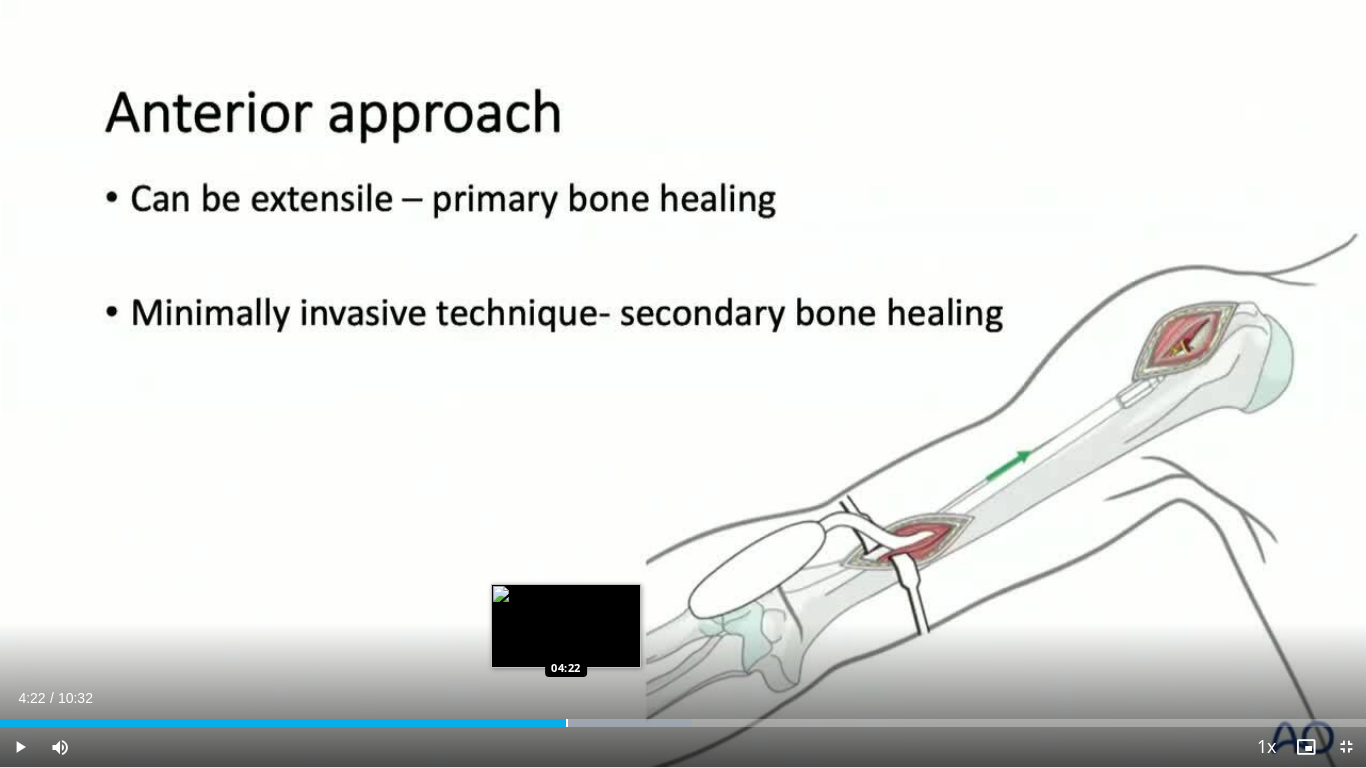 click at bounding box center (567, 723) 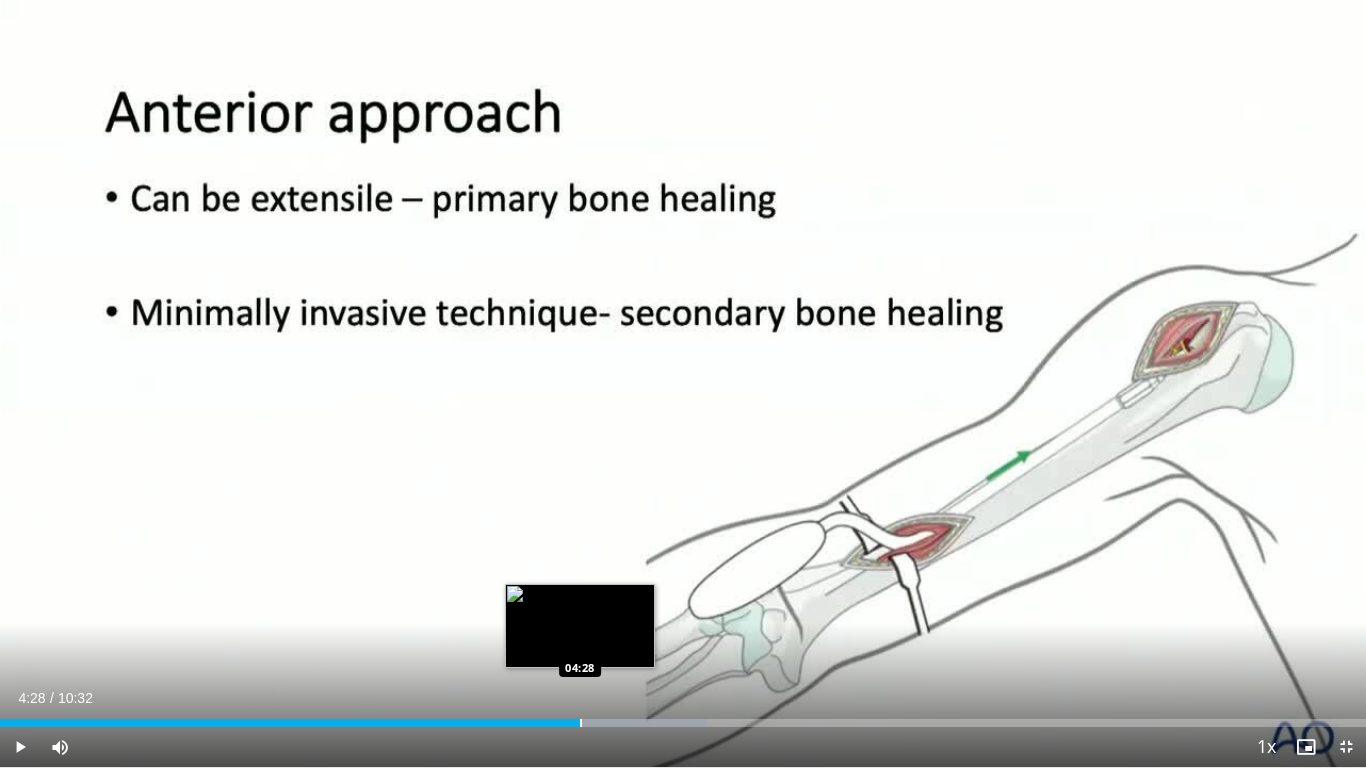 click at bounding box center [581, 723] 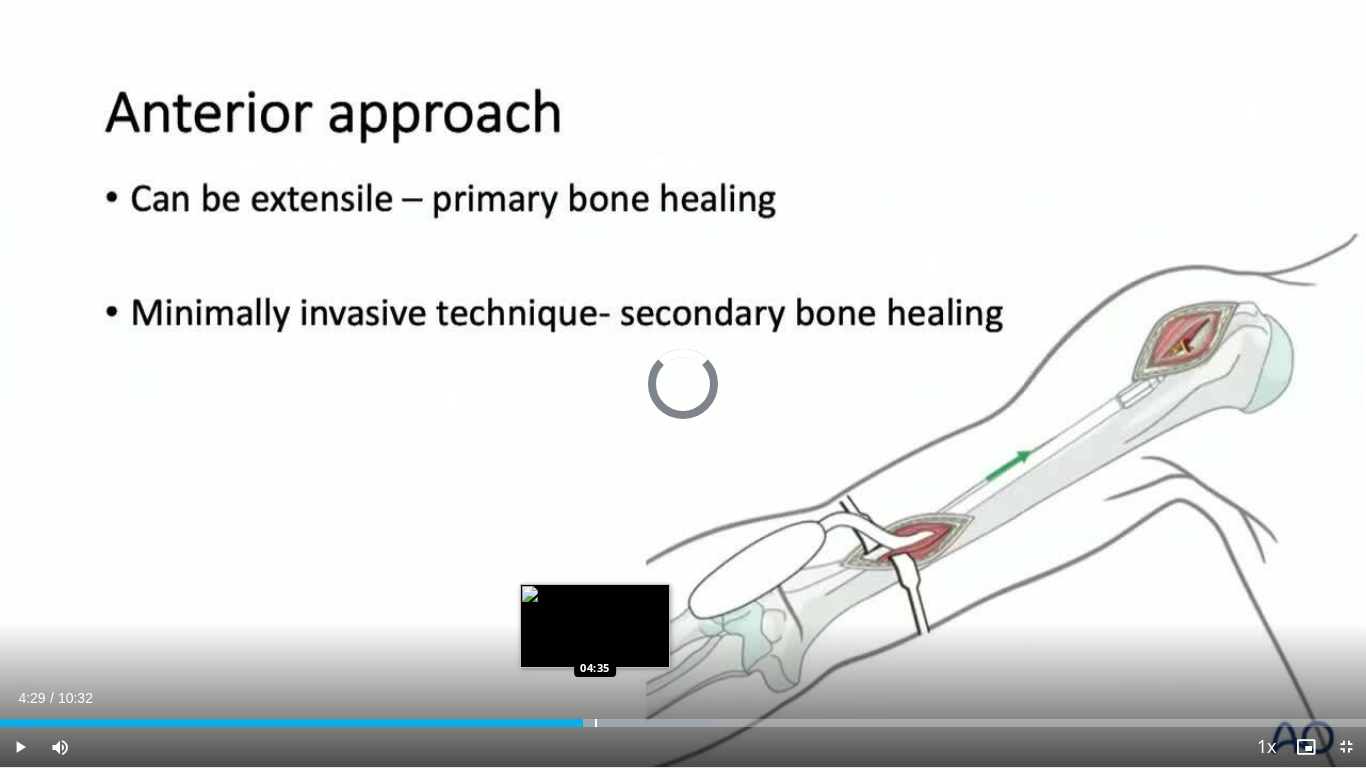 click at bounding box center (596, 723) 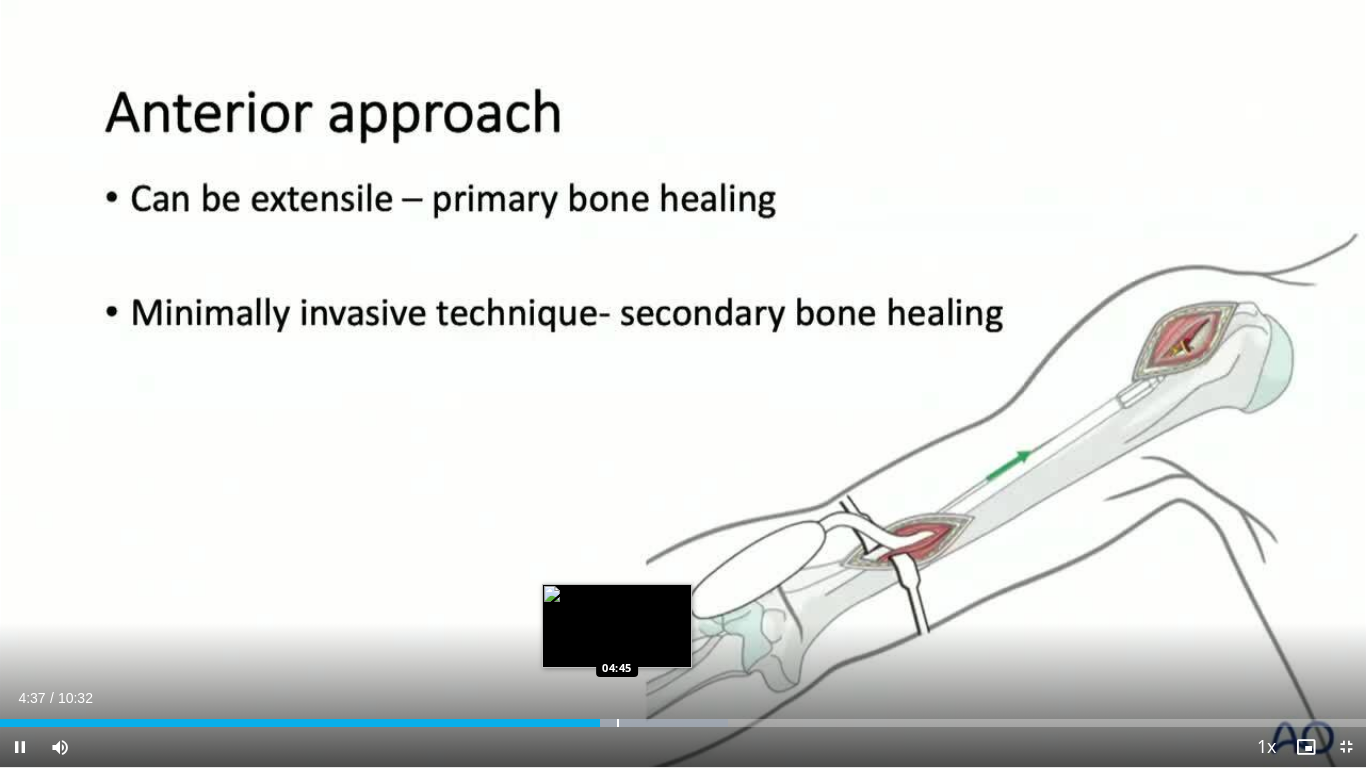 click at bounding box center (618, 723) 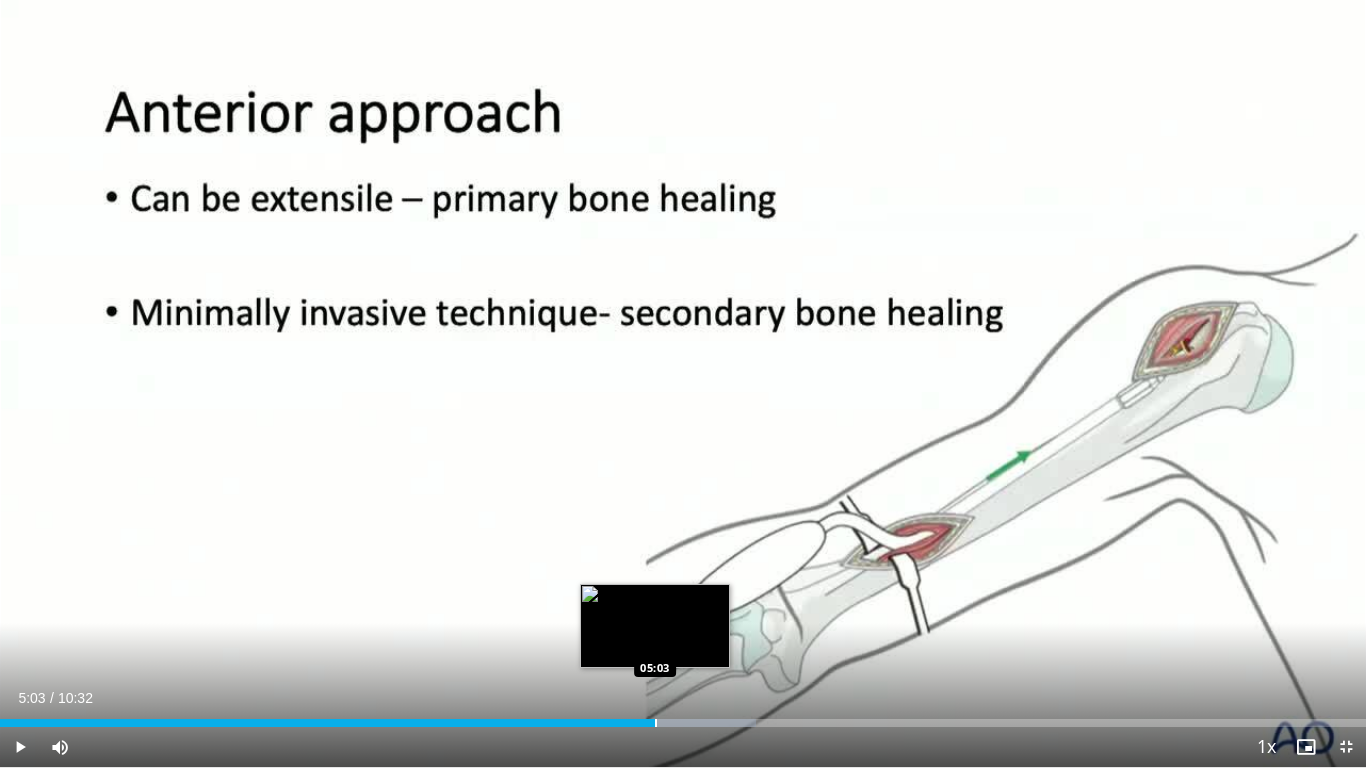click at bounding box center (656, 723) 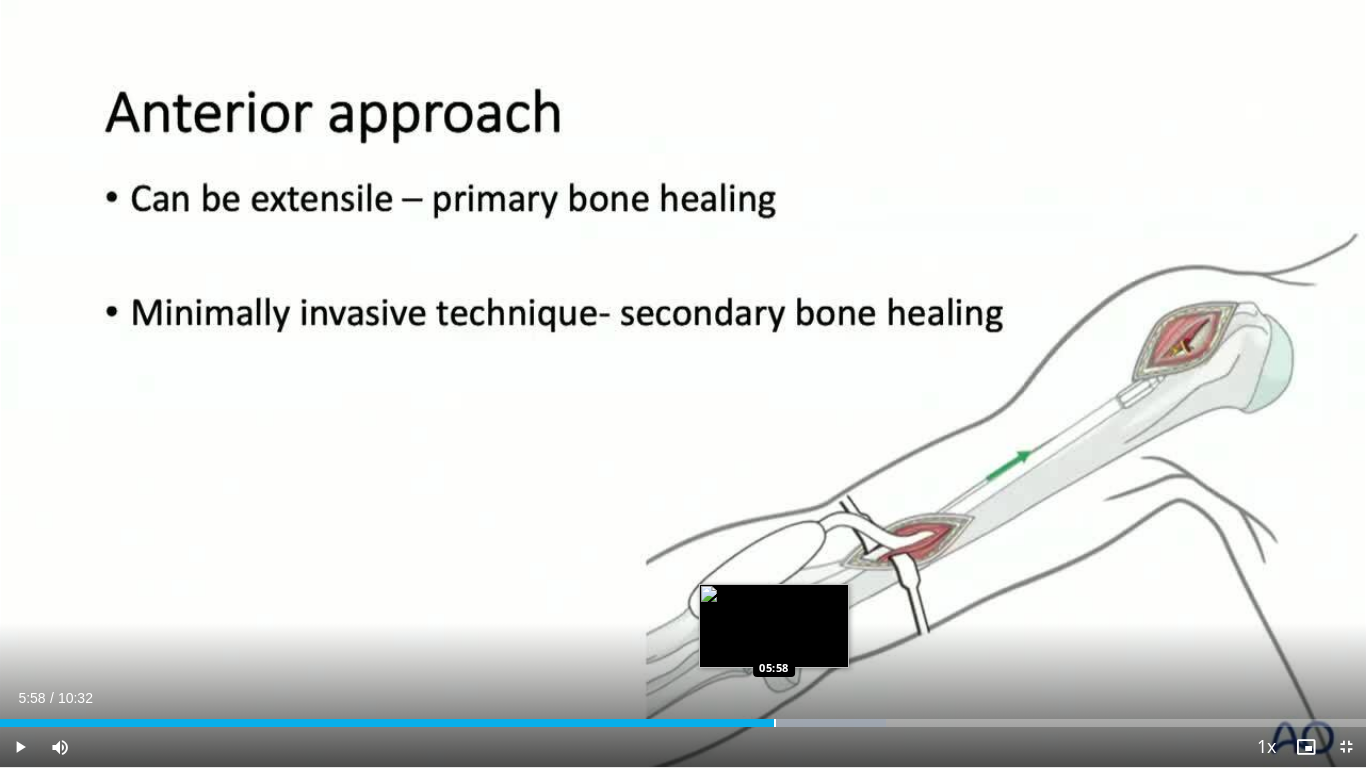 click at bounding box center (775, 723) 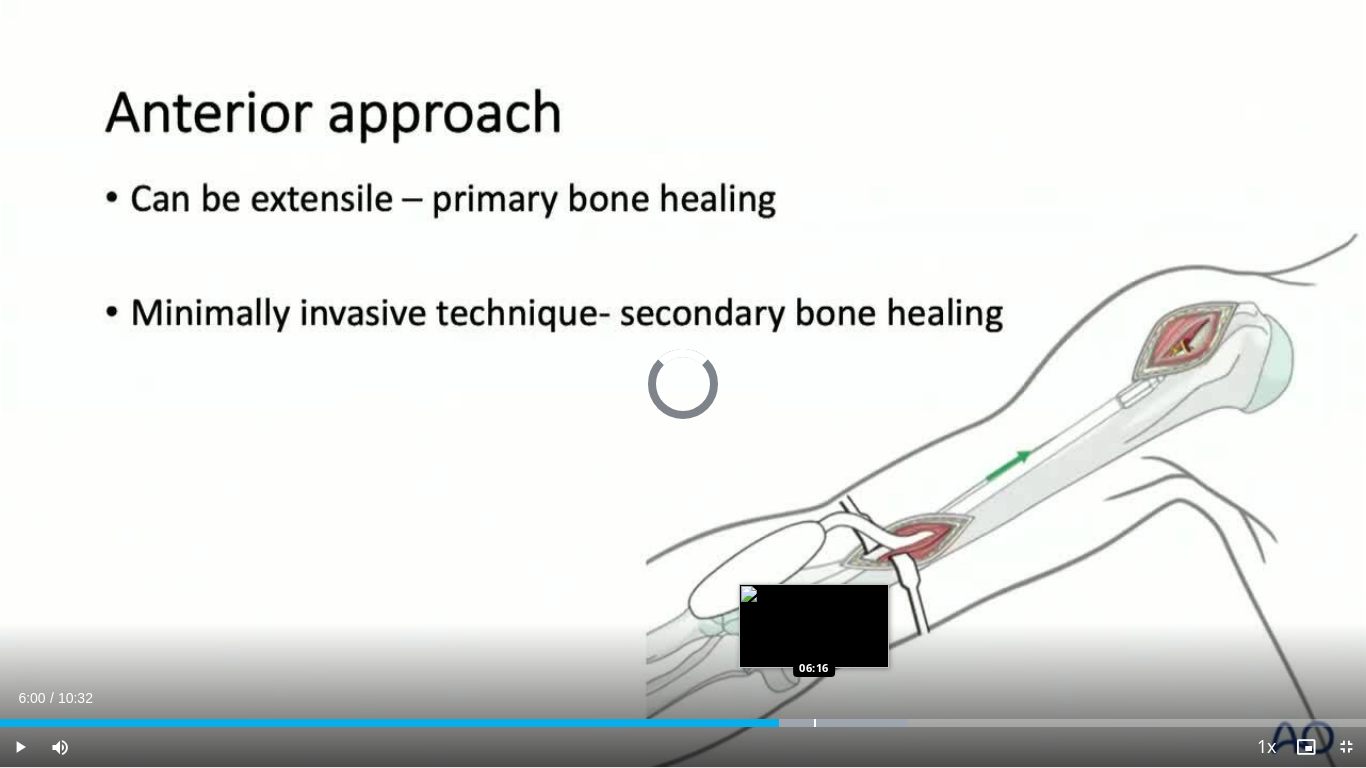click at bounding box center (815, 723) 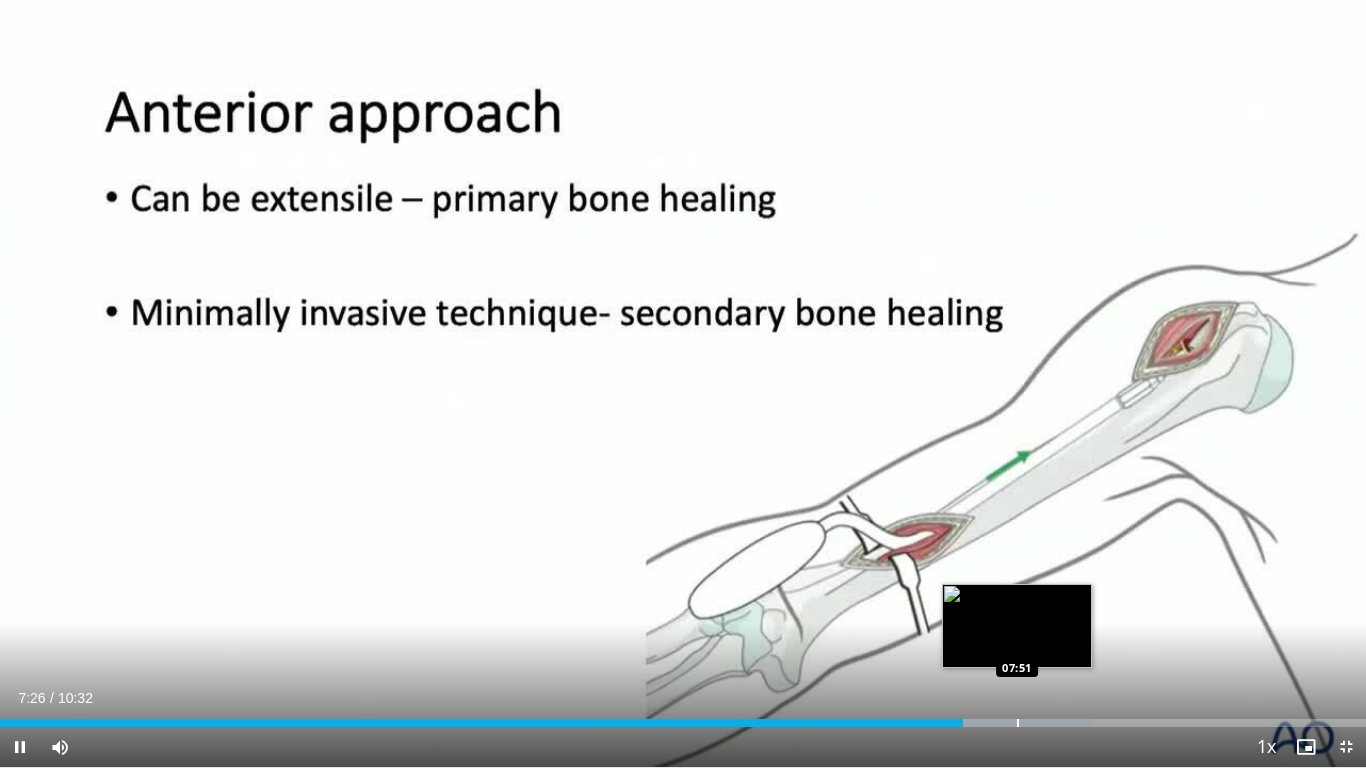 click at bounding box center [1018, 723] 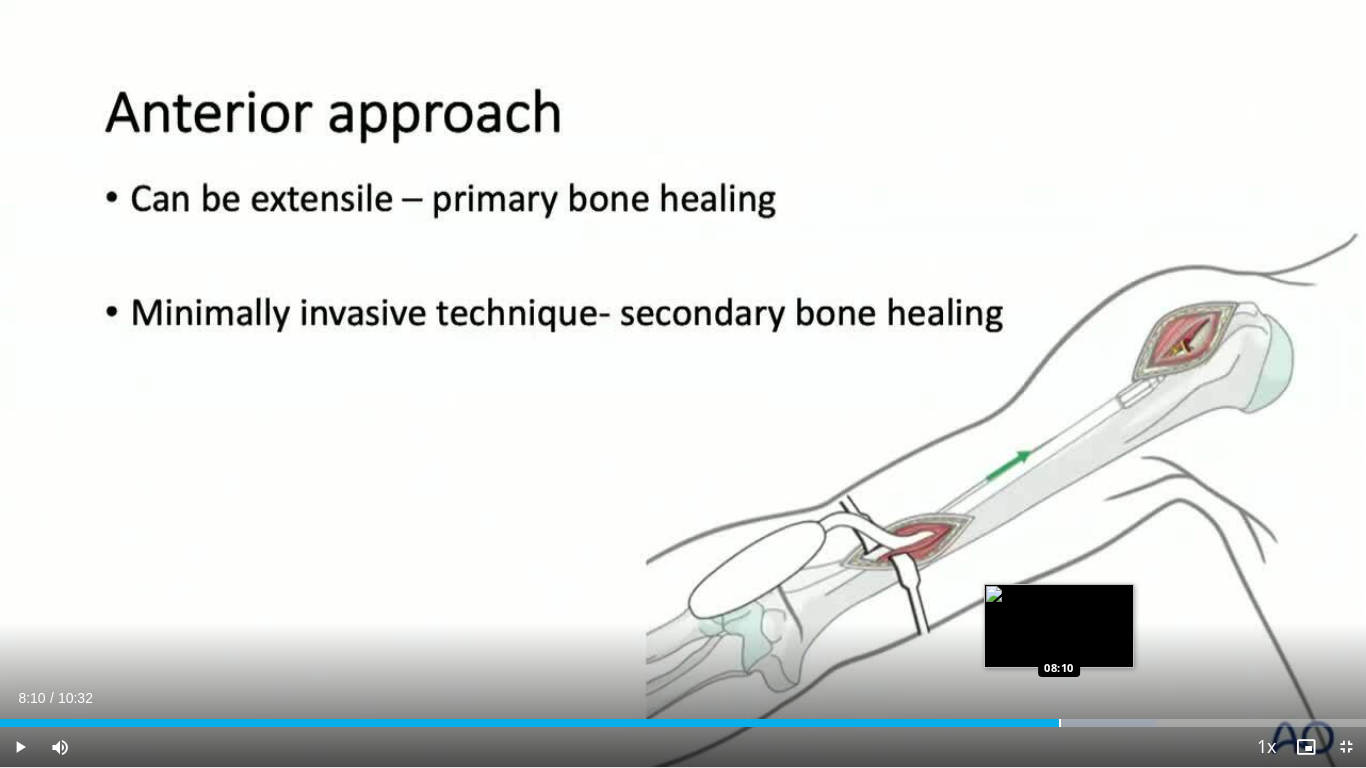 click at bounding box center [1060, 723] 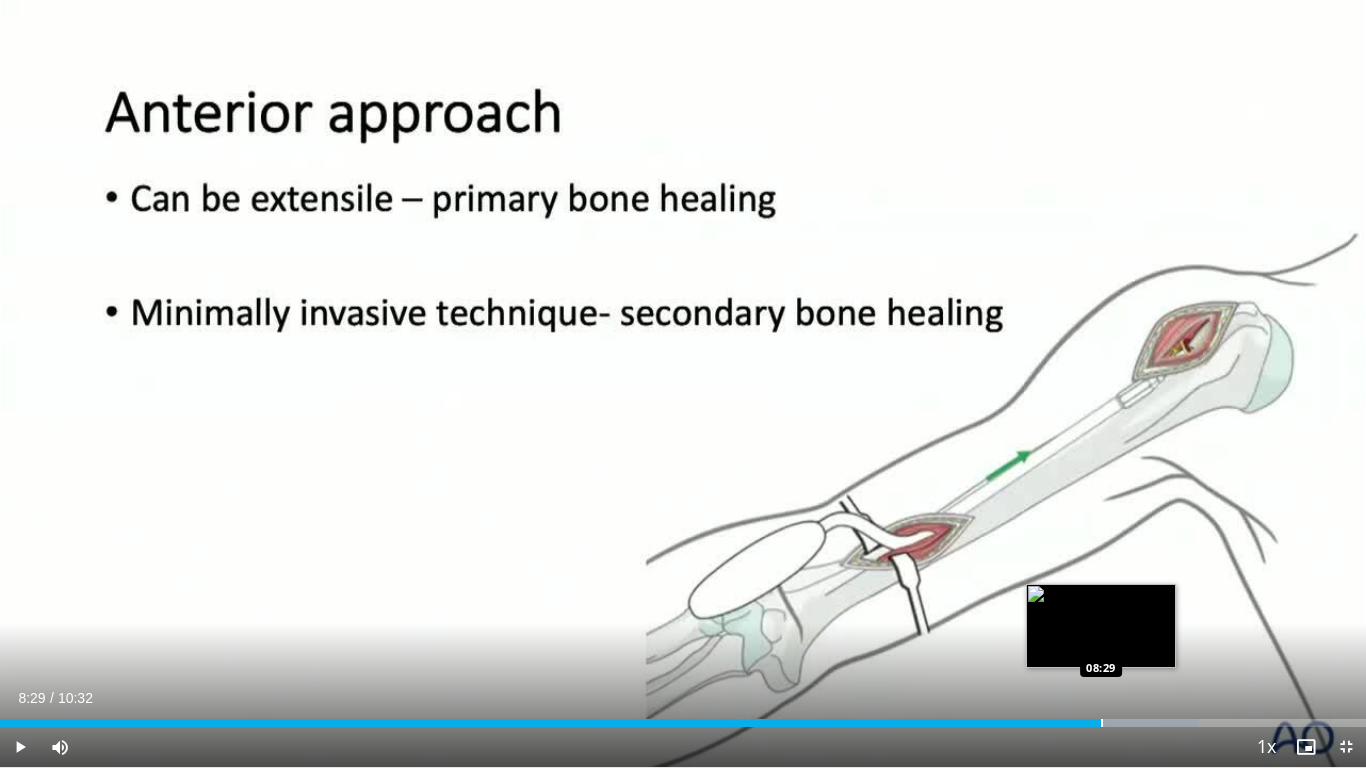 click at bounding box center (1102, 723) 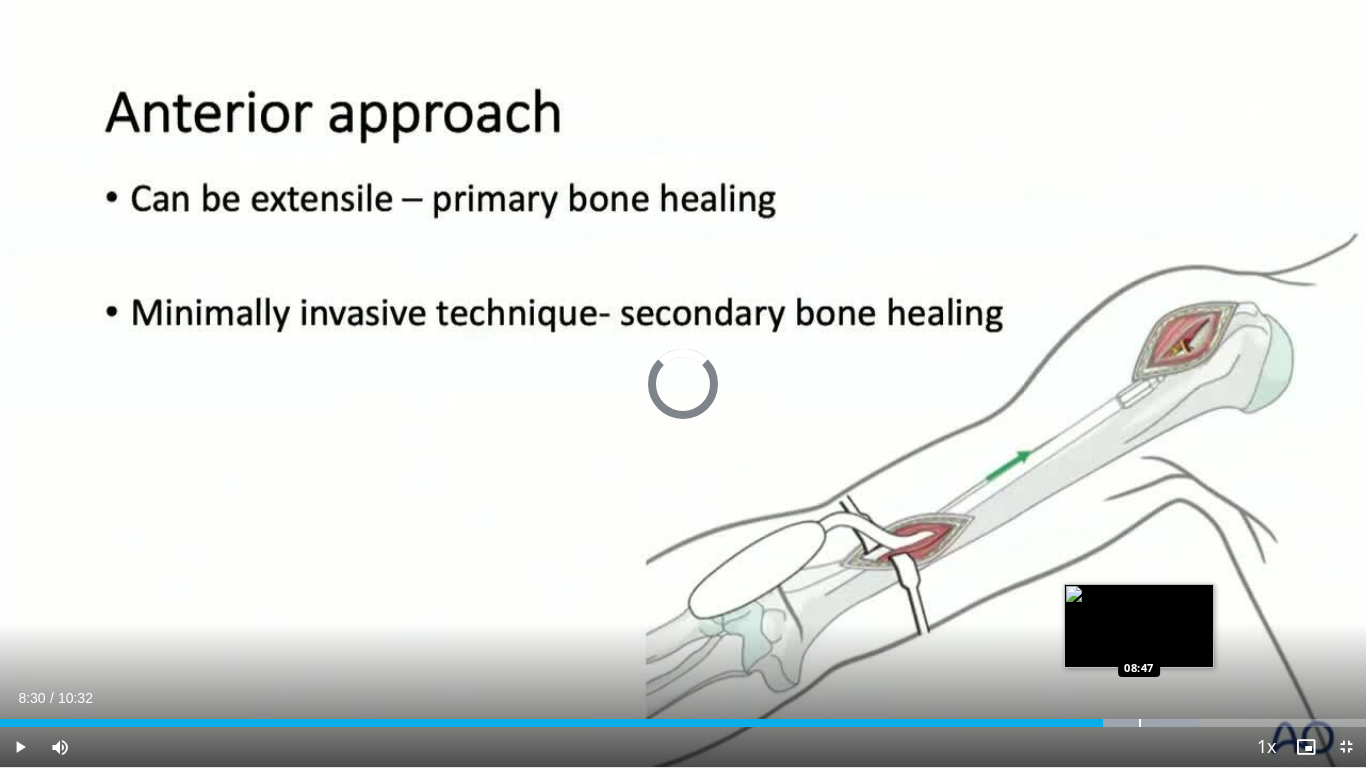 click at bounding box center (1140, 723) 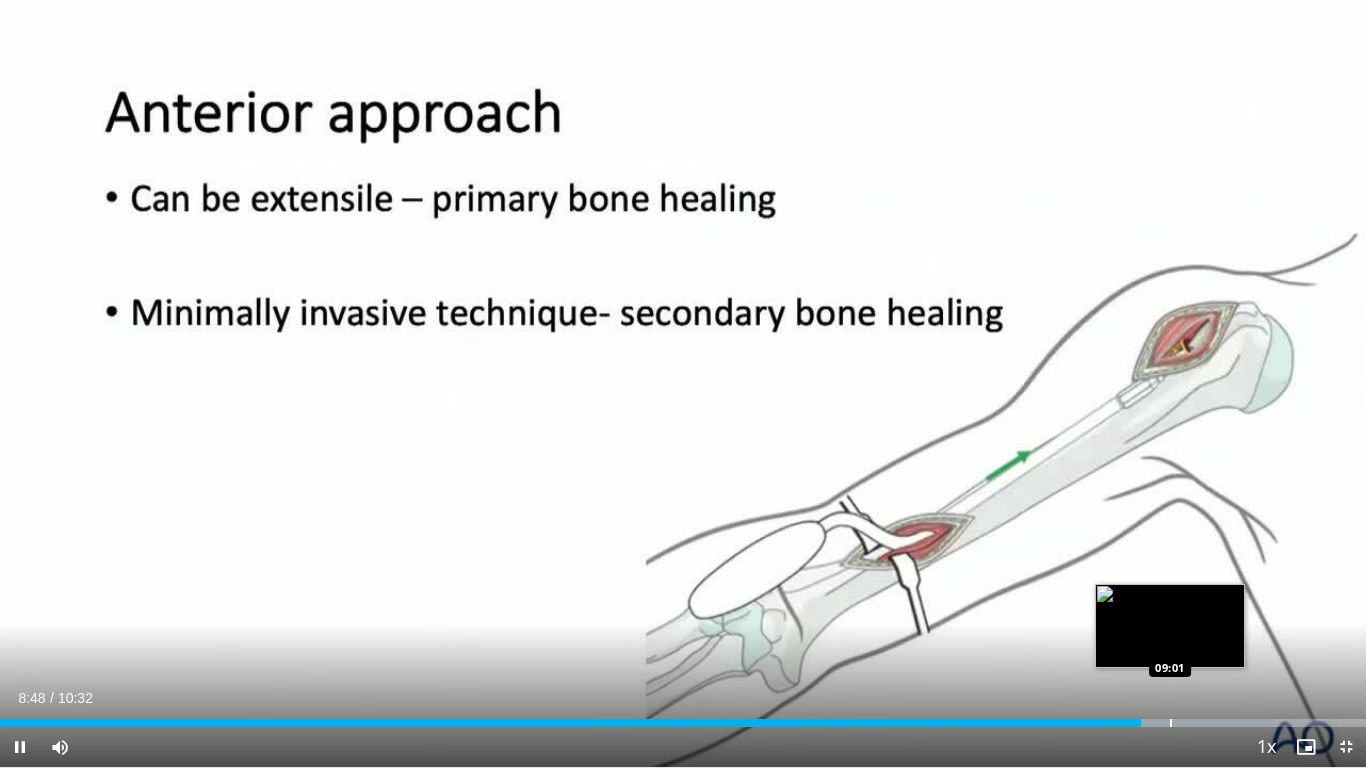 click on "Loaded :  93.35% 08:48 09:01" at bounding box center [683, 717] 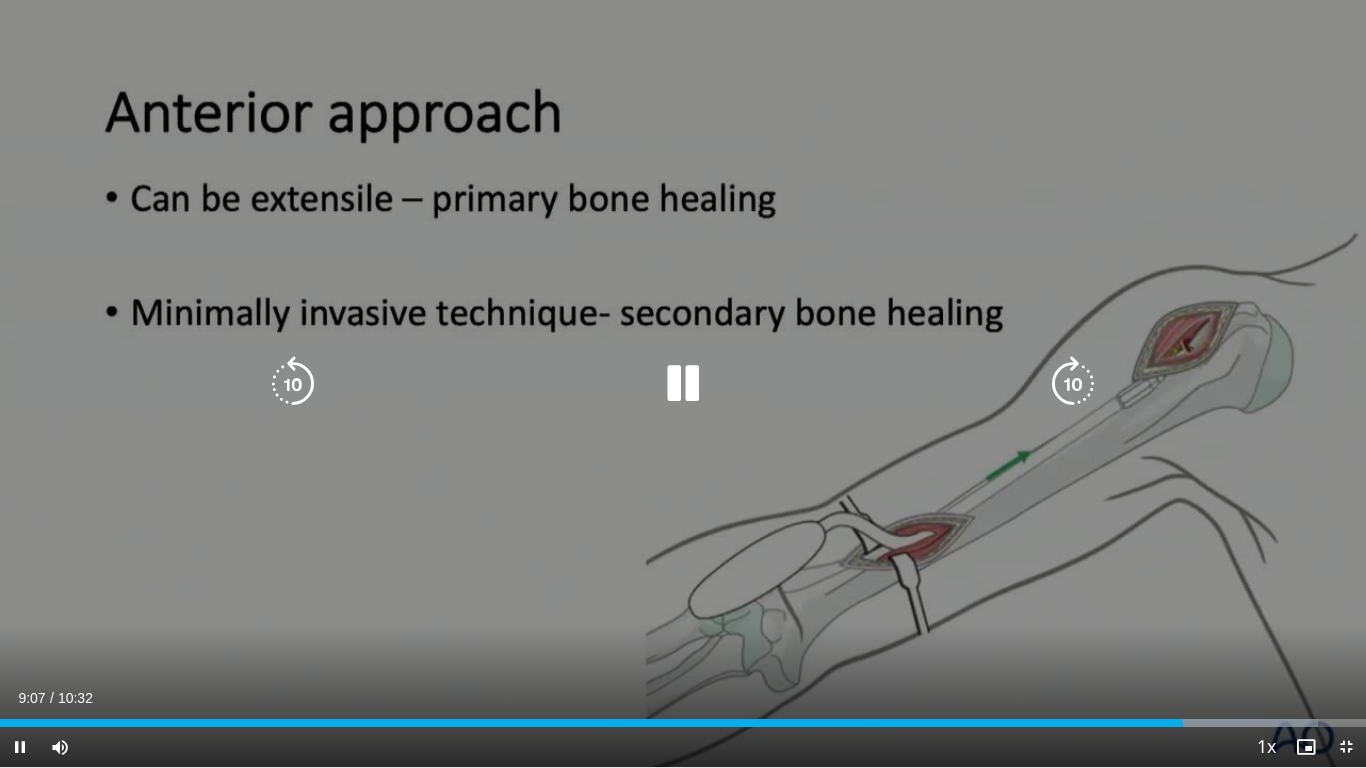 click on "10 seconds
Tap to unmute" at bounding box center [683, 383] 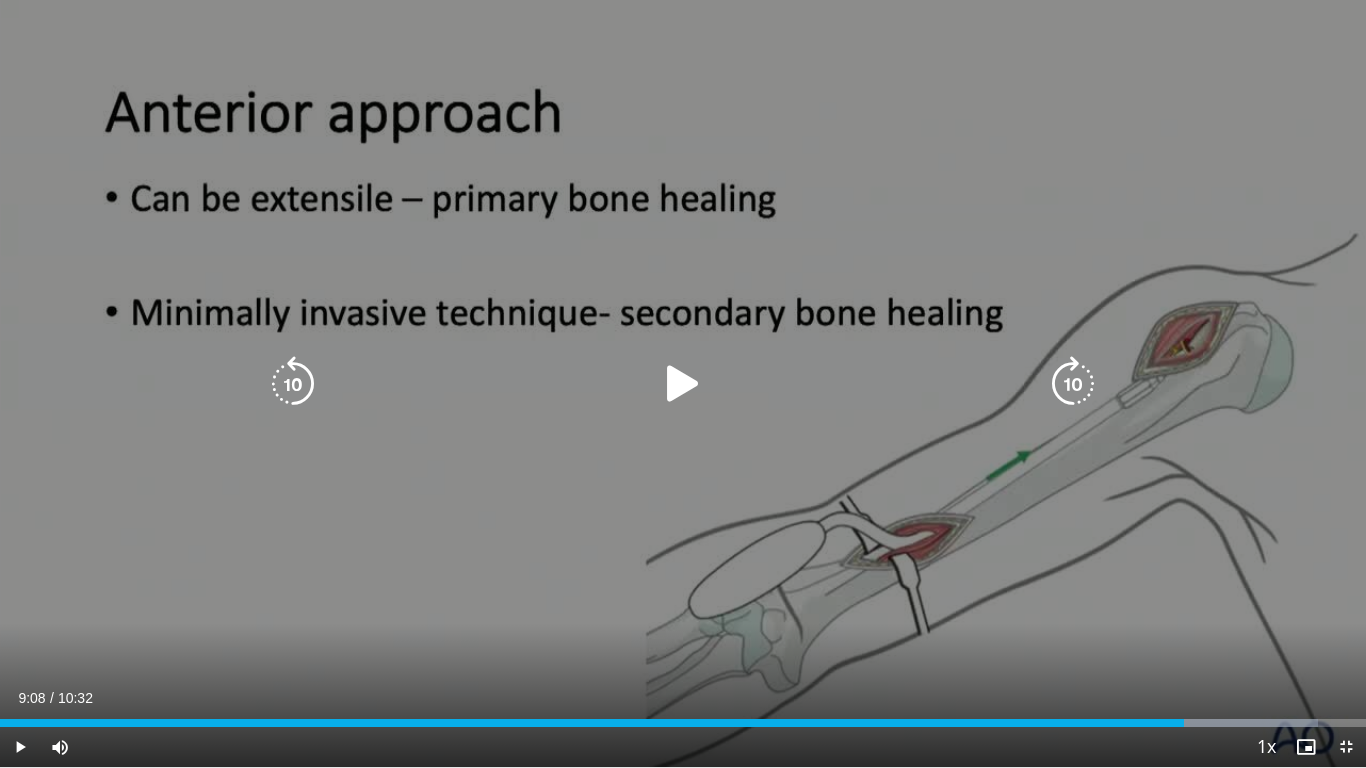 click on "10 seconds
Tap to unmute" at bounding box center [683, 383] 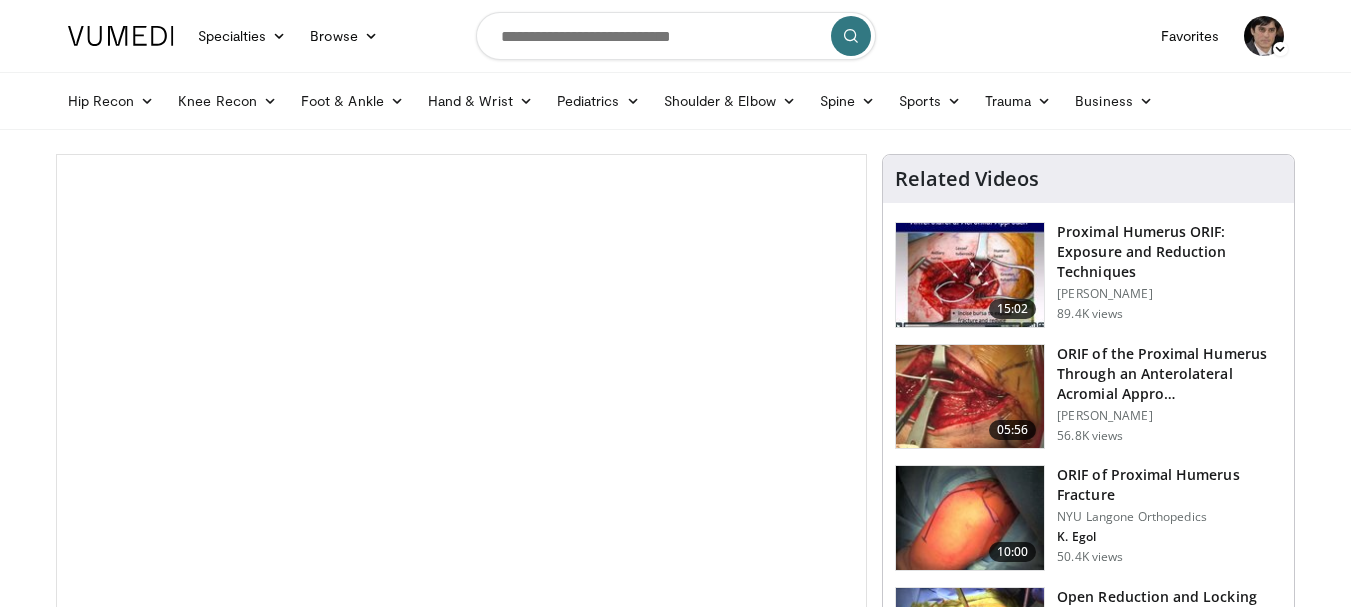 scroll, scrollTop: 0, scrollLeft: 0, axis: both 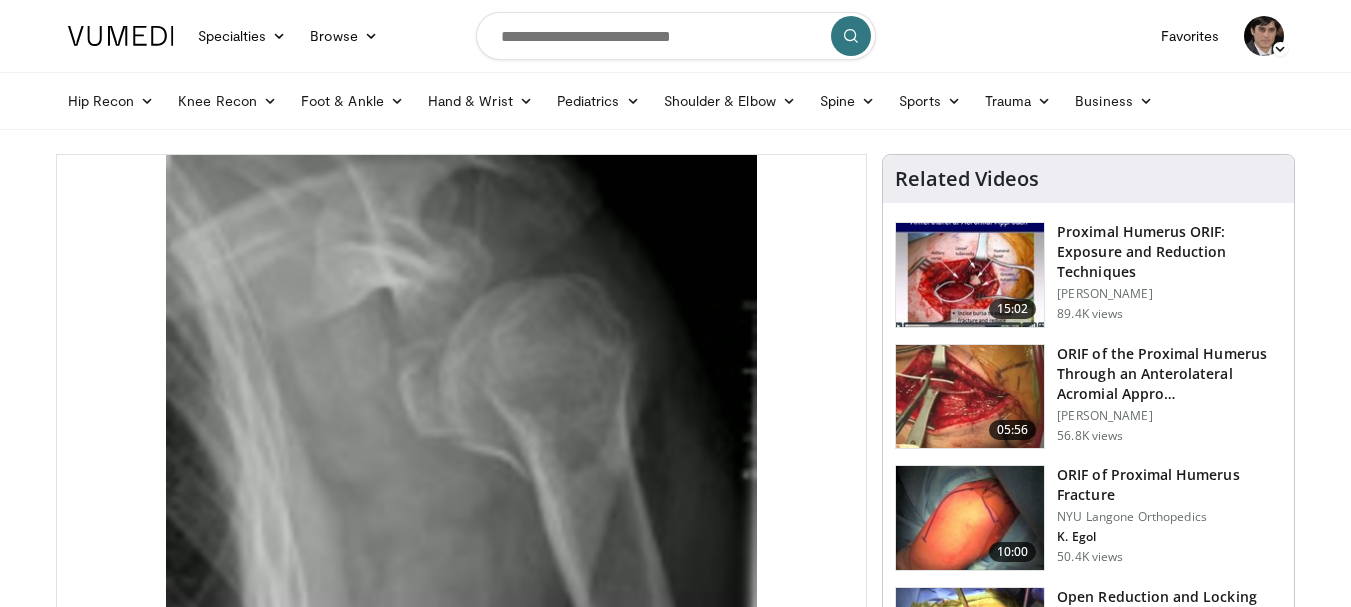 click at bounding box center (970, 518) 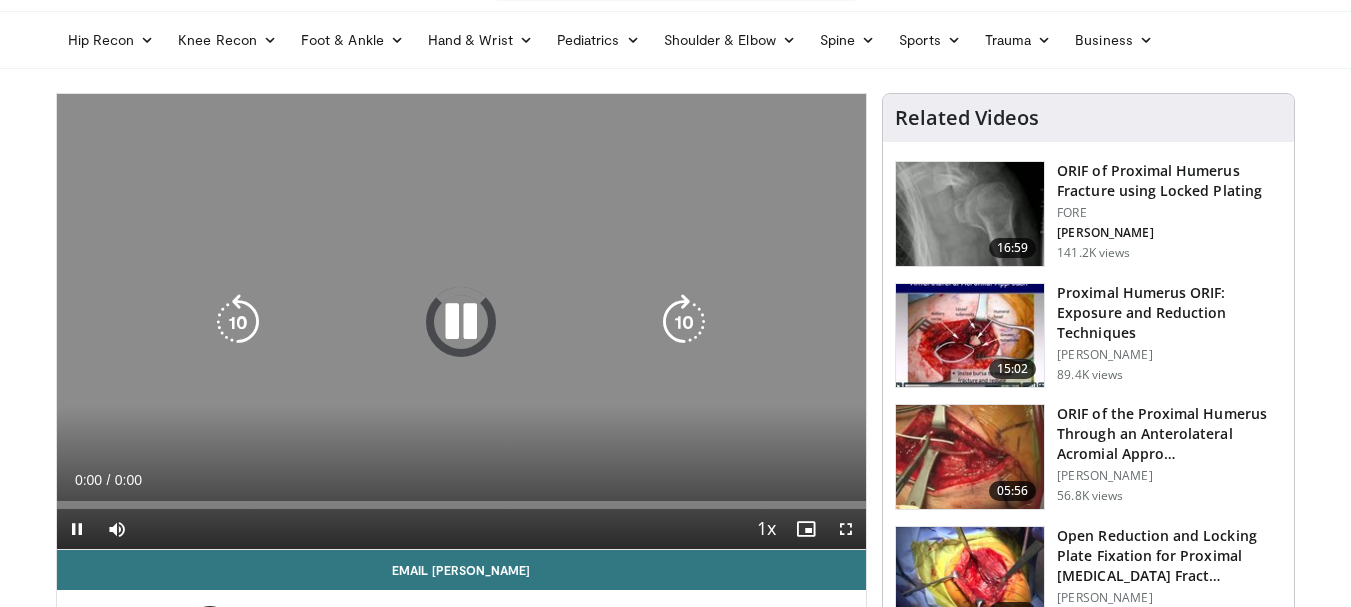 scroll, scrollTop: 131, scrollLeft: 0, axis: vertical 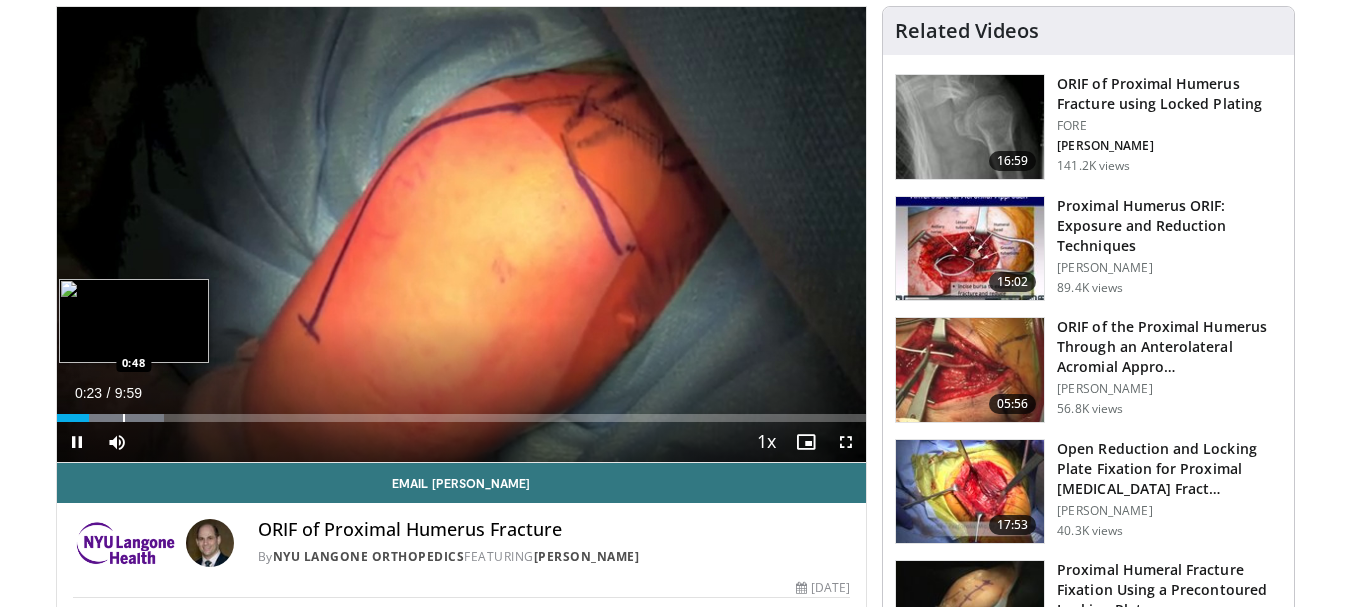 click at bounding box center (124, 418) 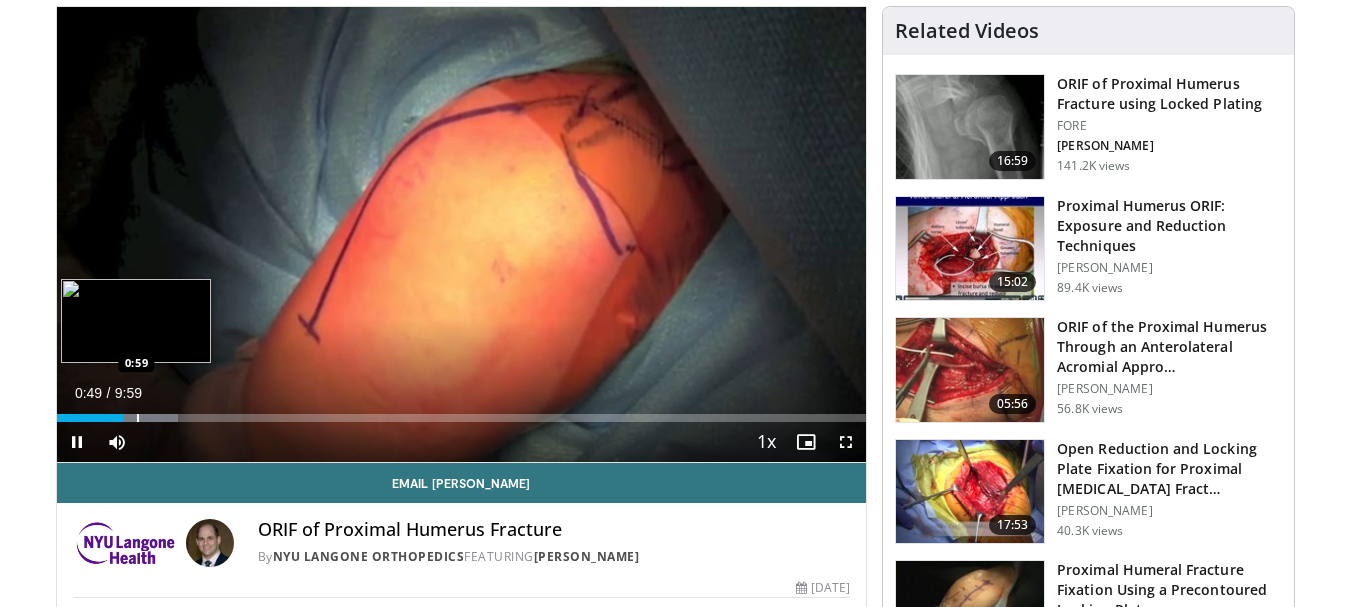 click at bounding box center [138, 418] 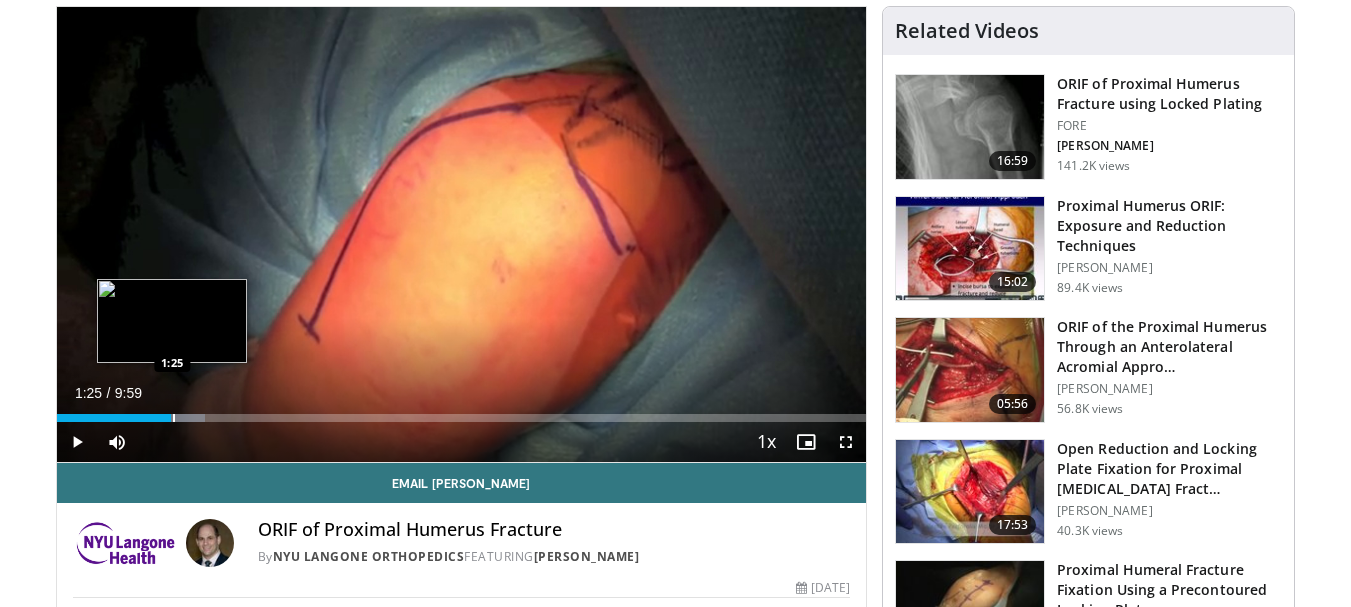 click at bounding box center [174, 418] 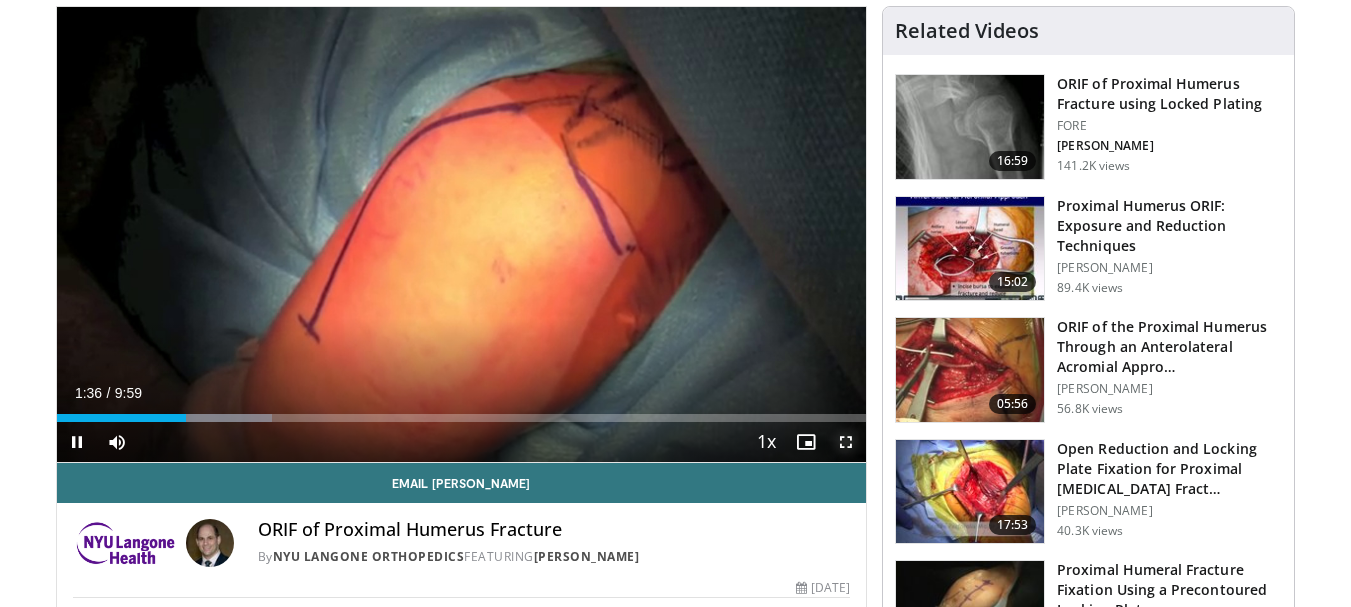 click at bounding box center [846, 442] 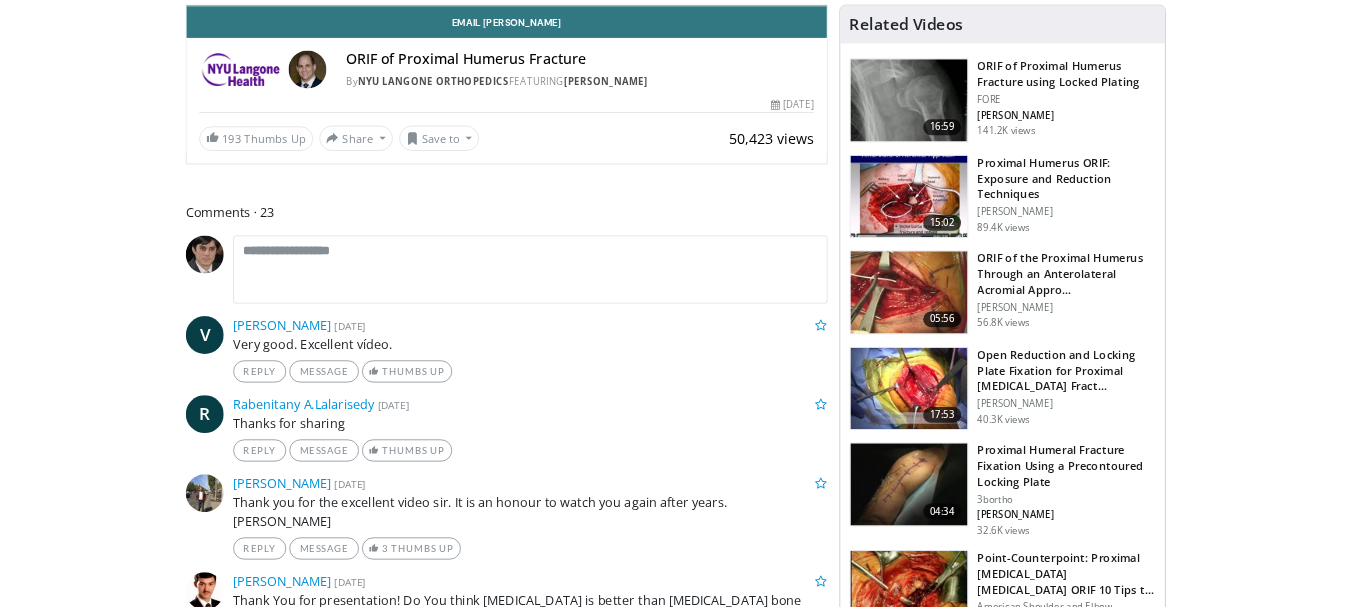 scroll, scrollTop: 3768, scrollLeft: 0, axis: vertical 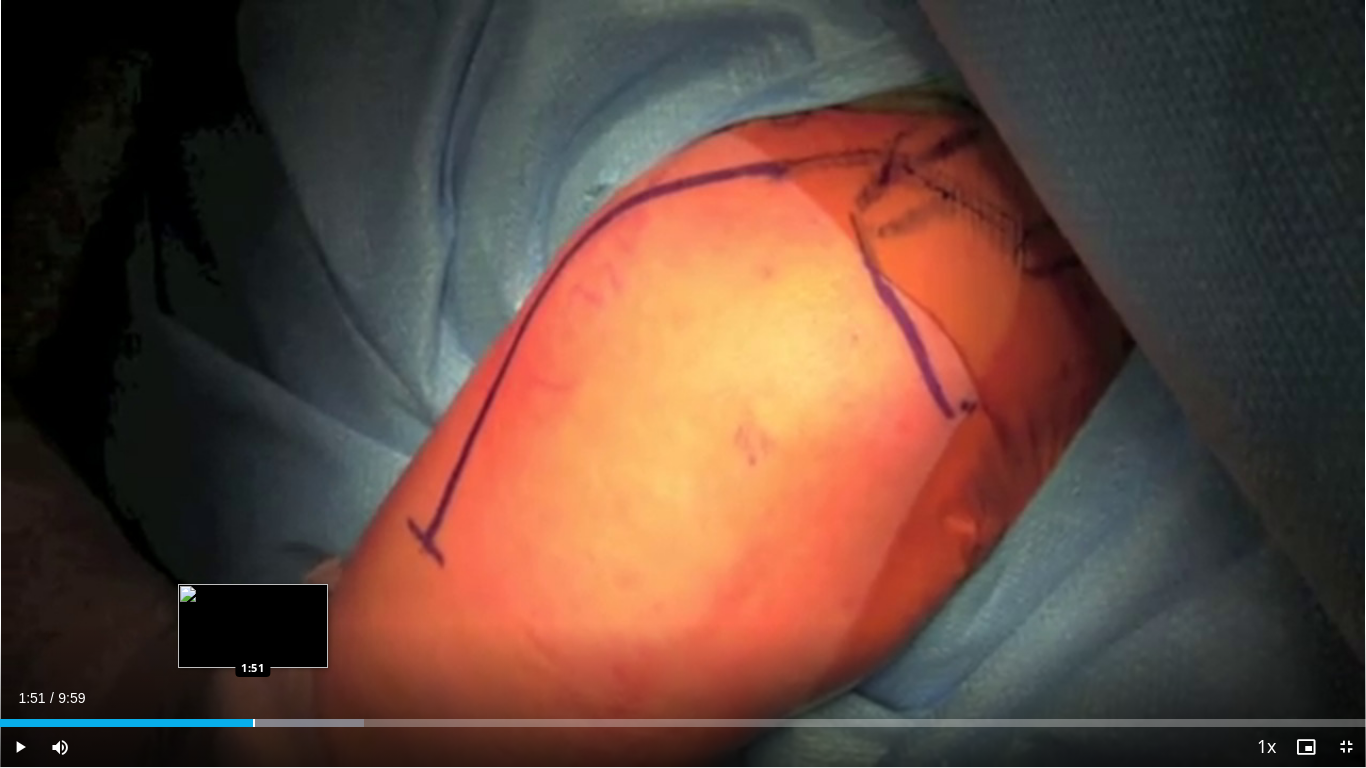 click on "Loaded :  26.62% 1:51 1:51" at bounding box center (683, 717) 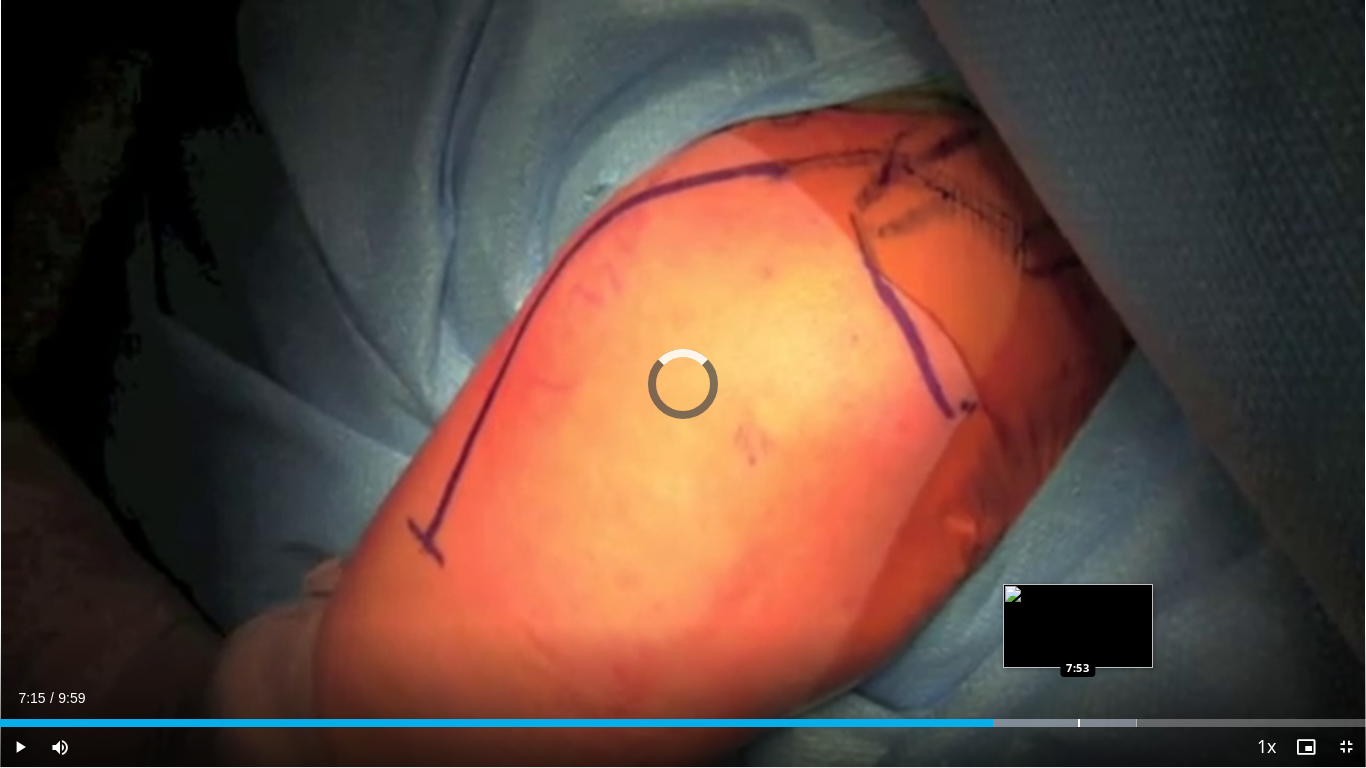 click on "Loaded :  83.20% 7:53 7:53" at bounding box center [683, 717] 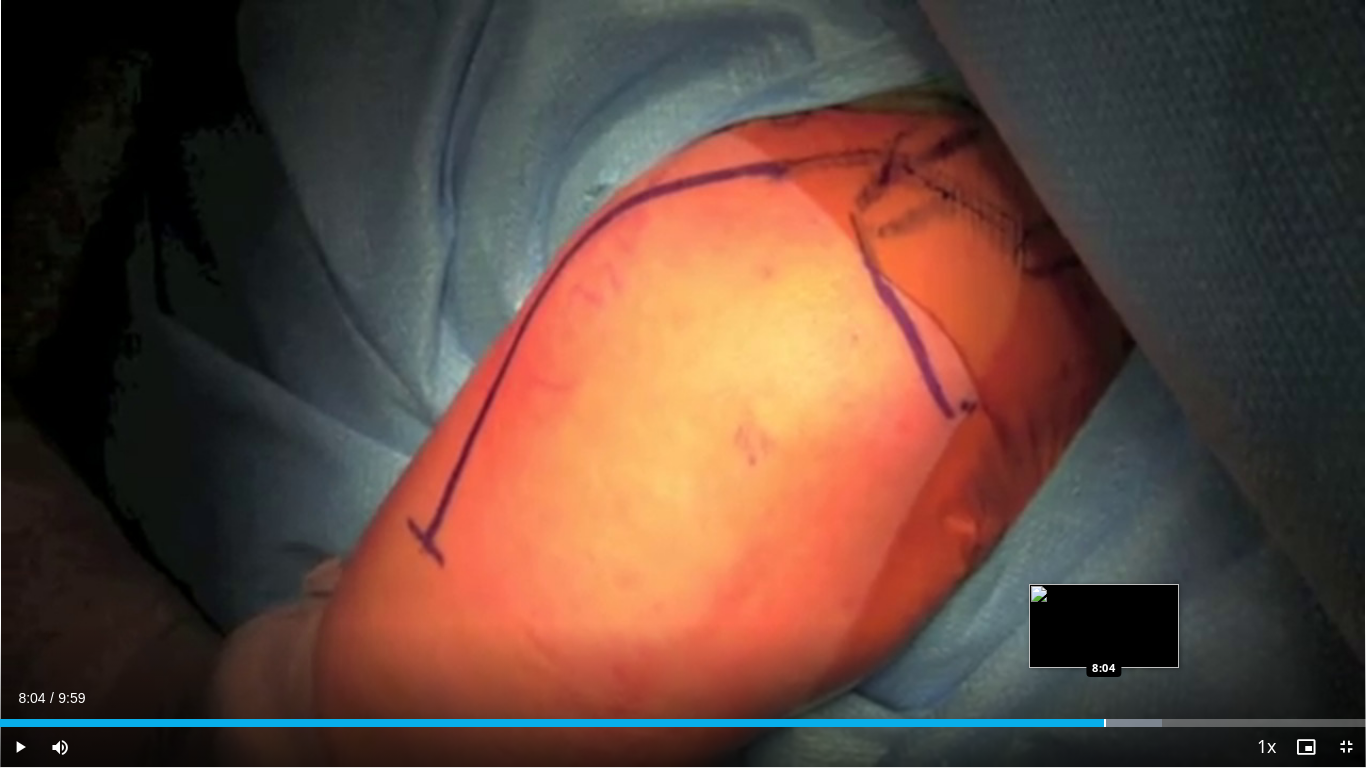 click at bounding box center [1105, 723] 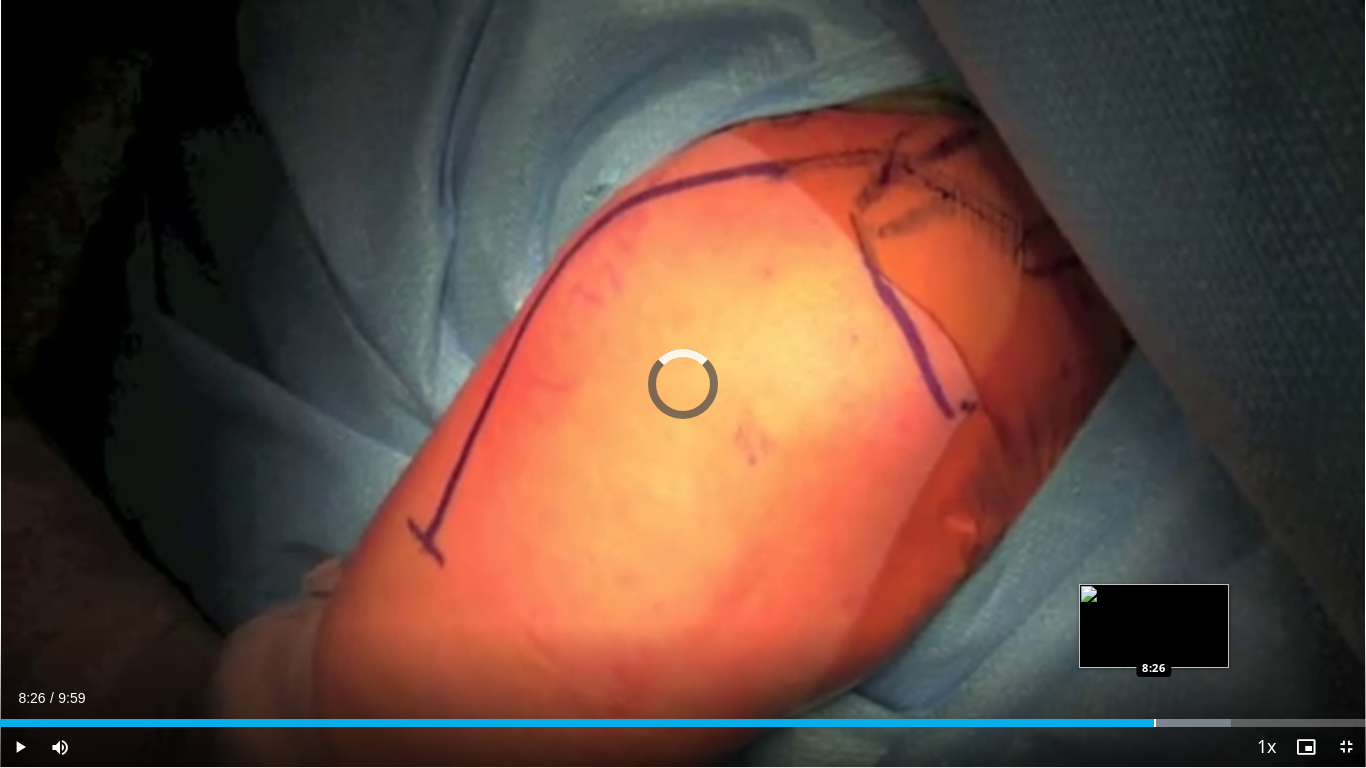 click at bounding box center (1155, 723) 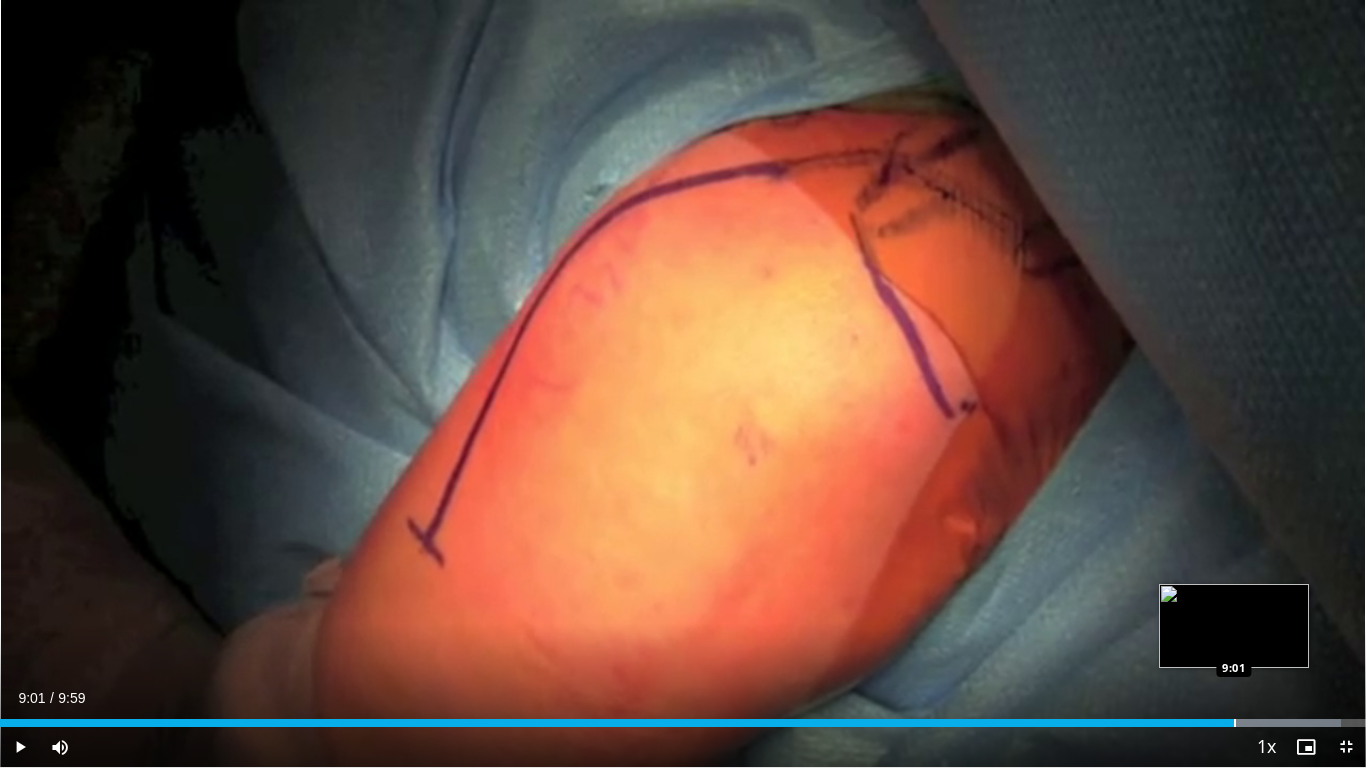 click at bounding box center (1235, 723) 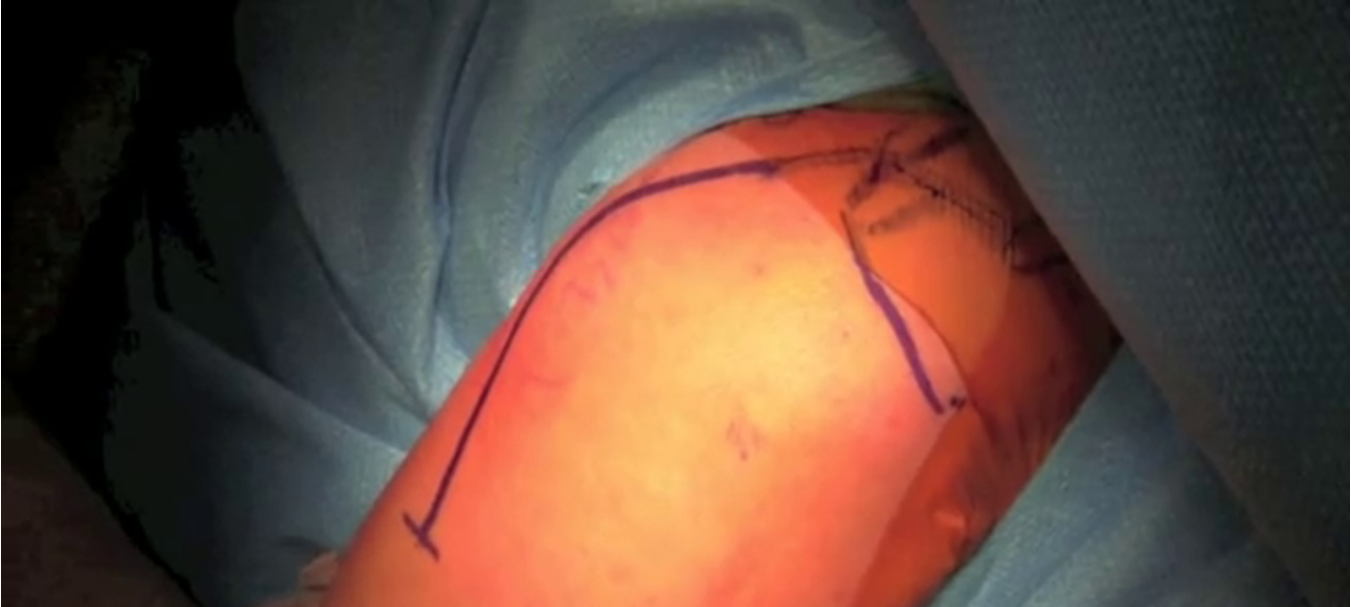 scroll, scrollTop: 3929, scrollLeft: 0, axis: vertical 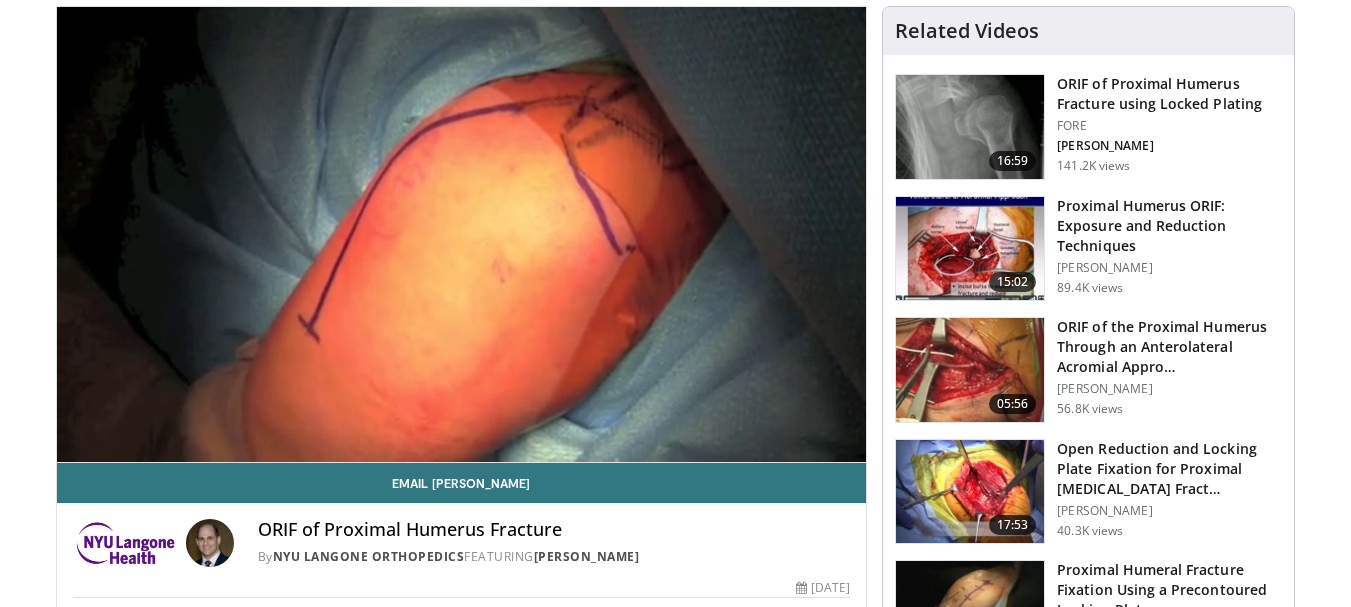 click on "Proximal Humerus ORIF: Exposure and Reduction Techniques" at bounding box center [1169, 226] 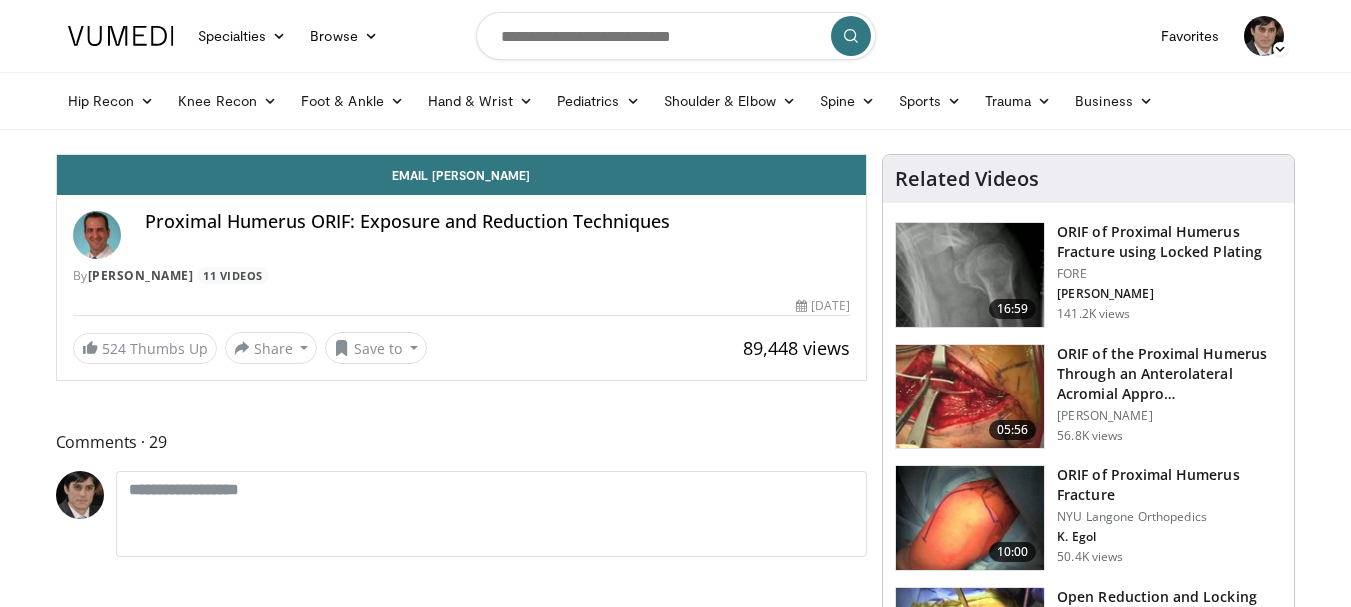 scroll, scrollTop: 0, scrollLeft: 0, axis: both 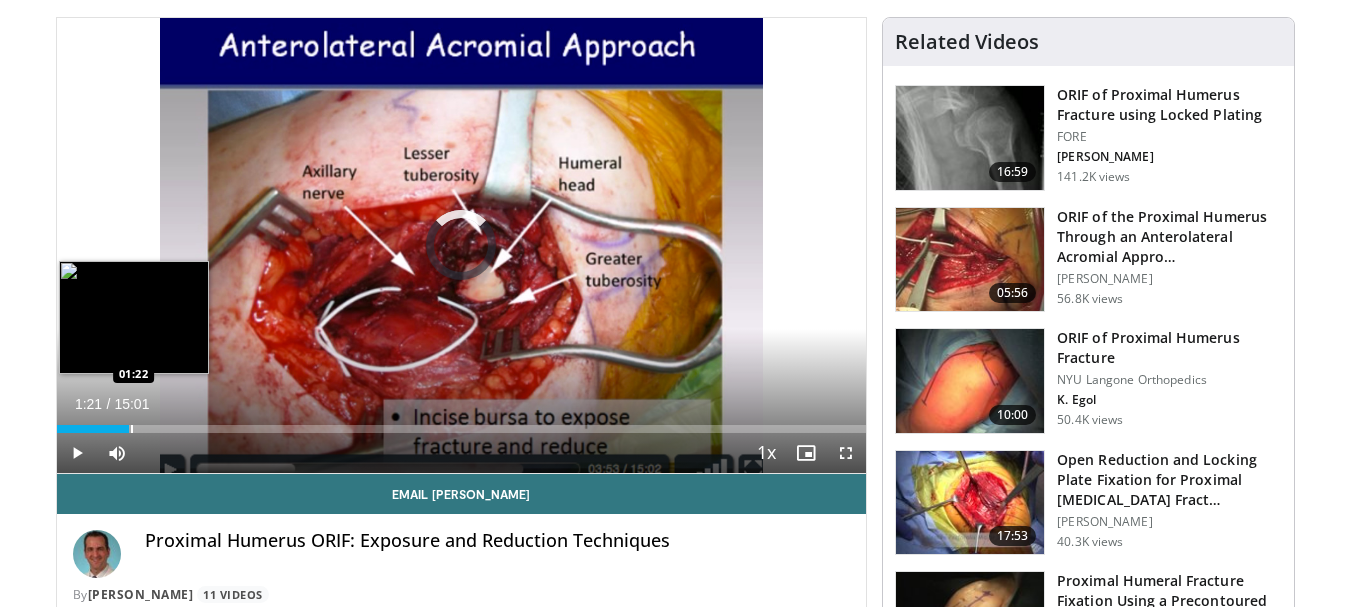 click at bounding box center (132, 429) 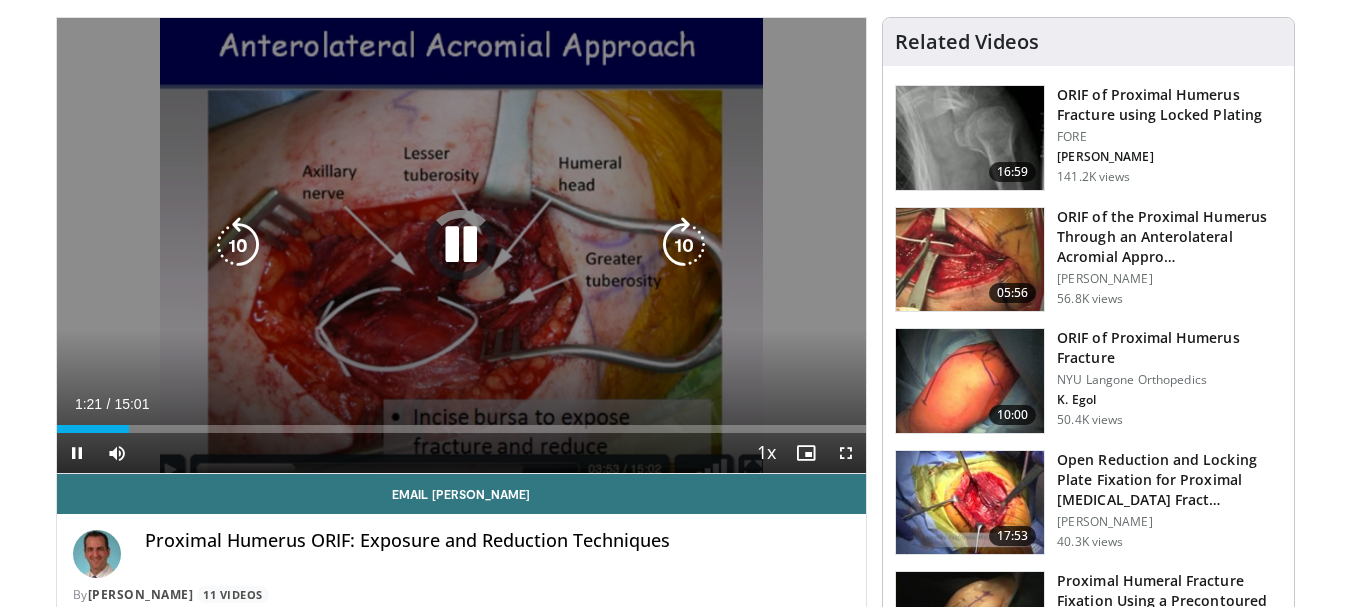 click on "10 seconds
Tap to unmute" at bounding box center (462, 245) 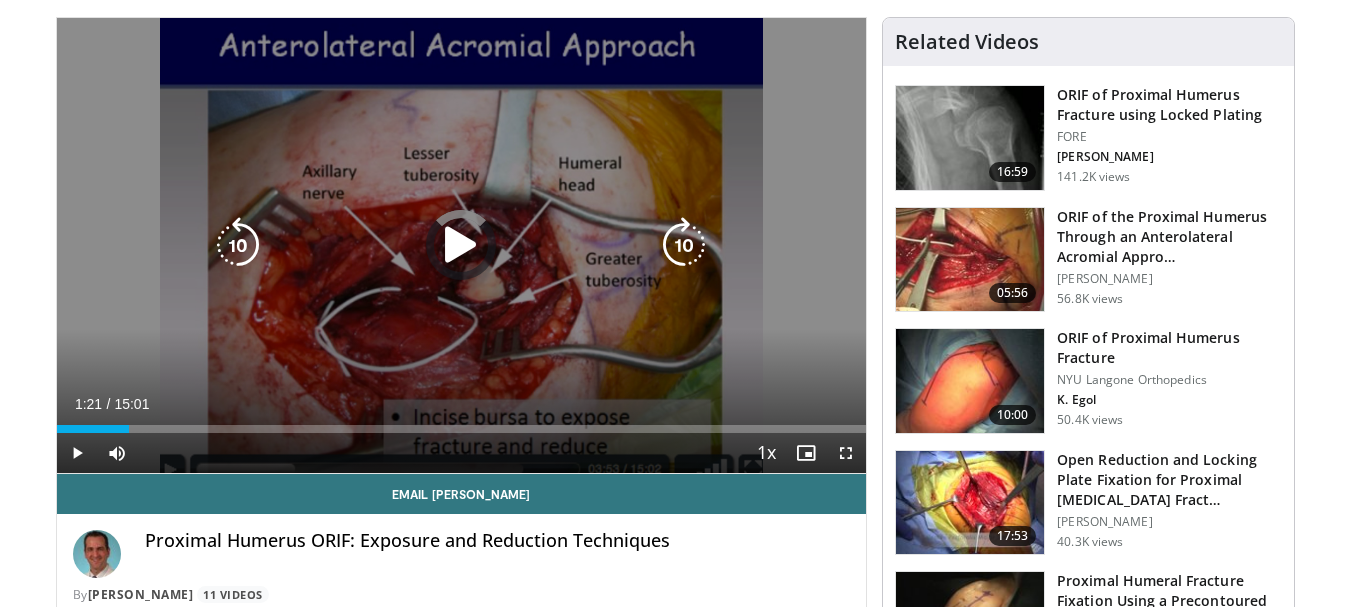 click on "10 seconds
Tap to unmute" at bounding box center (462, 245) 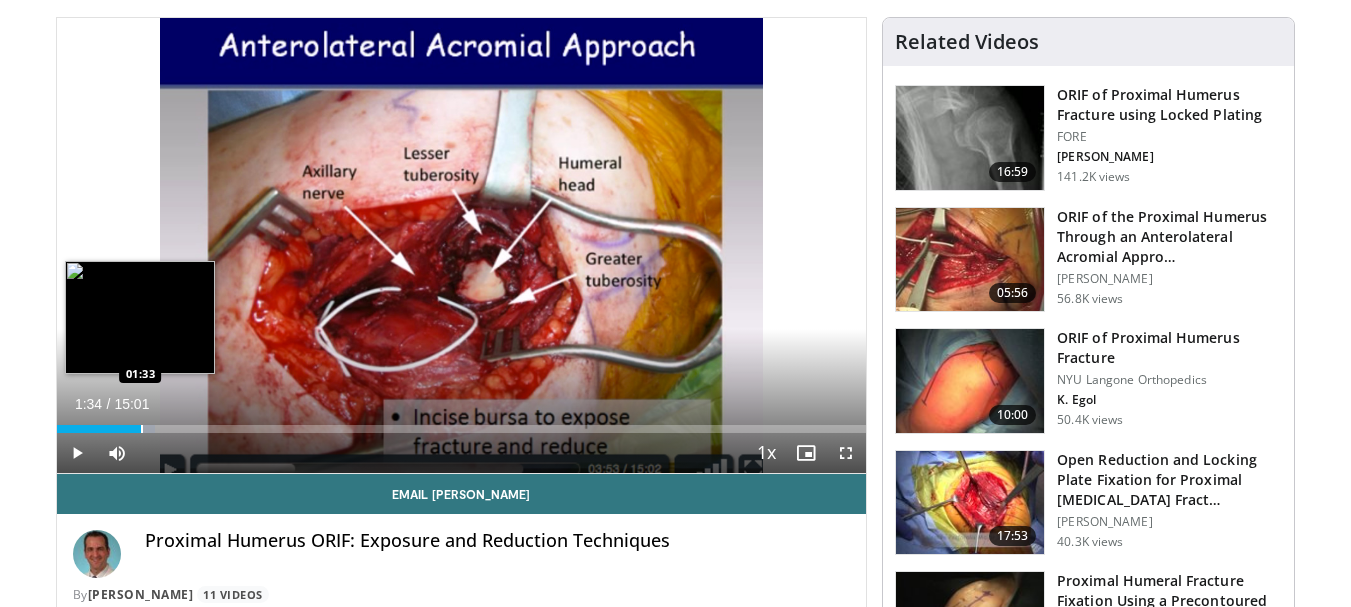 click at bounding box center (142, 429) 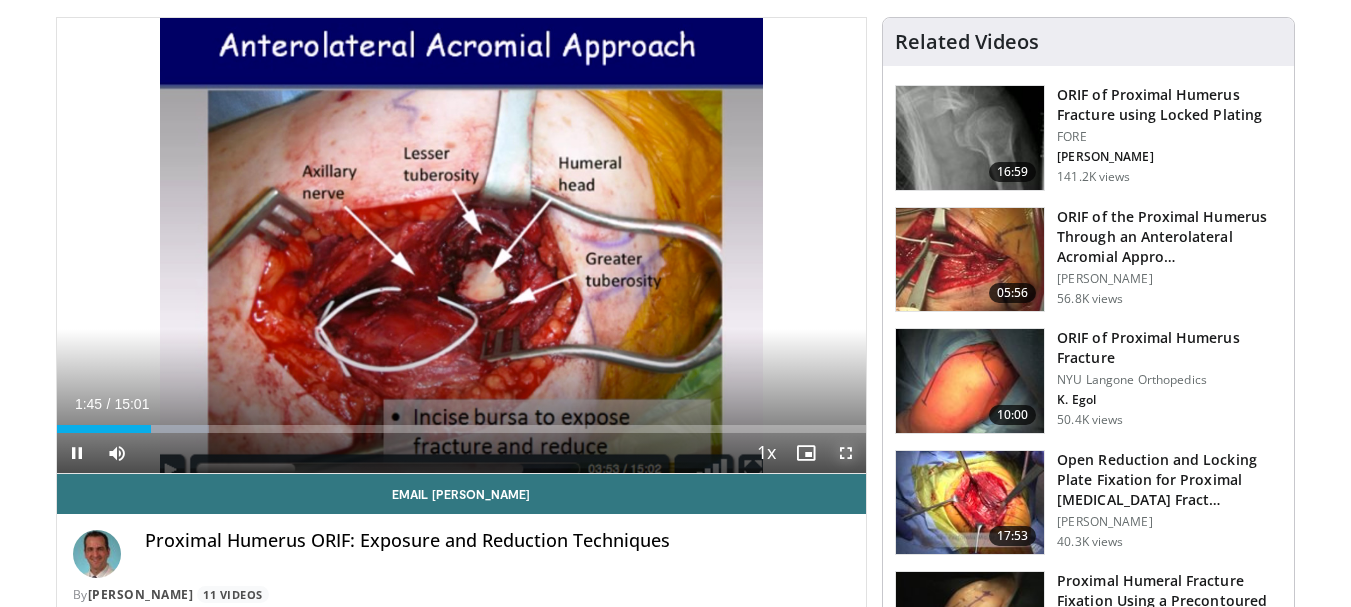 click at bounding box center (846, 453) 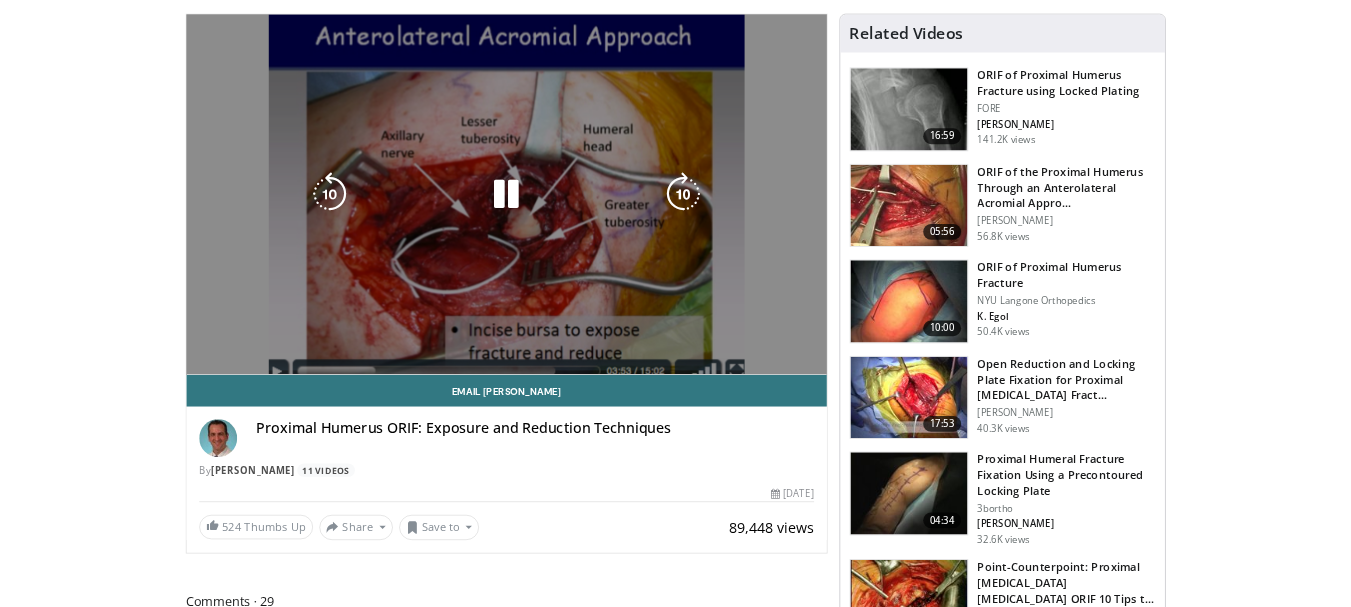 scroll, scrollTop: 3768, scrollLeft: 0, axis: vertical 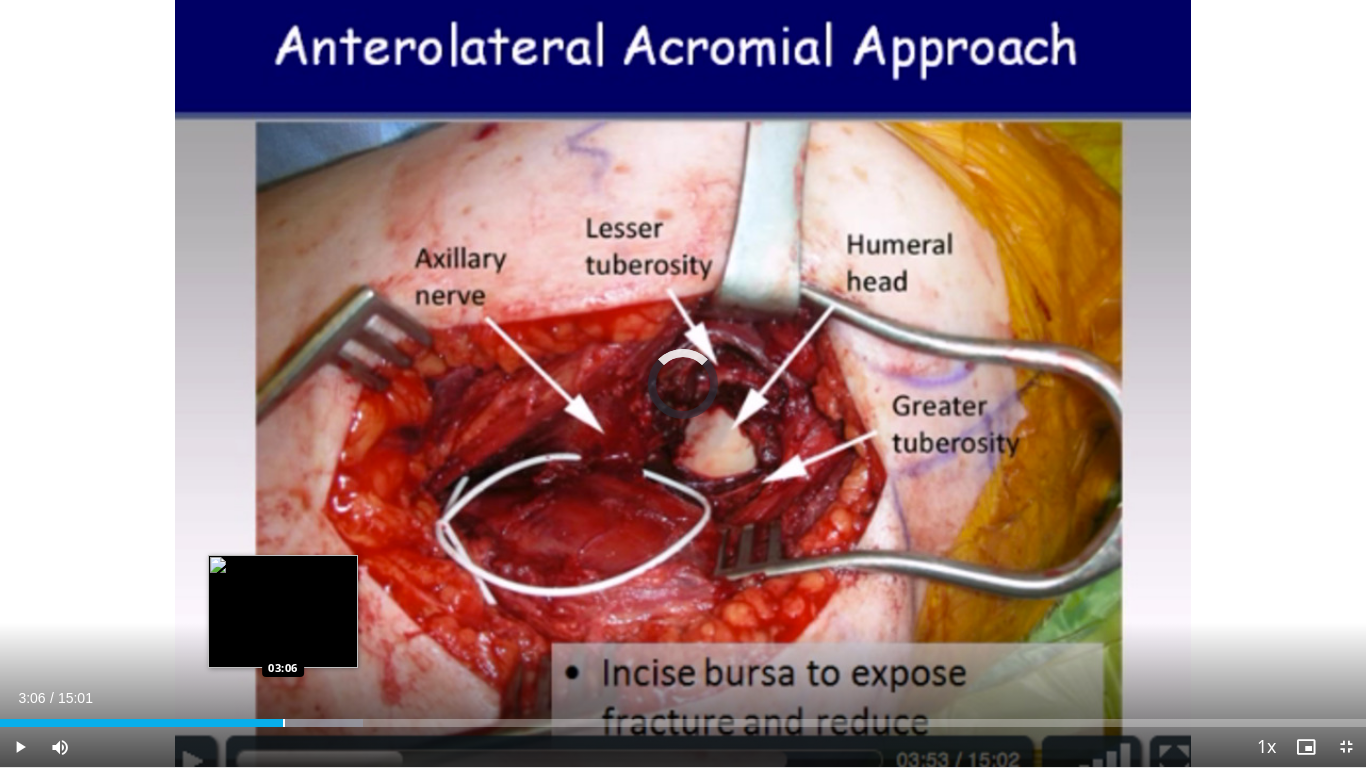 click at bounding box center [284, 723] 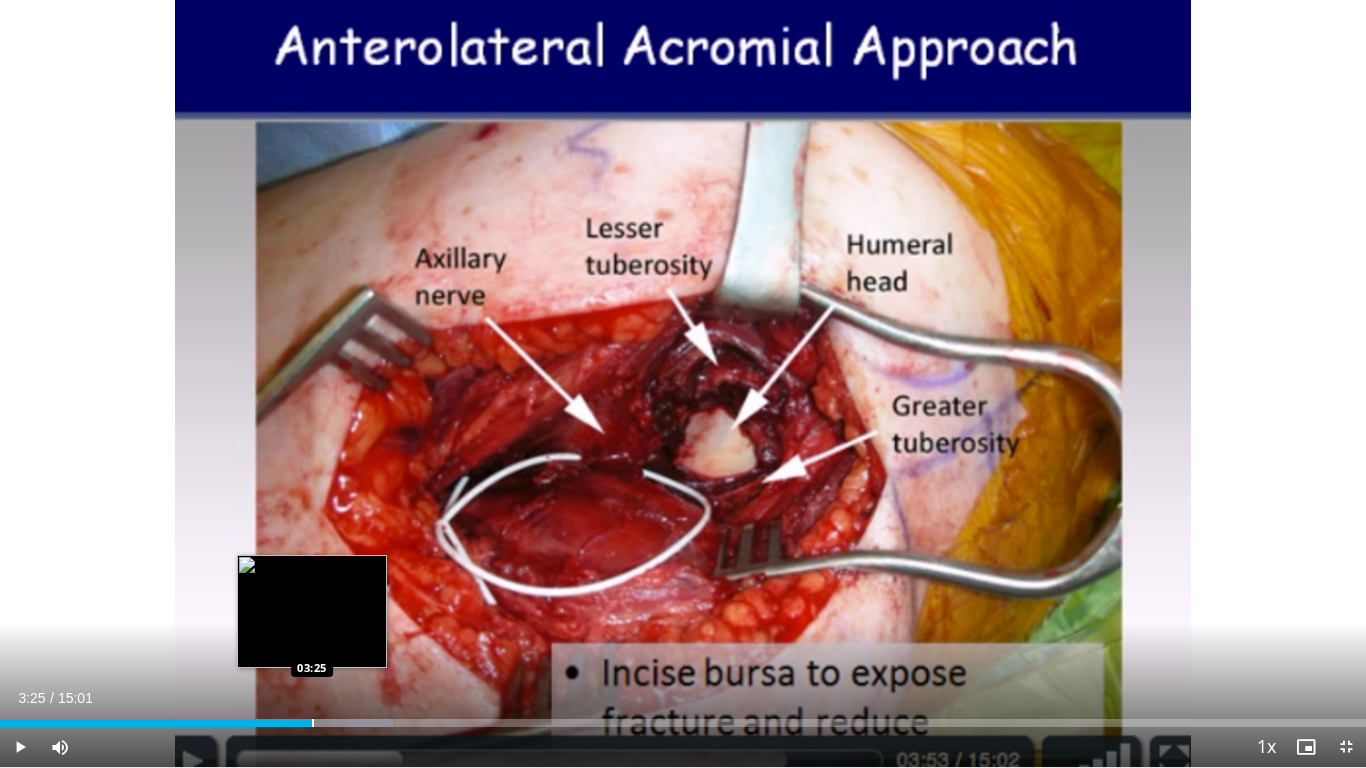 click at bounding box center (313, 723) 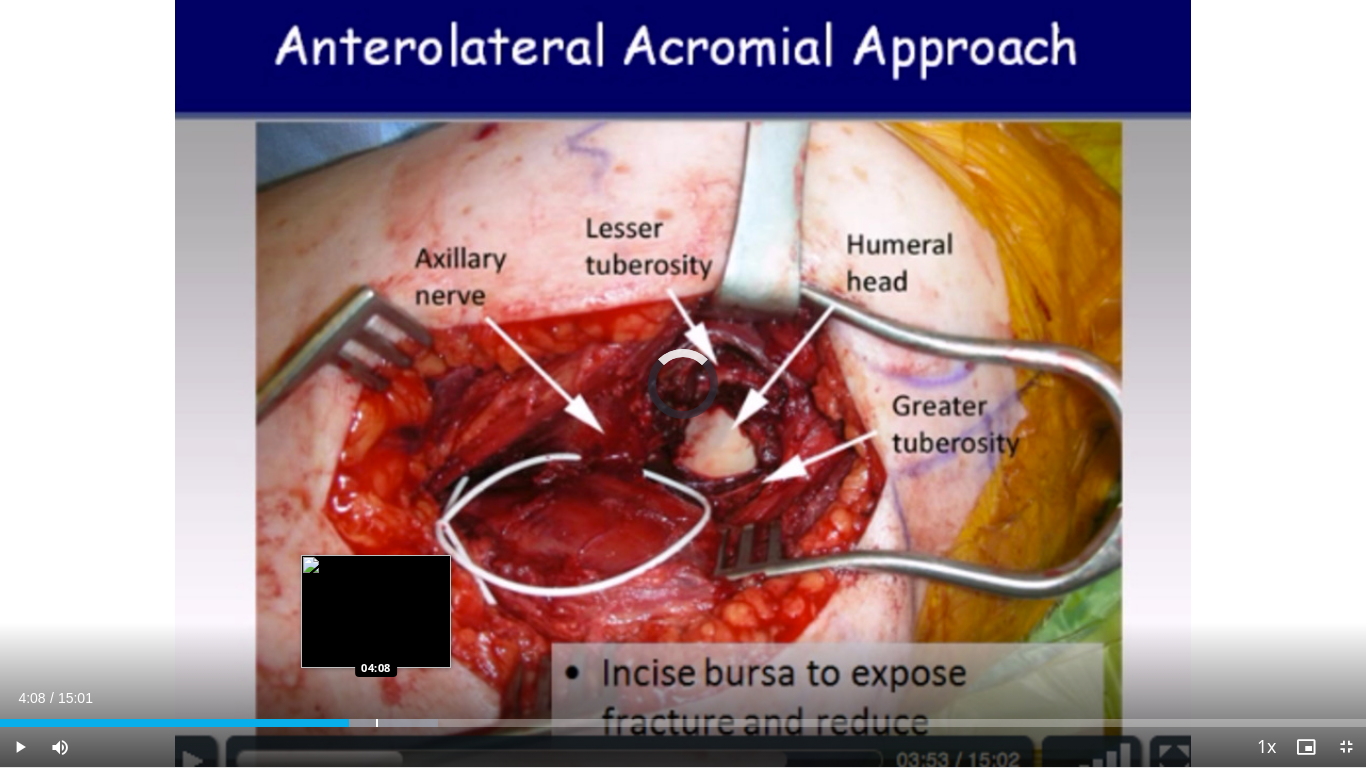 click at bounding box center (377, 723) 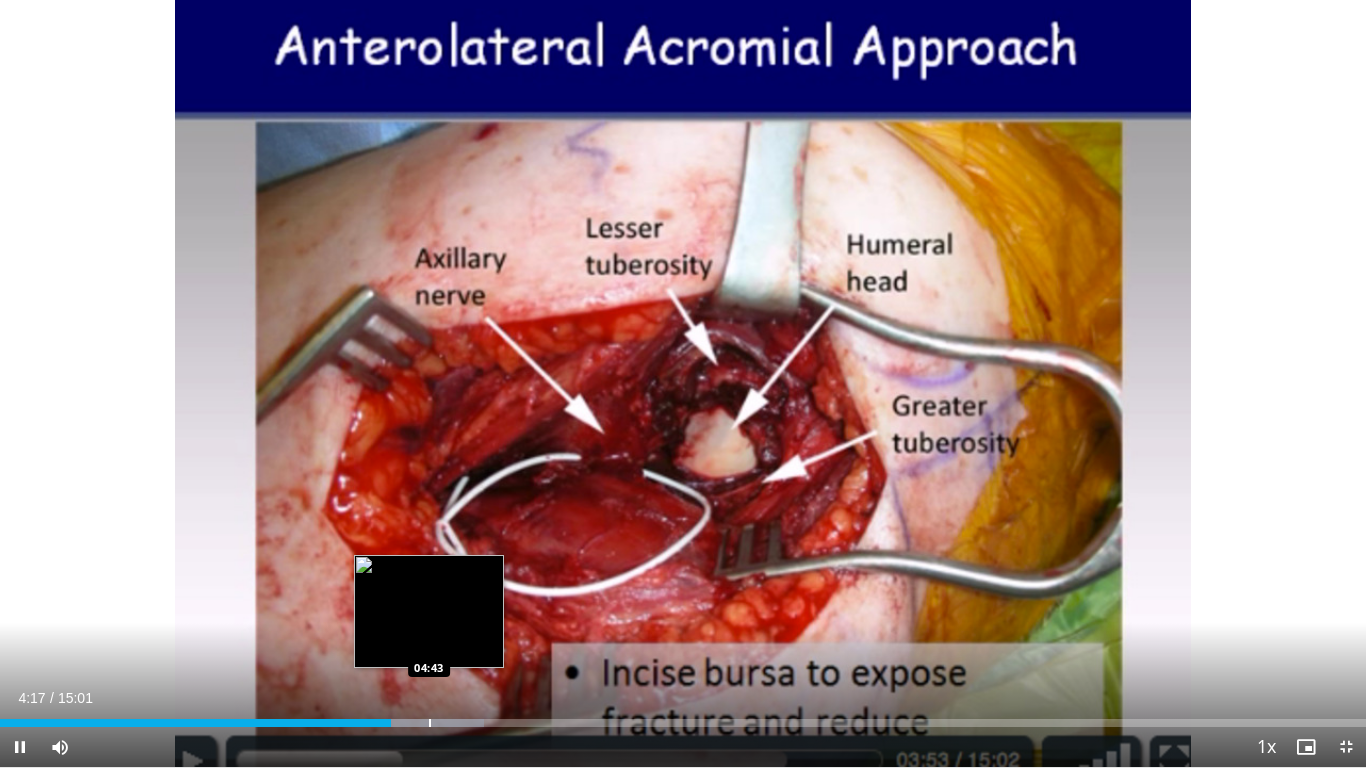 click at bounding box center [430, 723] 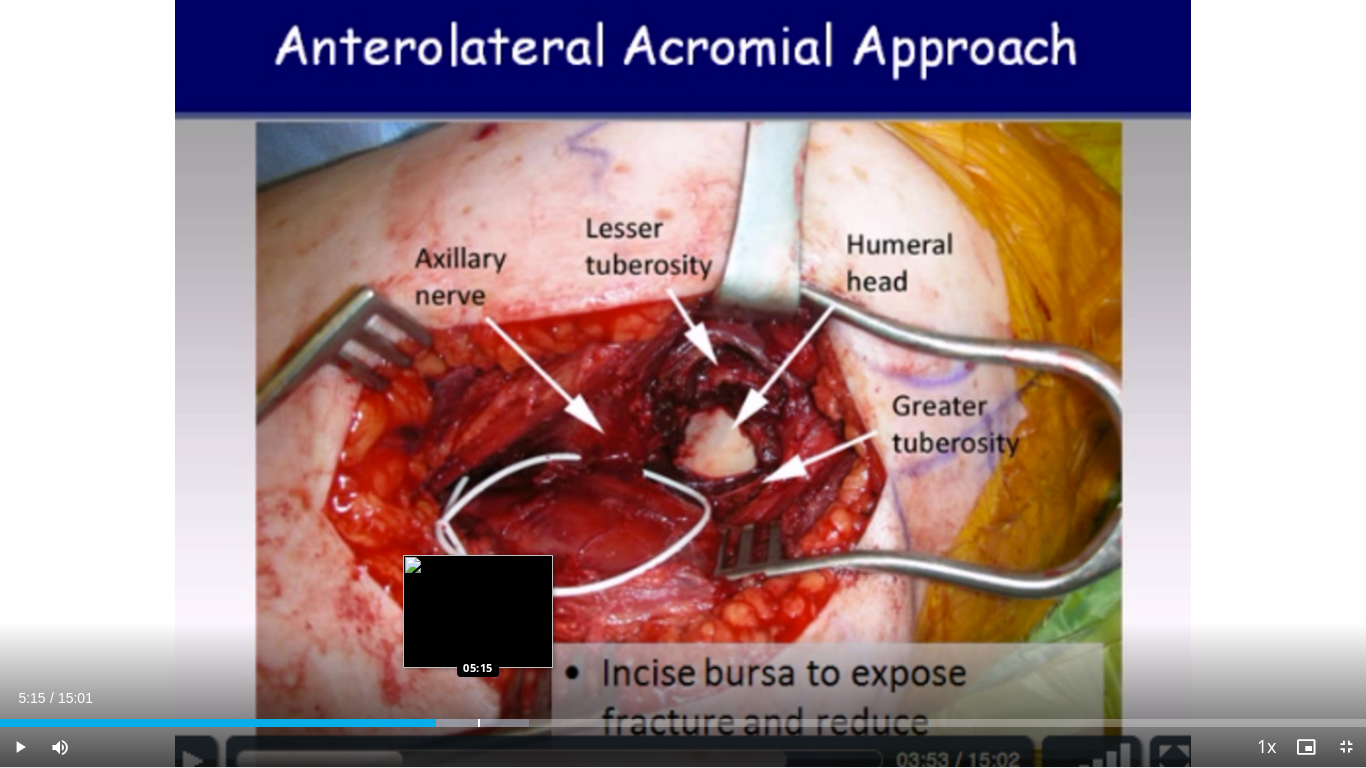 click at bounding box center [479, 723] 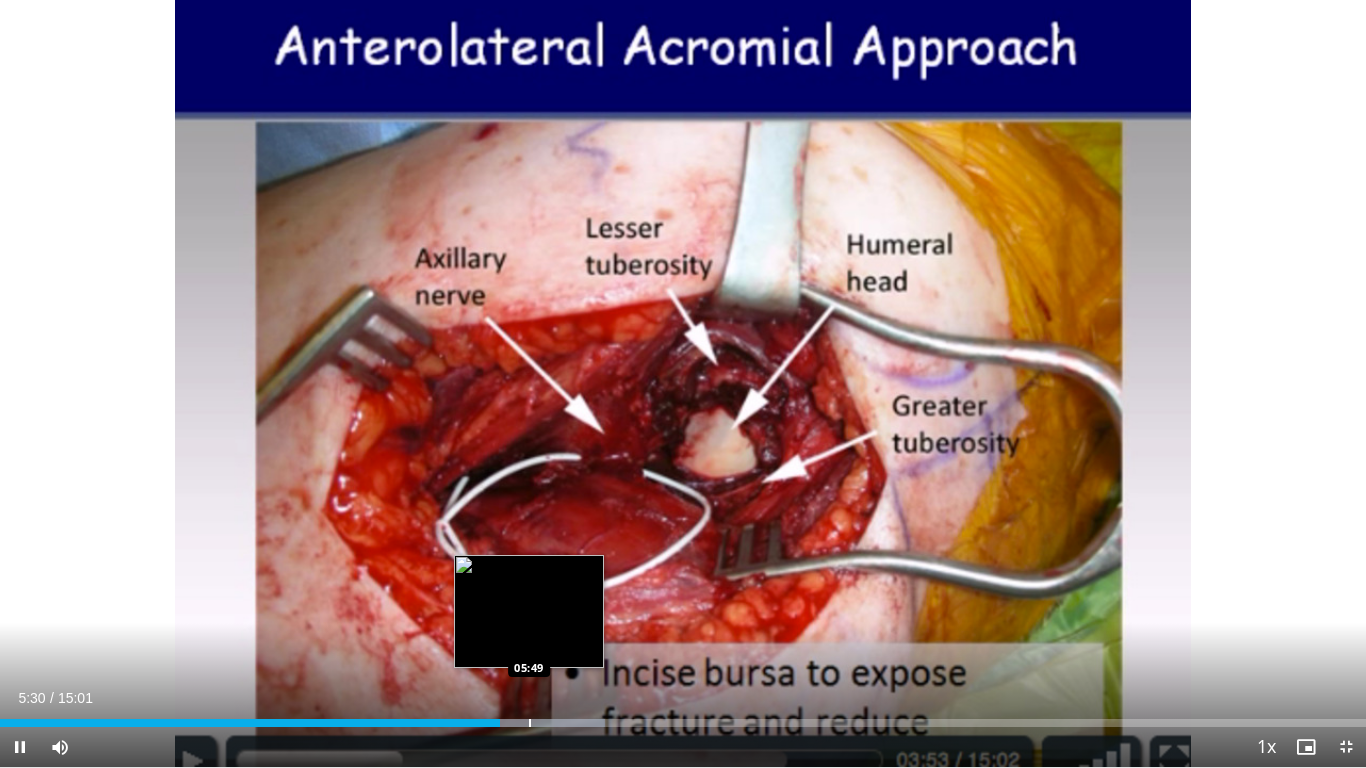 click on "Loaded :  44.28% 05:30 05:49" at bounding box center [683, 717] 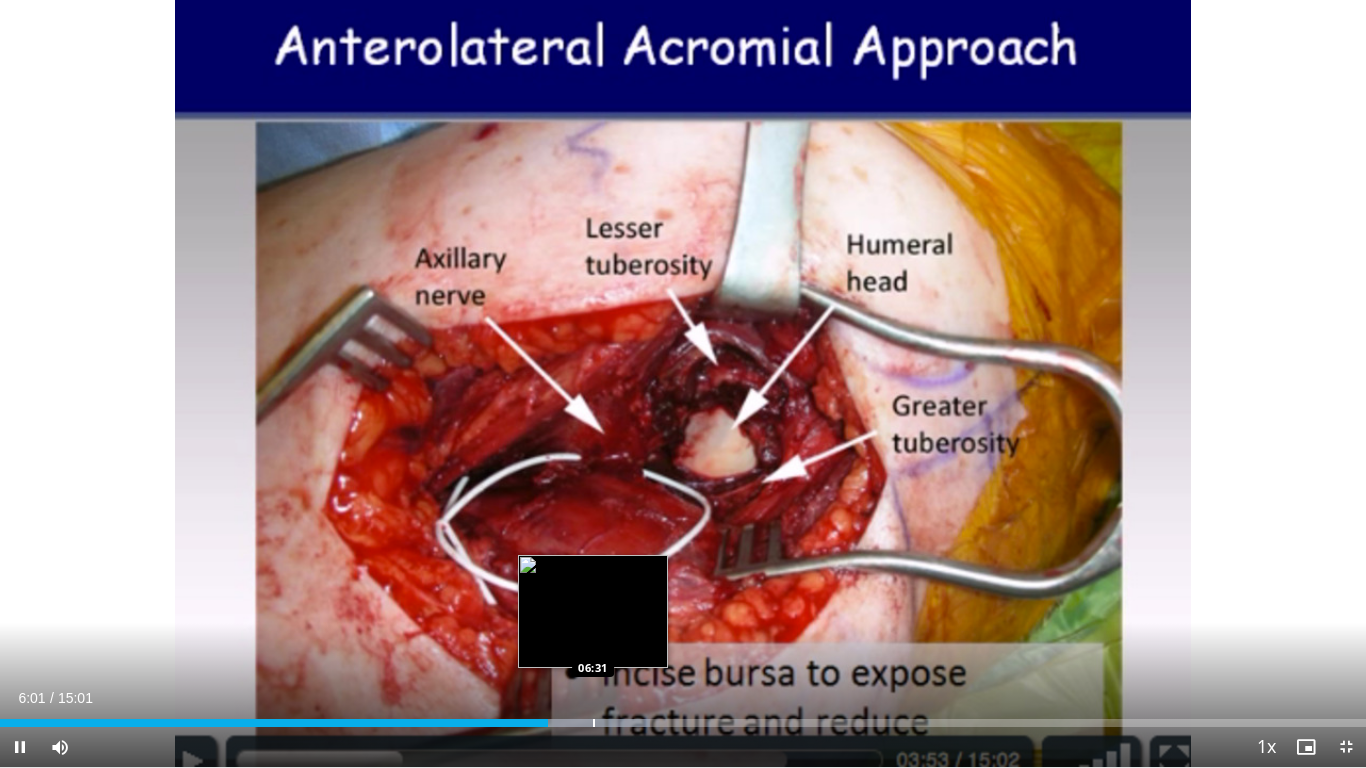 click on "Loaded :  47.60% 06:01 06:31" at bounding box center [683, 717] 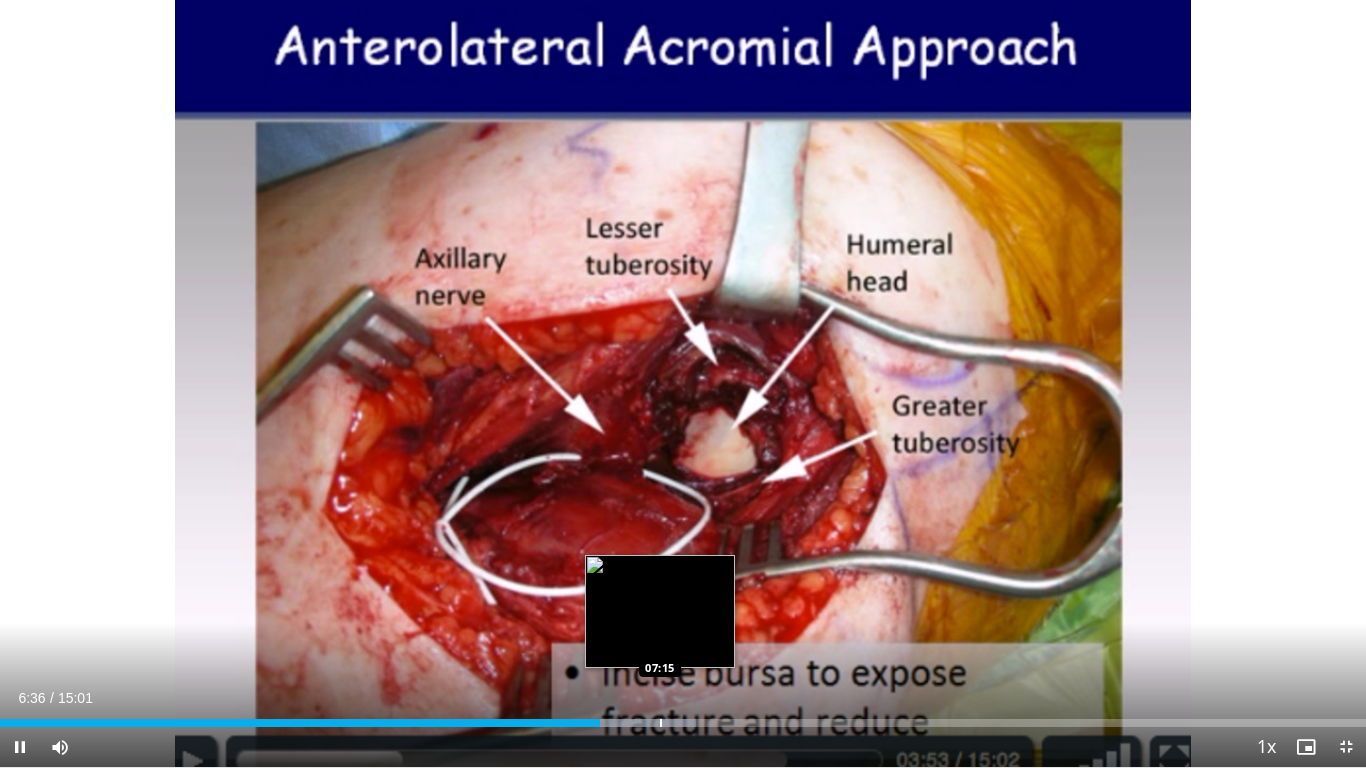 click at bounding box center [661, 723] 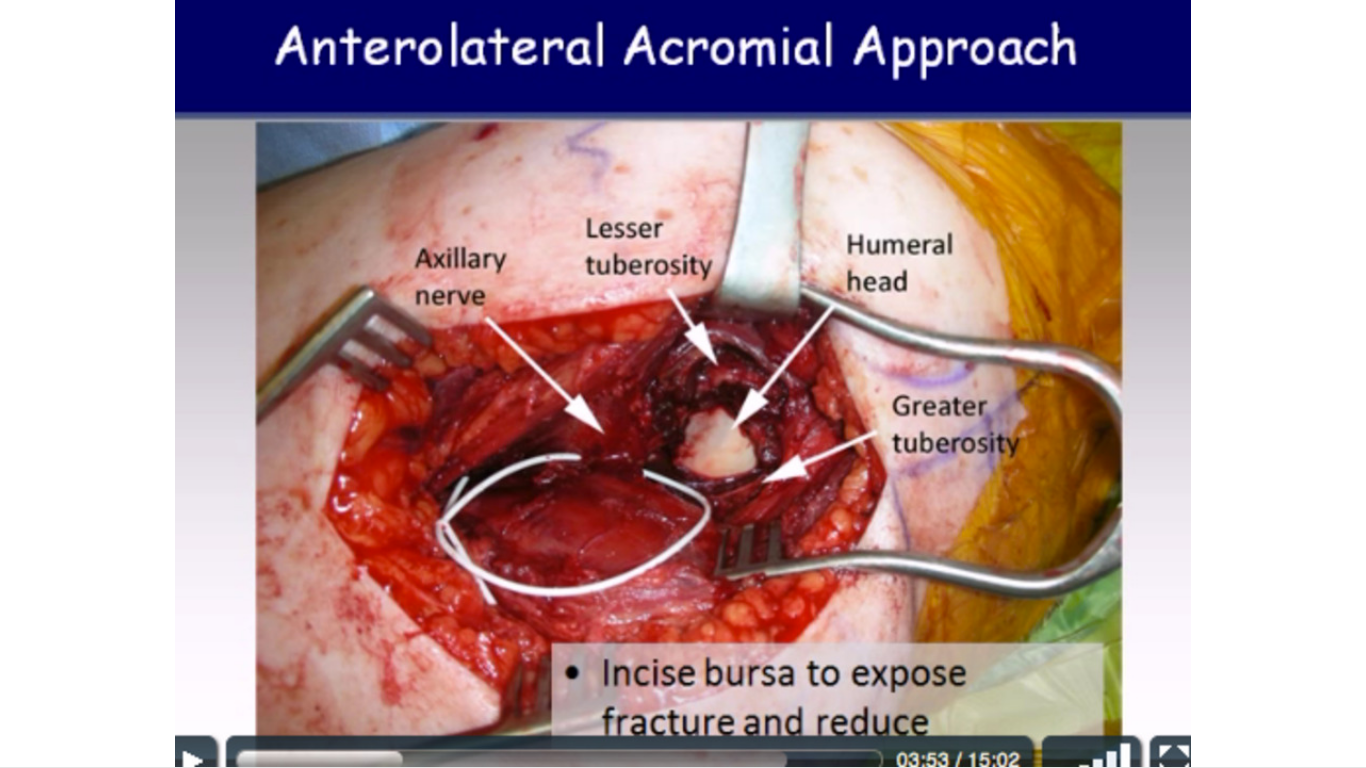 click on "10 seconds
Tap to unmute" at bounding box center (683, 383) 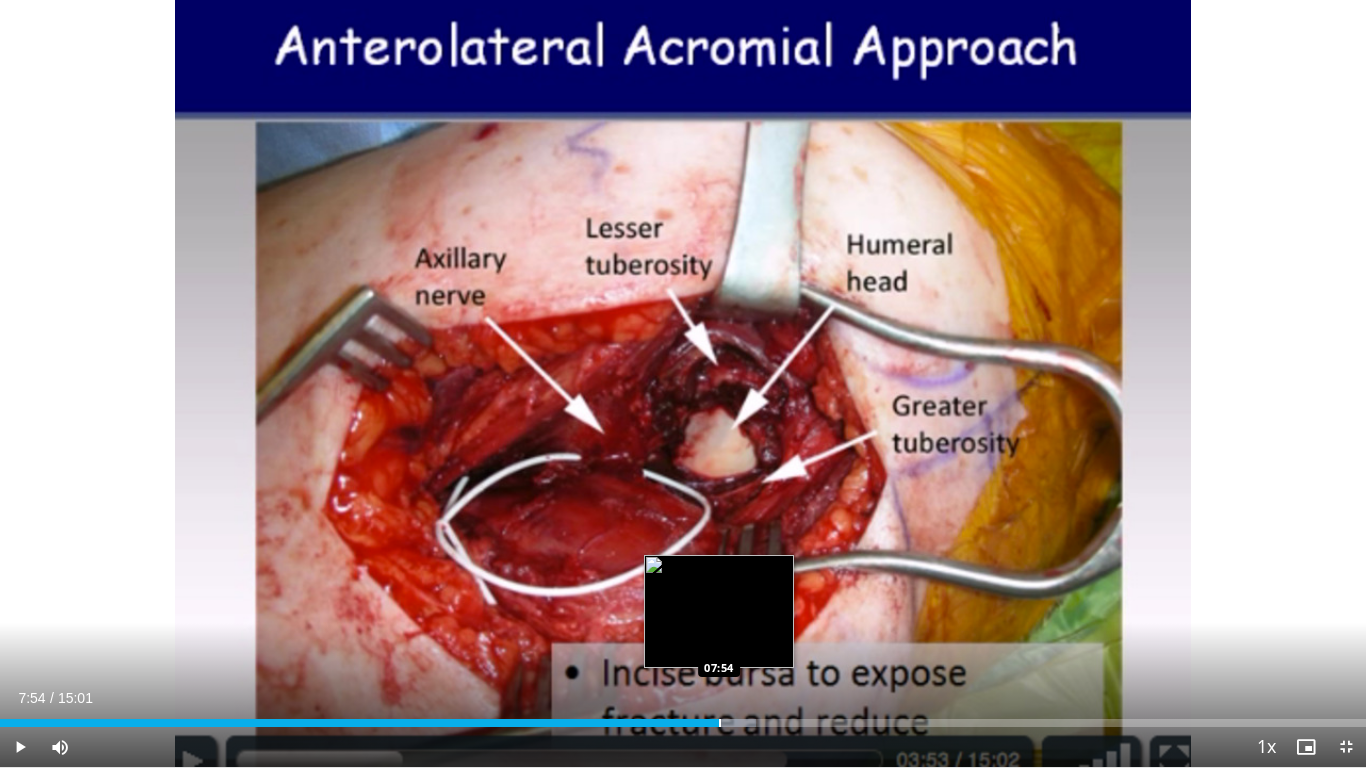 click on "Loaded :  55.35% 07:54 07:54" at bounding box center (683, 717) 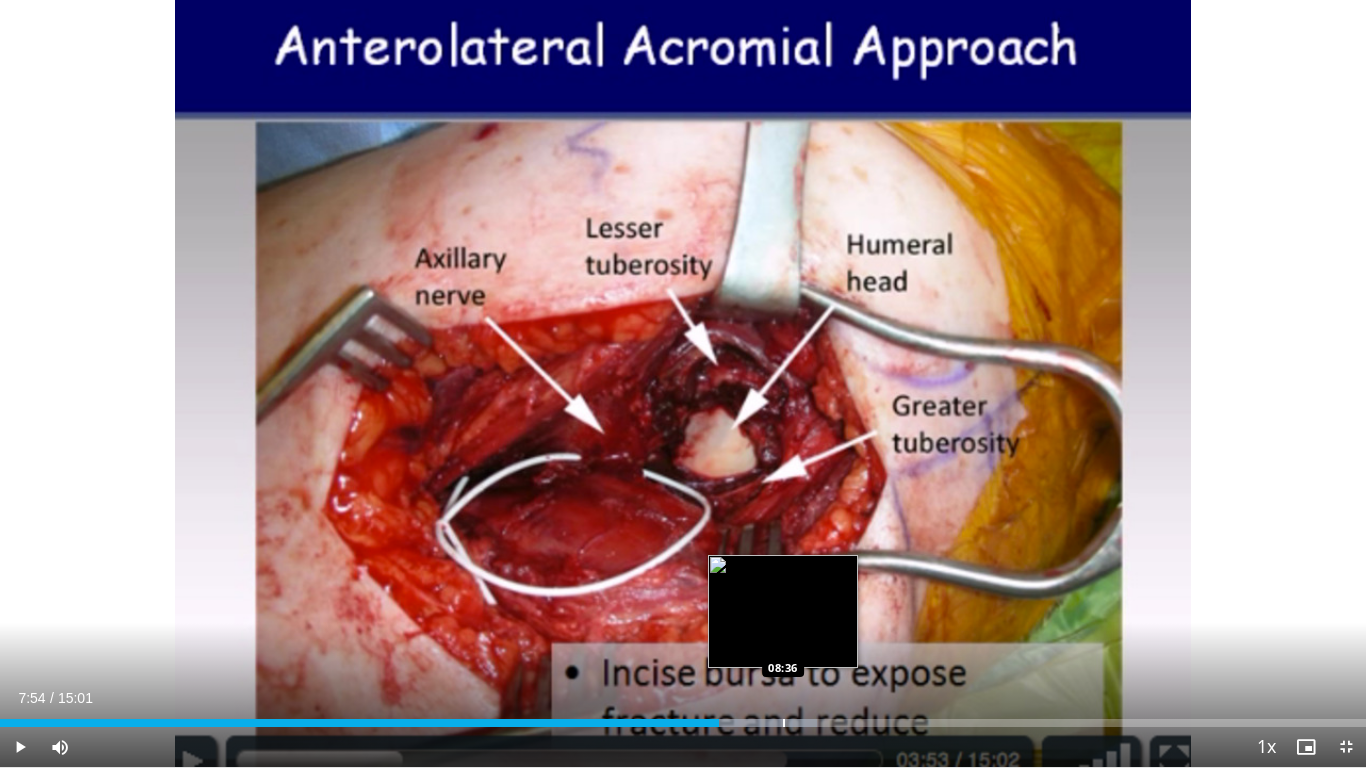 click at bounding box center [784, 723] 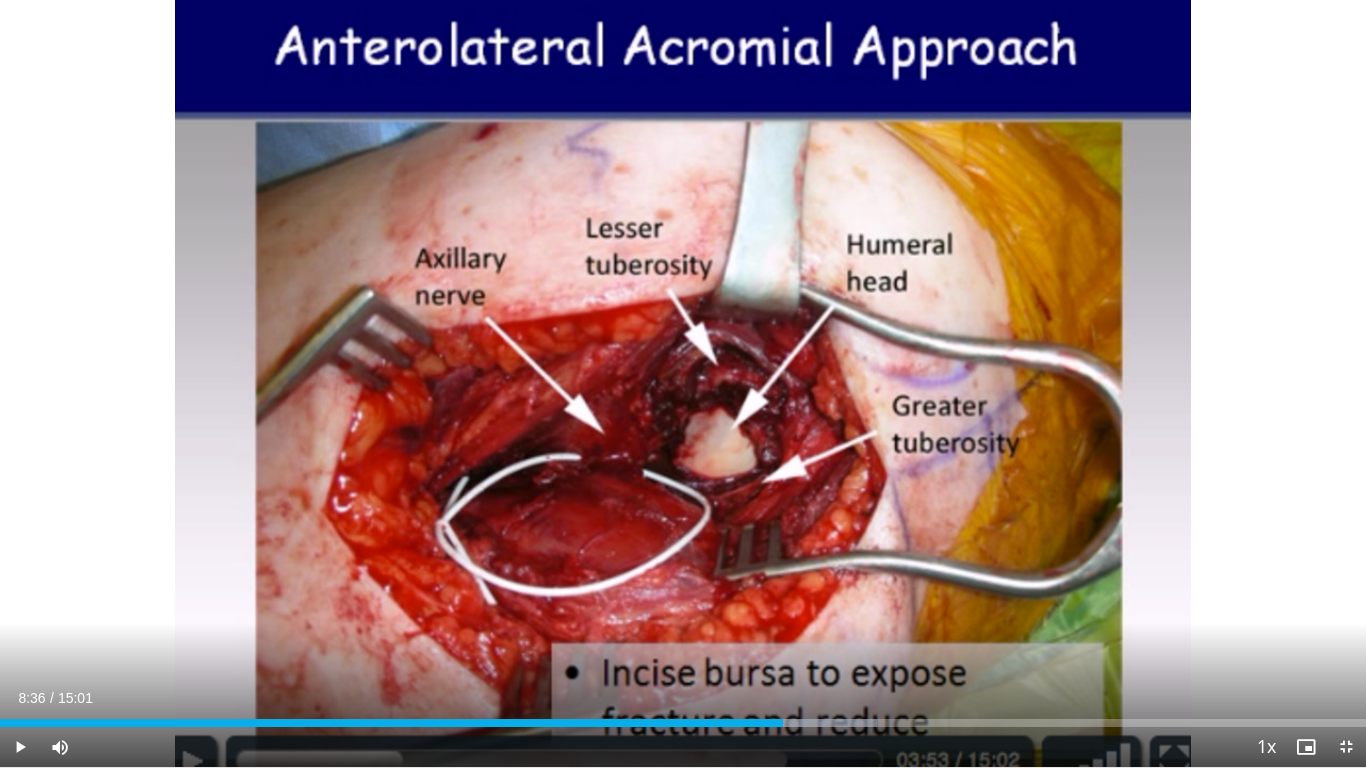 click on "Current Time  8:36 / Duration  15:01 Play Skip Backward Skip Forward Mute Loaded :  64.21% 08:36 09:13 Stream Type  LIVE Seek to live, currently behind live LIVE   1x Playback Rate 0.5x 0.75x 1x , selected 1.25x 1.5x 1.75x 2x Chapters Chapters Descriptions descriptions off , selected Captions captions settings , opens captions settings dialog captions off , selected Audio Track en (Main) , selected Exit Fullscreen Enable picture-in-picture mode" at bounding box center [683, 747] 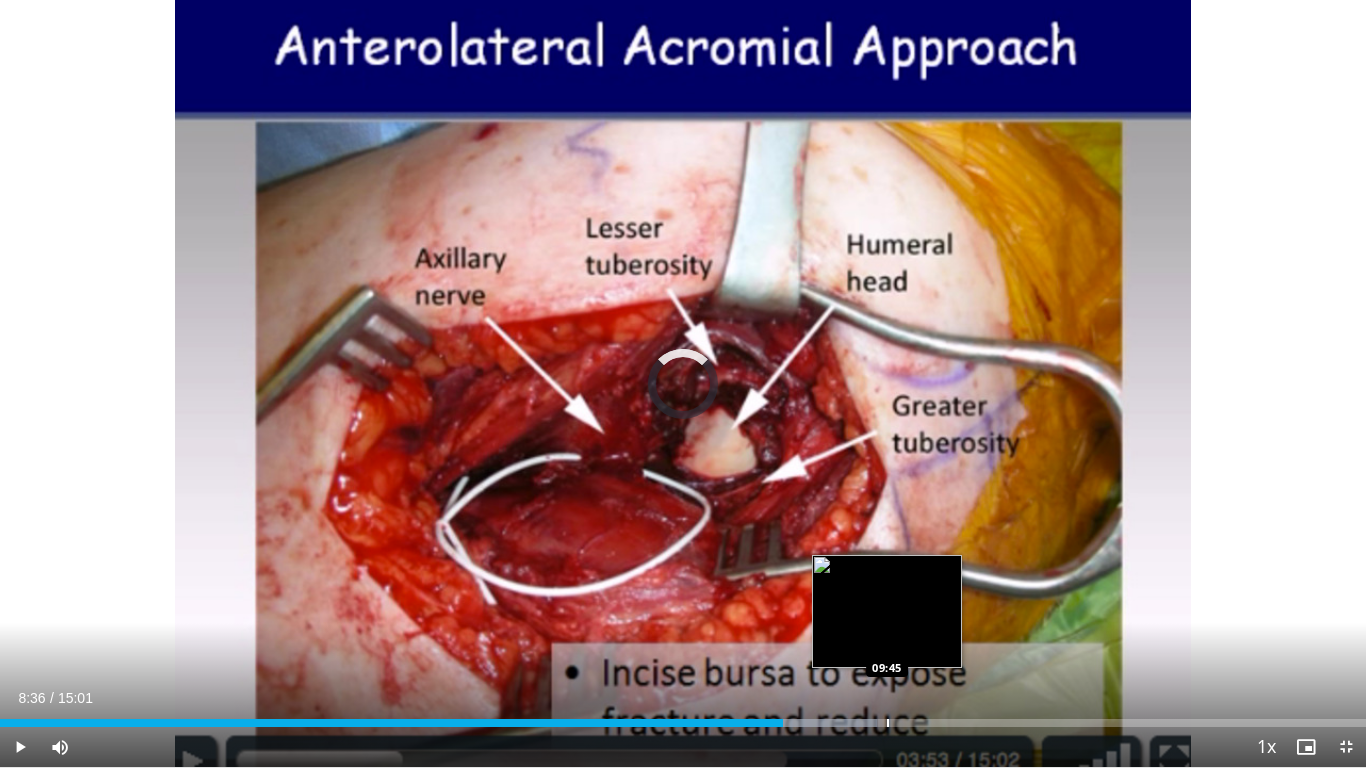 click at bounding box center [888, 723] 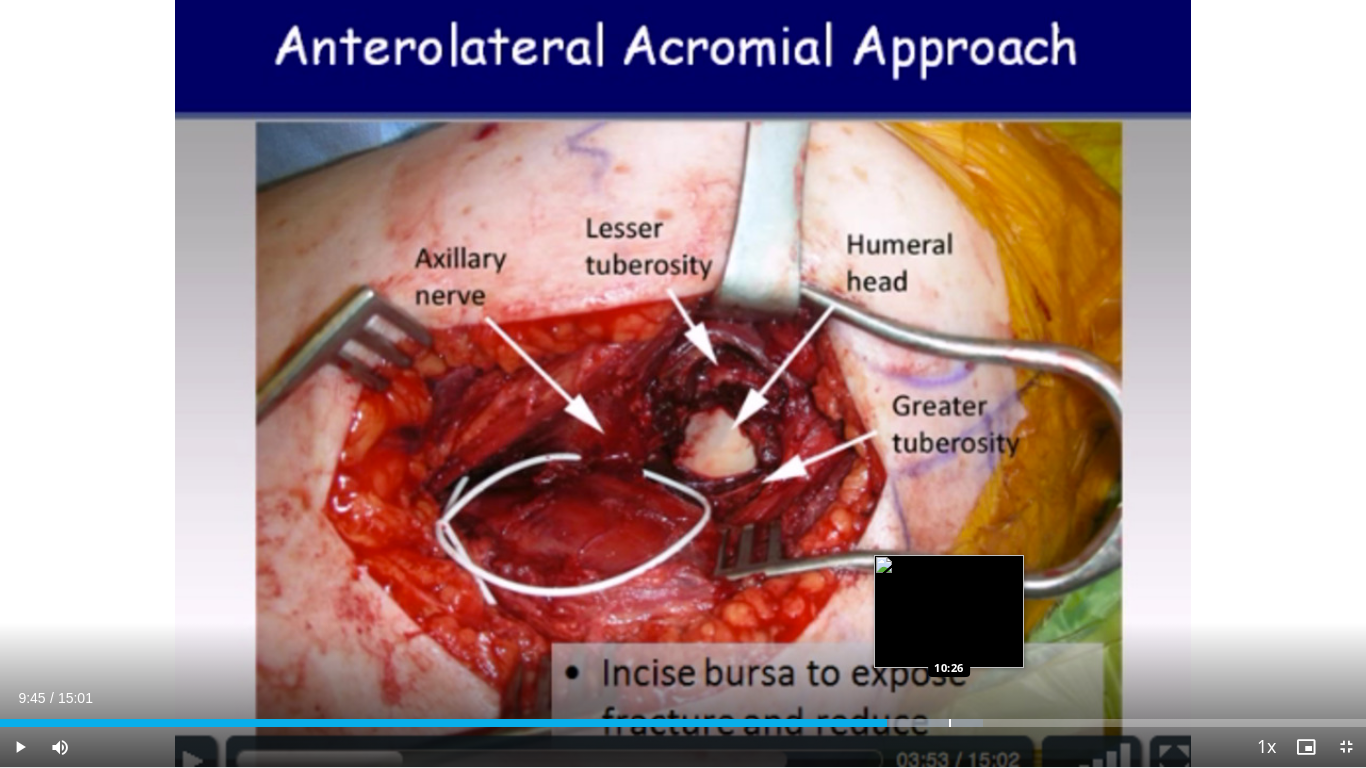click at bounding box center (950, 723) 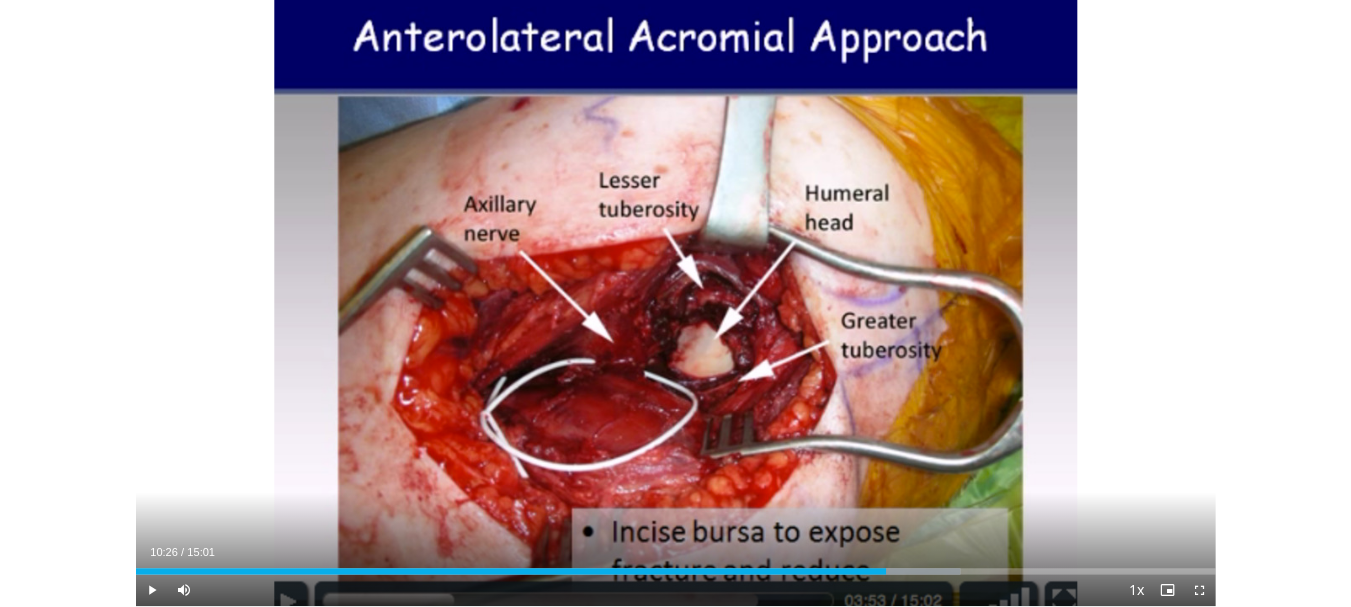 scroll, scrollTop: 3929, scrollLeft: 0, axis: vertical 